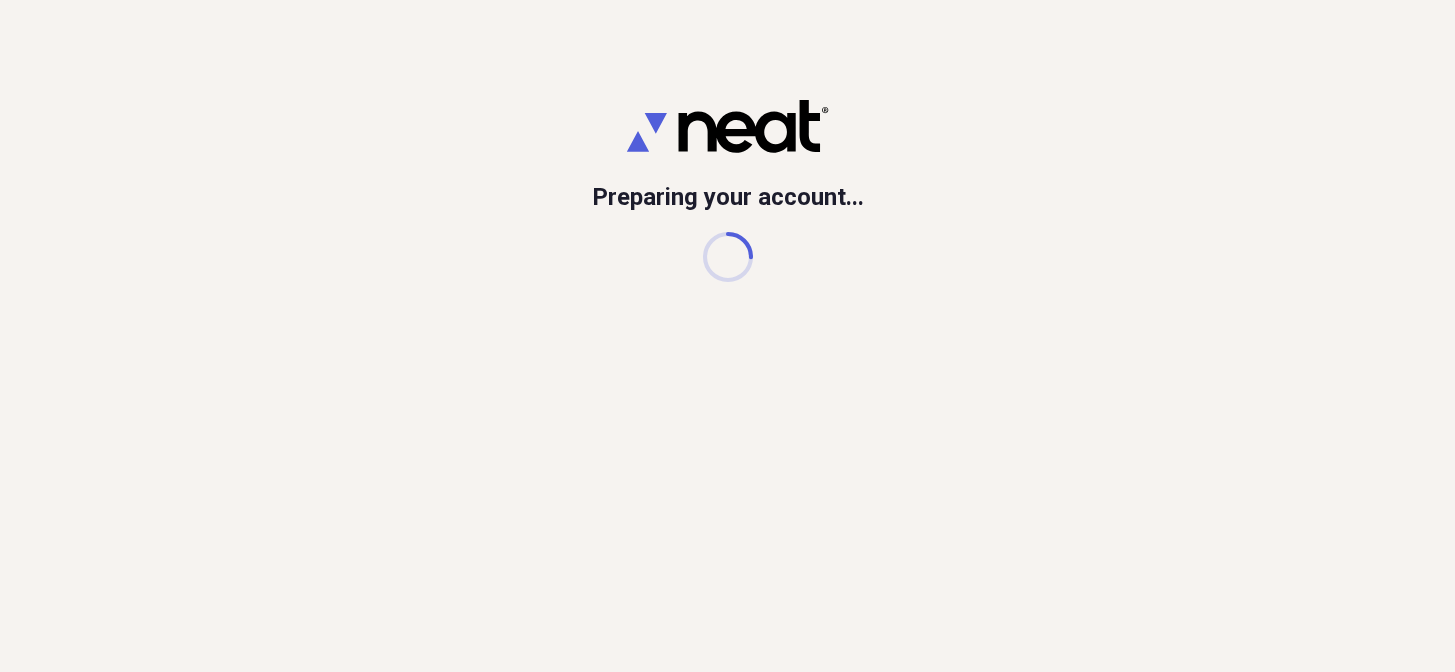 scroll, scrollTop: 0, scrollLeft: 0, axis: both 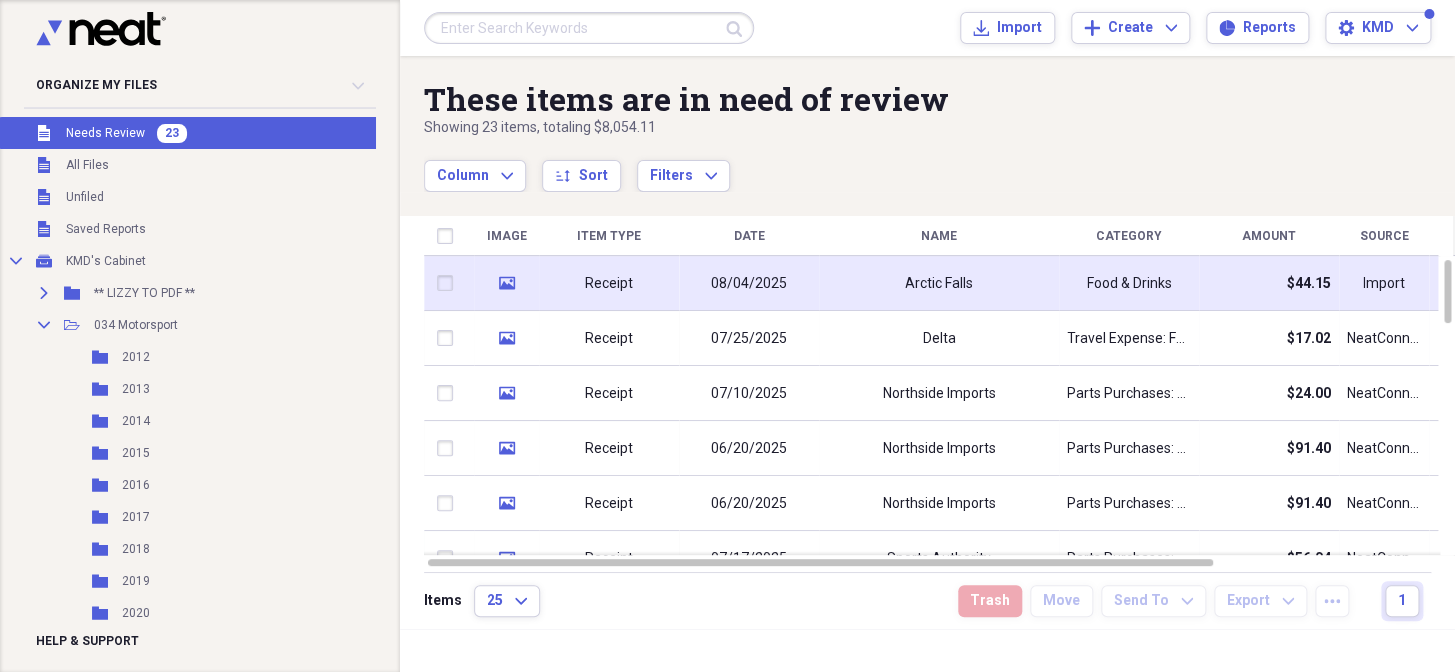 drag, startPoint x: 85, startPoint y: 132, endPoint x: 797, endPoint y: 277, distance: 726.61475 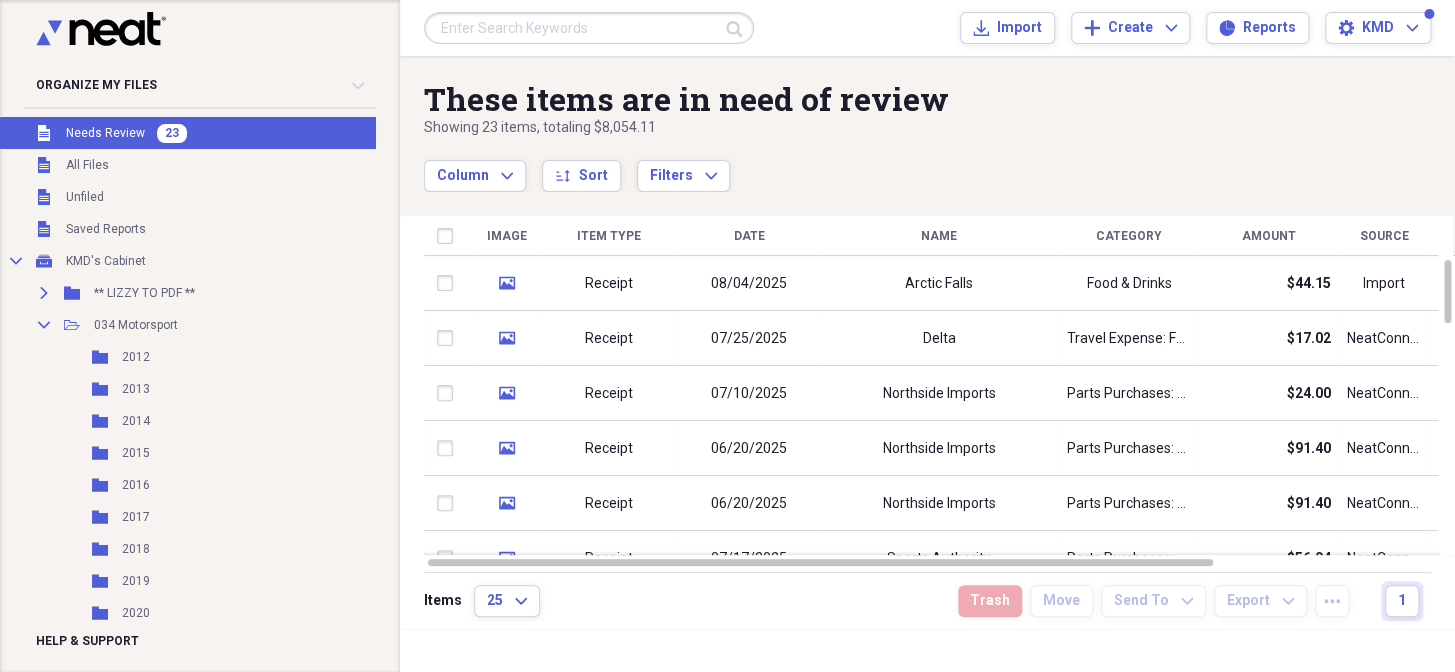 click on "08/04/2025" at bounding box center (749, 283) 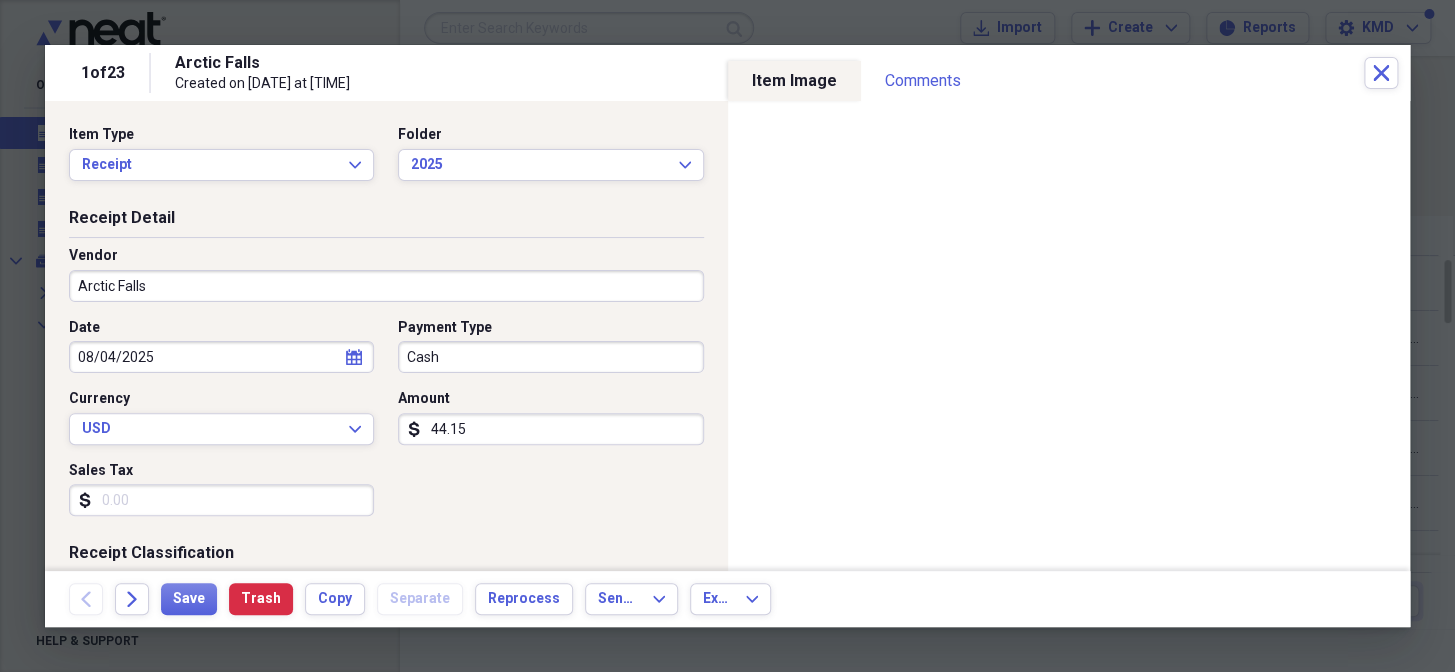drag, startPoint x: 296, startPoint y: 278, endPoint x: 112, endPoint y: 707, distance: 466.79437 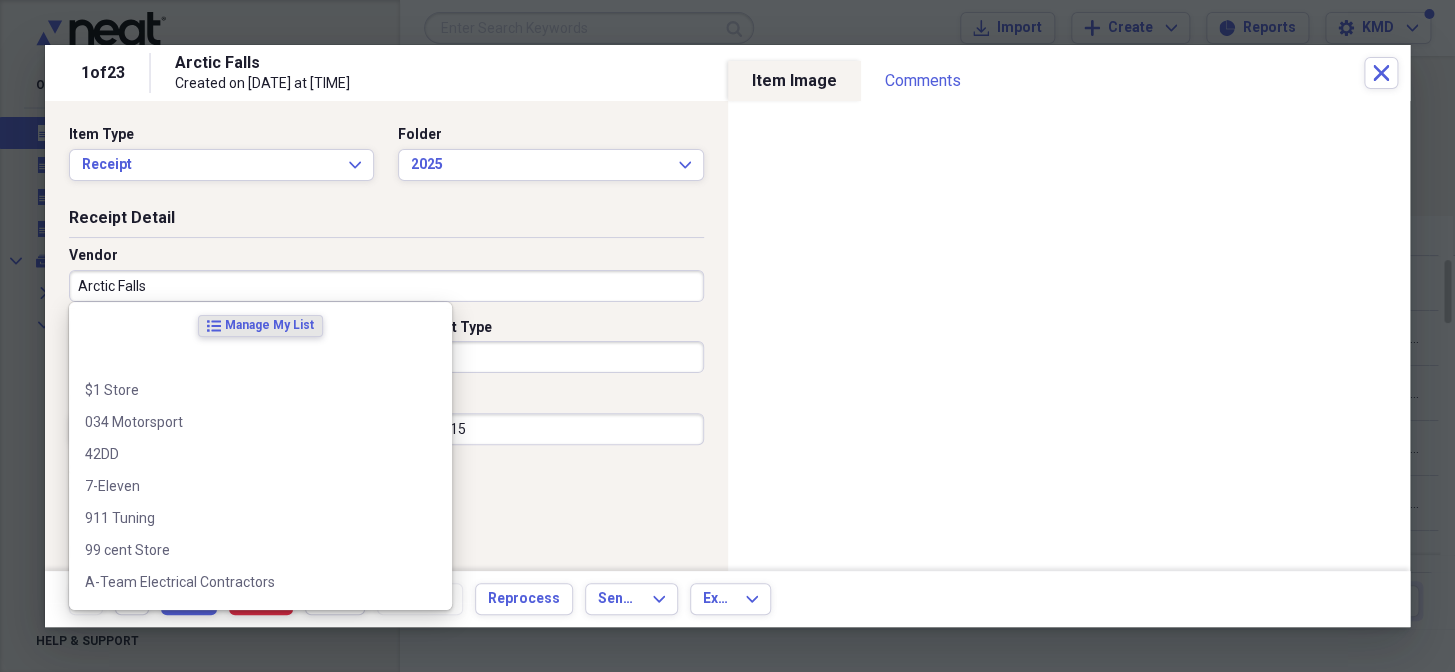 drag, startPoint x: 112, startPoint y: 707, endPoint x: 475, endPoint y: 230, distance: 599.41473 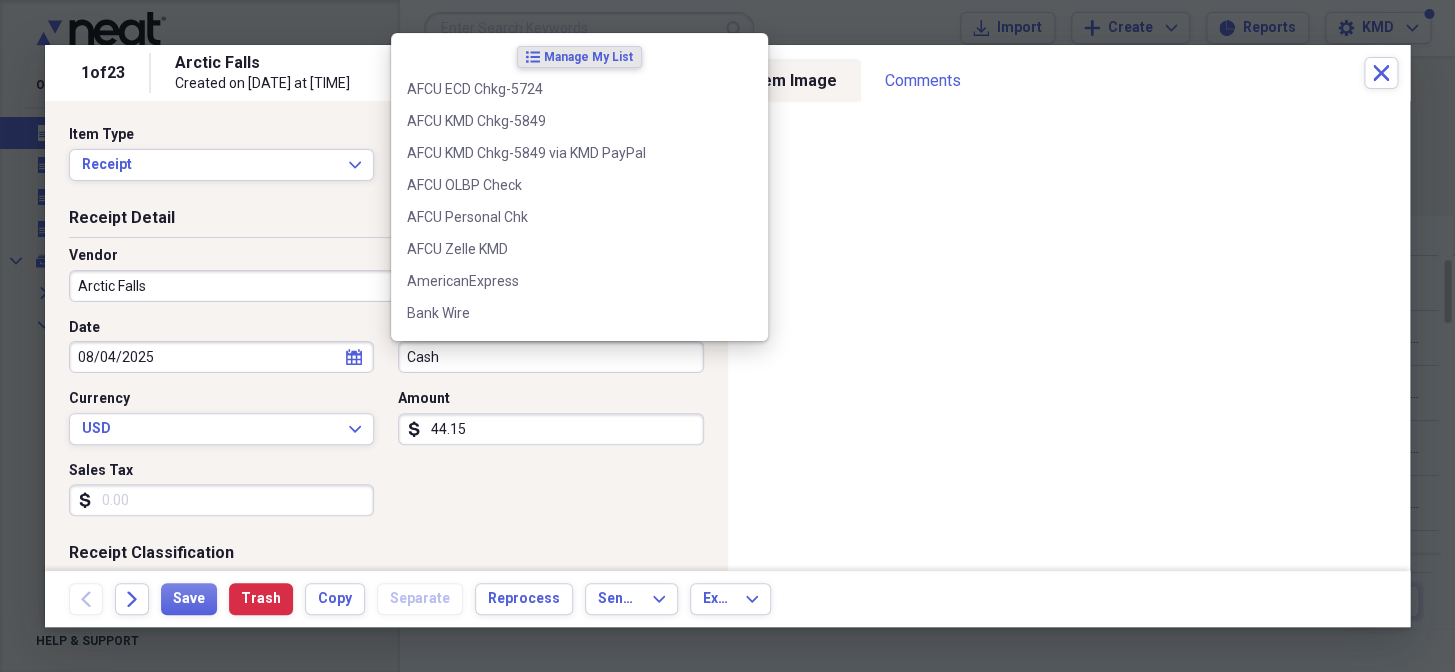 click on "Cash" at bounding box center [550, 357] 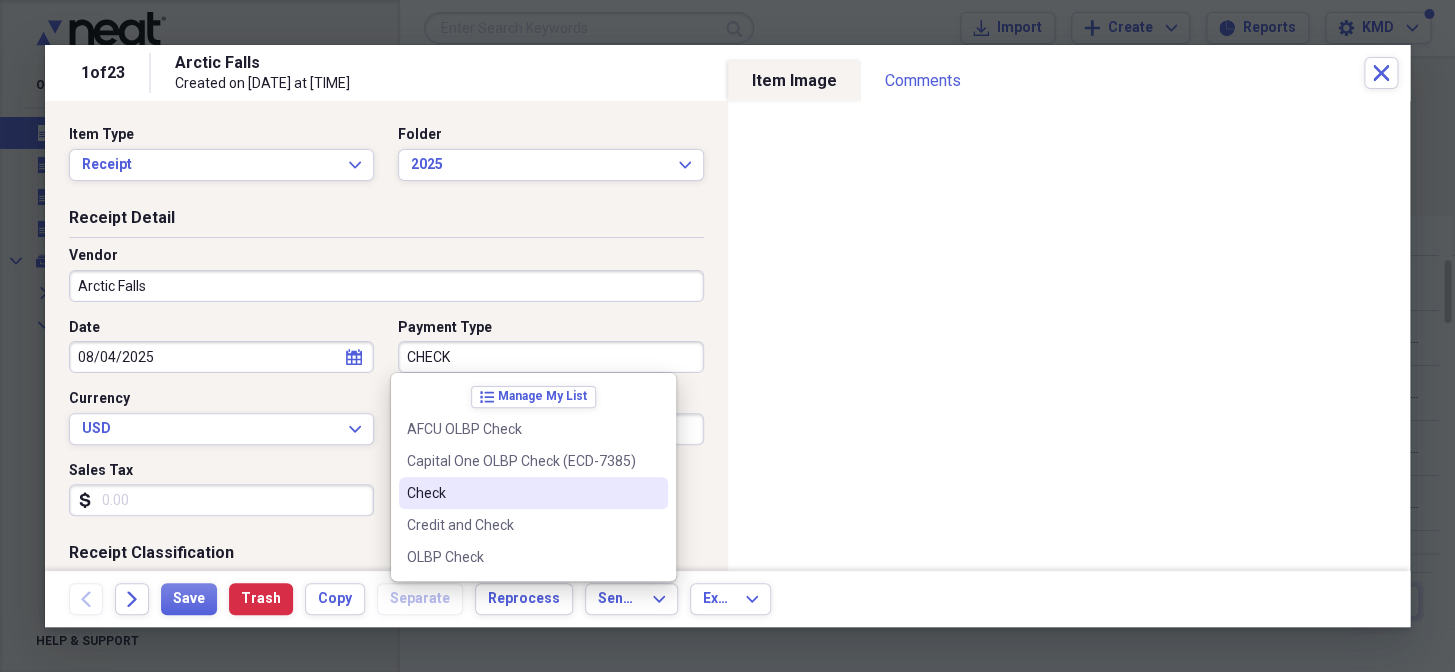 click on "Check" at bounding box center [521, 493] 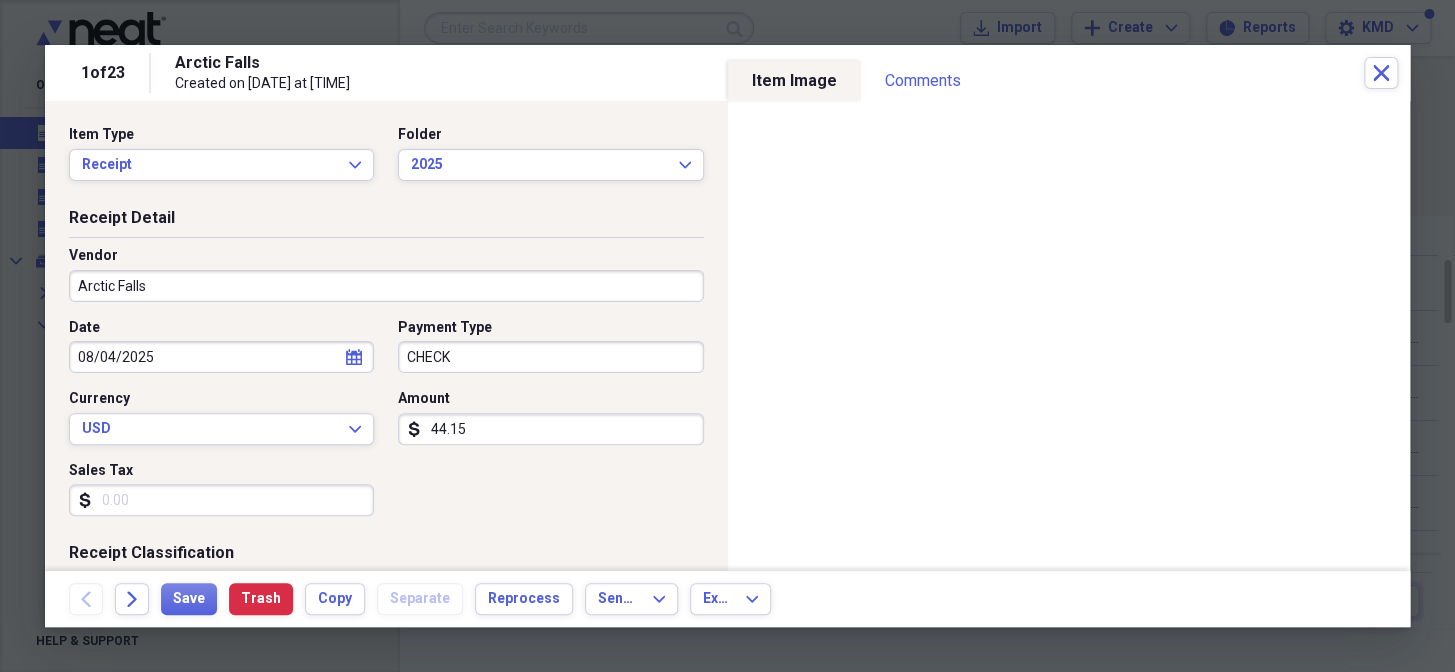 type on "Check" 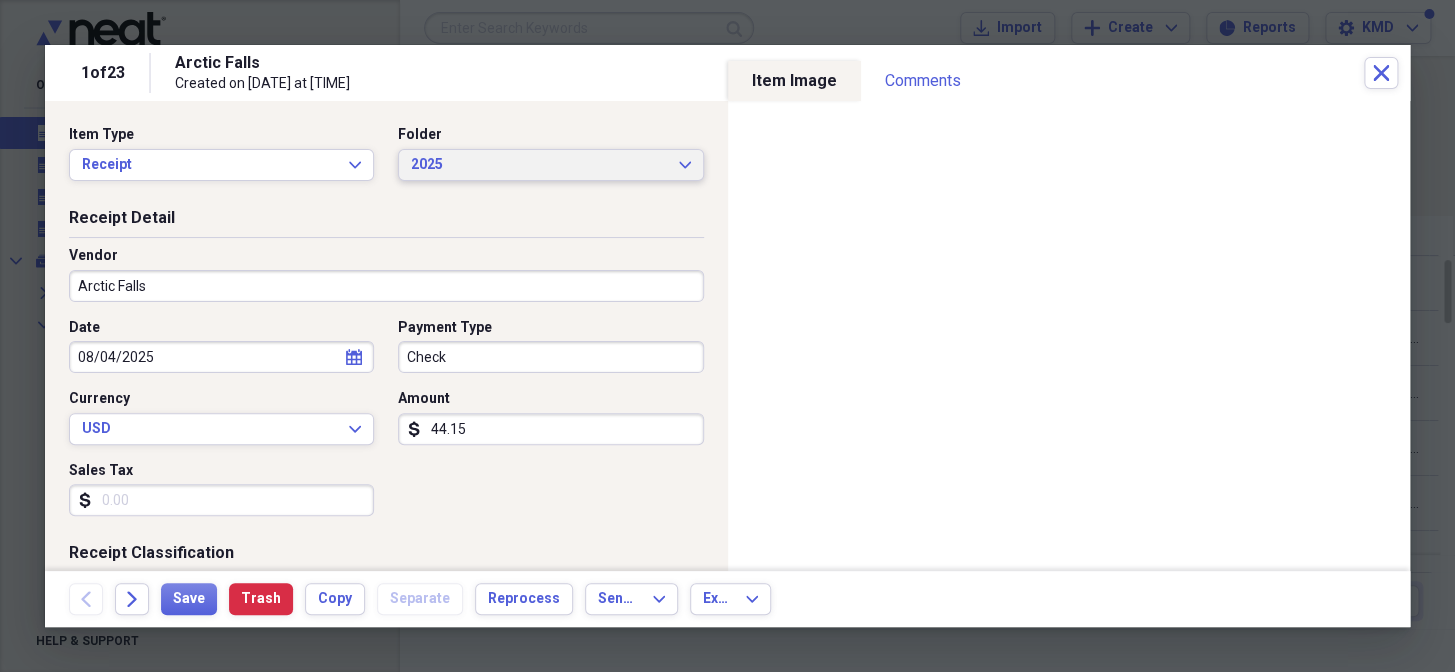 click on "2025" at bounding box center [538, 165] 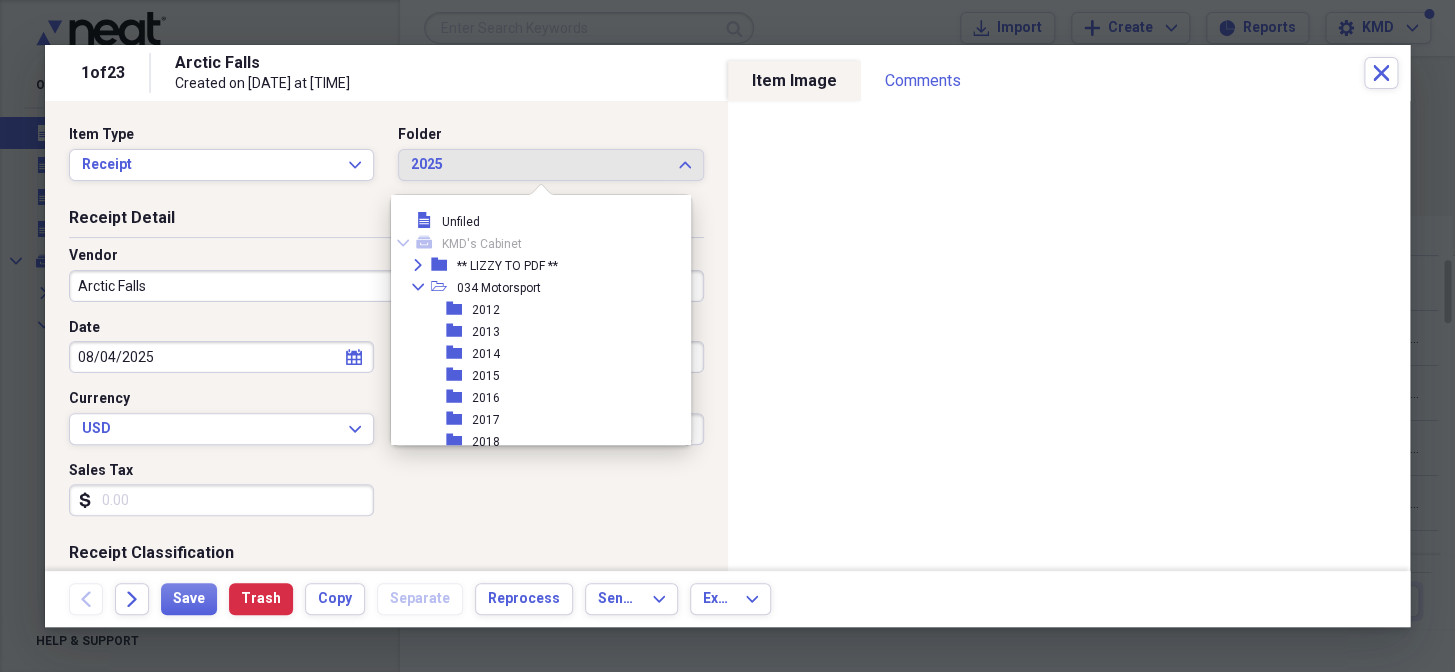 click on "folder [YEAR] folder [YEAR] folder [YEAR] folder [YEAR] folder [YEAR] folder [YEAR] folder [YEAR] folder [YEAR] folder [YEAR] folder [YEAR] folder [YEAR] folder [YEAR] check" at bounding box center [548, 2036] 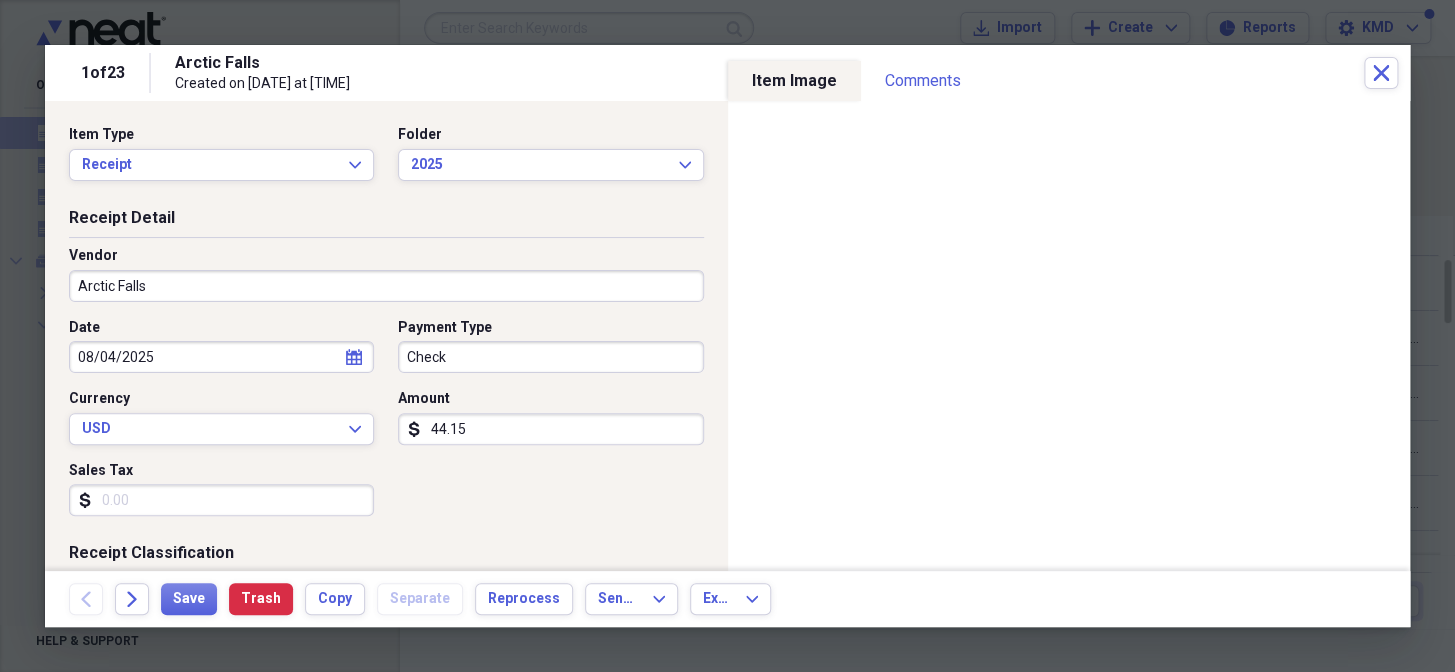 click on "Project" at bounding box center [550, 741] 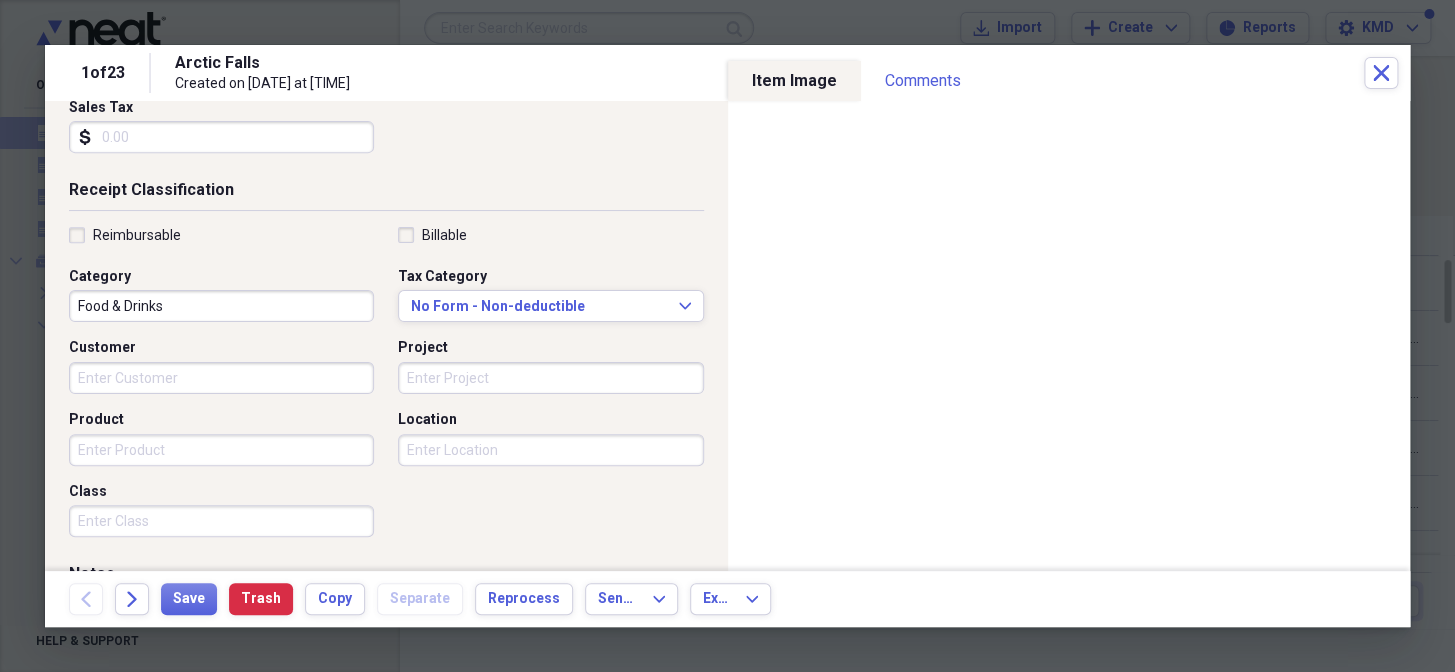 click on "Project" at bounding box center (550, 378) 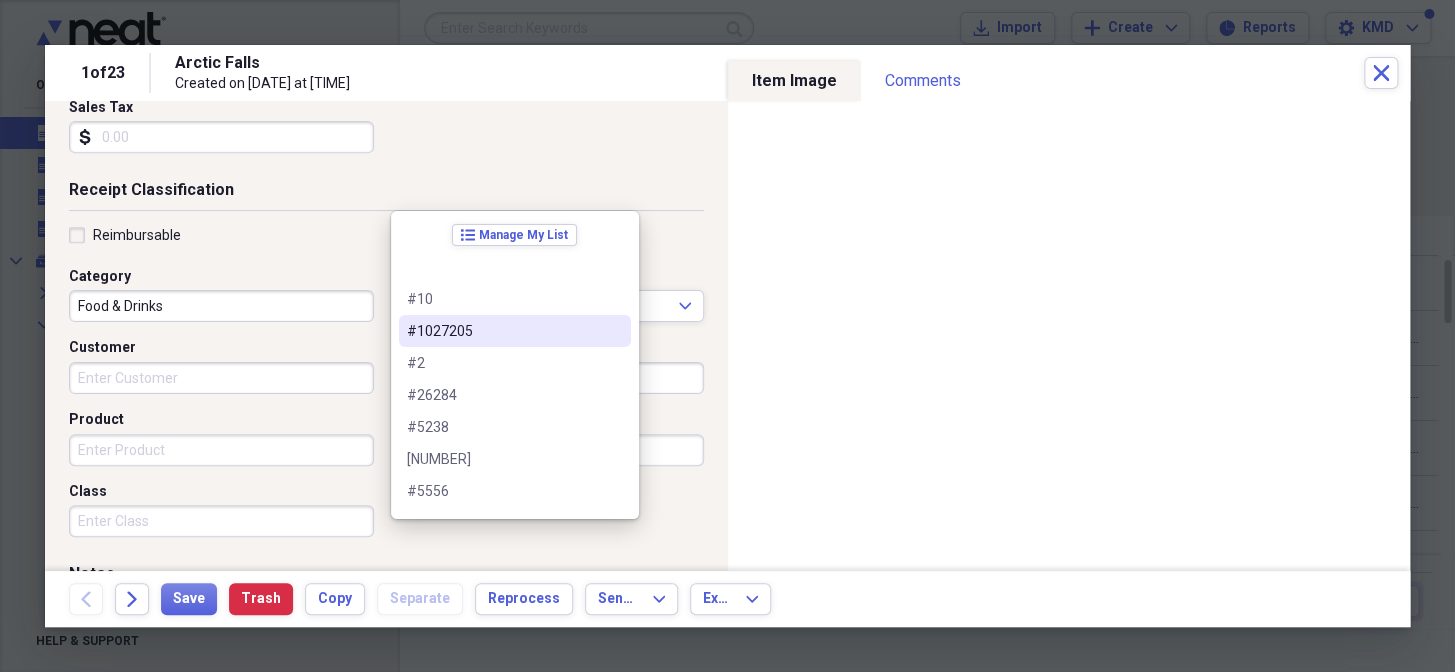 scroll, scrollTop: 545, scrollLeft: 0, axis: vertical 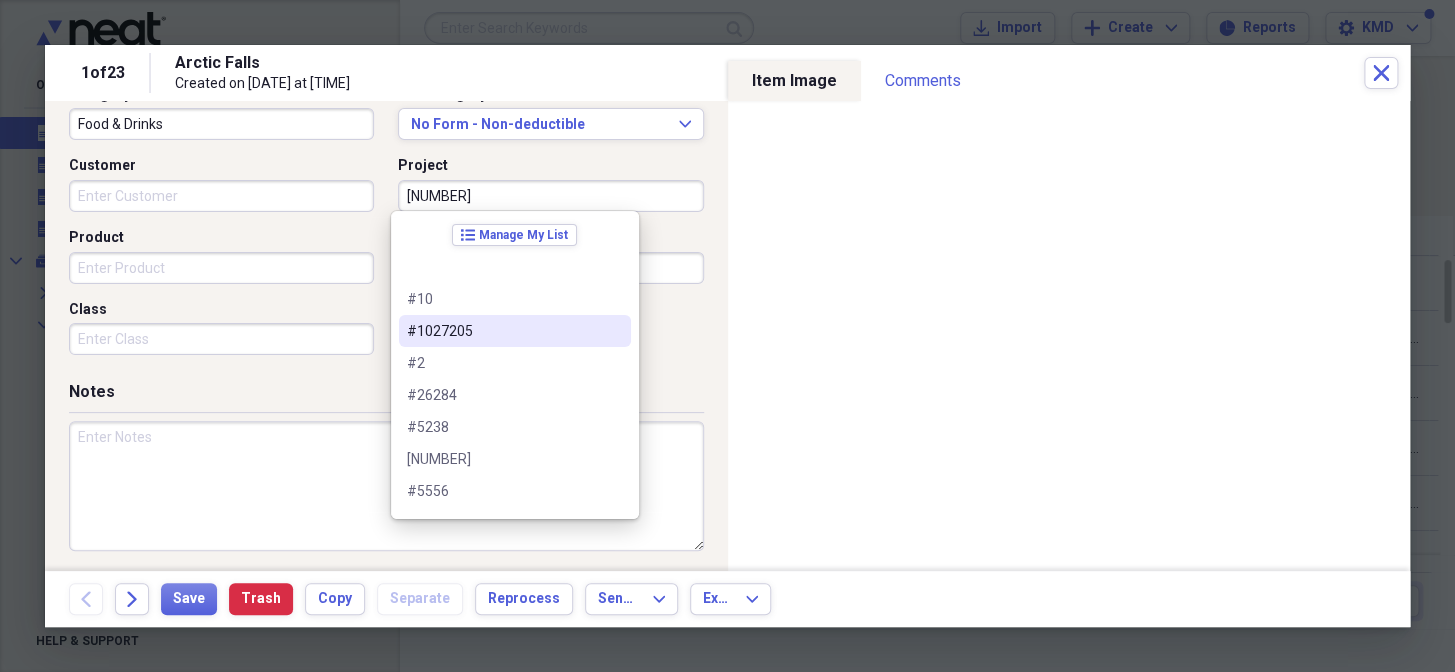 type on "228719" 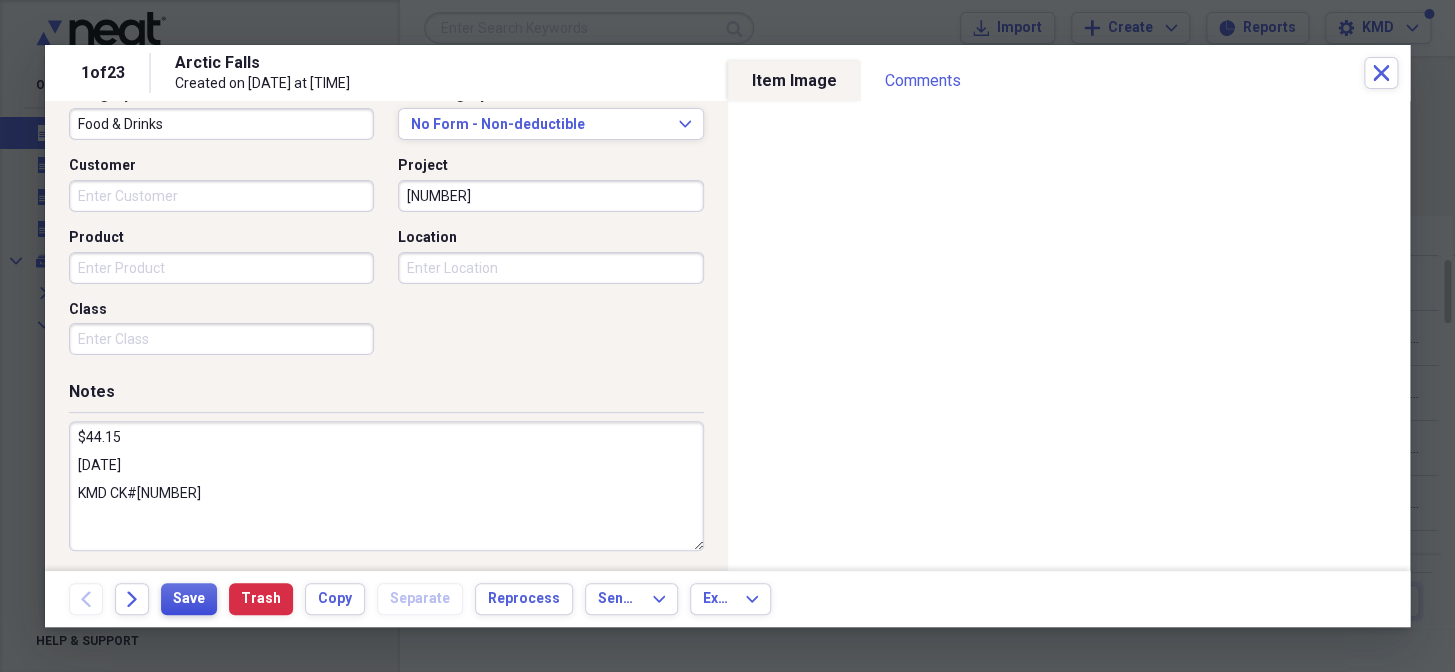 click on "Save" at bounding box center (189, 599) 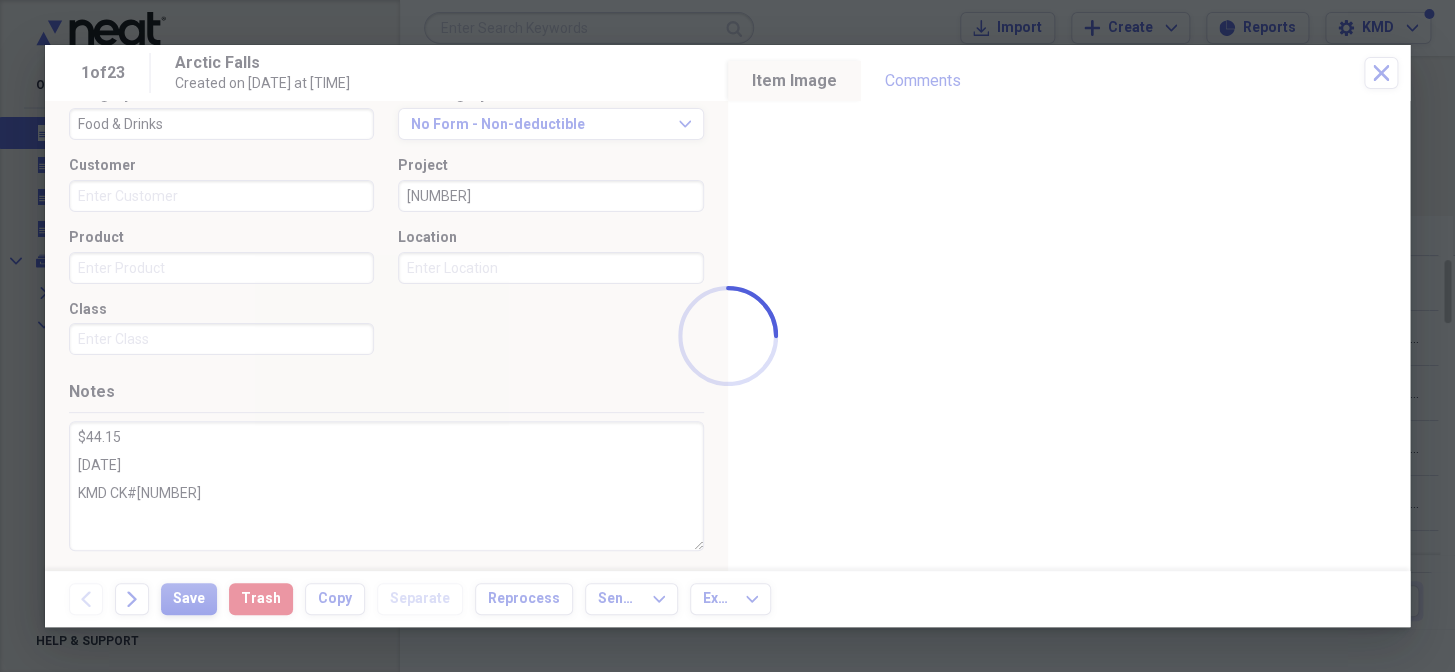 type on "$44.15
8.4.25
KMD CK#5036" 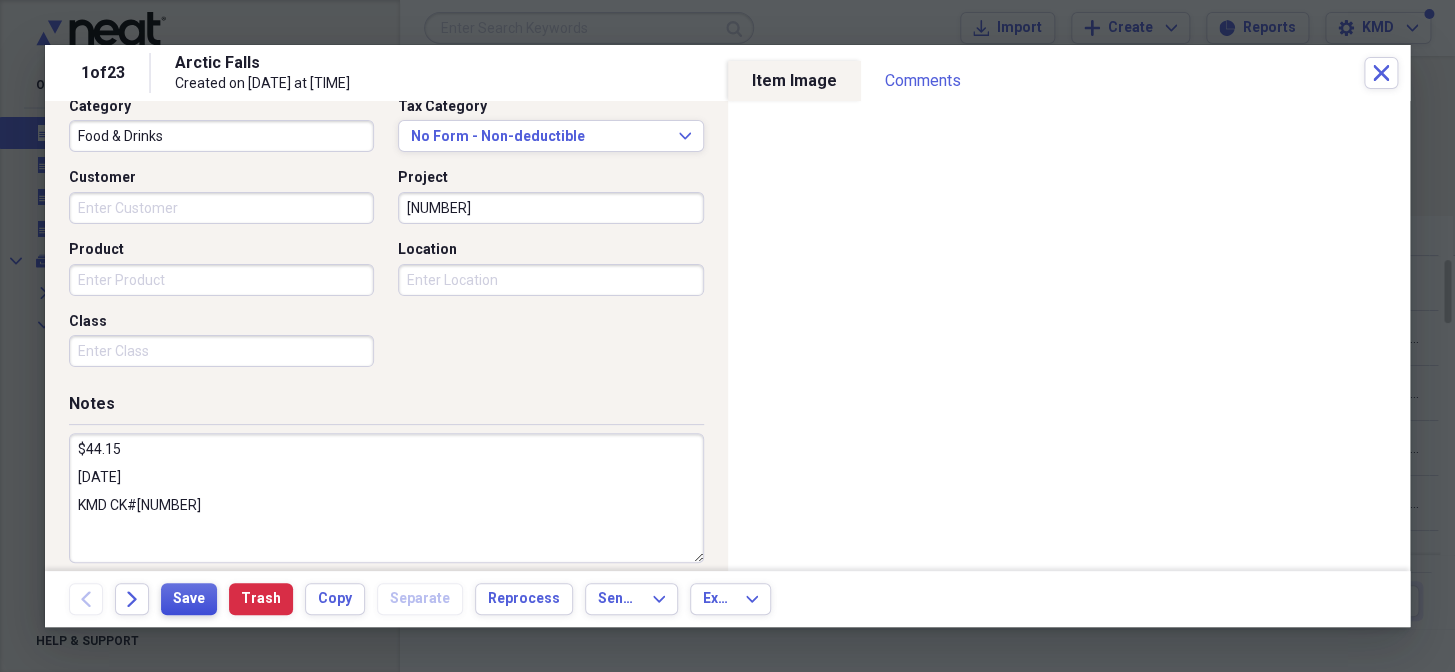 scroll, scrollTop: 545, scrollLeft: 0, axis: vertical 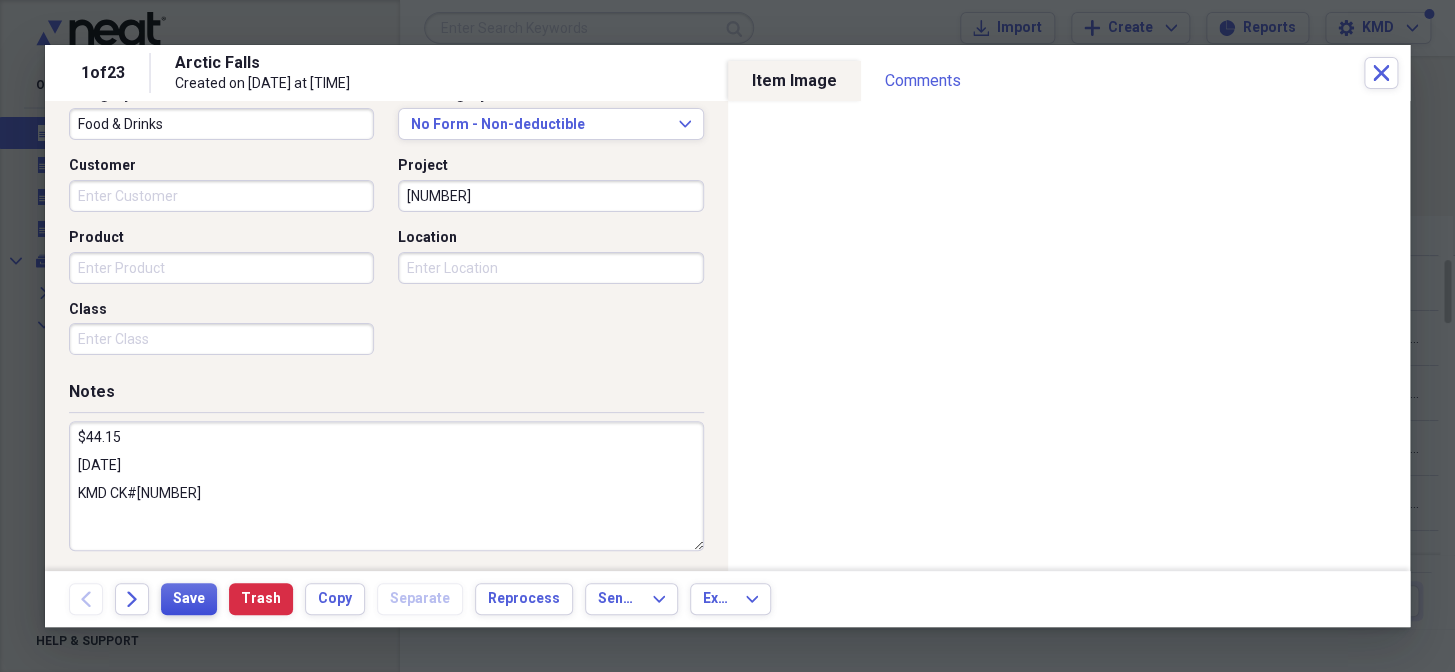 click on "Save" at bounding box center (189, 599) 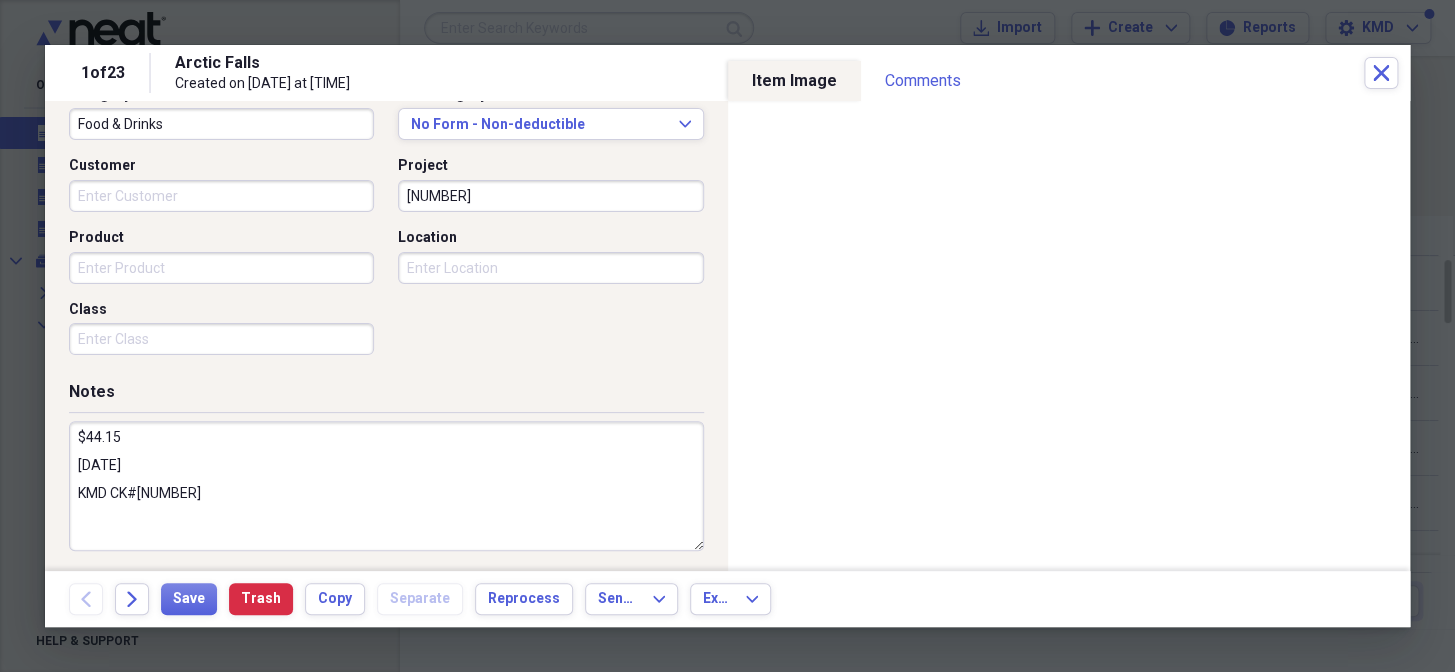 scroll, scrollTop: 90, scrollLeft: 0, axis: vertical 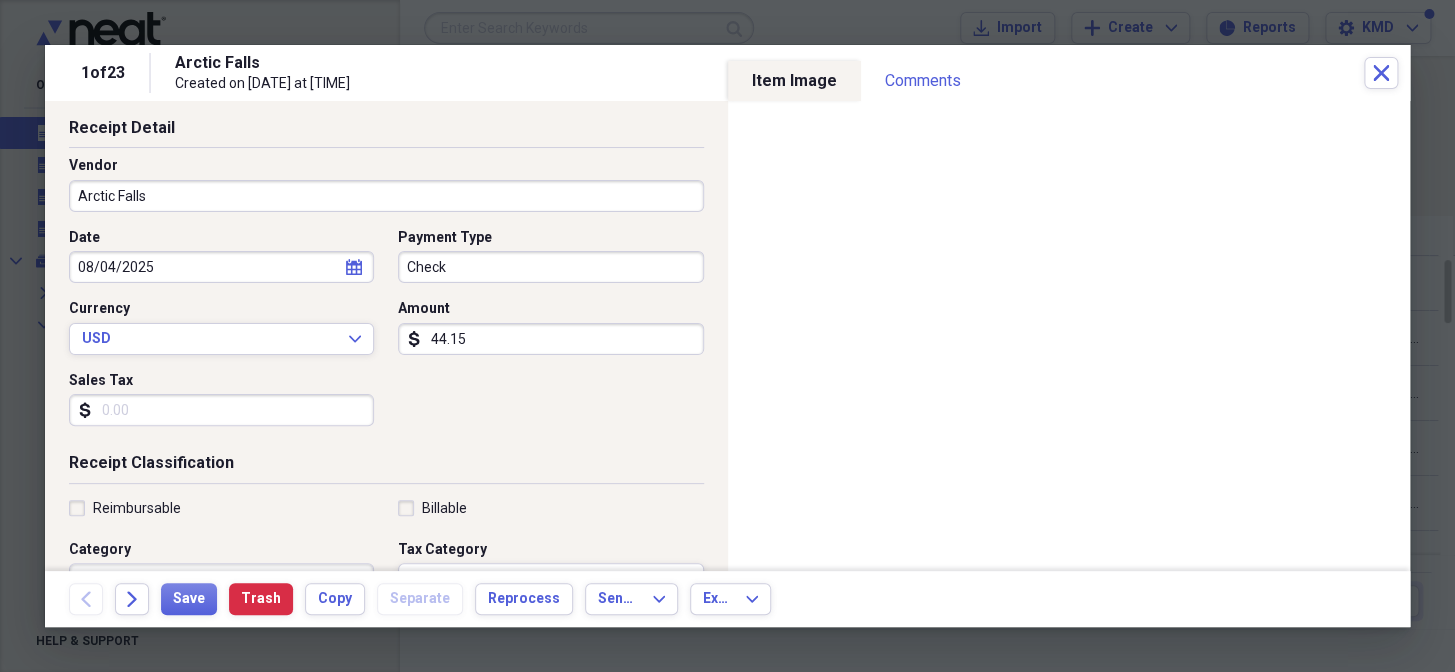 click 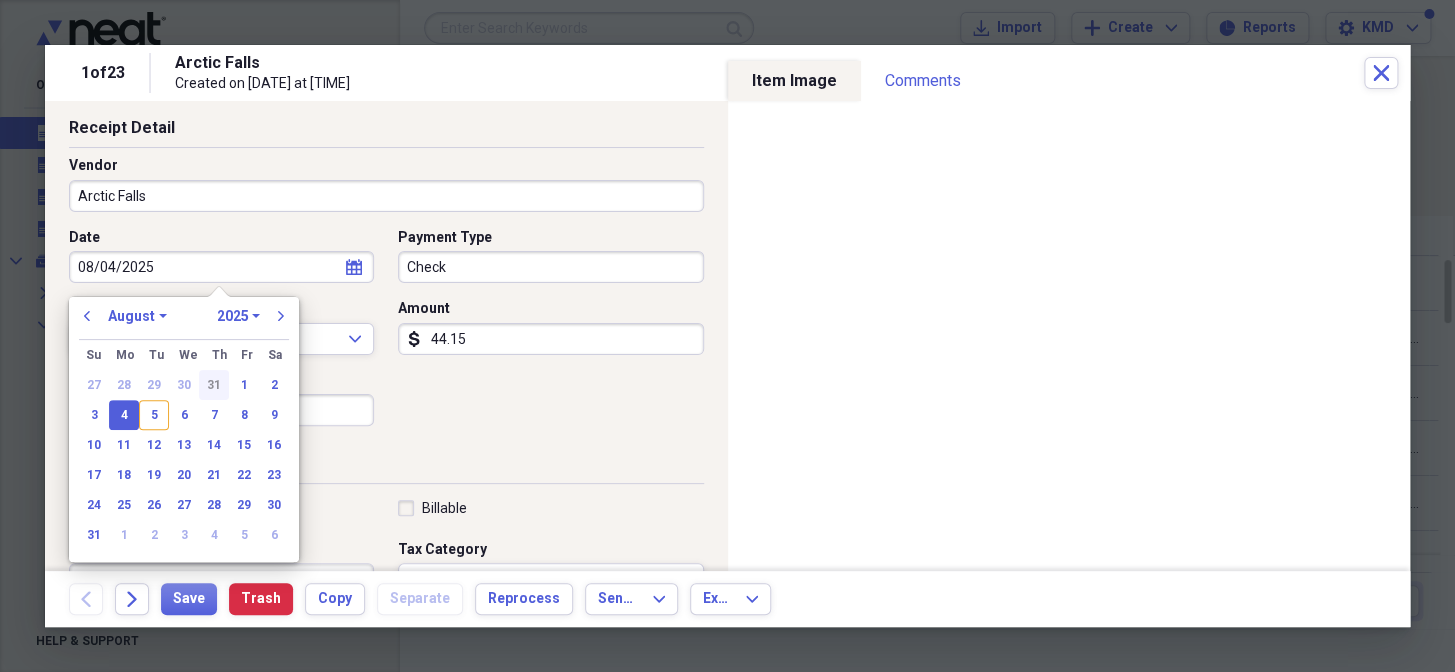 click on "31" at bounding box center (214, 385) 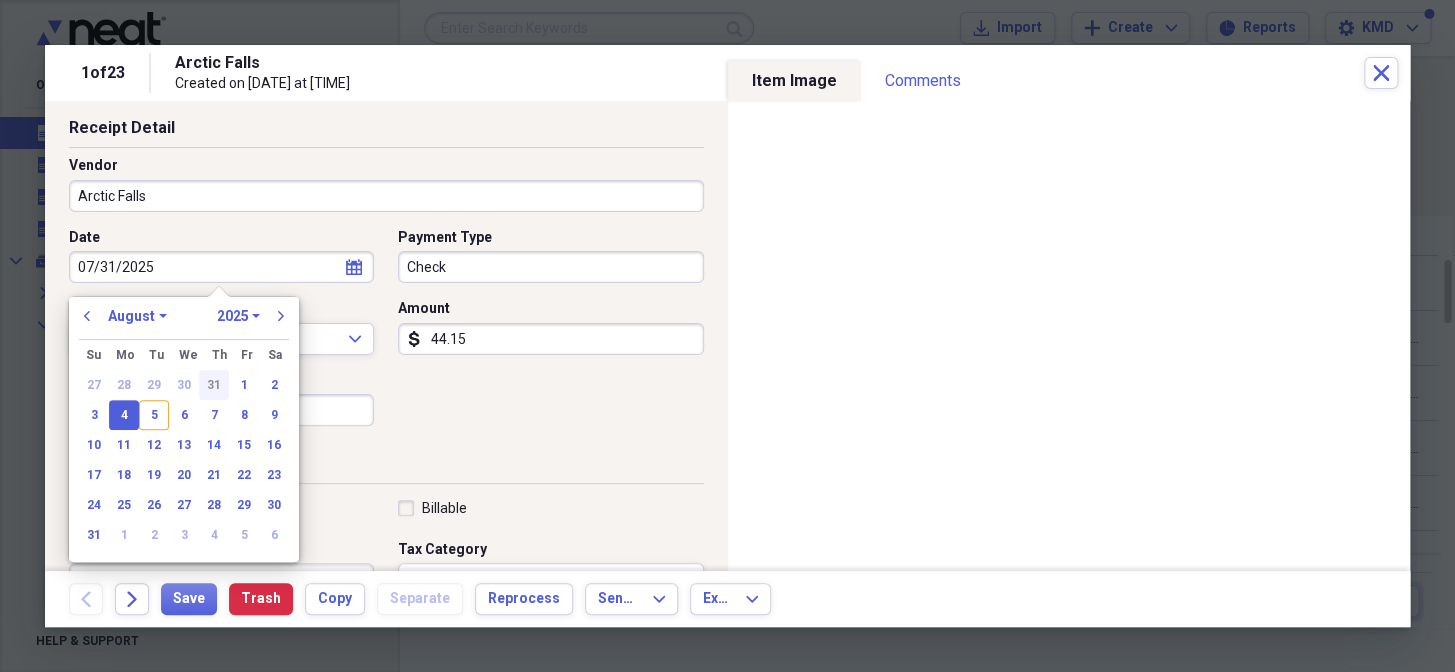 select on "6" 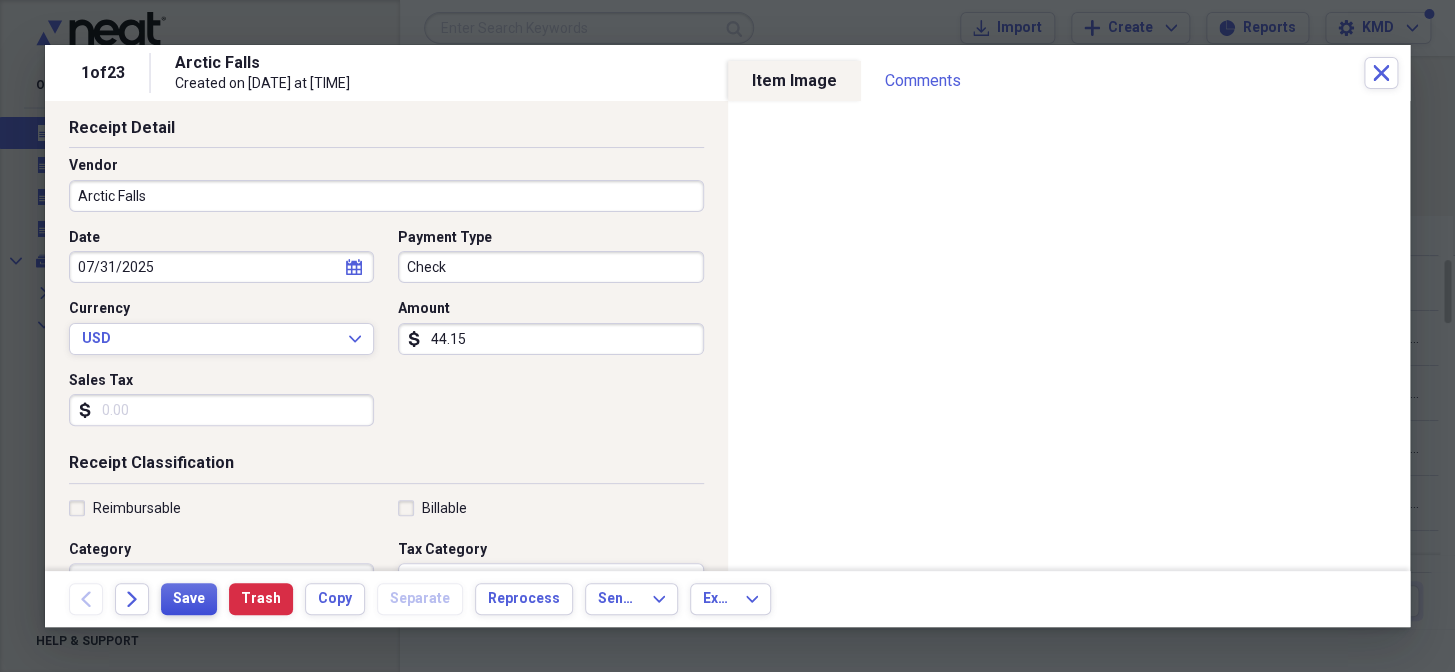 click on "Save" at bounding box center (189, 599) 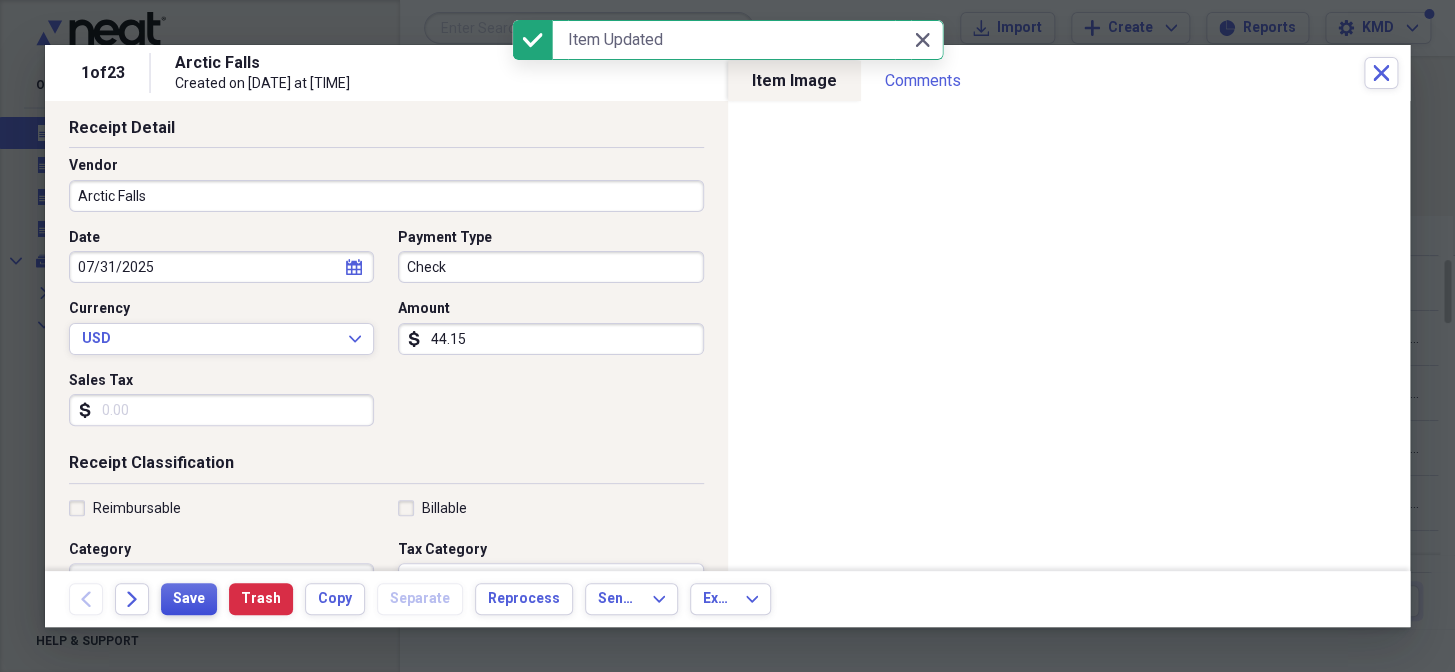 click on "Save" at bounding box center [189, 599] 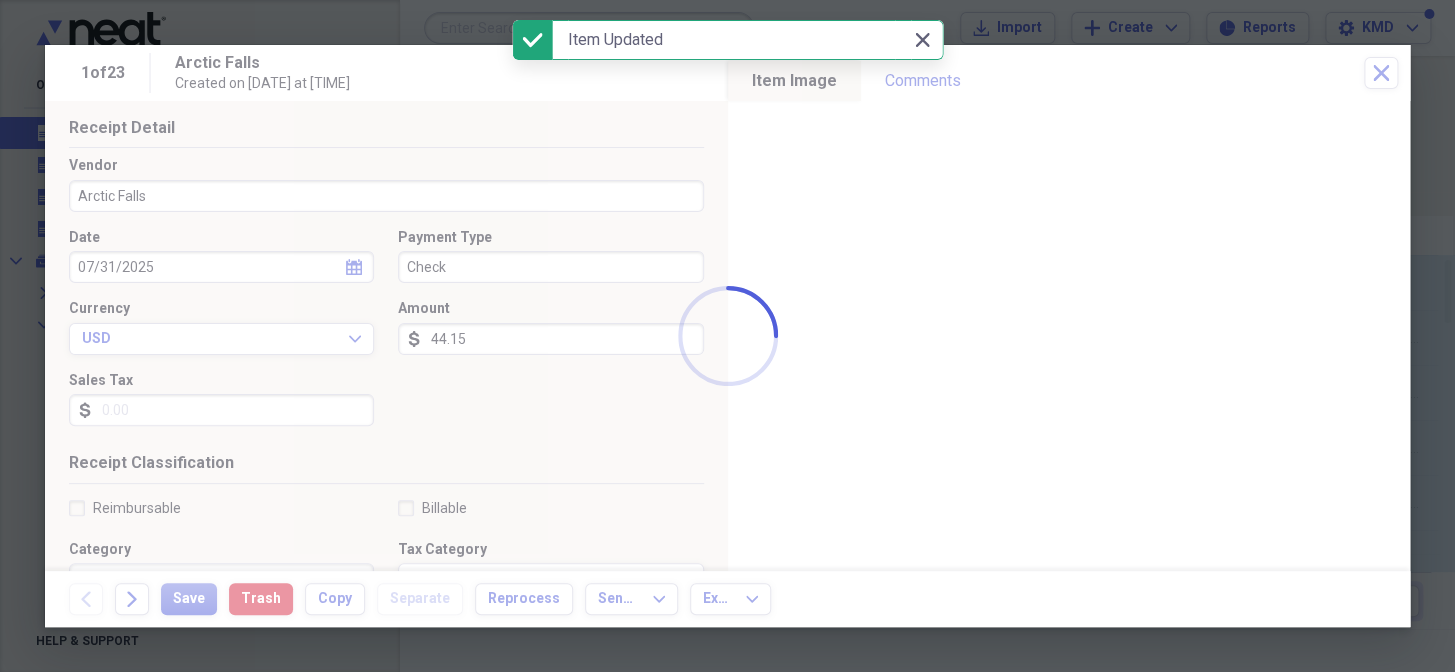 click at bounding box center [727, 336] 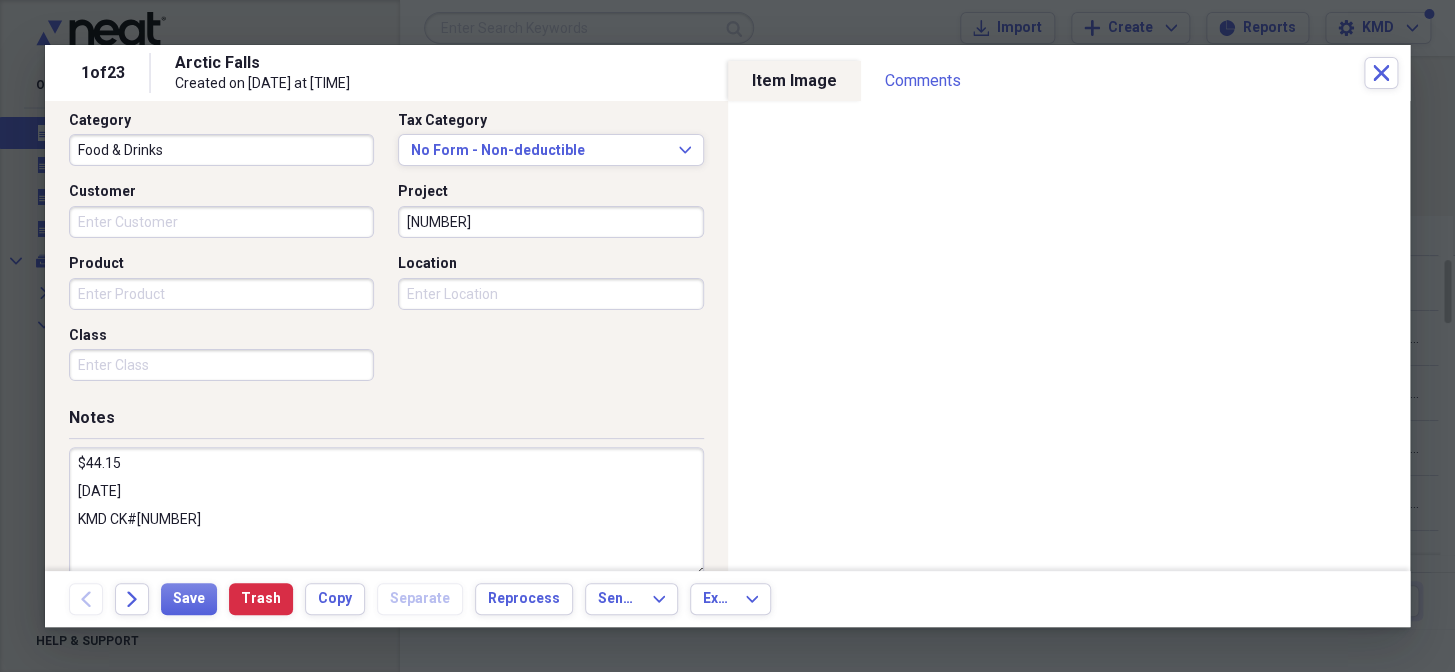 scroll, scrollTop: 550, scrollLeft: 0, axis: vertical 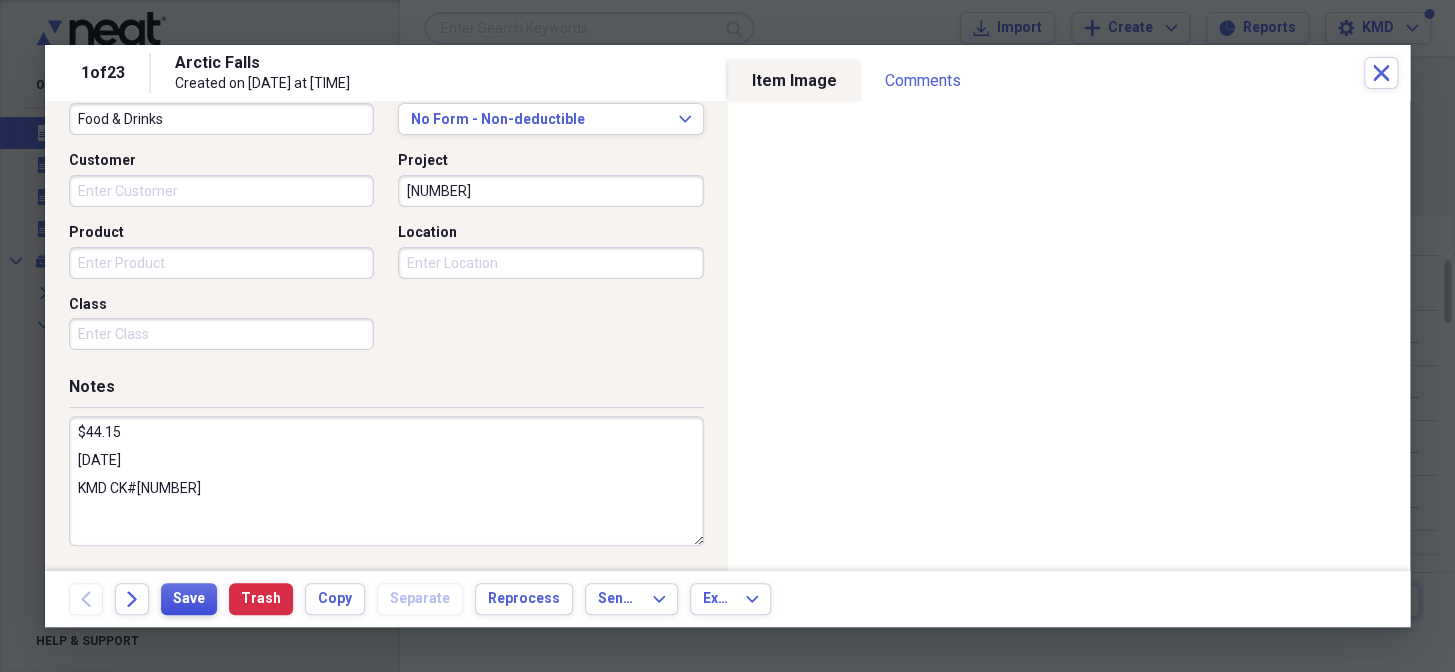 click on "Save" at bounding box center (189, 599) 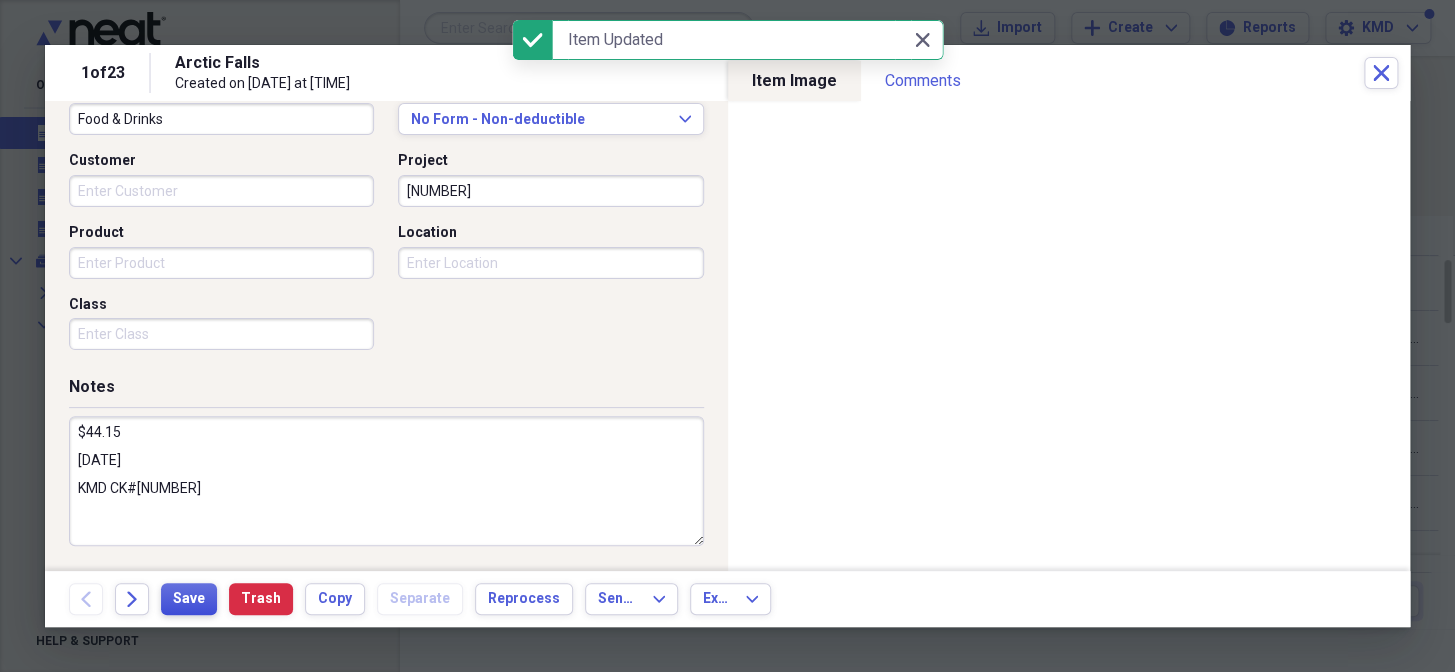 scroll, scrollTop: 0, scrollLeft: 0, axis: both 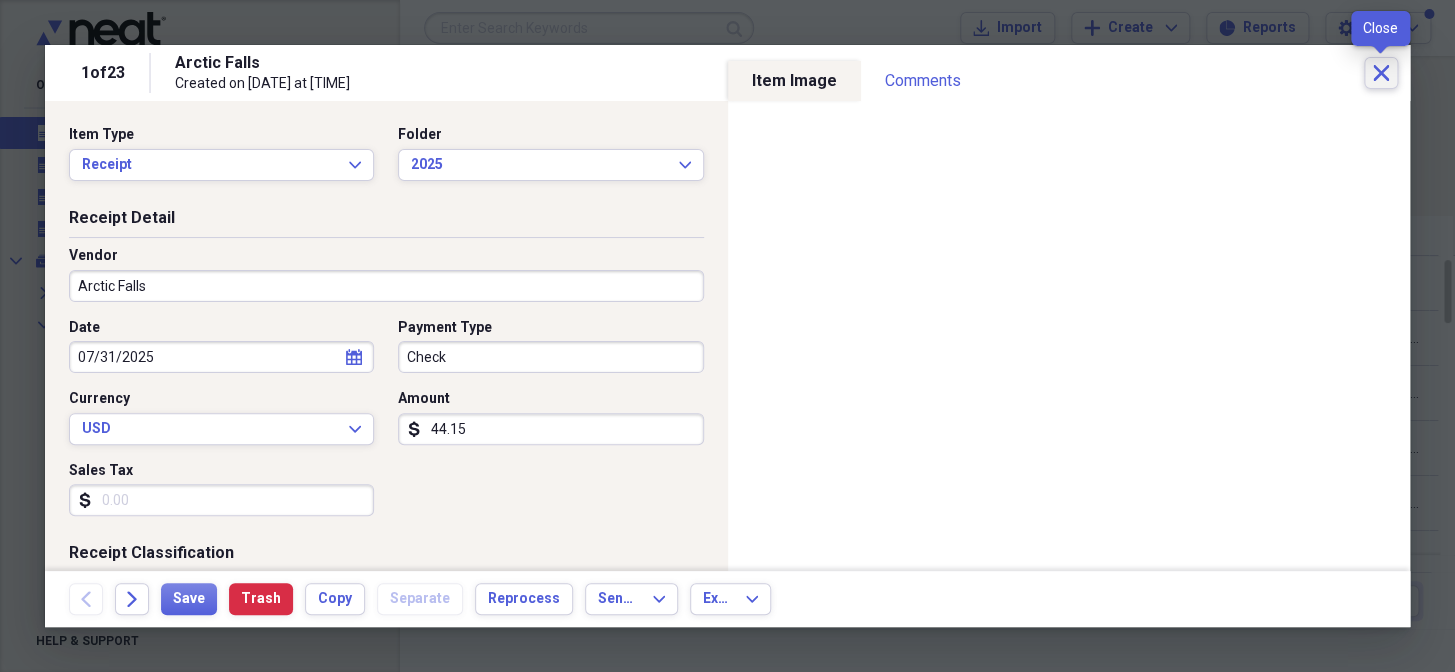click on "Close" 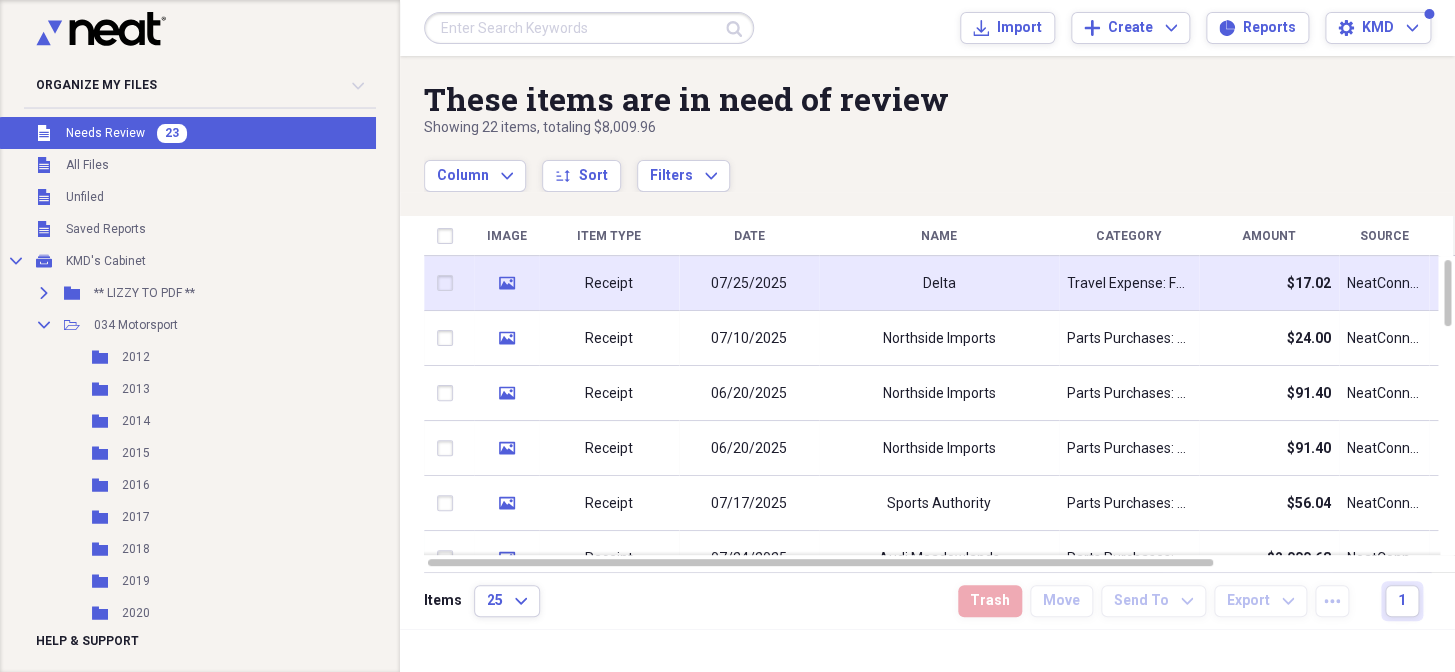 click on "Delta" at bounding box center [939, 283] 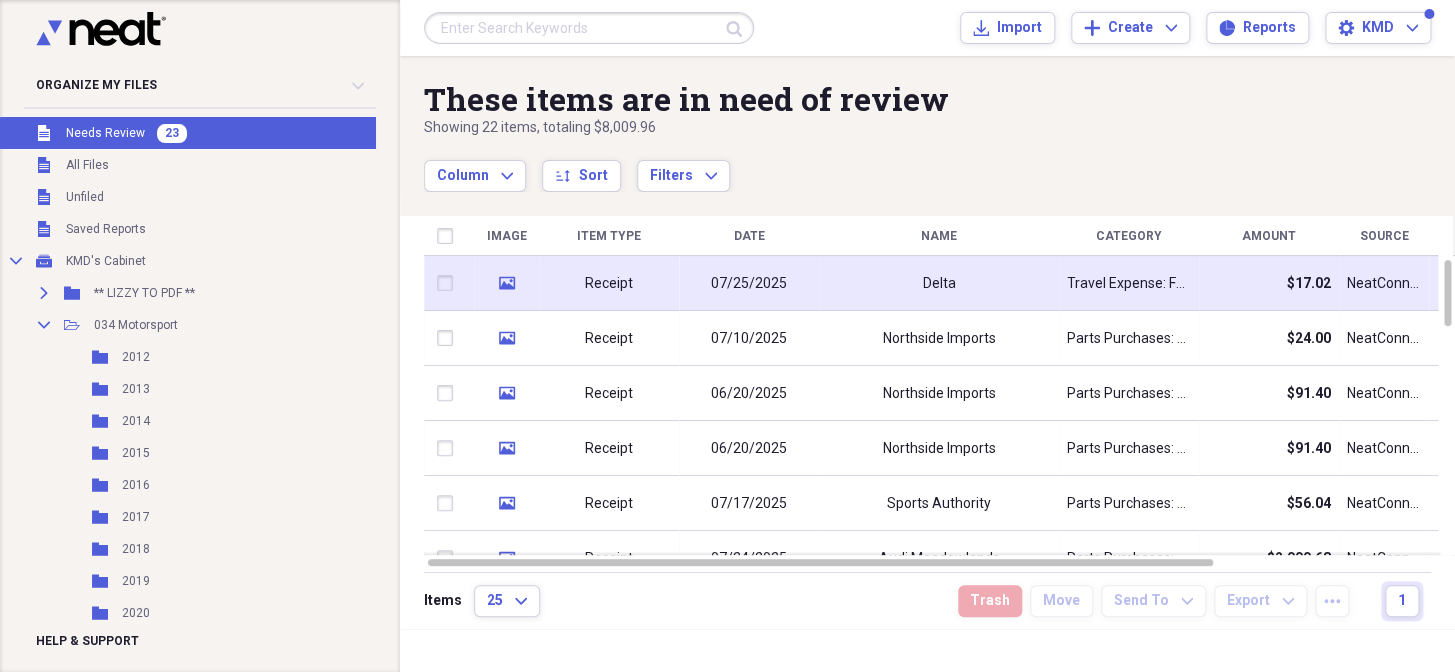 click on "Delta" at bounding box center (939, 283) 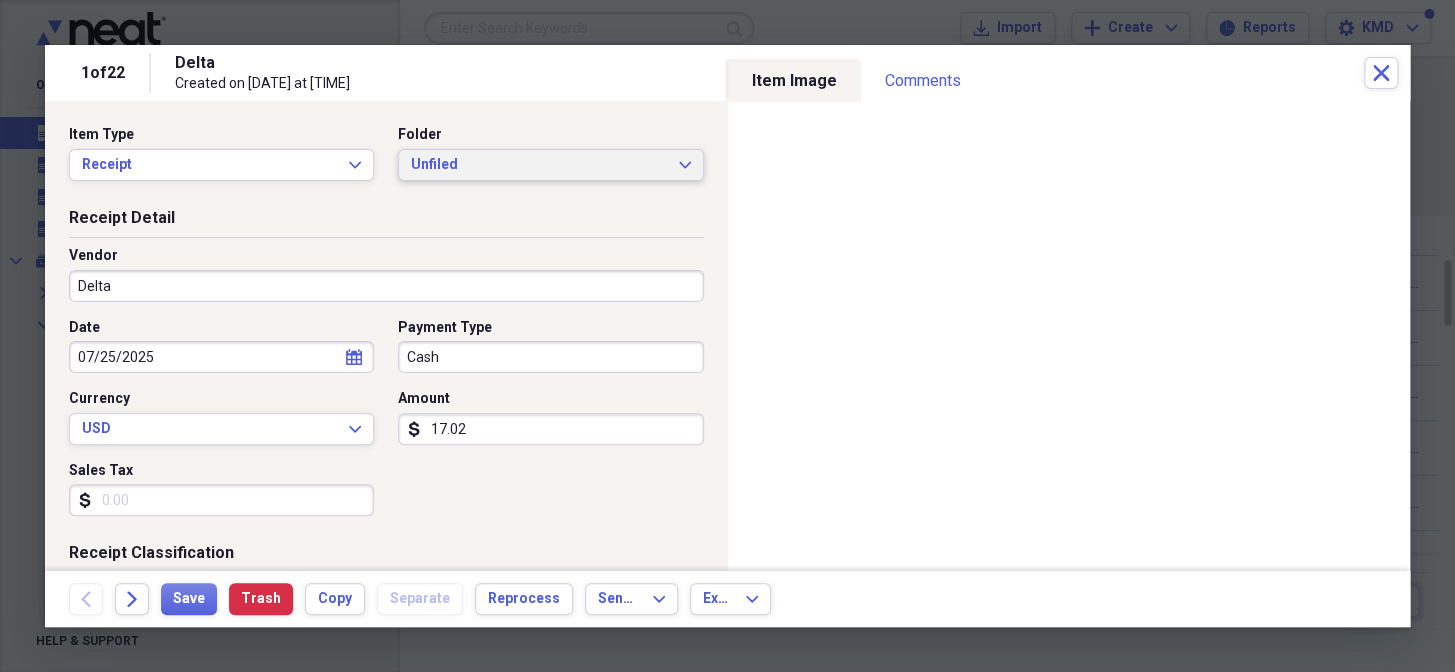 click on "Unfiled" at bounding box center (538, 165) 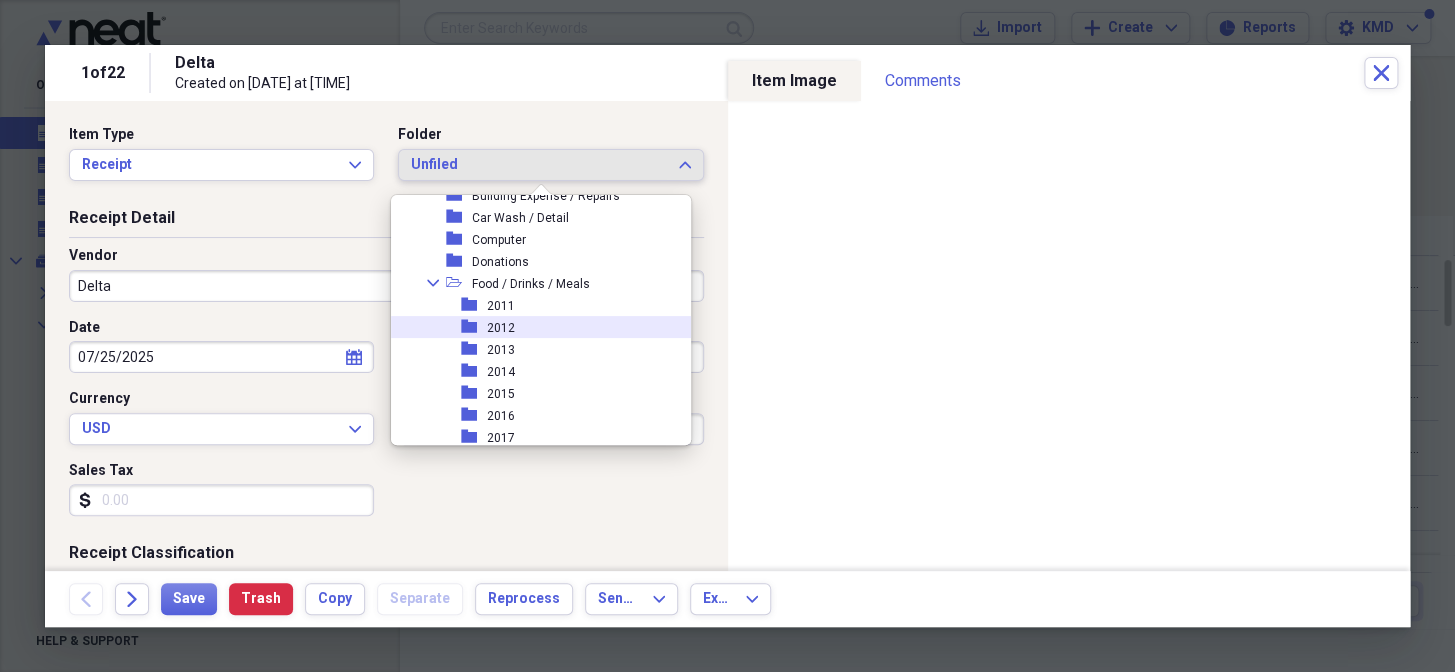 scroll, scrollTop: 11121, scrollLeft: 0, axis: vertical 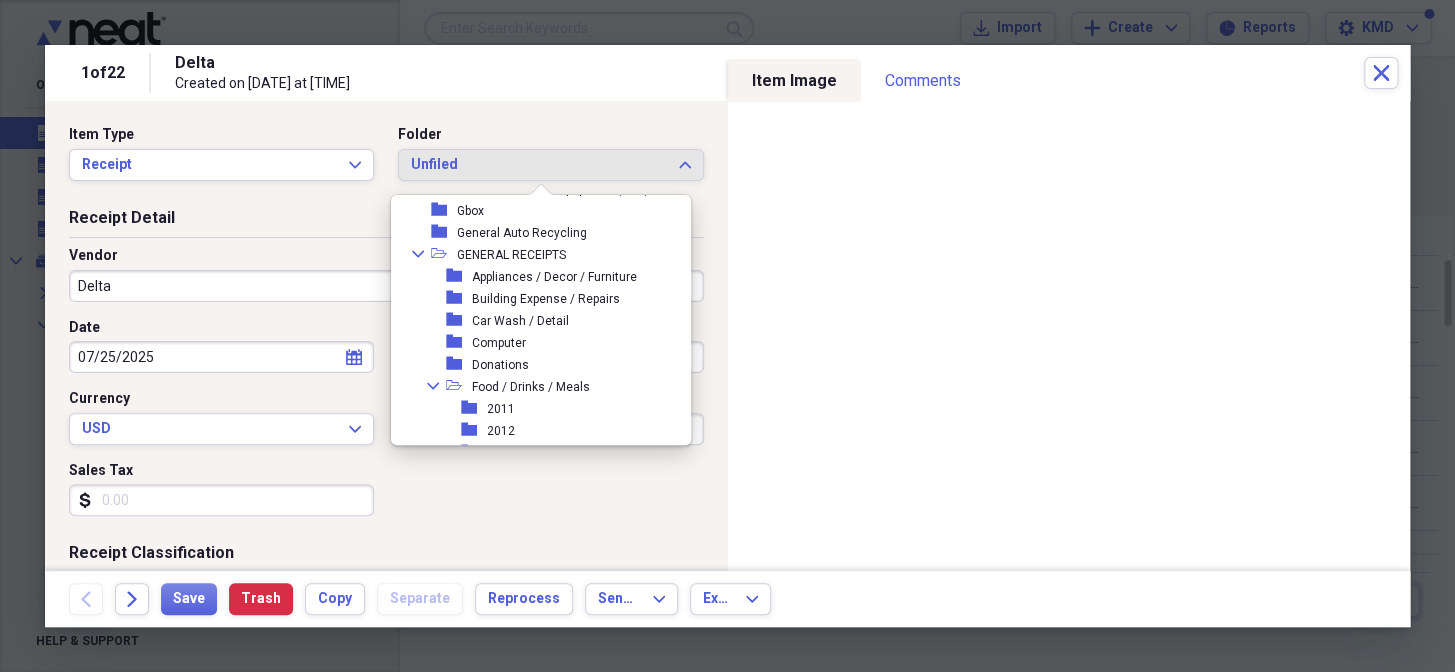 click on "2025" at bounding box center (501, 1047) 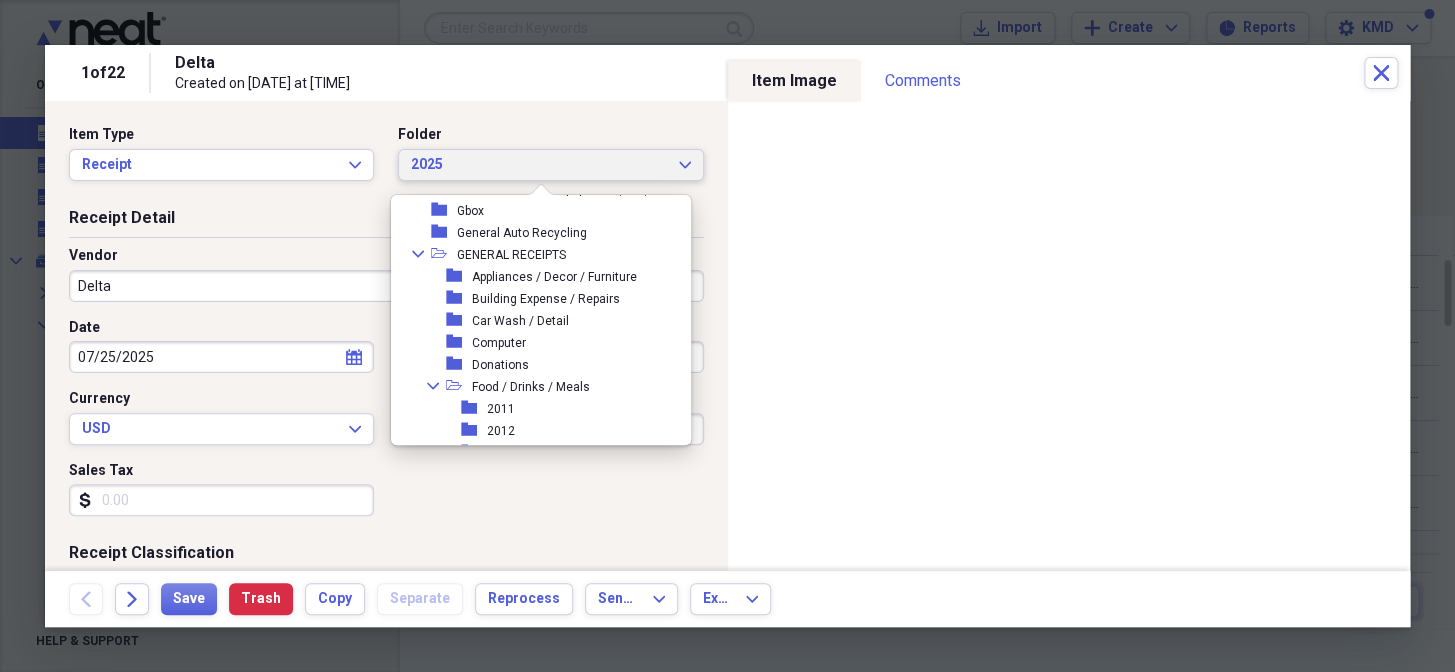 scroll, scrollTop: 11940, scrollLeft: 0, axis: vertical 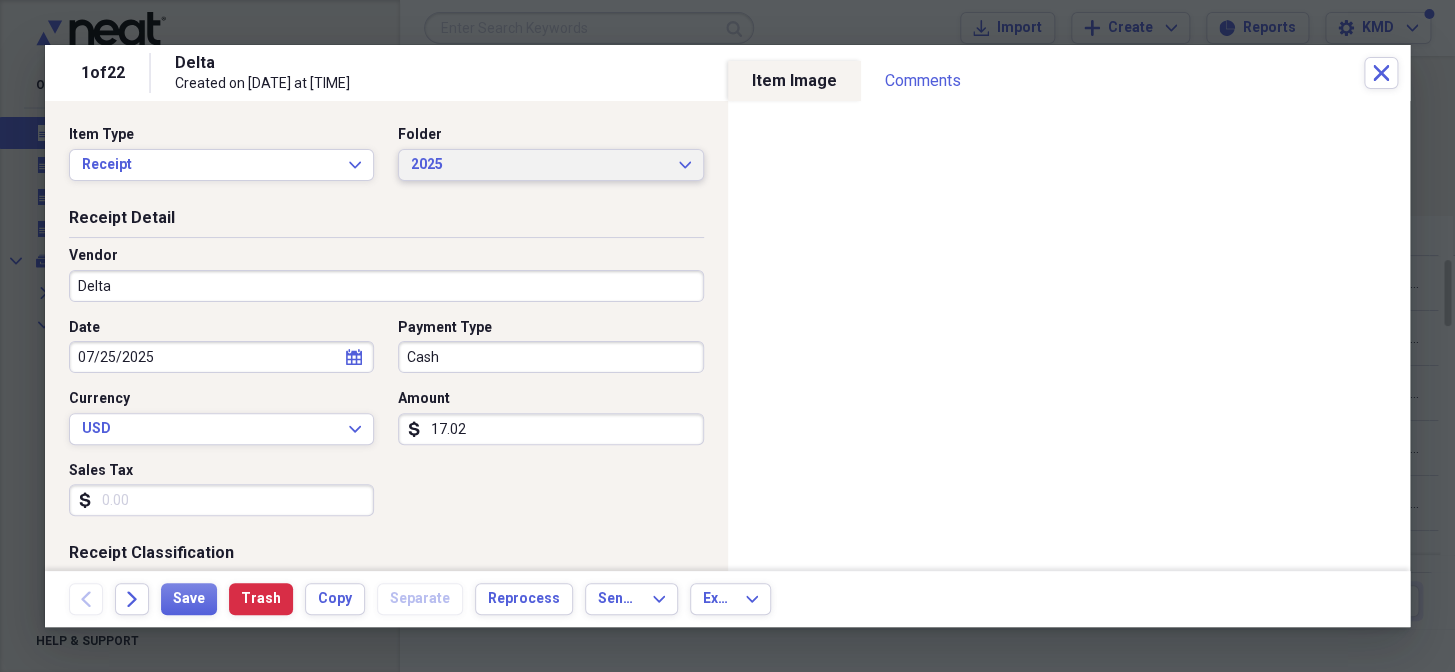 click on "2025" at bounding box center [538, 165] 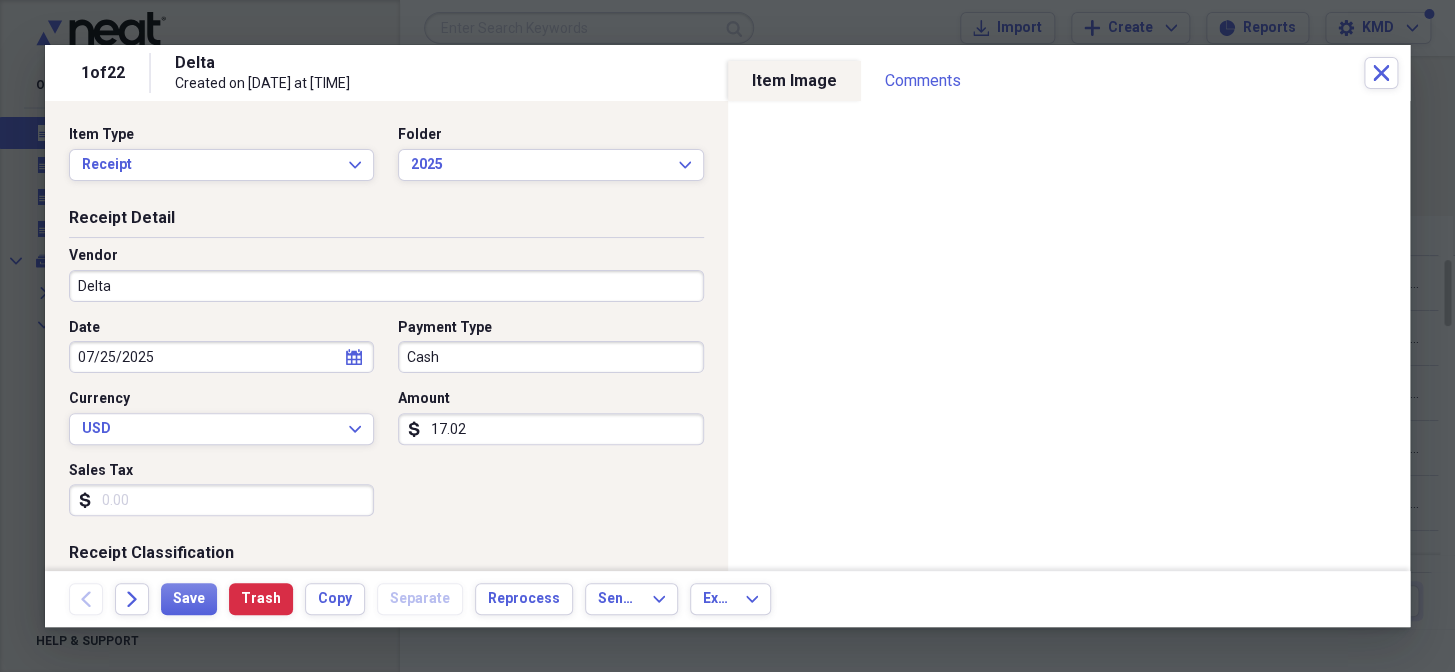 click on "Date 07/25/2025 calendar Calendar Payment Type Cash Currency USD Expand Amount dollar-sign 17.02 Sales Tax dollar-sign" at bounding box center (386, 425) 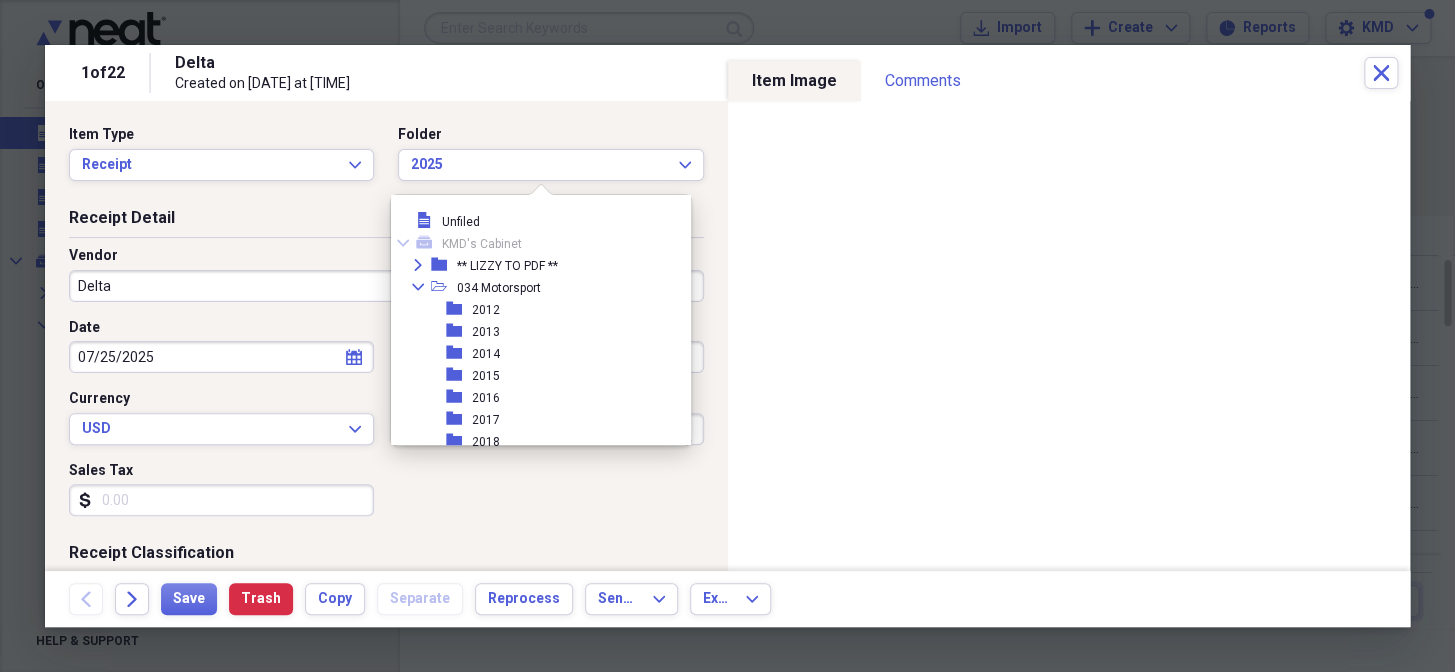 click on "Date 07/25/2025 calendar Calendar Payment Type Cash Currency USD Expand Amount dollar-sign 17.02 Sales Tax dollar-sign" at bounding box center (386, 425) 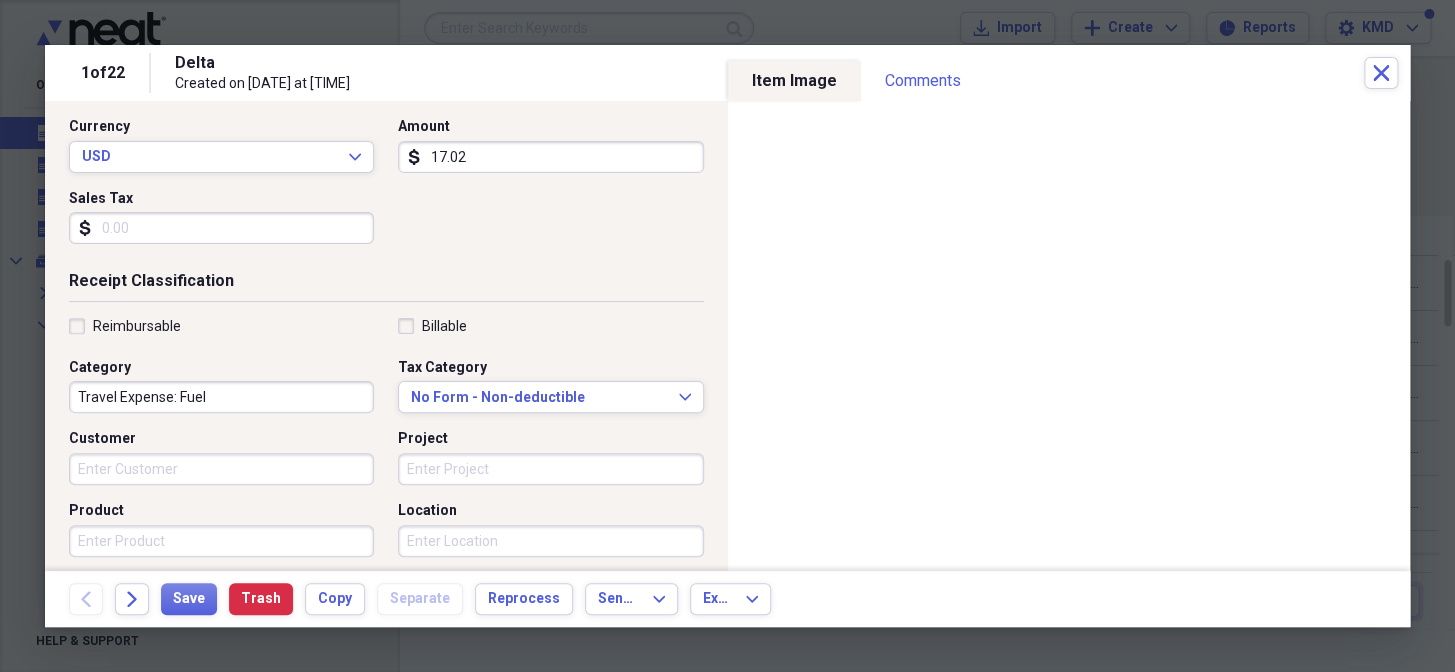 scroll, scrollTop: 363, scrollLeft: 0, axis: vertical 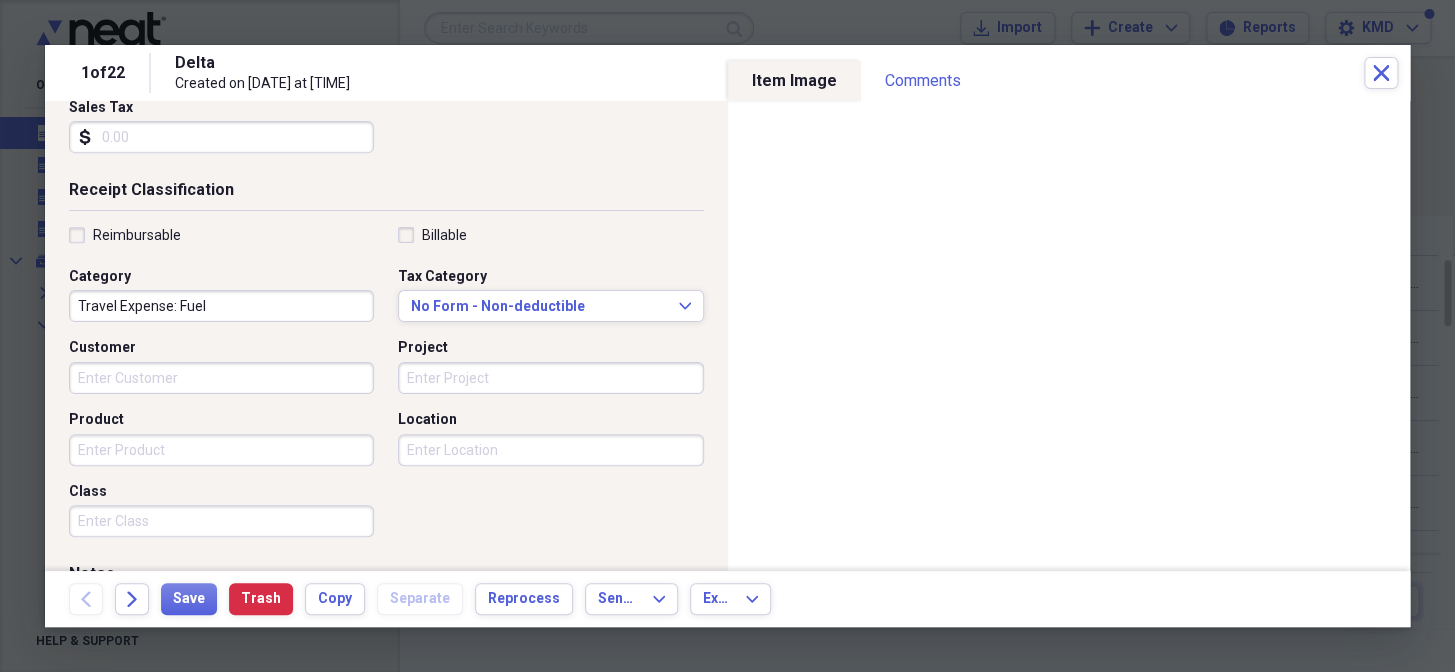 click on "Project" at bounding box center (550, 378) 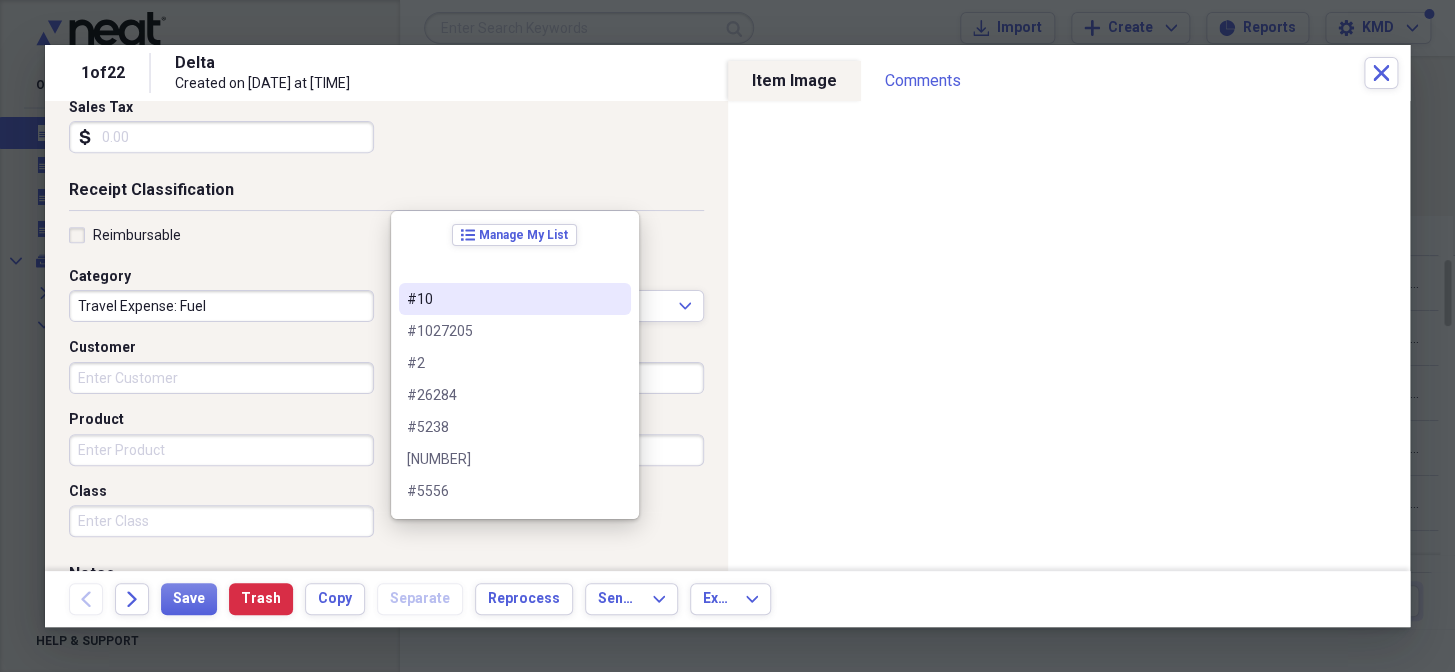 scroll, scrollTop: 545, scrollLeft: 0, axis: vertical 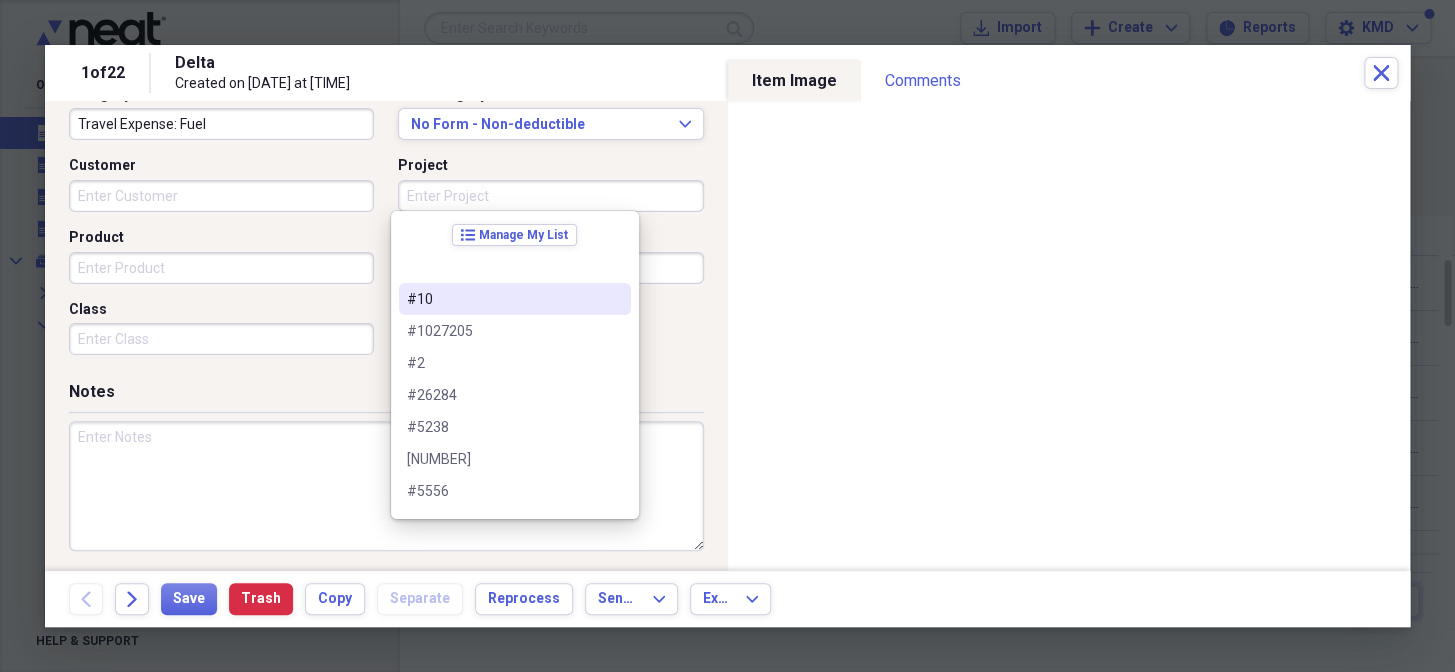 click on "Project" at bounding box center [550, 196] 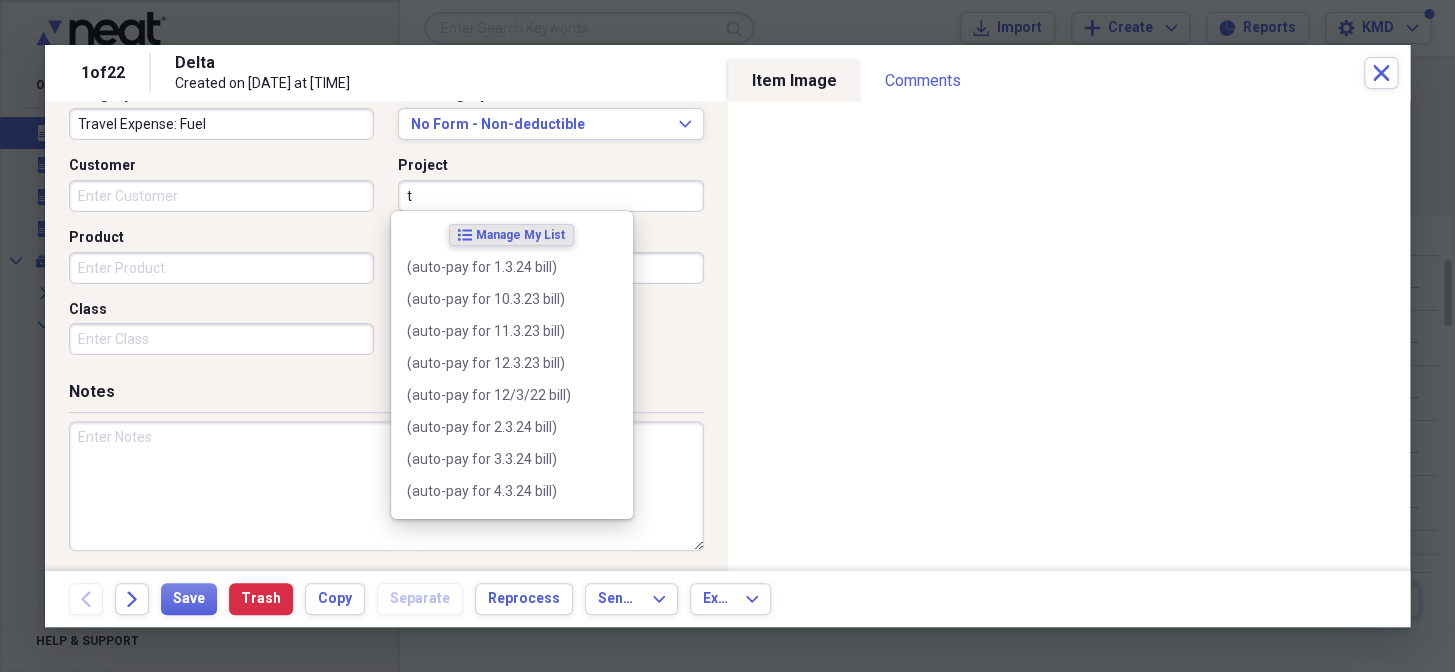 type 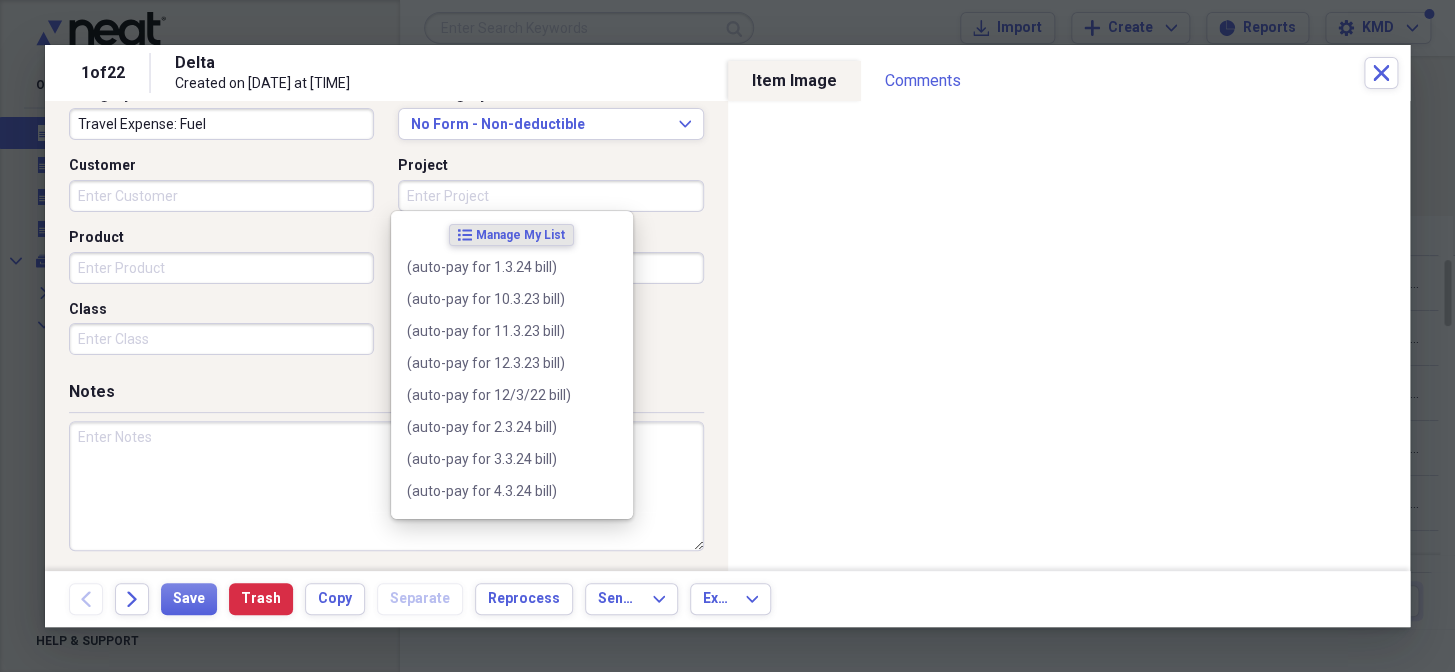 click at bounding box center (386, 486) 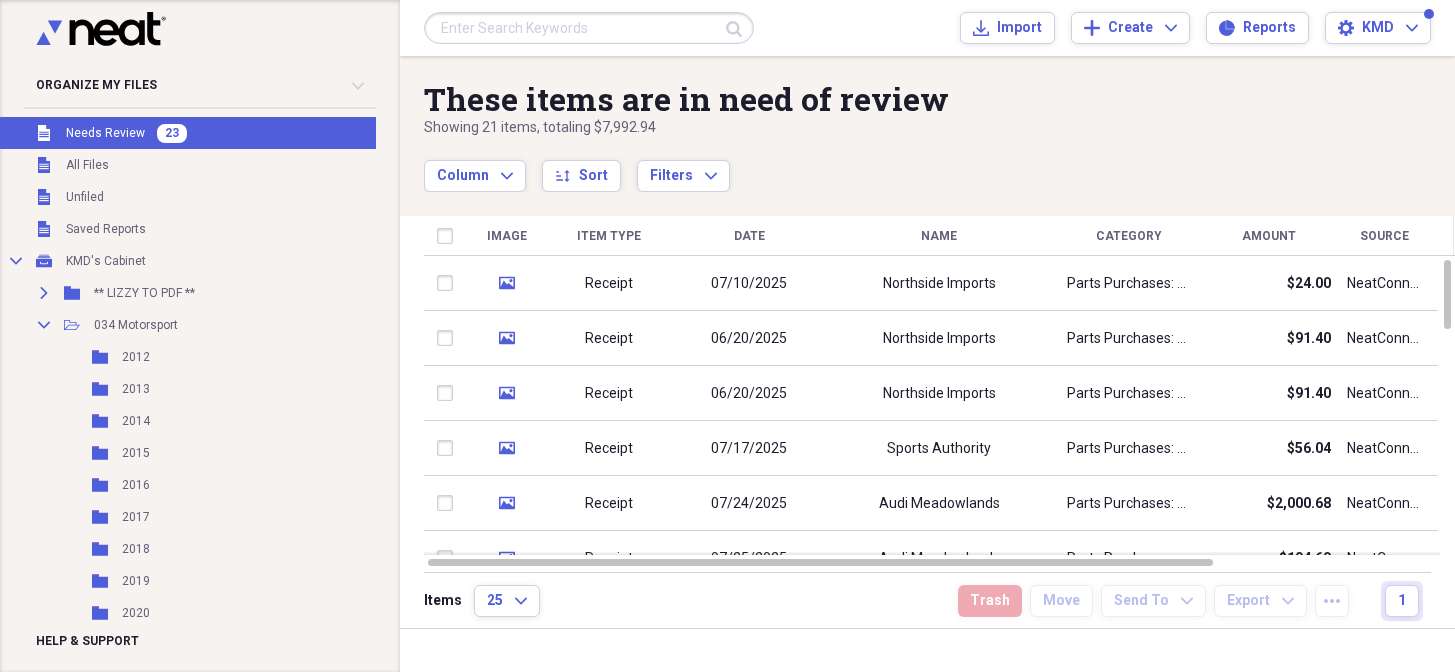 click on "Northside Imports" at bounding box center [939, 283] 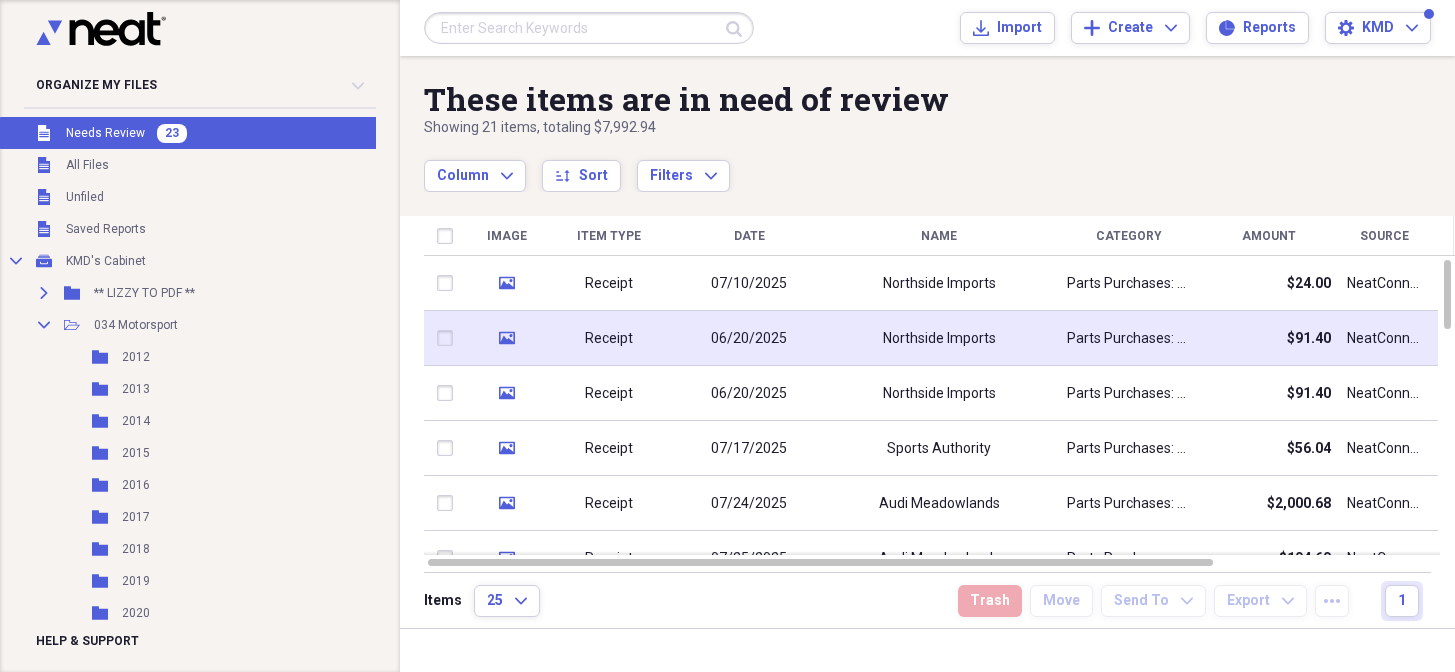 drag, startPoint x: 0, startPoint y: 0, endPoint x: 1013, endPoint y: 333, distance: 1066.3292 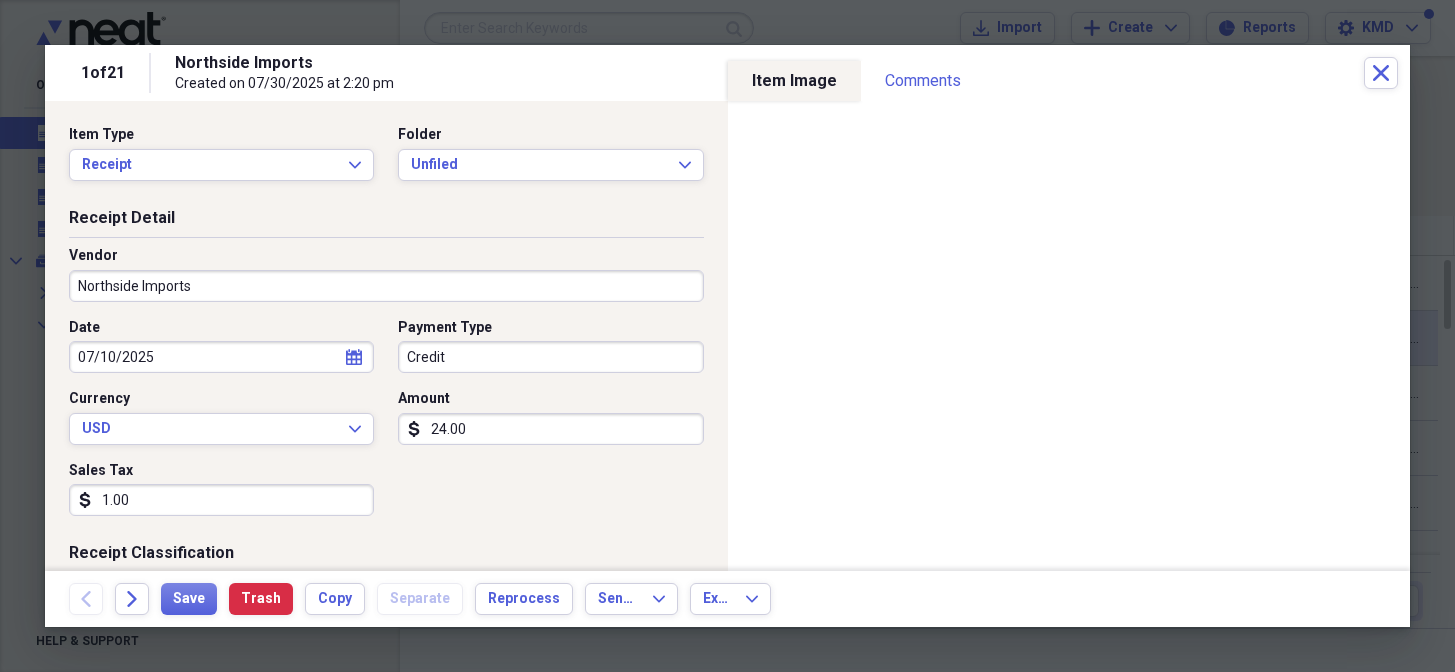 scroll, scrollTop: 0, scrollLeft: 0, axis: both 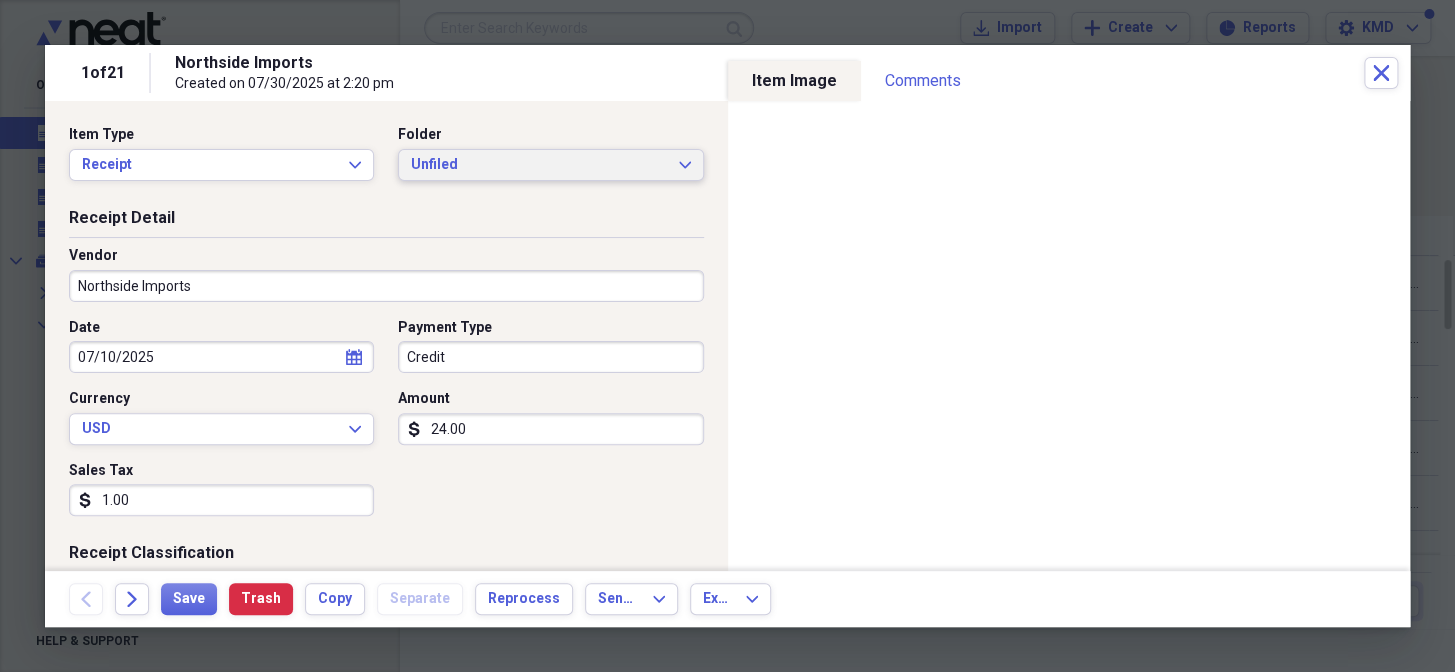 click on "Unfiled" at bounding box center [538, 165] 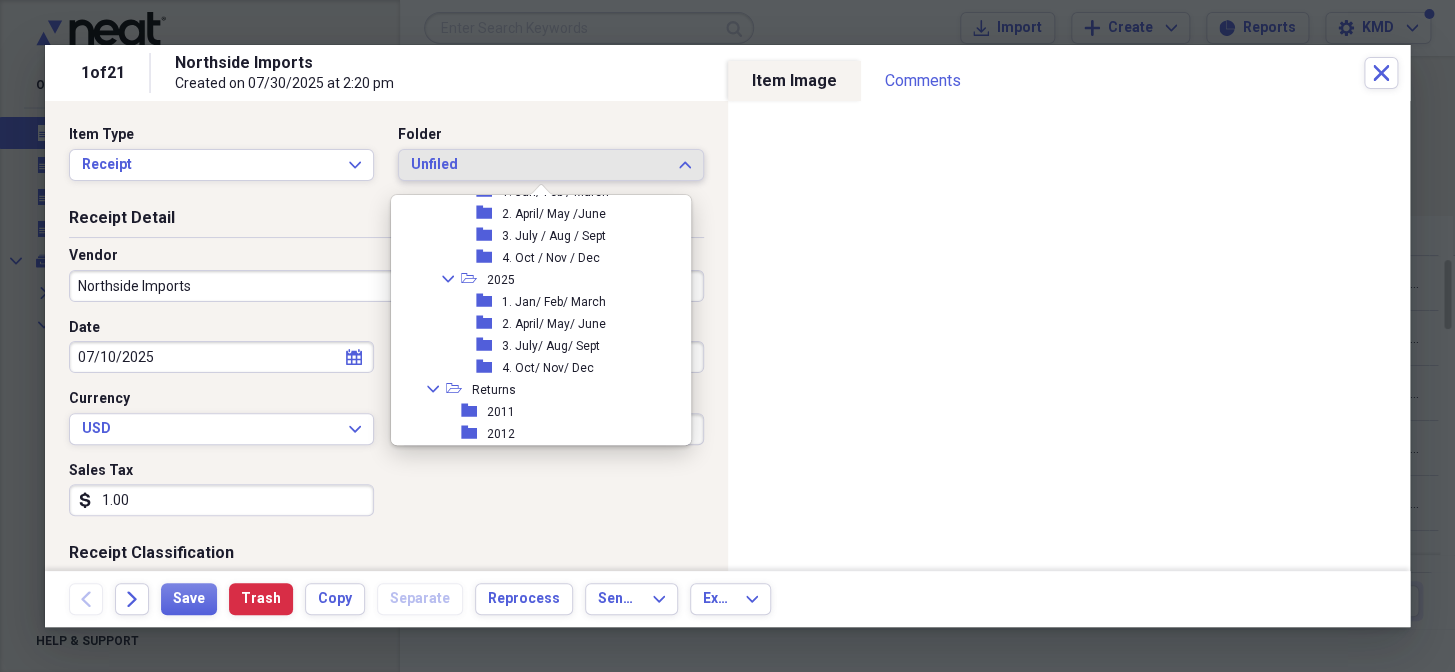 scroll, scrollTop: 19090, scrollLeft: 0, axis: vertical 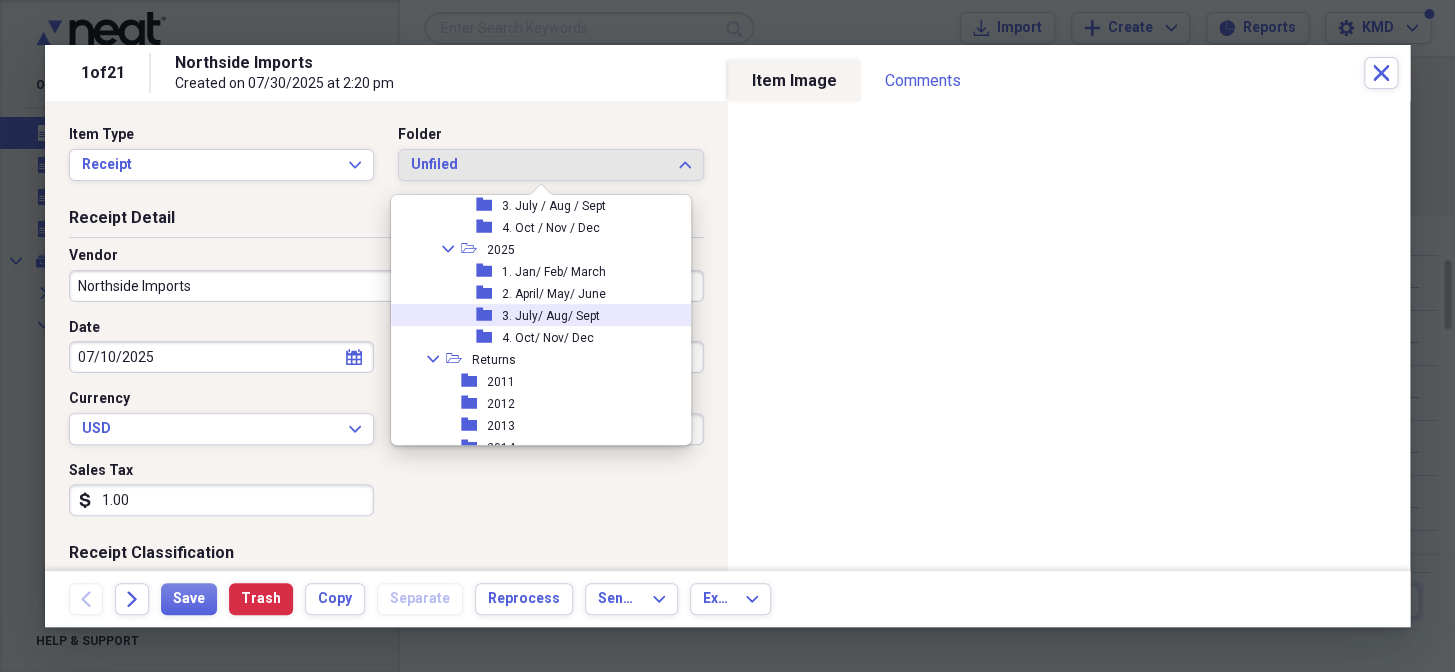 drag, startPoint x: 551, startPoint y: 301, endPoint x: 343, endPoint y: 511, distance: 295.574 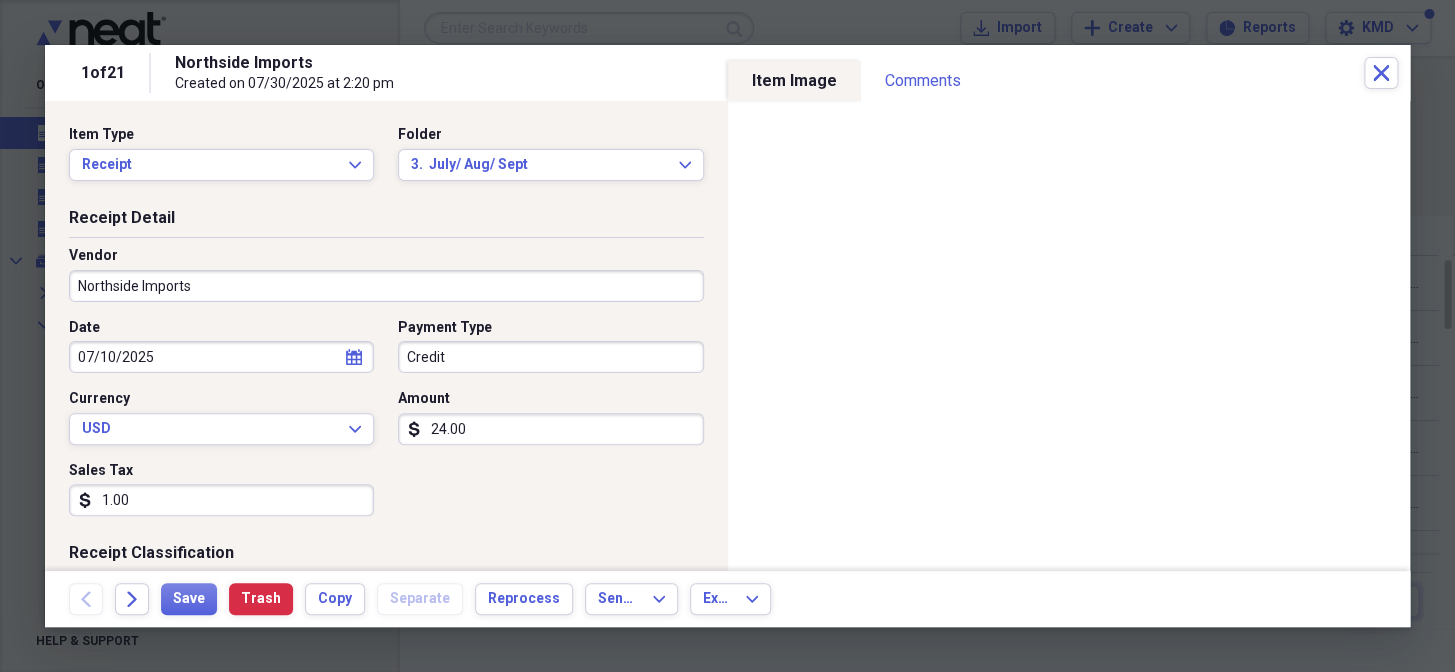 click on "1.00" at bounding box center [221, 500] 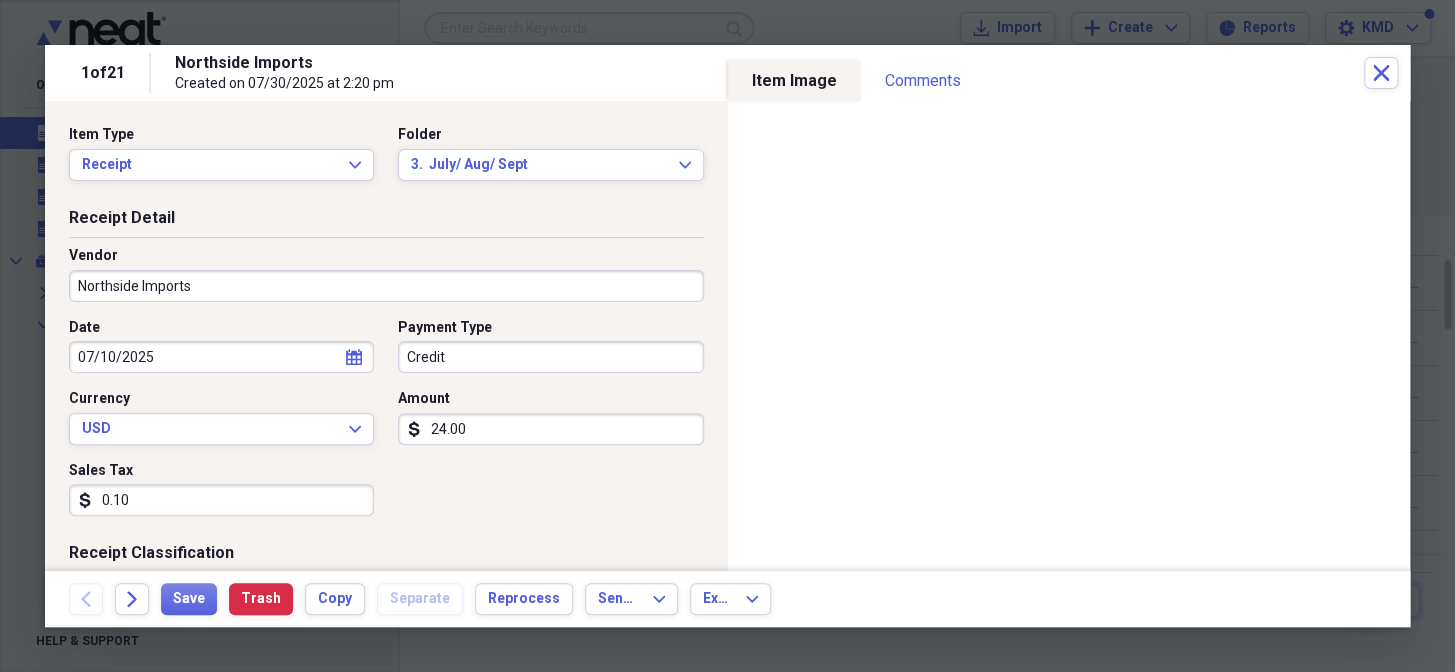 type on "0.01" 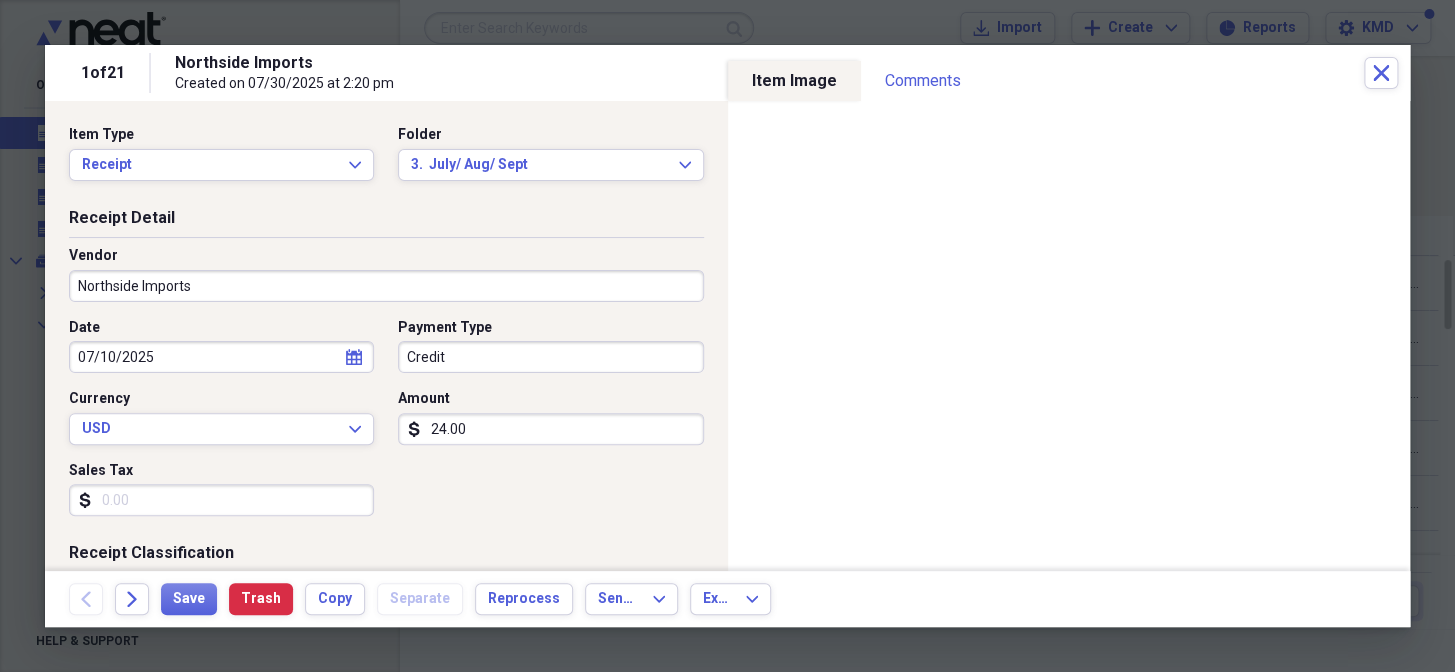 type 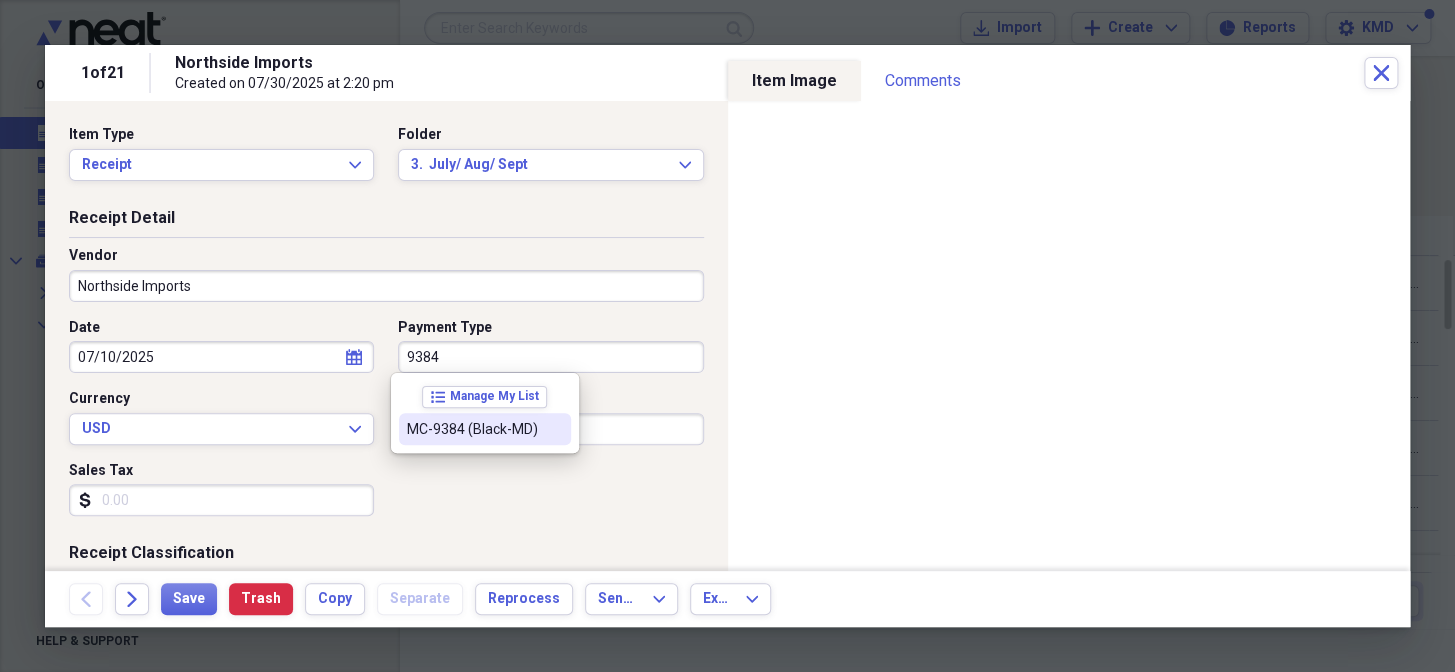 click on "MC-9384 (Black-MD)" at bounding box center [473, 429] 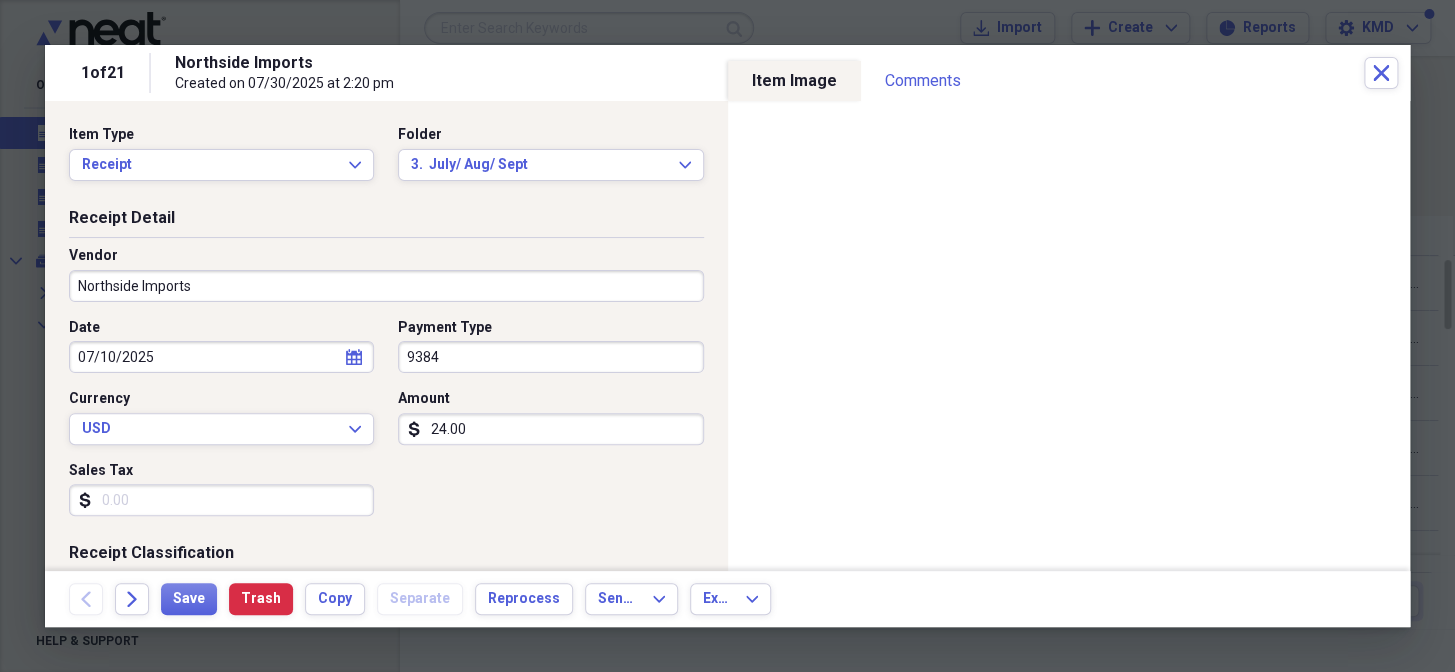 type on "MC-9384 (Black-MD)" 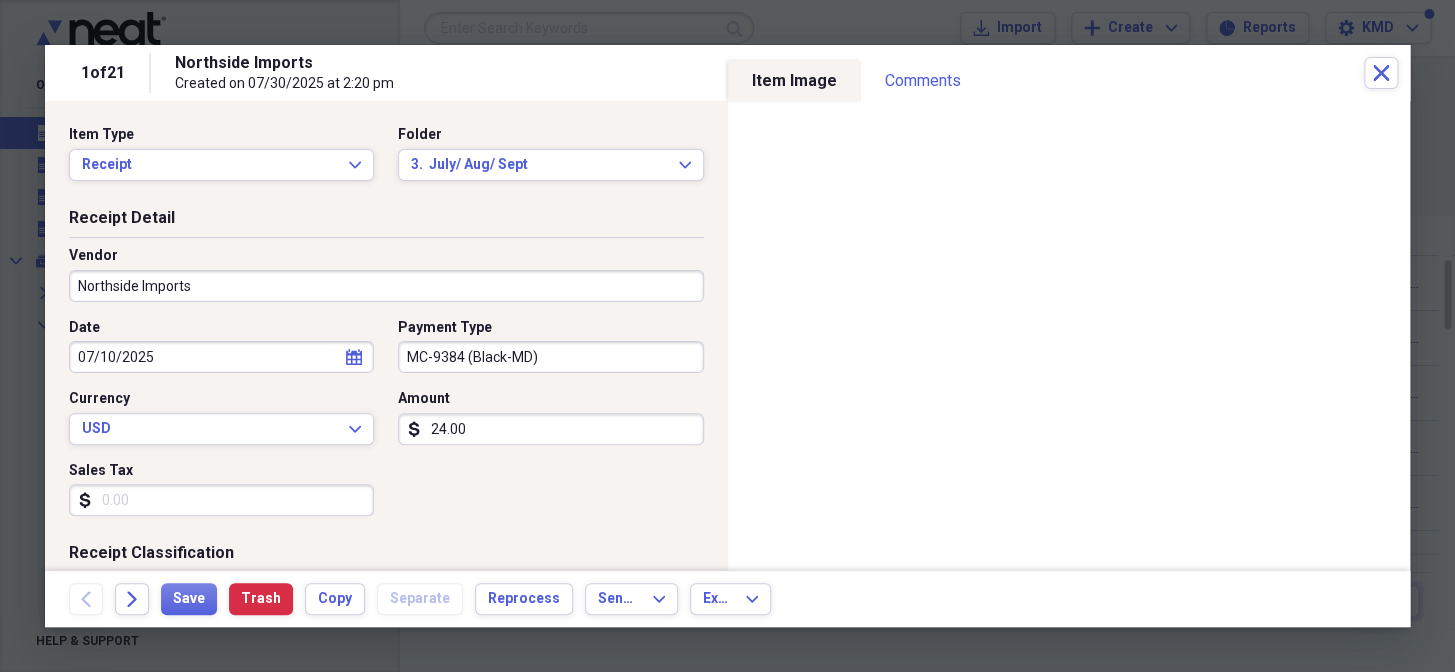 click on "24.00" at bounding box center (550, 429) 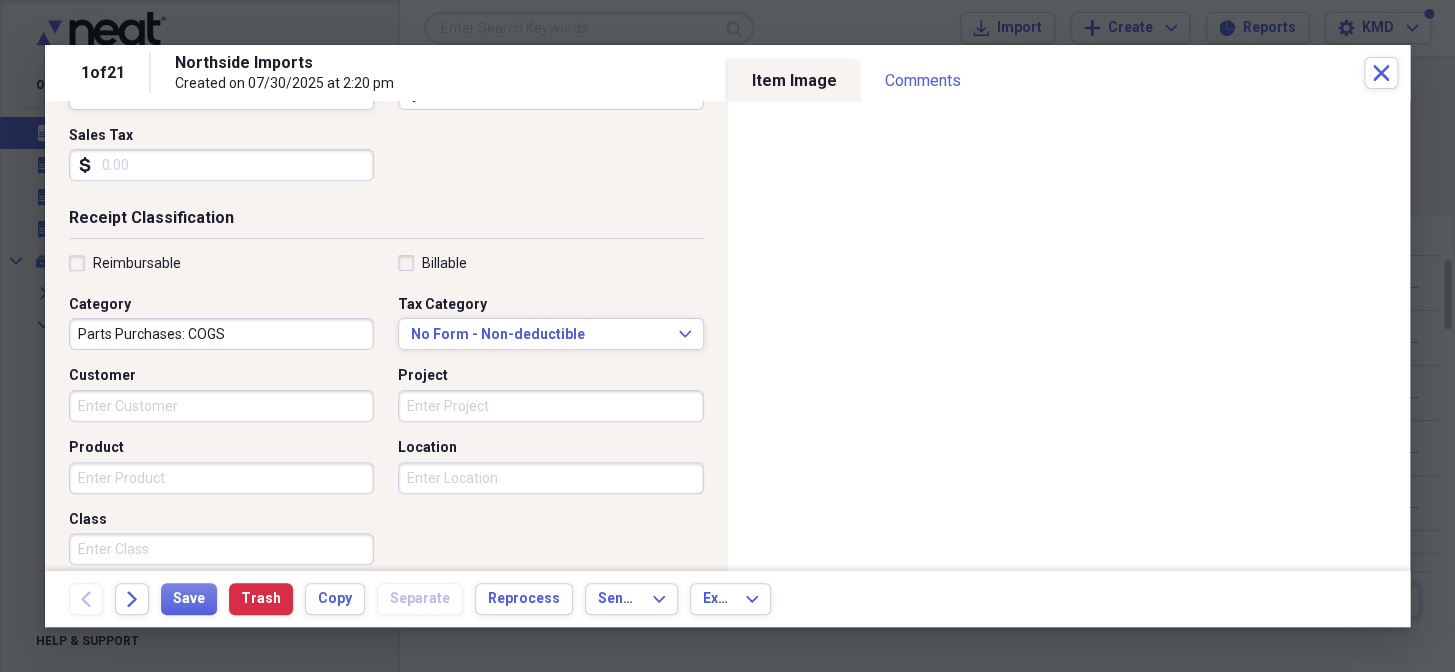 scroll, scrollTop: 363, scrollLeft: 0, axis: vertical 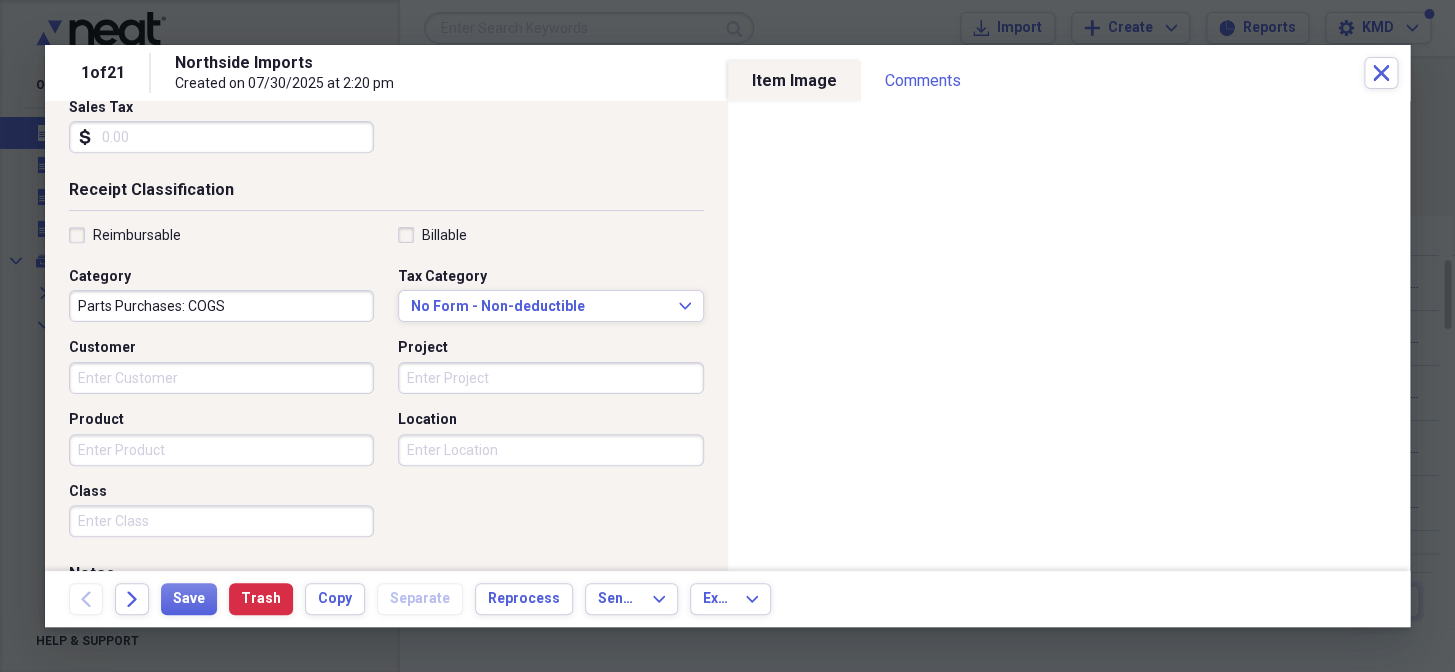 type on "9.76" 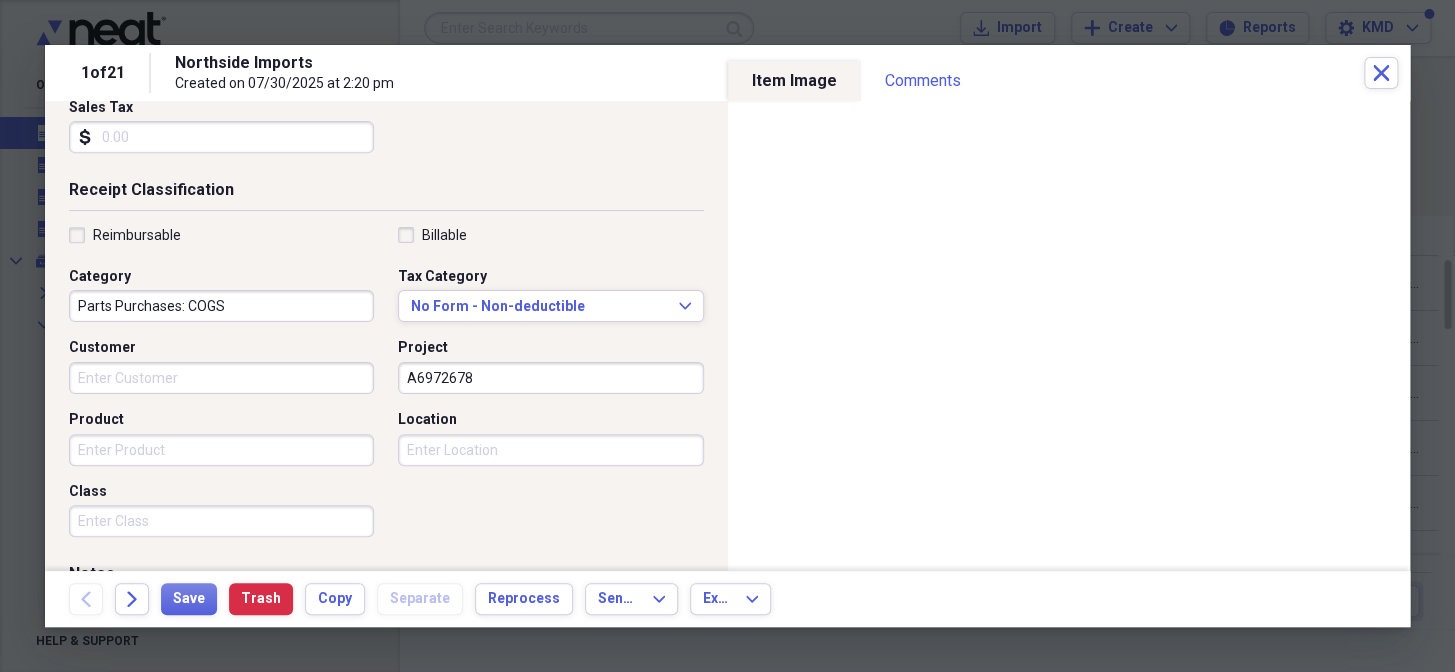 scroll, scrollTop: 550, scrollLeft: 0, axis: vertical 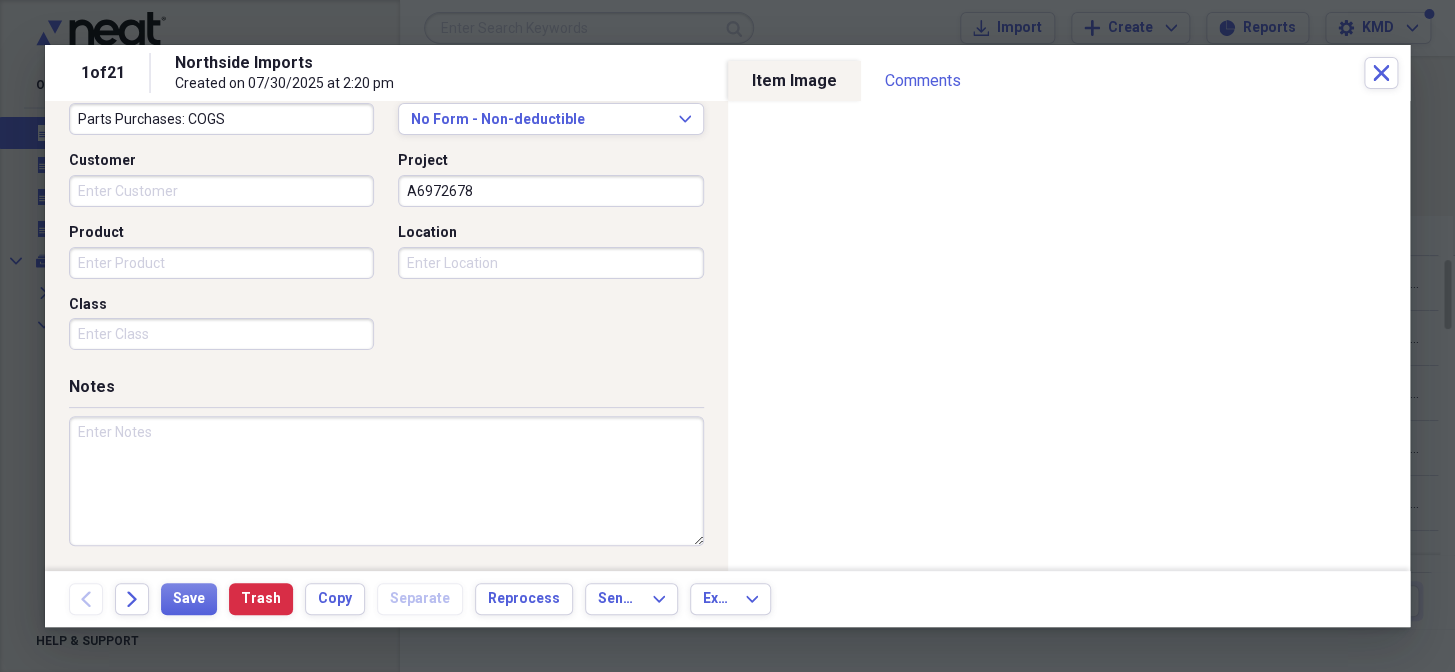 type on "A6972678" 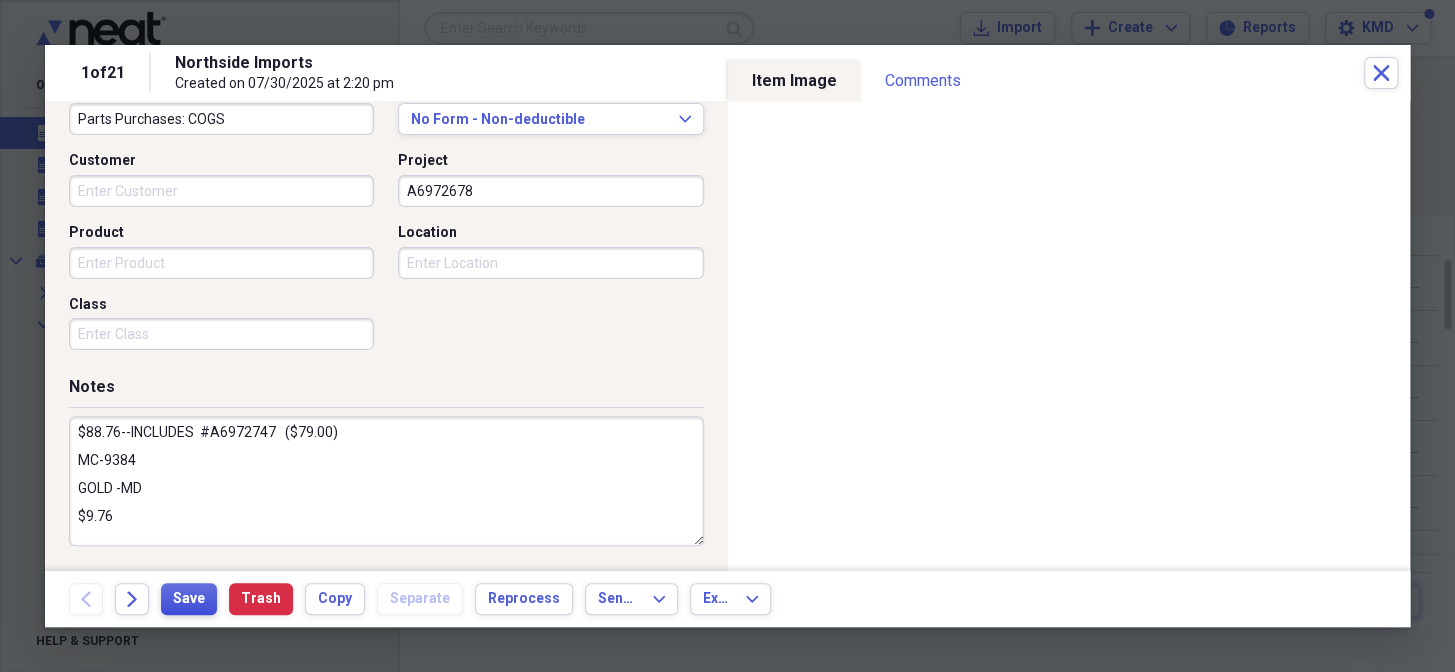type on "$88.76--INCLUDES  #A6972747   ($79.00)
MC-9384
GOLD -MD
$9.76" 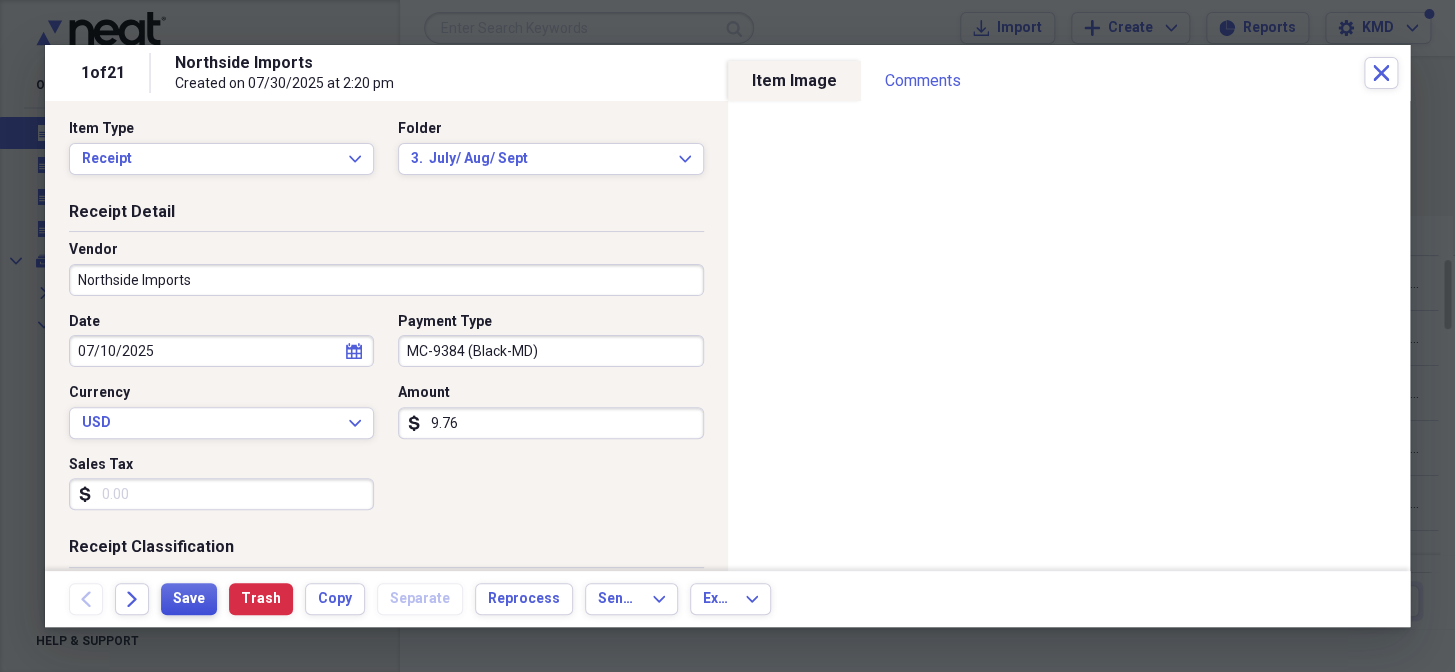 scroll, scrollTop: 0, scrollLeft: 0, axis: both 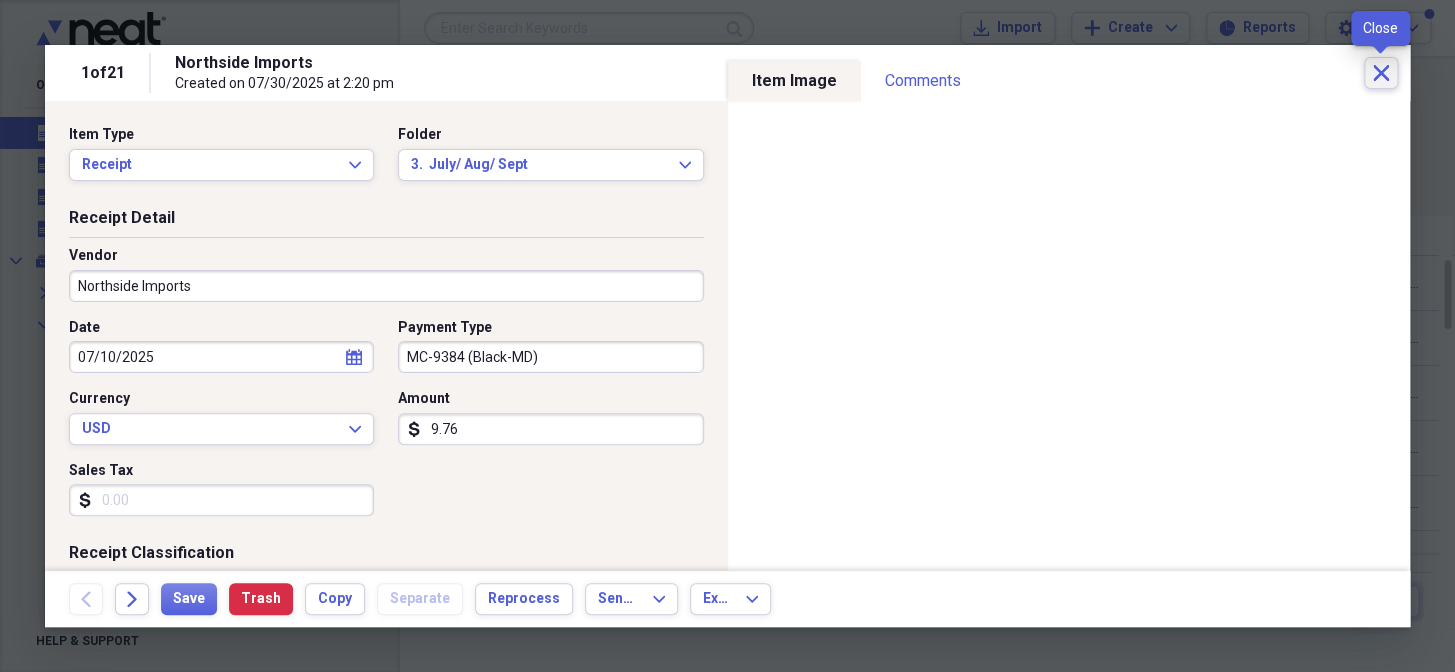 click 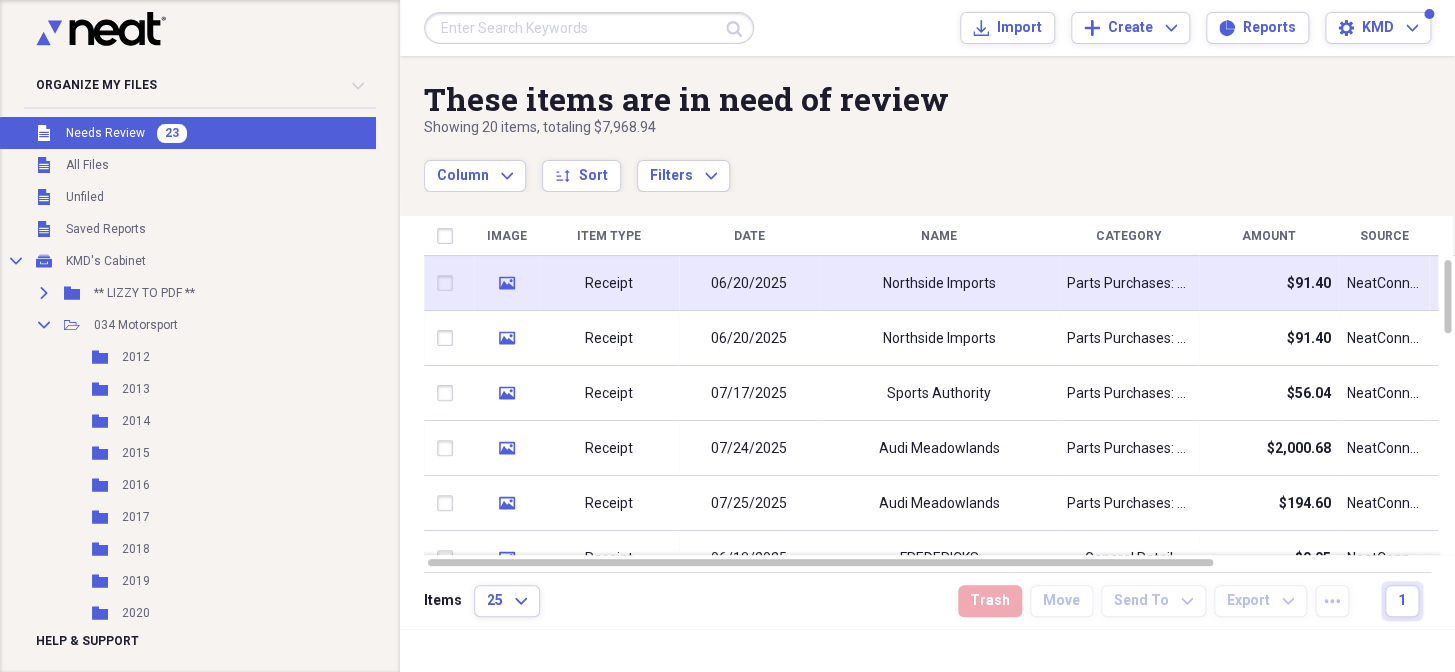 click on "Northside Imports" at bounding box center [939, 283] 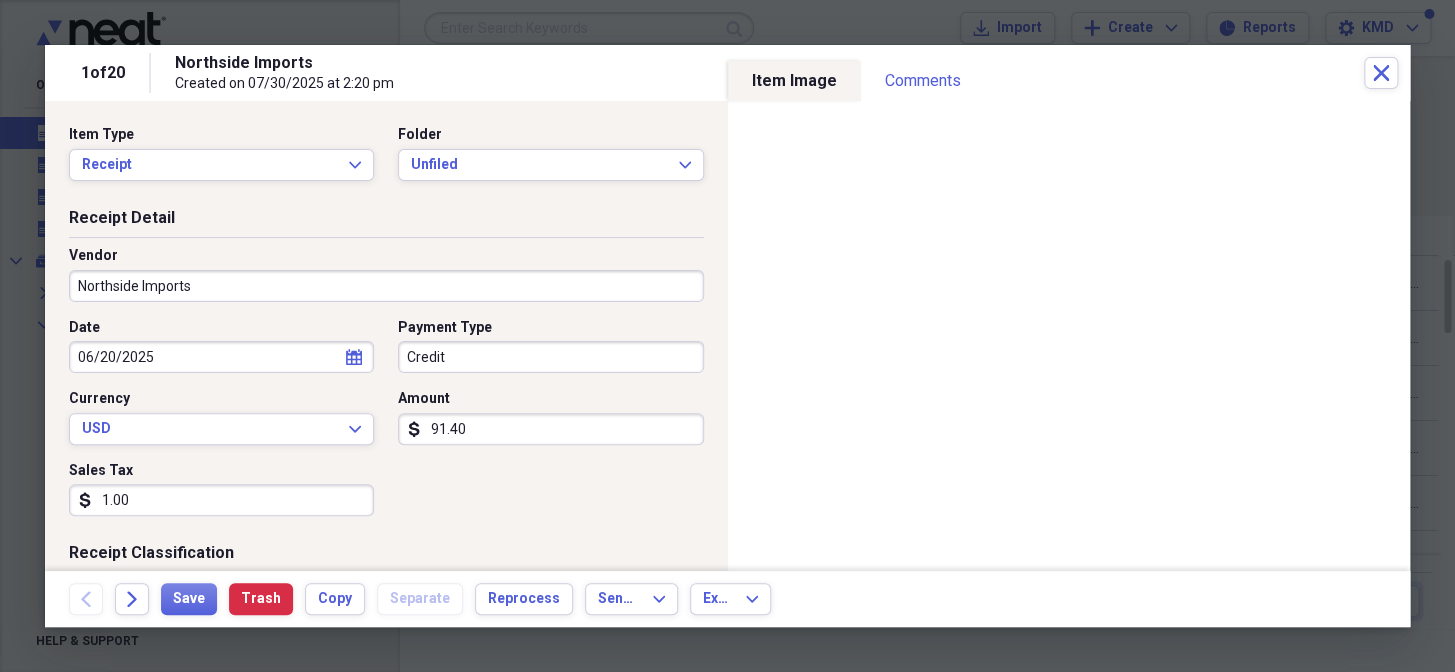 click on "1.00" at bounding box center [221, 500] 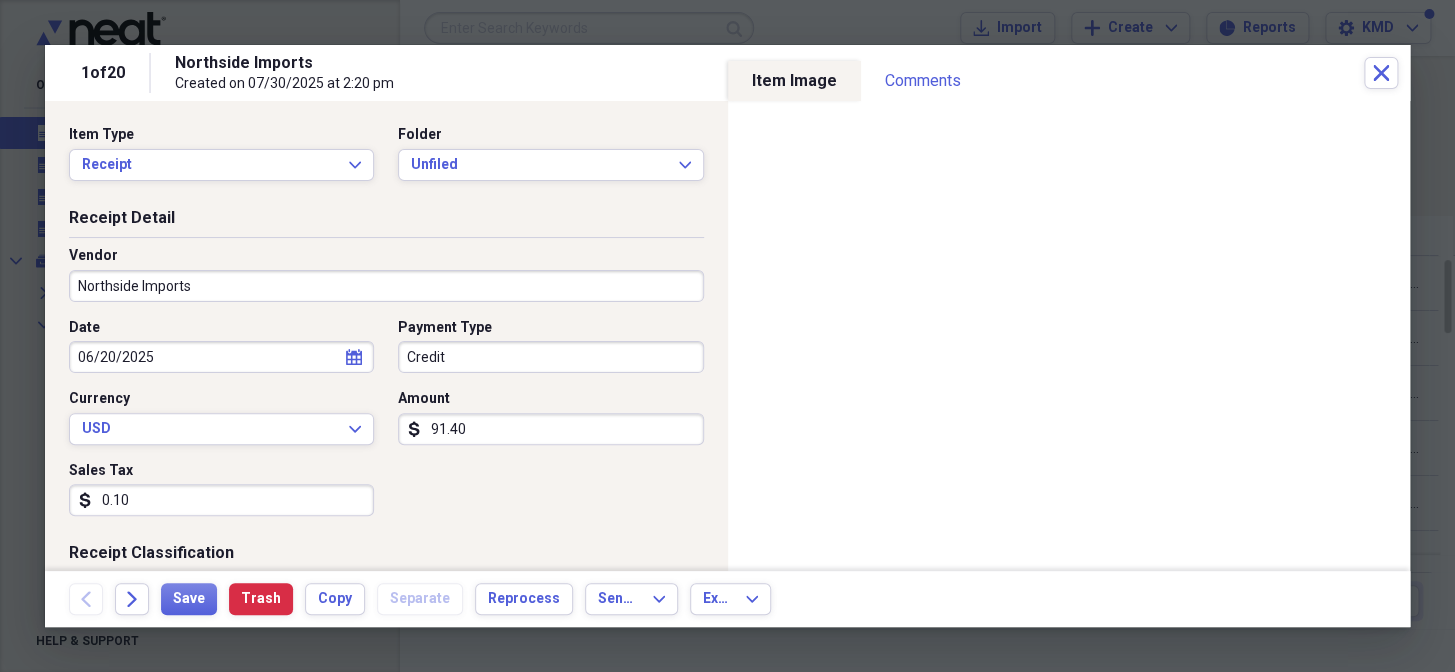 click on "dollar-sign 0.10" at bounding box center (221, 500) 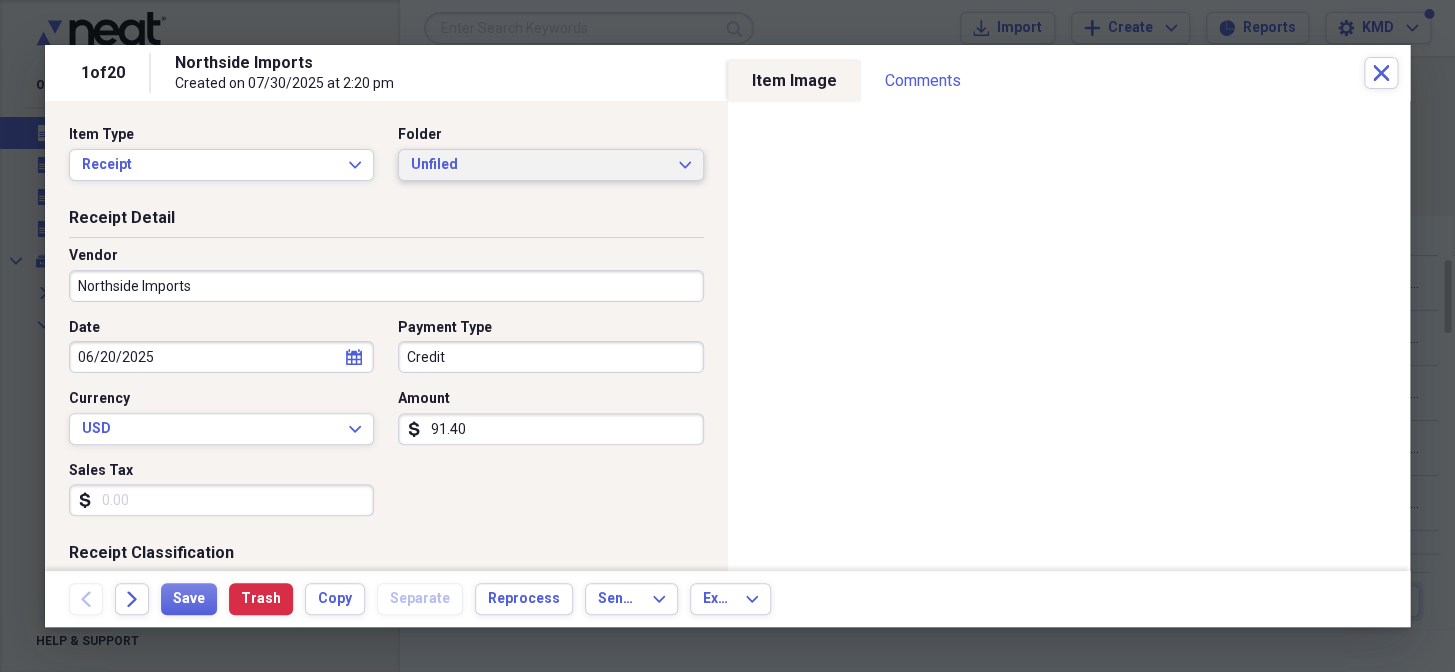 type 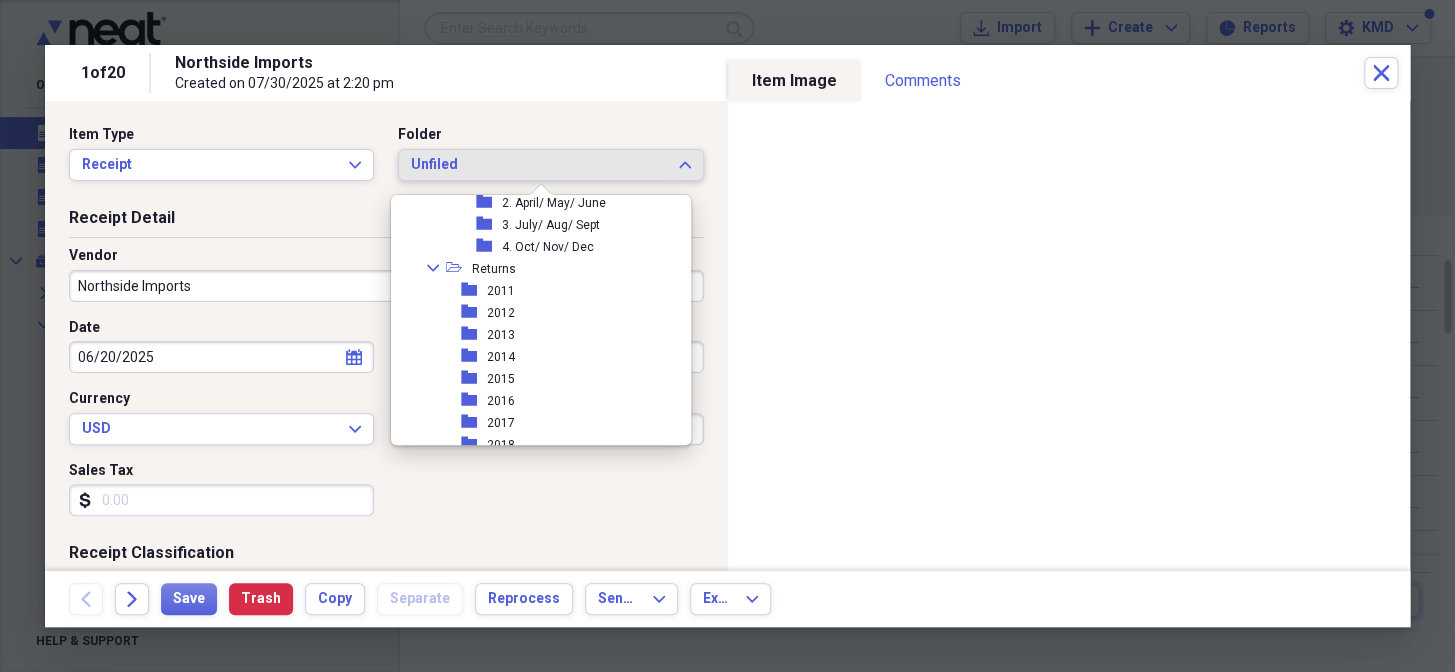 scroll, scrollTop: 19090, scrollLeft: 0, axis: vertical 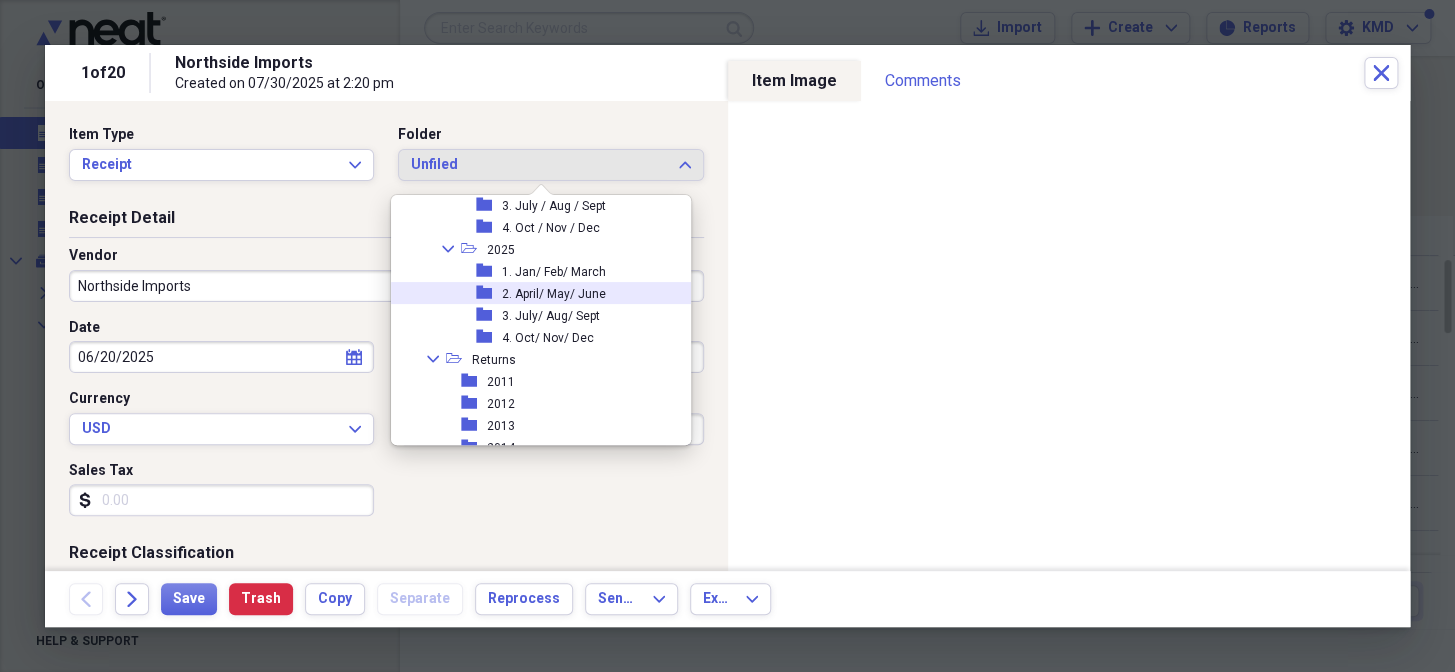 click on "2.  April/ May/ June" at bounding box center (554, 294) 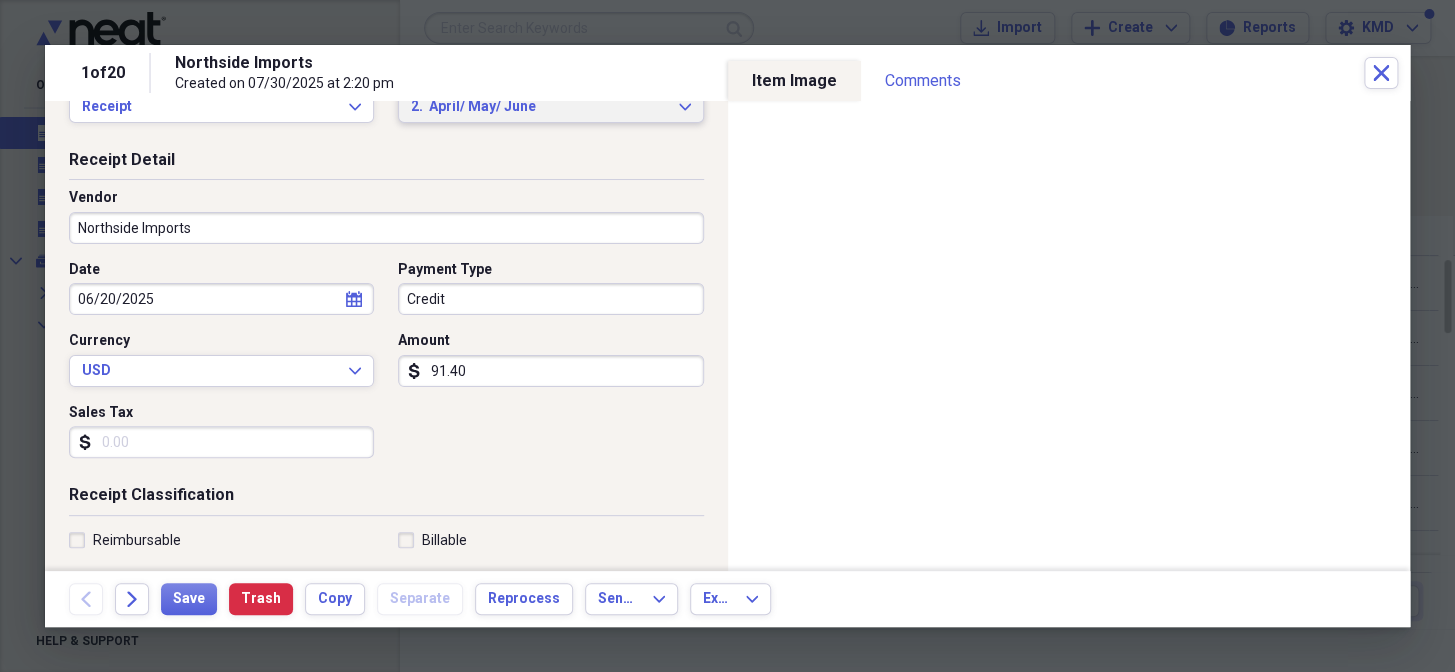scroll, scrollTop: 90, scrollLeft: 0, axis: vertical 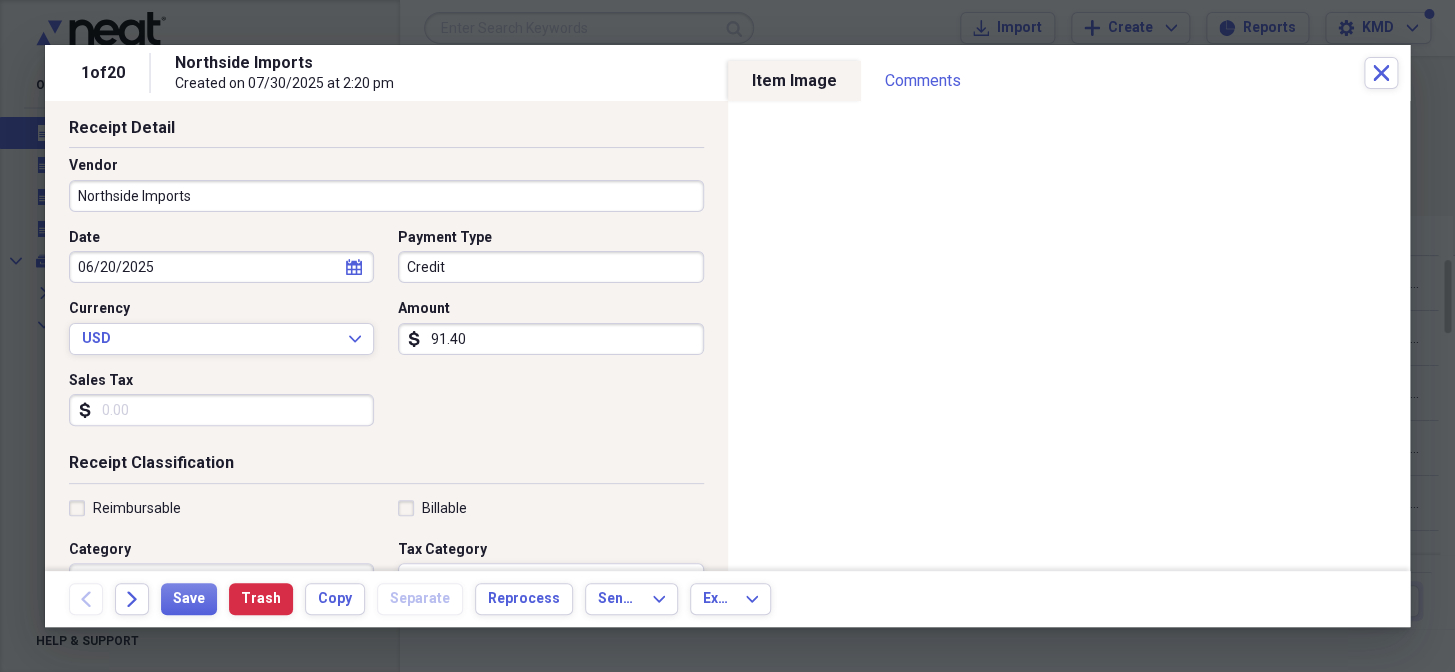 click on "91.40" at bounding box center (550, 339) 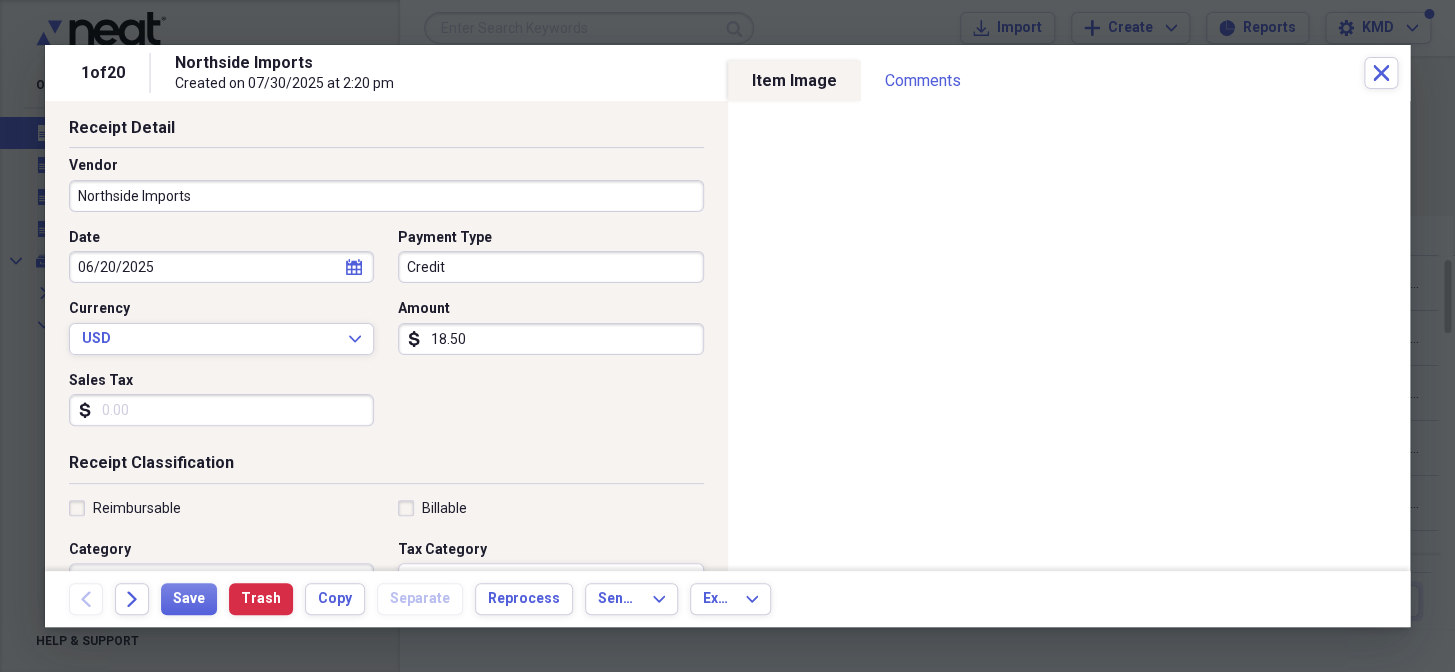 type on "18.50" 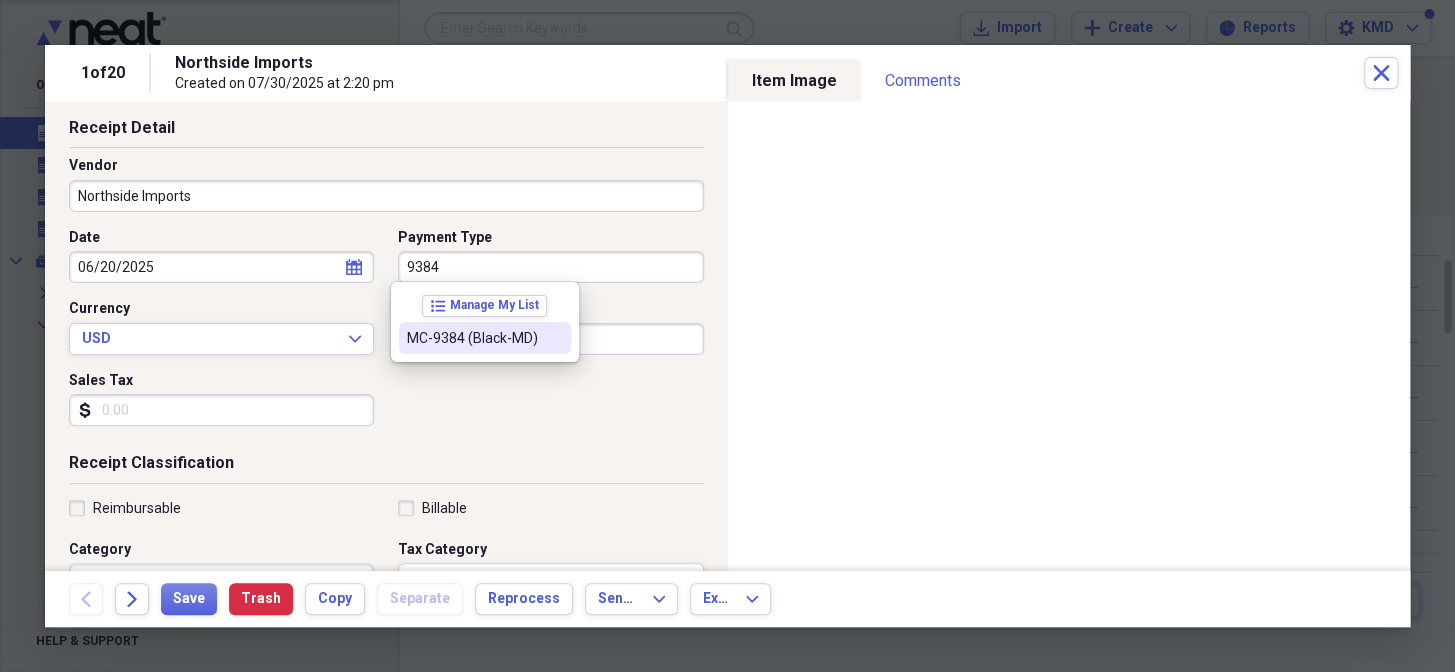click on "MC-9384 (Black-MD)" at bounding box center (473, 338) 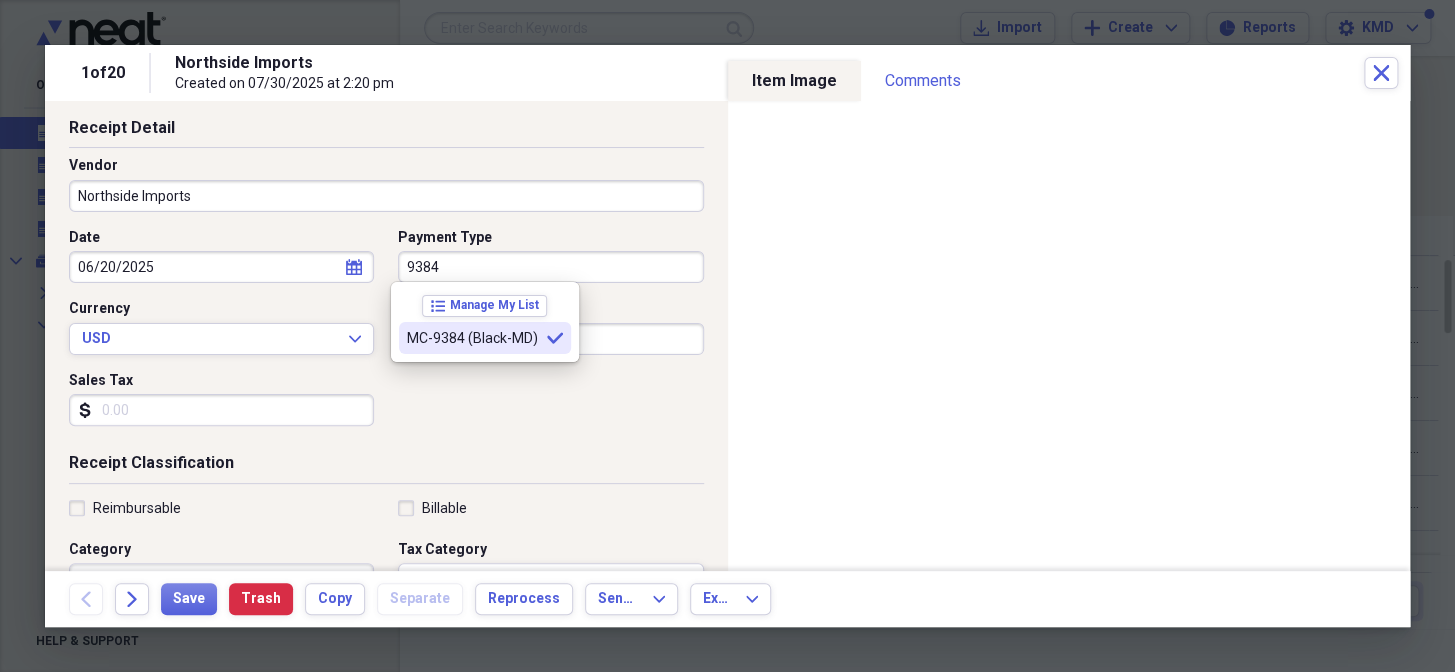 type on "MC-9384 (Black-MD)" 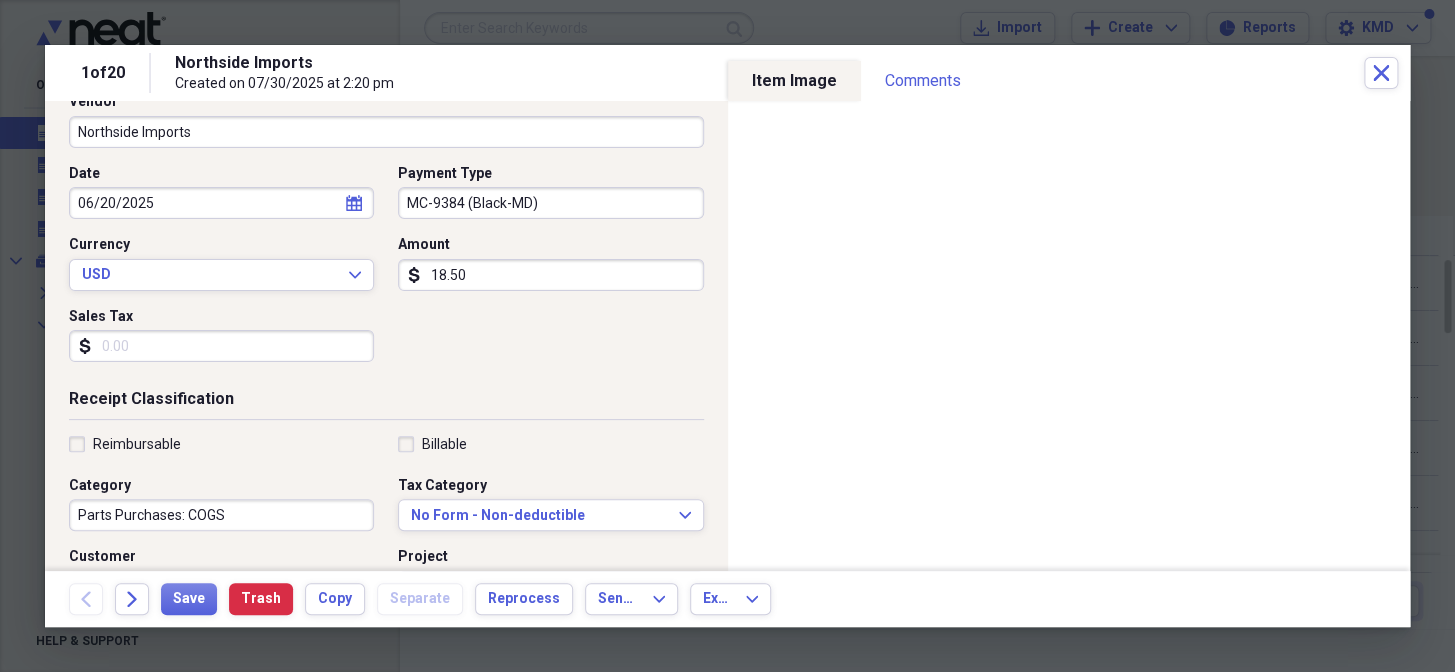 scroll, scrollTop: 363, scrollLeft: 0, axis: vertical 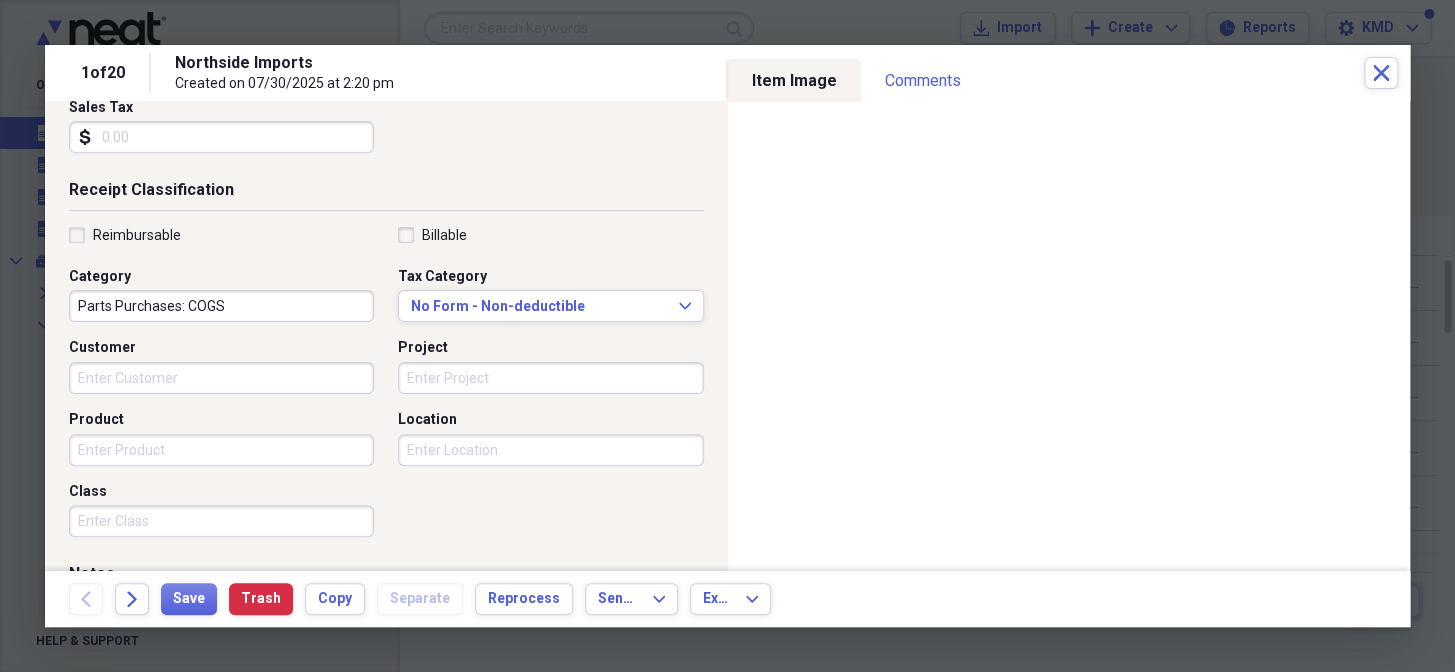 click on "Project" at bounding box center (550, 378) 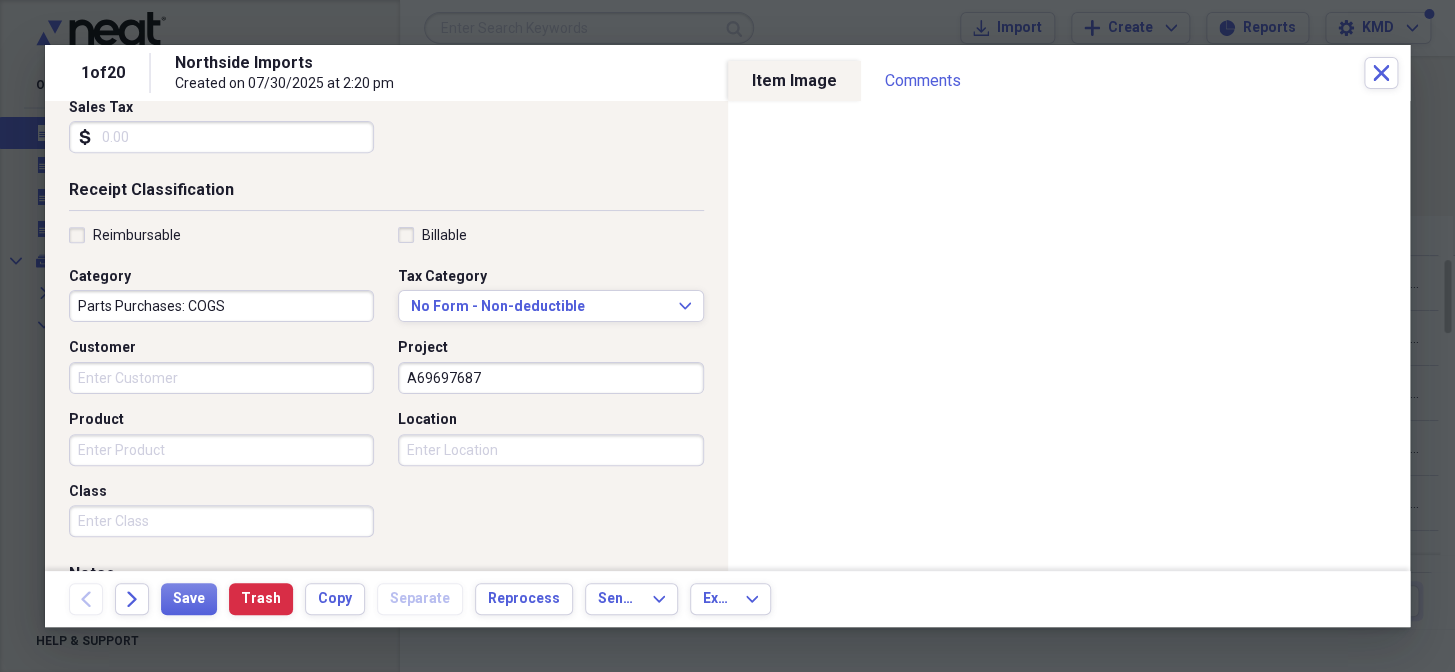 drag, startPoint x: 484, startPoint y: 370, endPoint x: 361, endPoint y: 376, distance: 123.146255 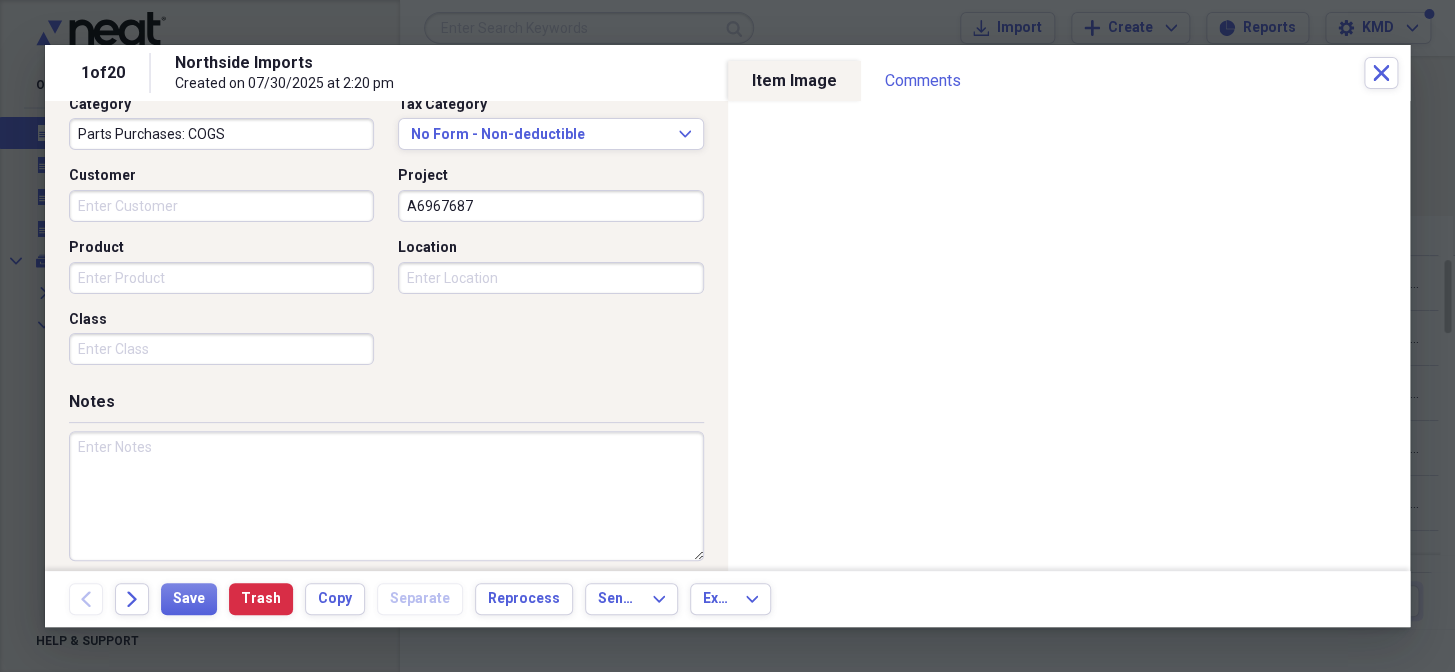 scroll, scrollTop: 550, scrollLeft: 0, axis: vertical 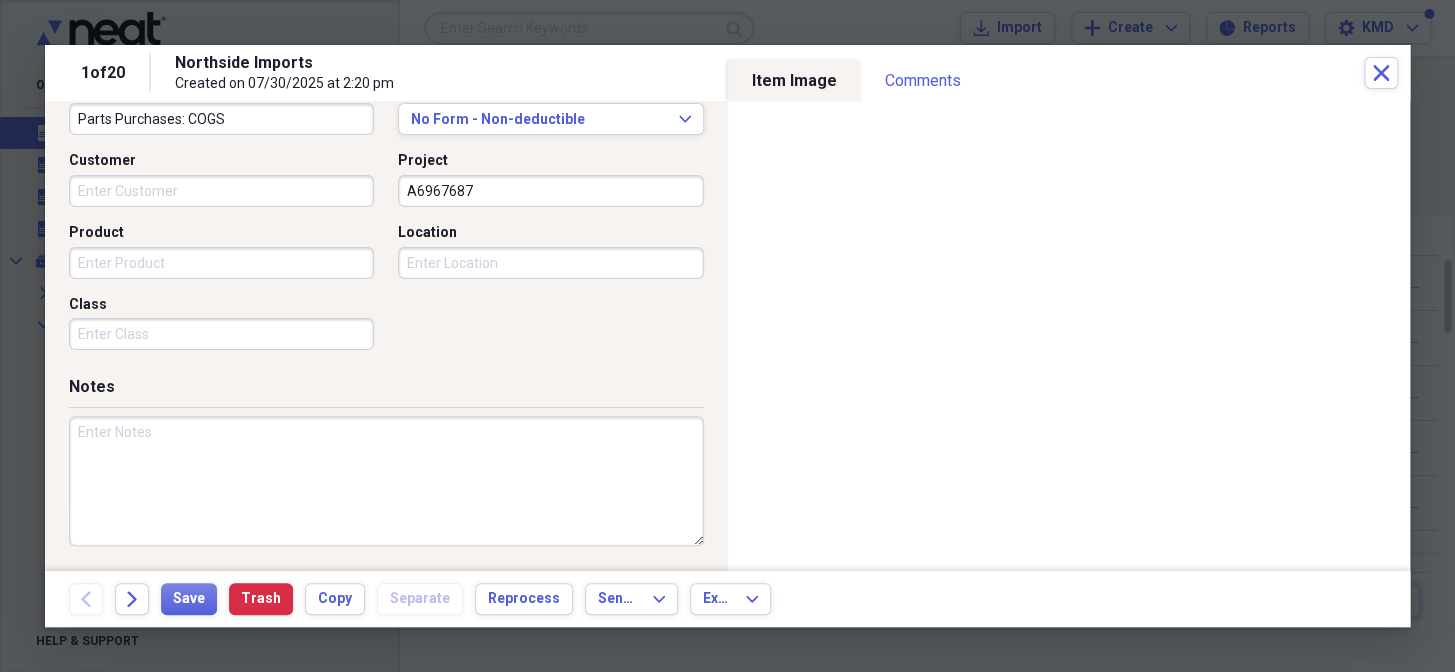 type on "A6967687" 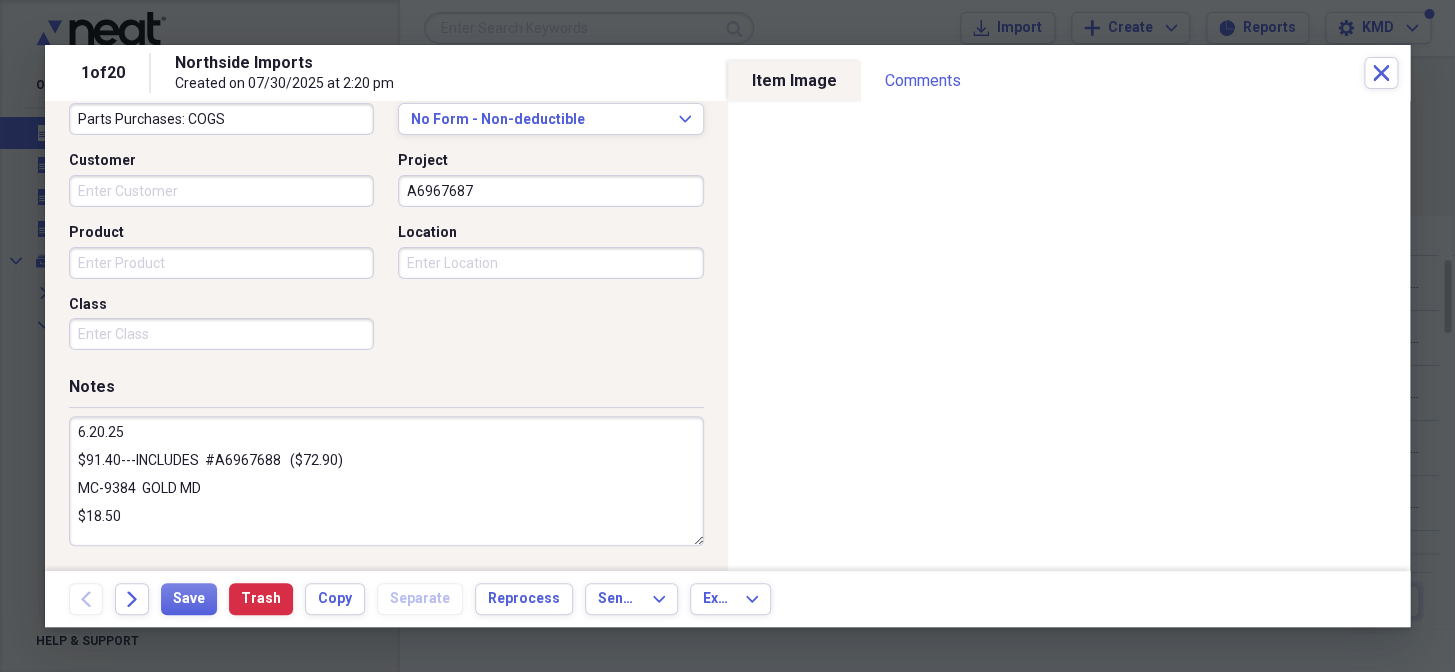 type on "6.20.25
$91.40---INCLUDES  #A6967688   ($72.90)
MC-9384  GOLD MD
$18.50" 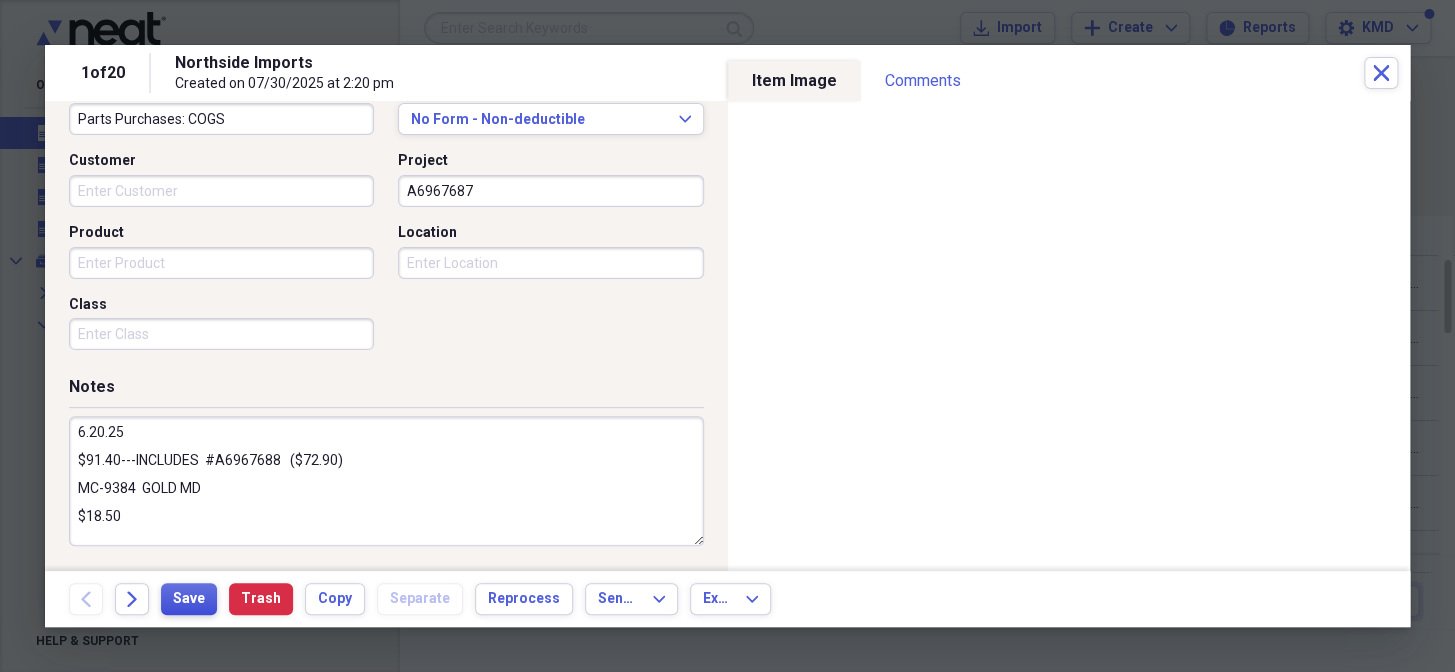 click on "Save" at bounding box center (189, 599) 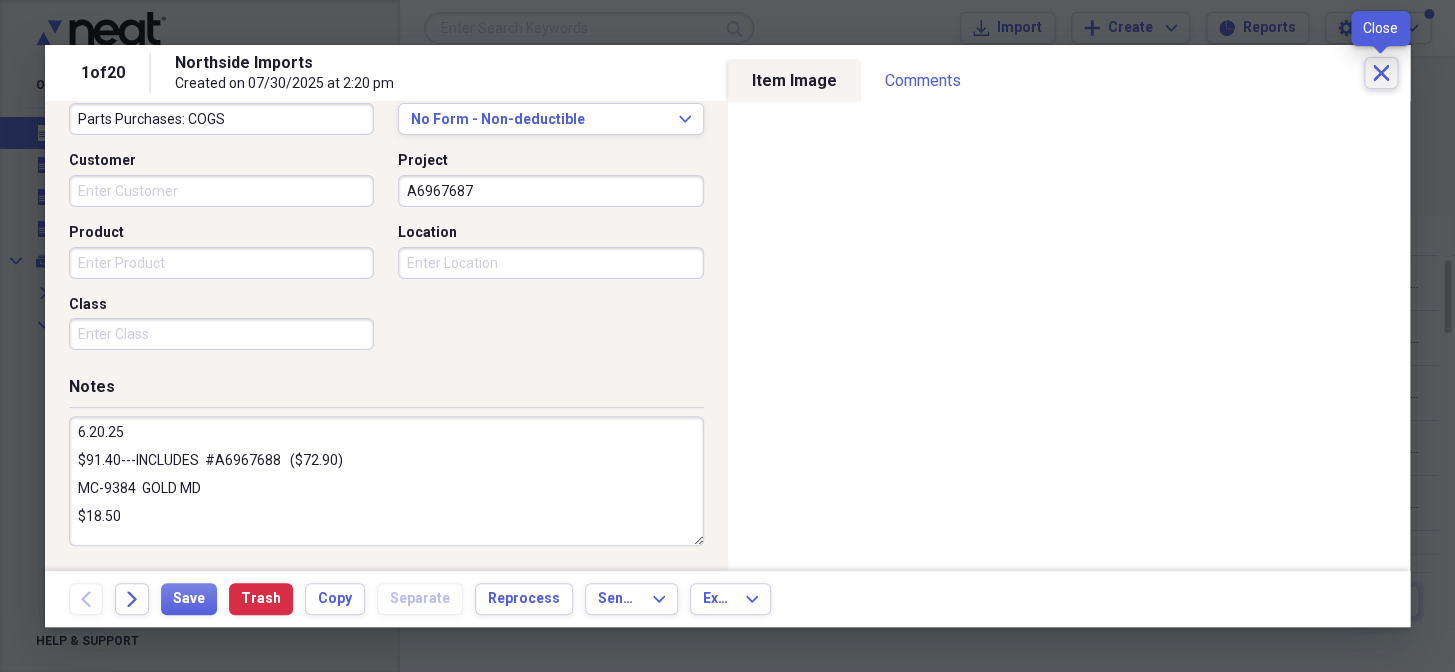 click on "Close" 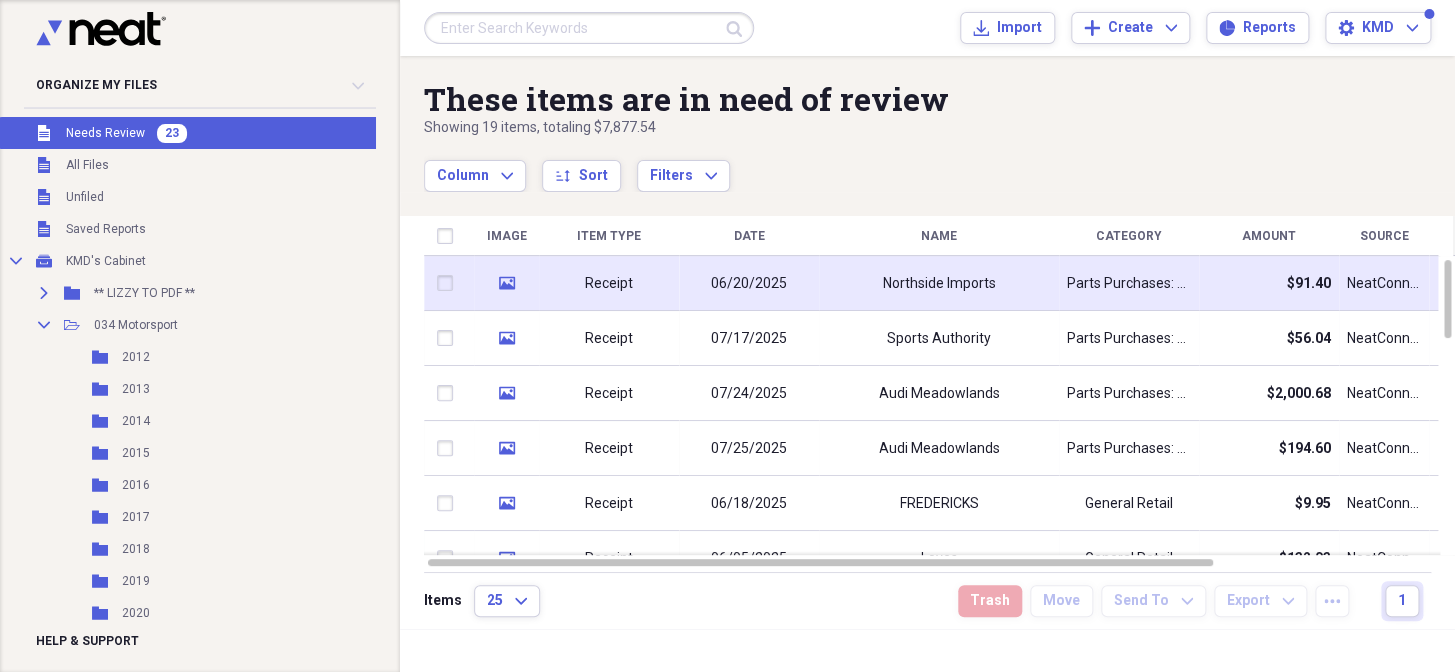 click on "06/20/2025" at bounding box center [749, 283] 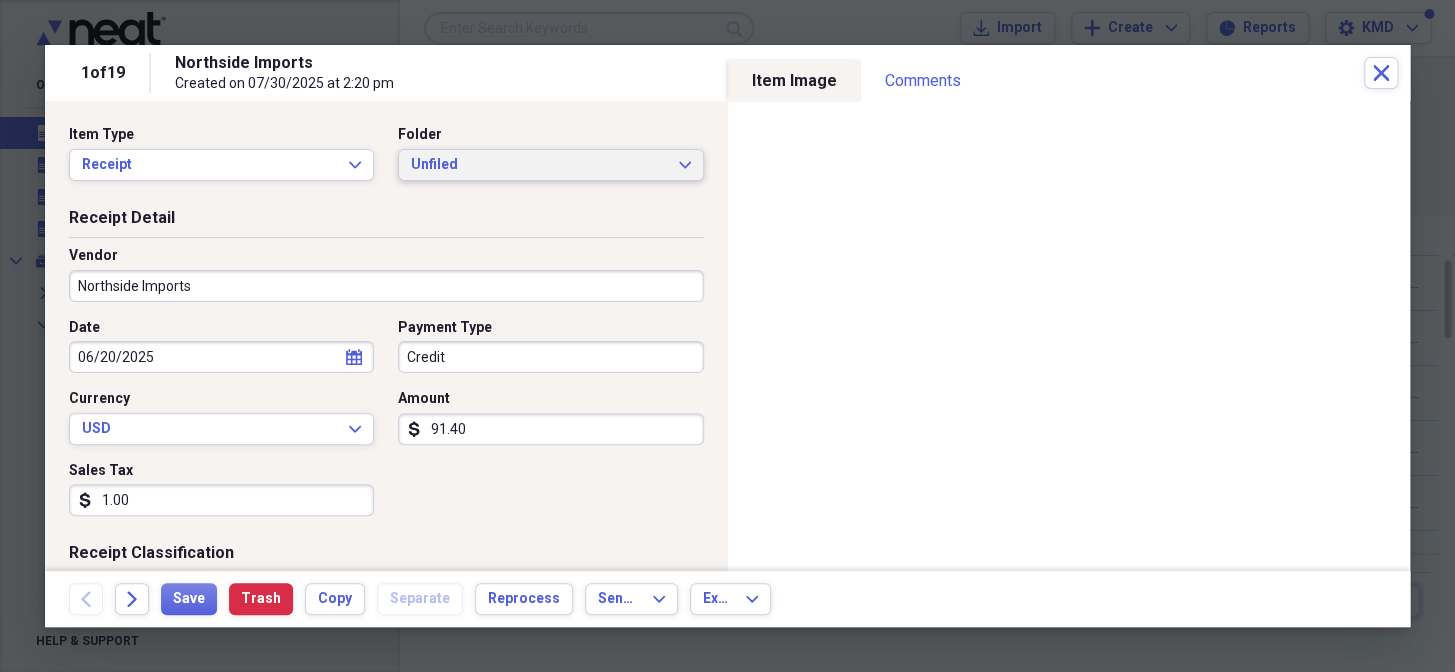 click on "Unfiled" at bounding box center [538, 165] 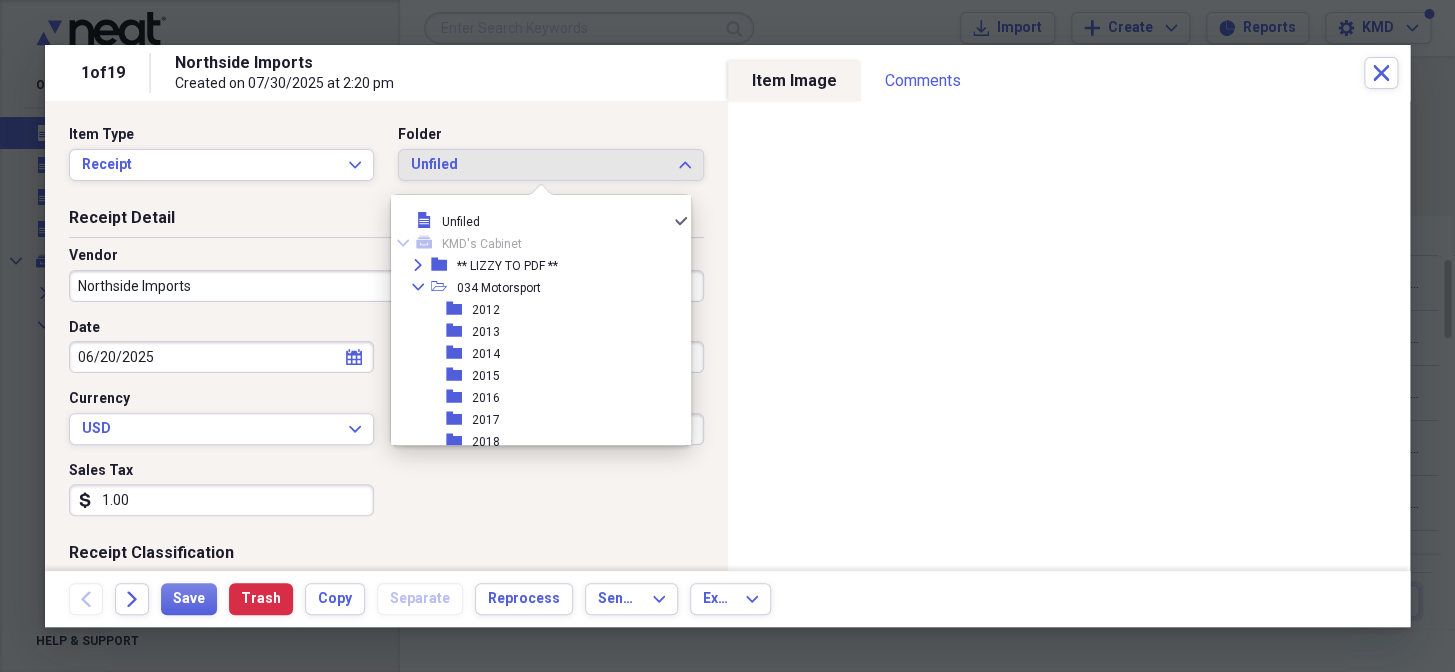 scroll, scrollTop: 7000, scrollLeft: 0, axis: vertical 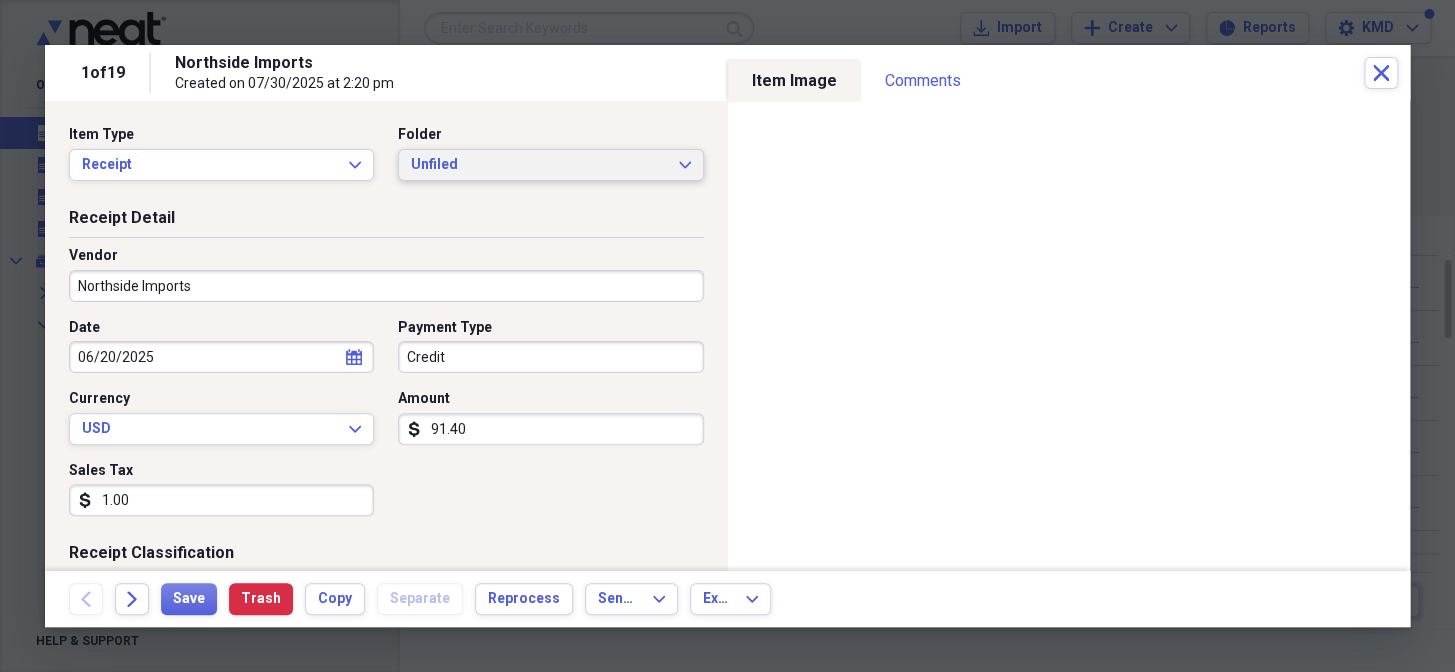 click on "Unfiled" at bounding box center (538, 165) 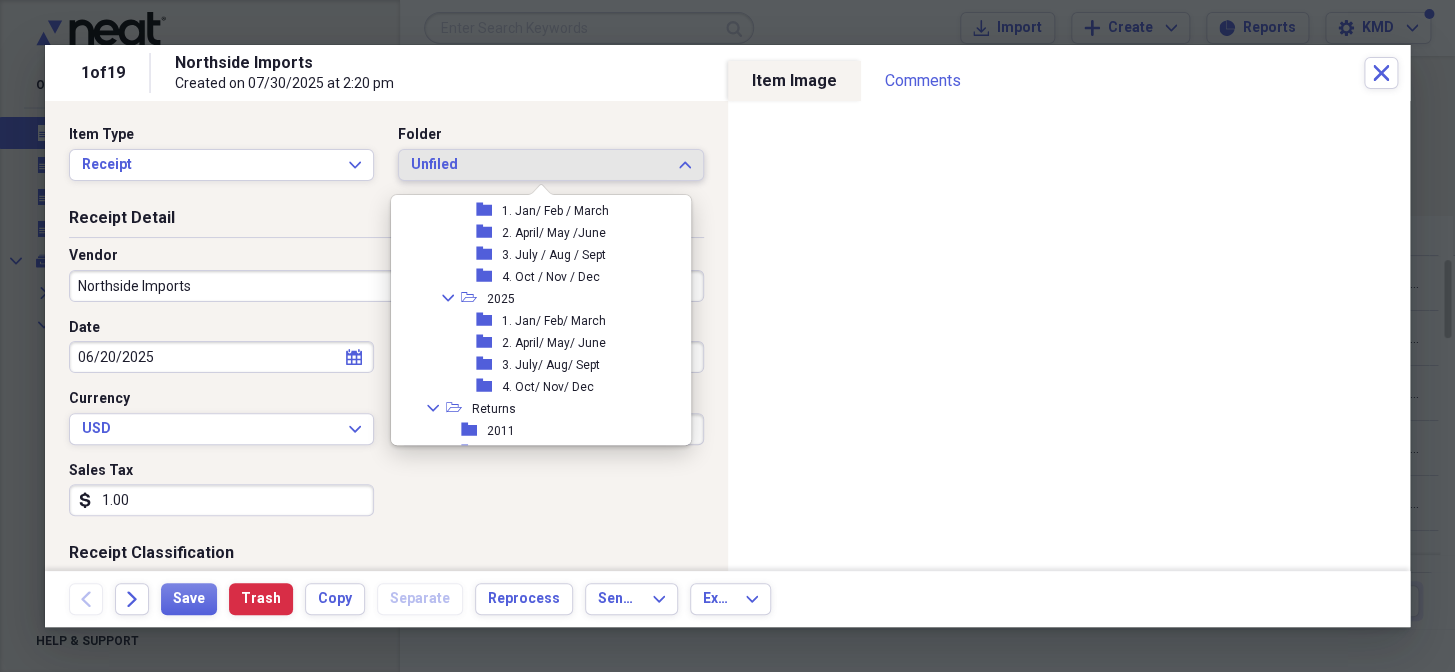 scroll, scrollTop: 19090, scrollLeft: 0, axis: vertical 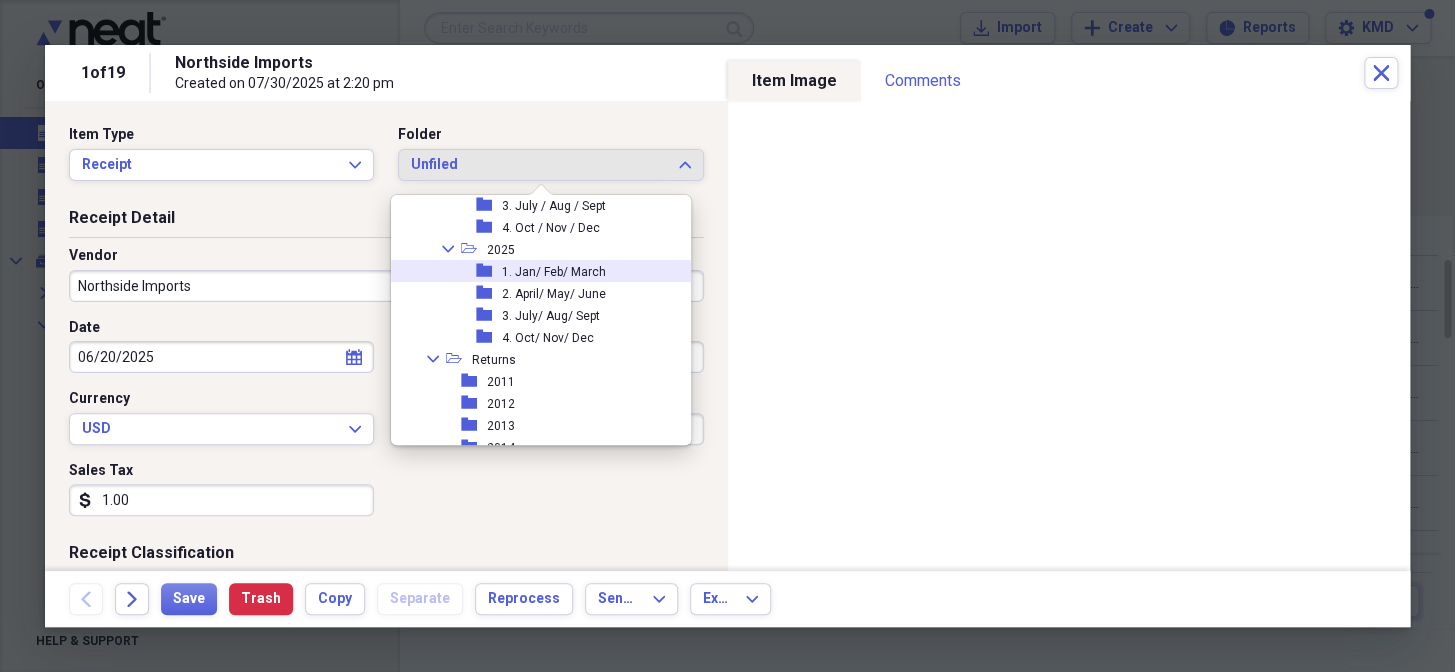 click on "2.  April/ May/ June" at bounding box center [554, 294] 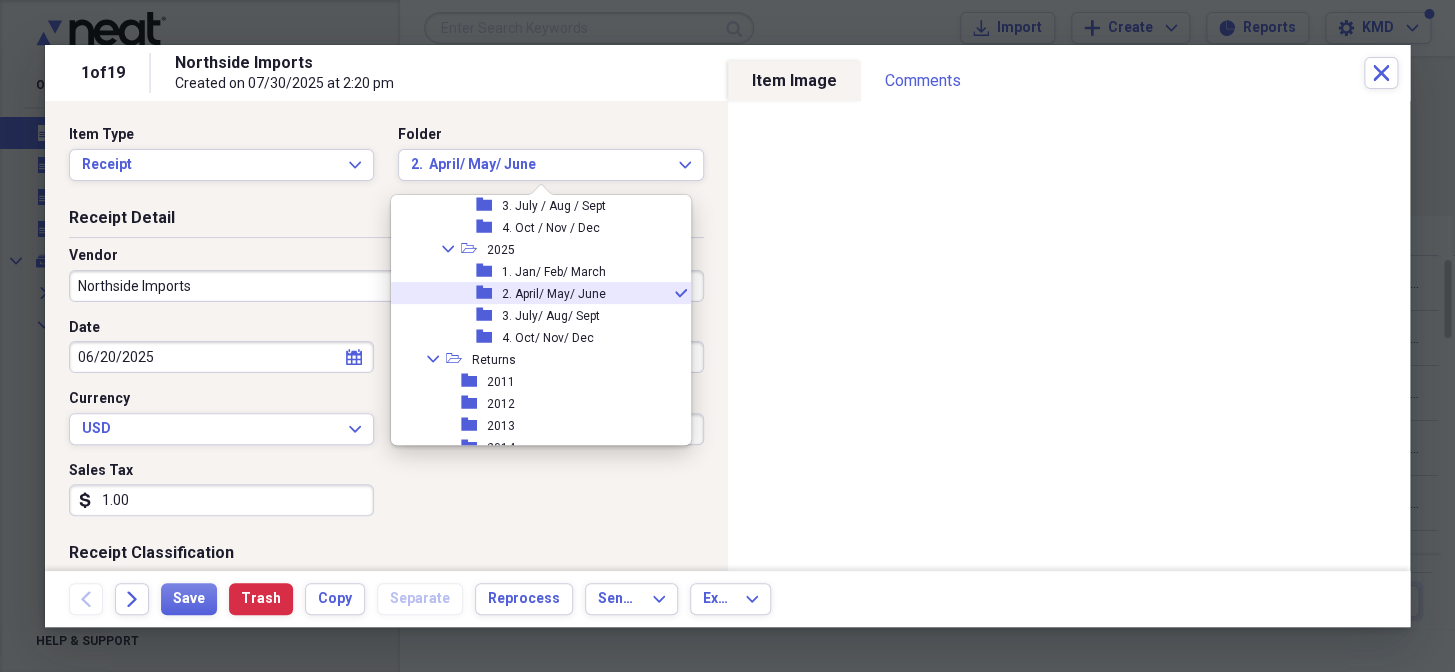 click on "Northside Imports" at bounding box center (386, 286) 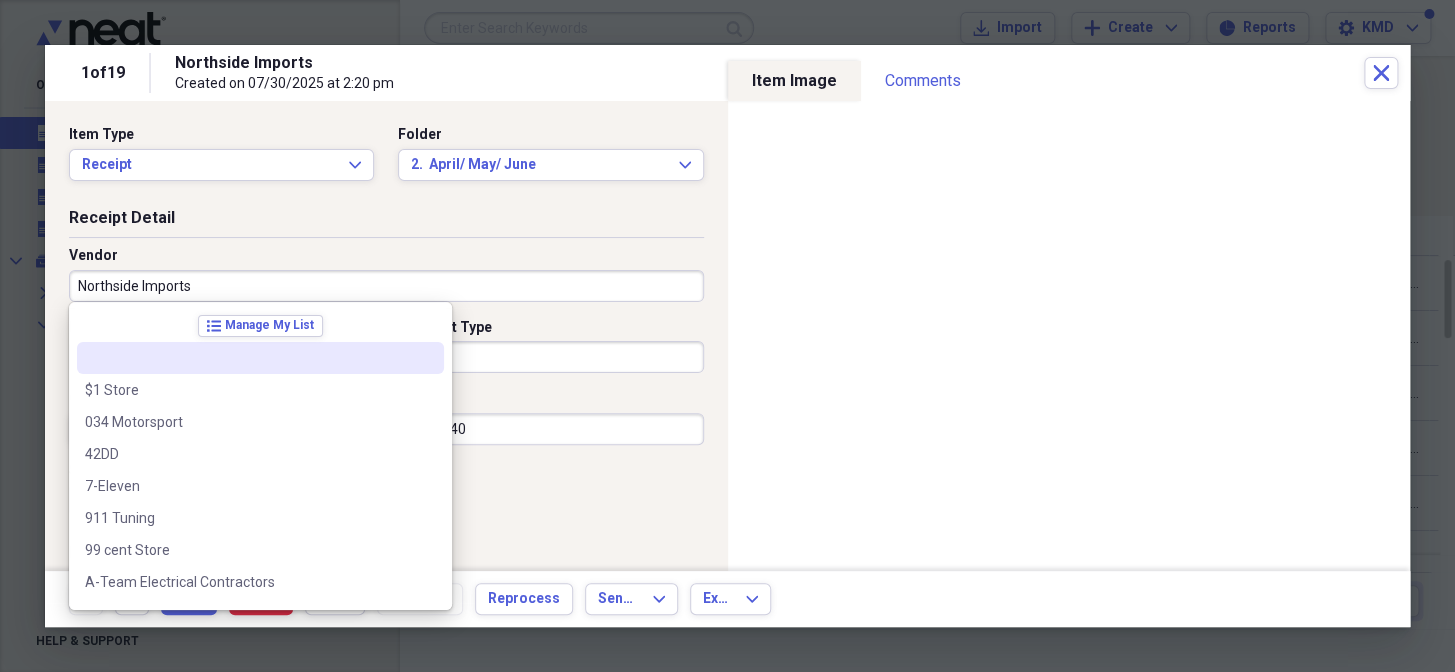 click on "Date 06/20/2025 calendar Calendar Payment Type Credit Currency USD Expand Amount dollar-sign 91.40 Sales Tax dollar-sign 1.00" at bounding box center (386, 425) 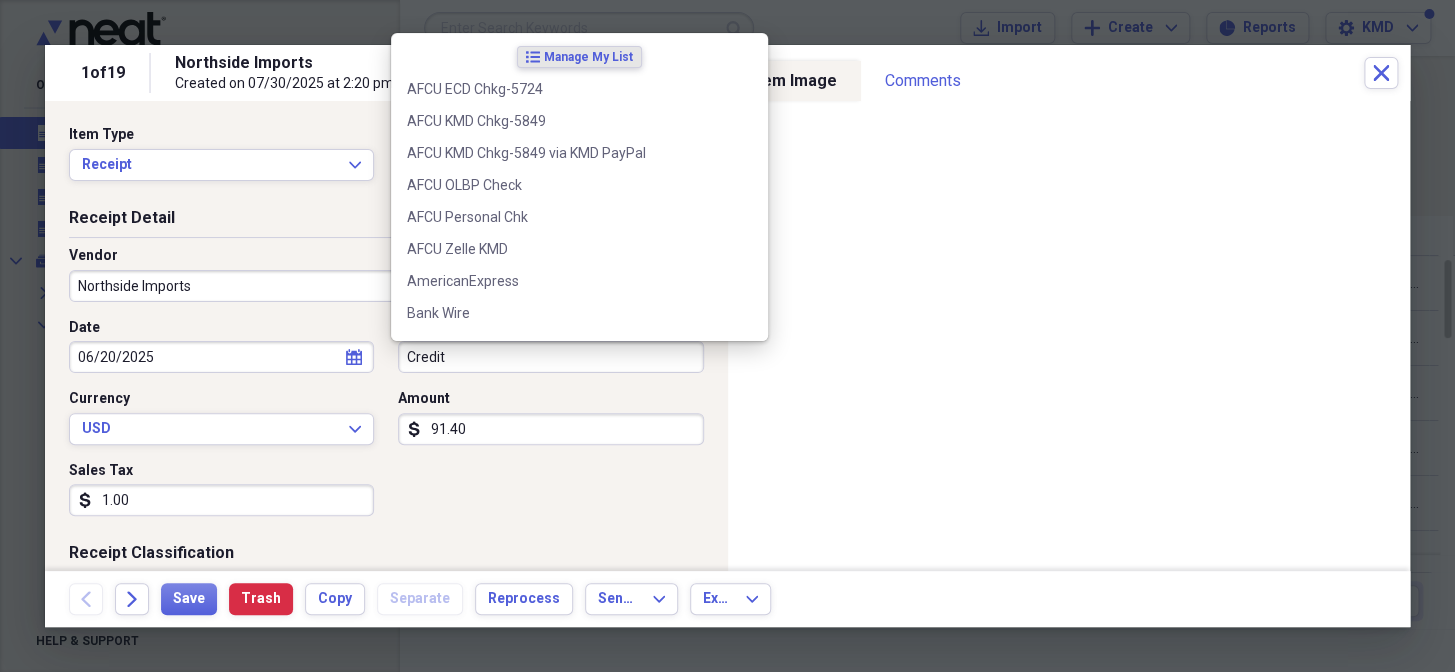 click on "Credit" at bounding box center [550, 357] 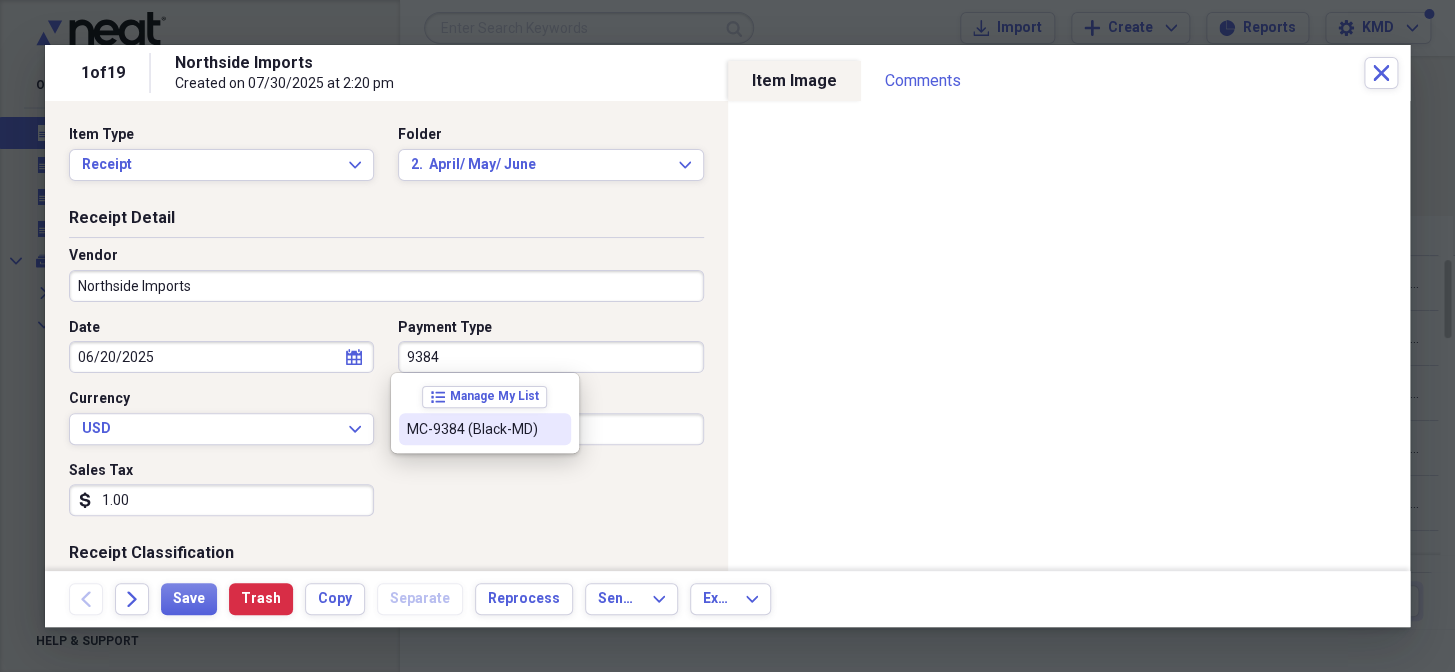 drag, startPoint x: 459, startPoint y: 434, endPoint x: 437, endPoint y: 438, distance: 22.36068 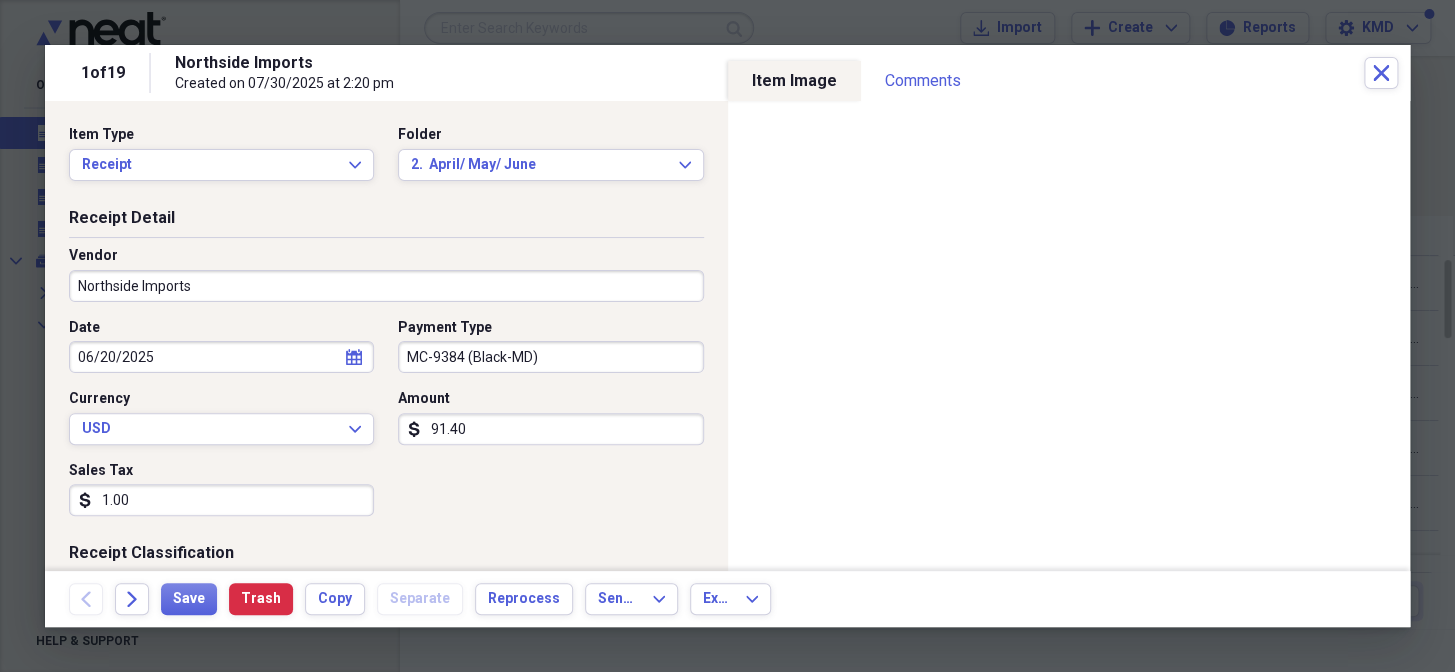 click on "1.00" at bounding box center (221, 500) 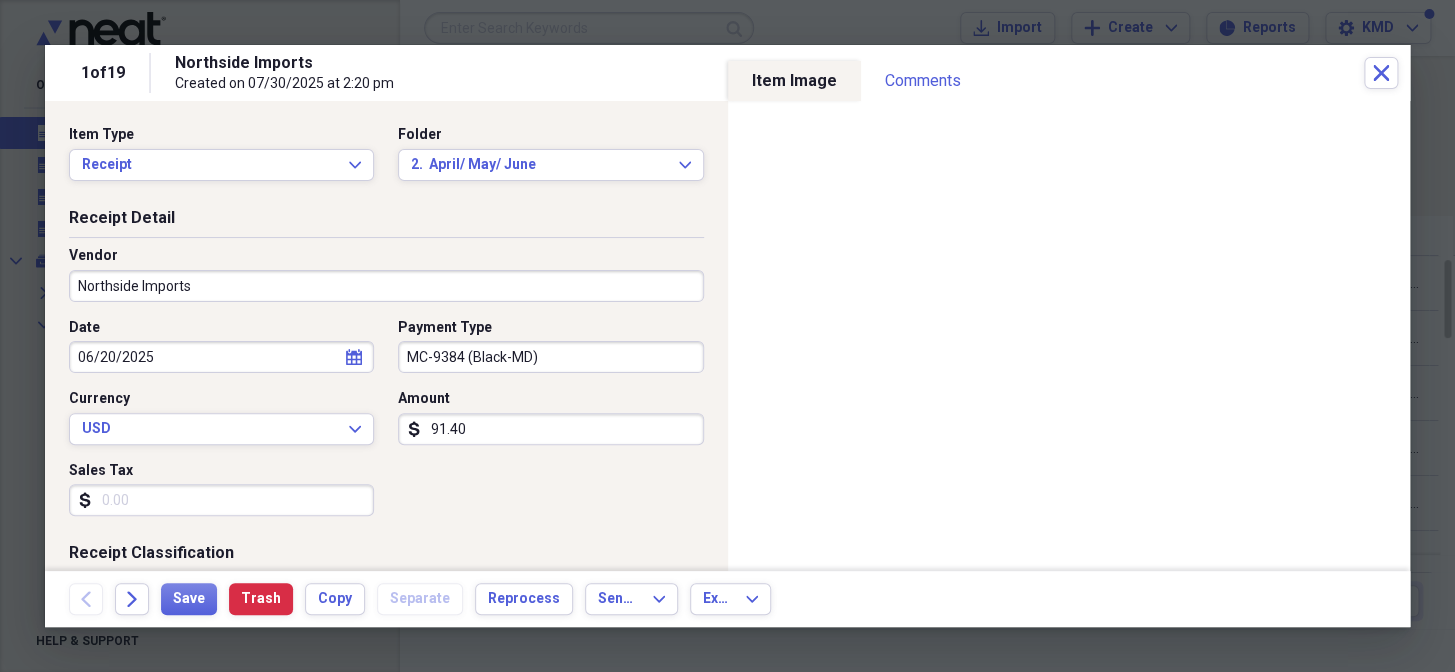 type 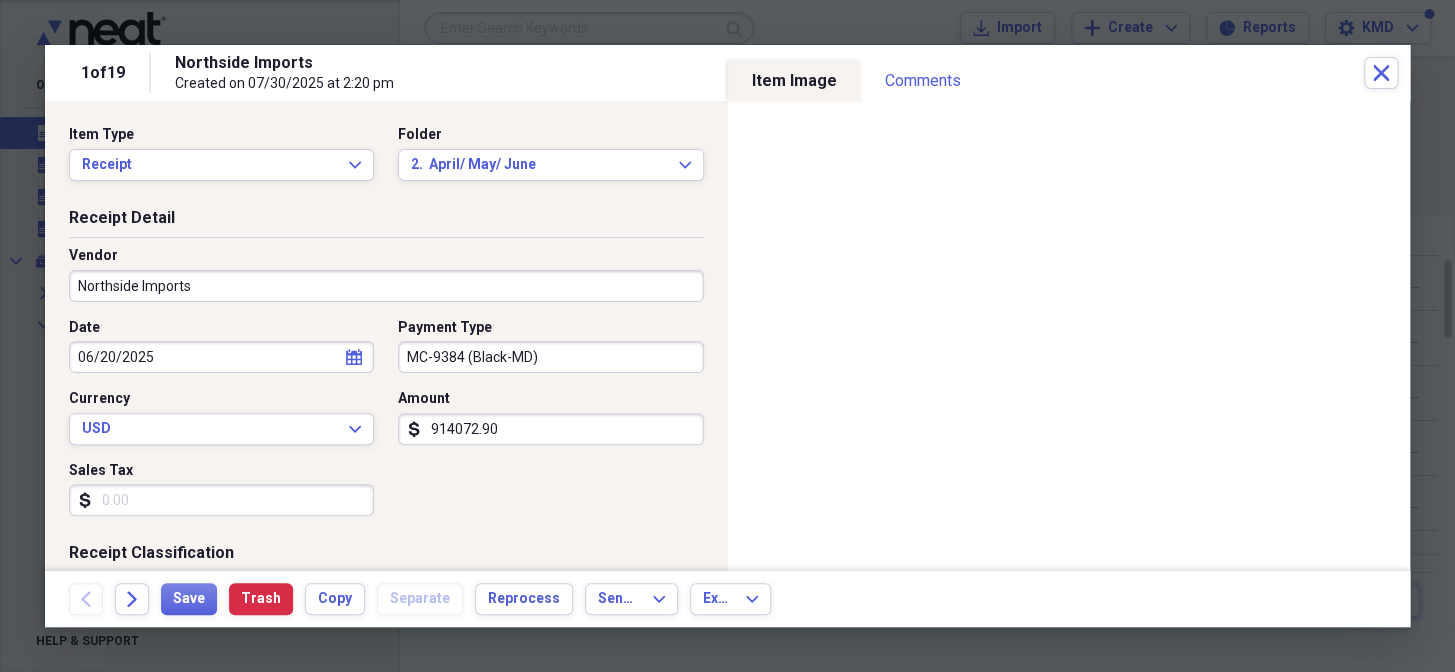 drag, startPoint x: 509, startPoint y: 431, endPoint x: 332, endPoint y: 447, distance: 177.7217 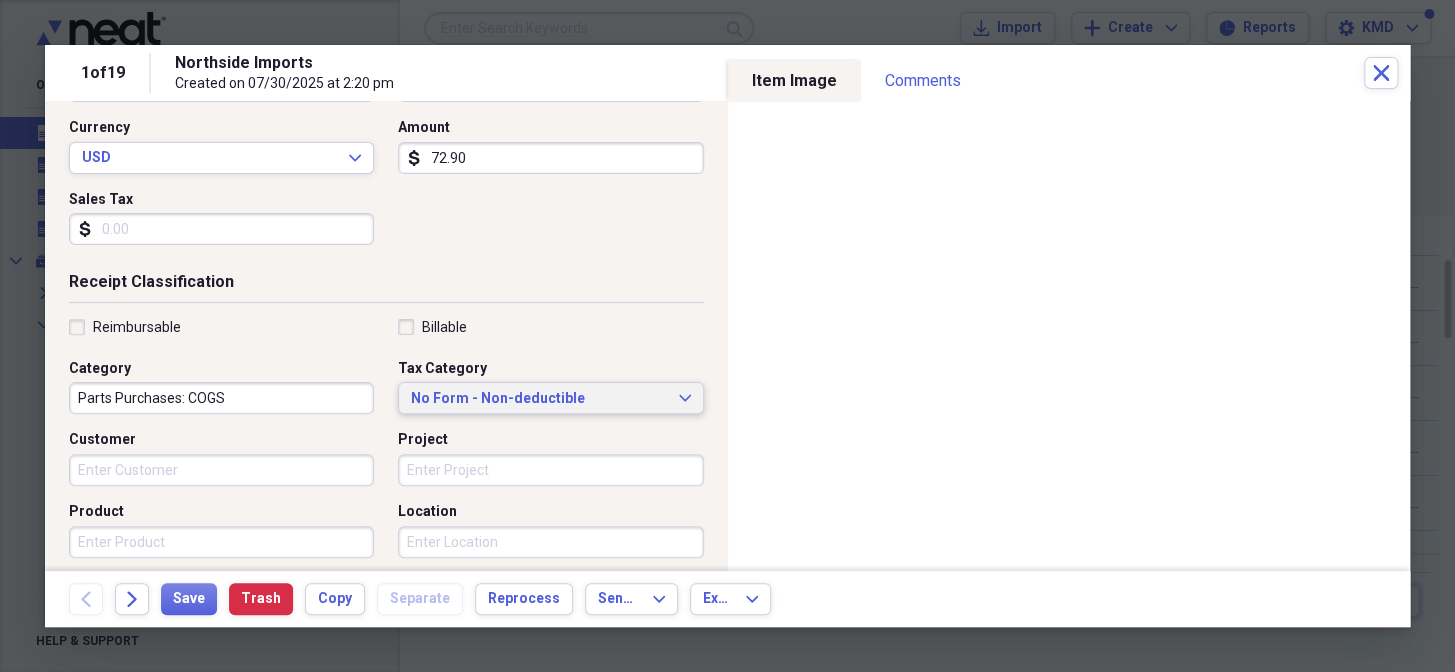 scroll, scrollTop: 272, scrollLeft: 0, axis: vertical 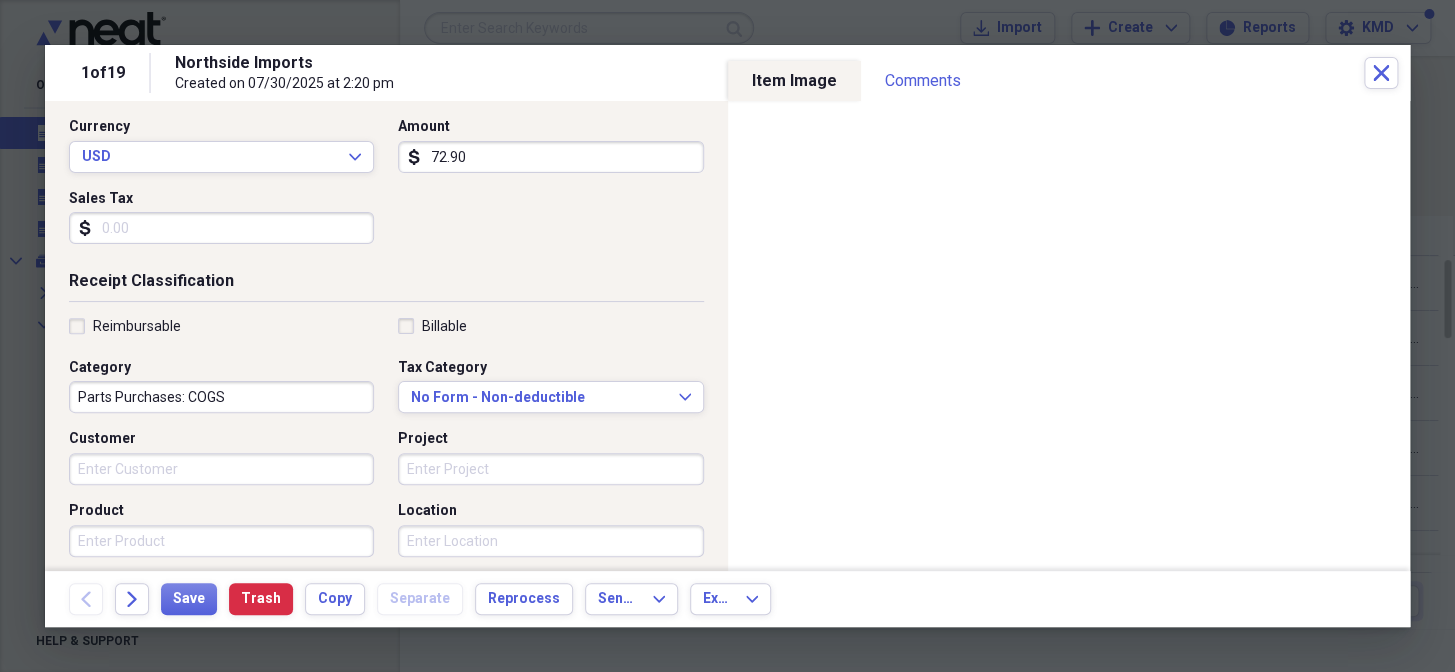 type on "72.90" 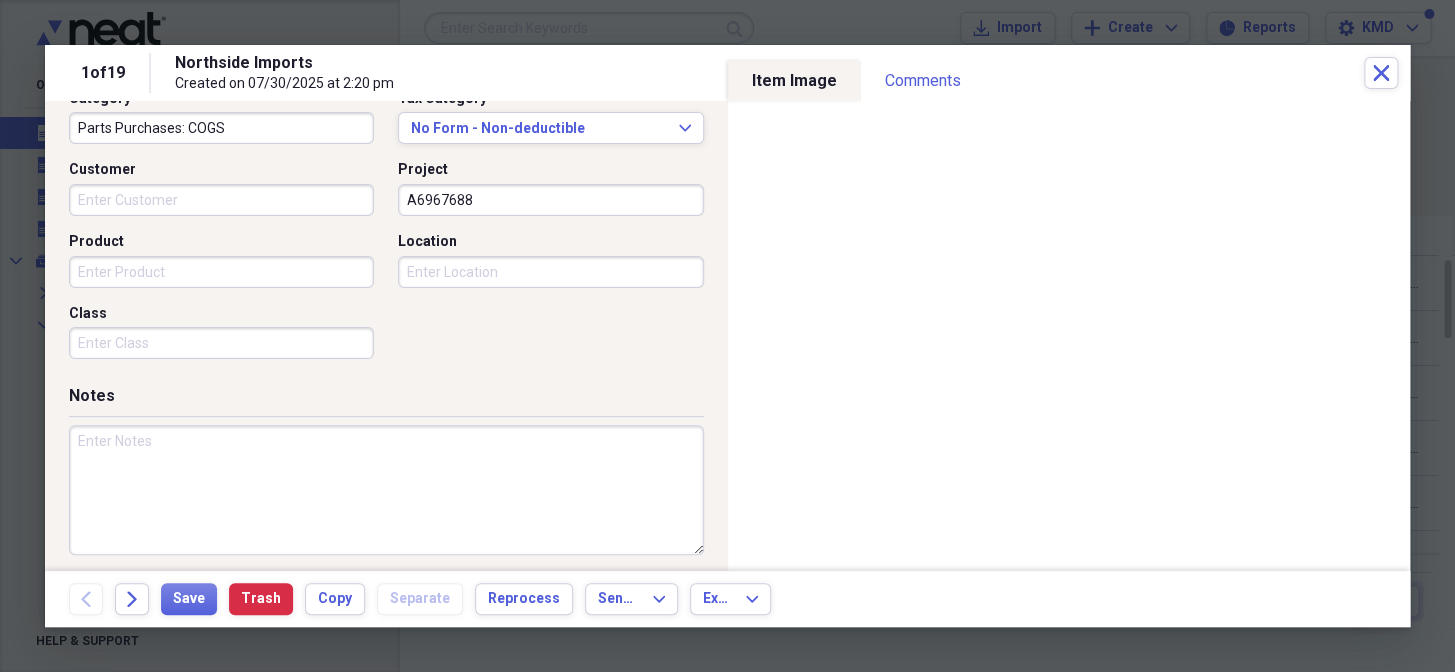 scroll, scrollTop: 550, scrollLeft: 0, axis: vertical 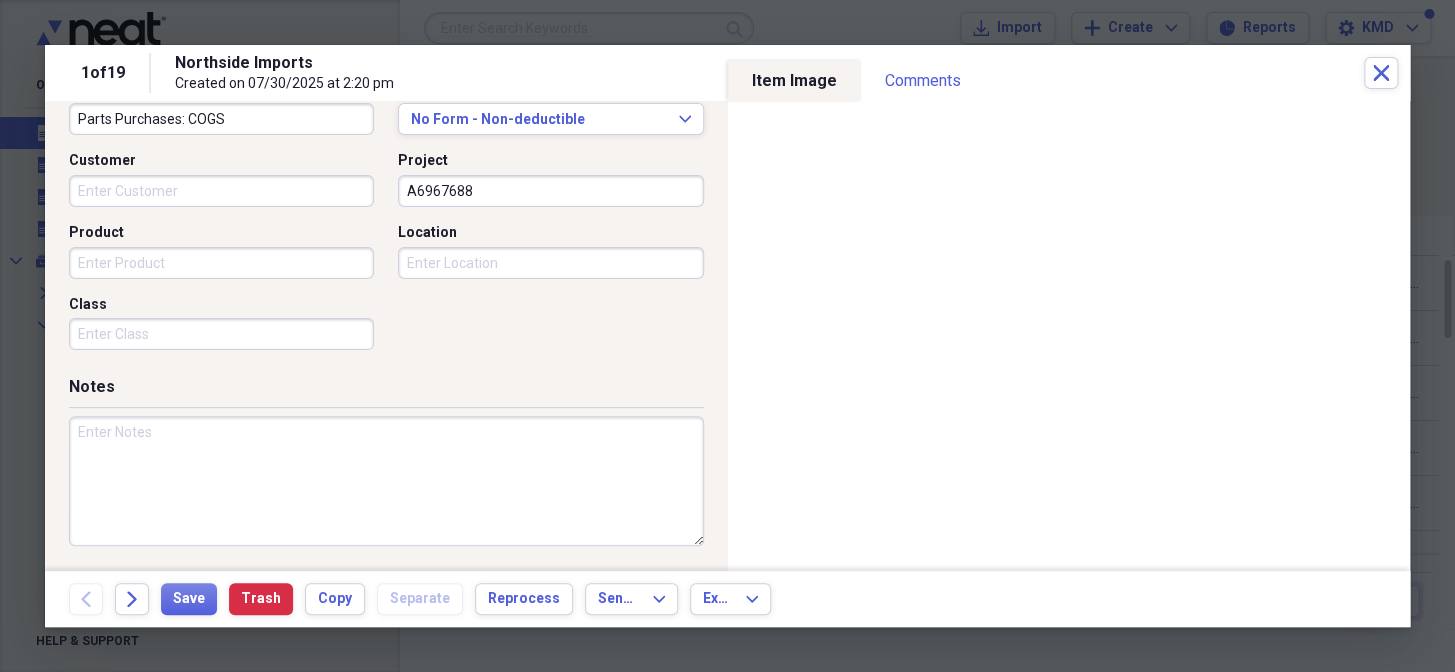 type on "A6967688" 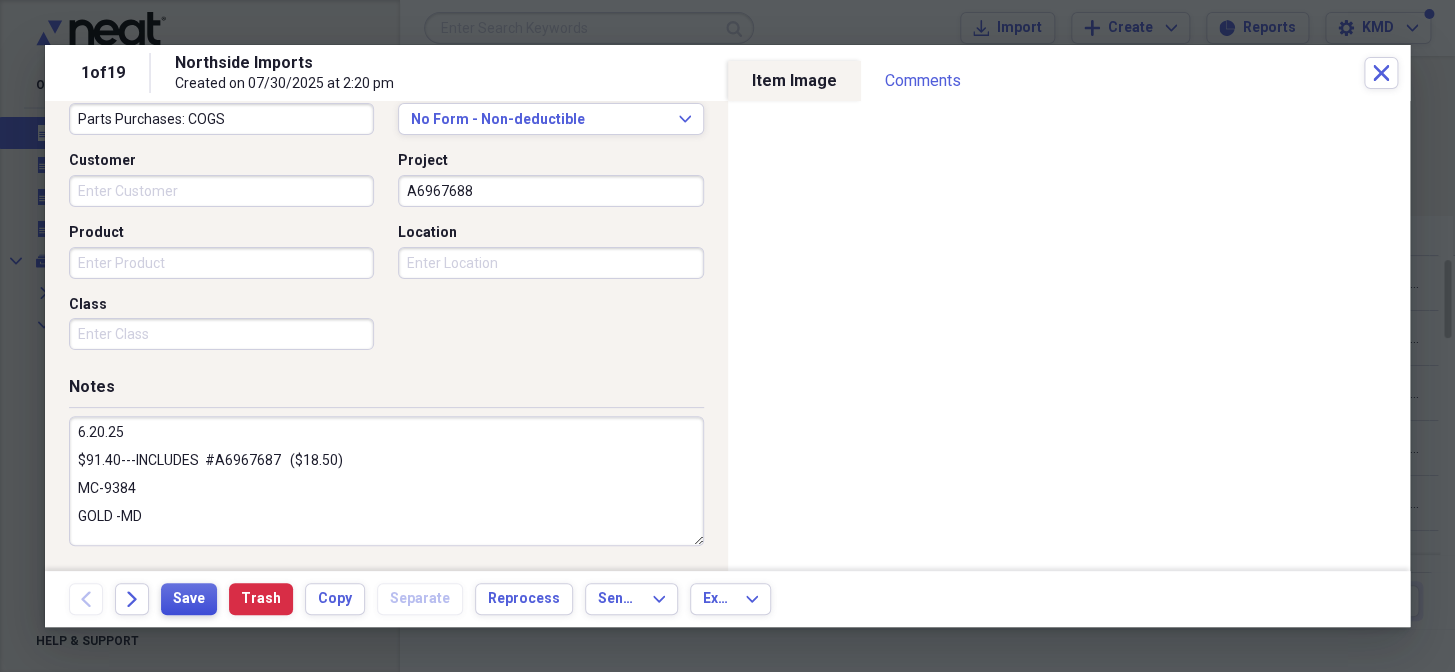click on "Save" at bounding box center [189, 599] 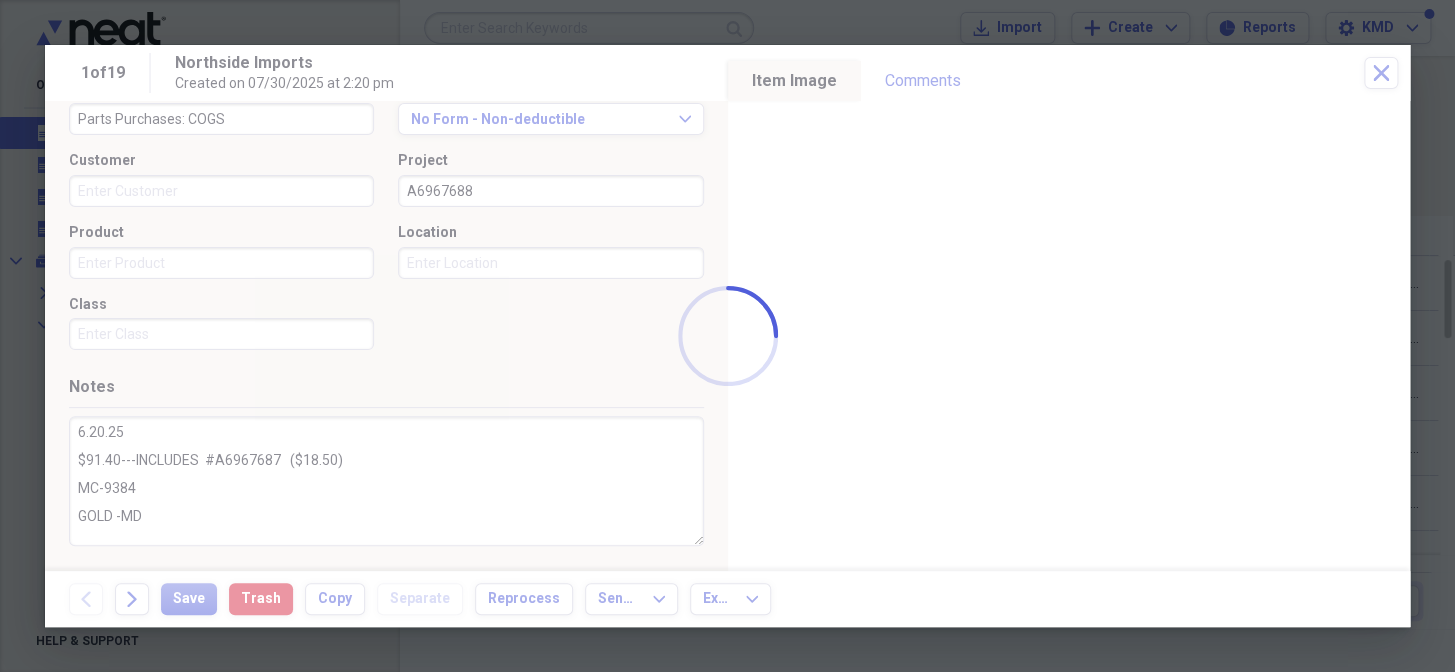 click on "6.20.25
$91.40---INCLUDES  #A6967687   ($18.50)
MC-9384
GOLD -MD" at bounding box center [386, 481] 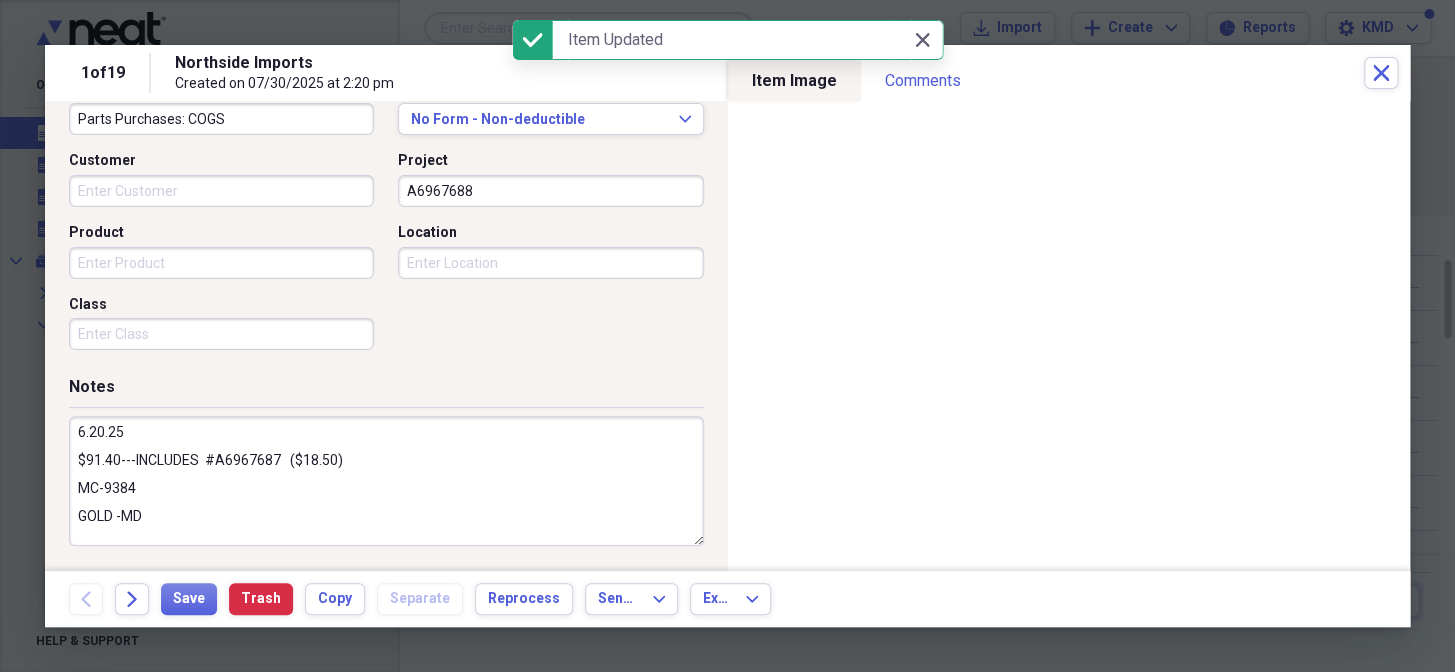 click on "6.20.25
$91.40---INCLUDES  #A6967687   ($18.50)
MC-9384
GOLD -MD" at bounding box center [386, 481] 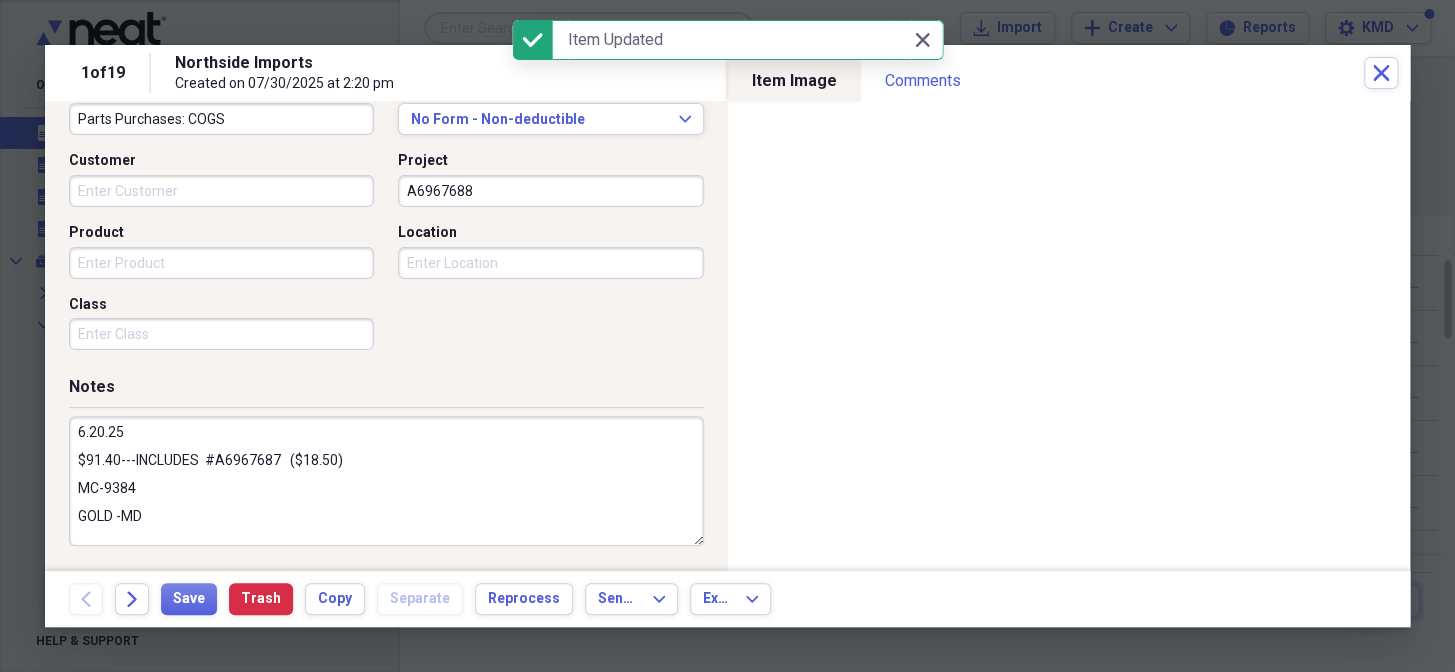 click on "6.20.25
$91.40---INCLUDES  #A6967687   ($18.50)
MC-9384
GOLD -MD" at bounding box center (386, 481) 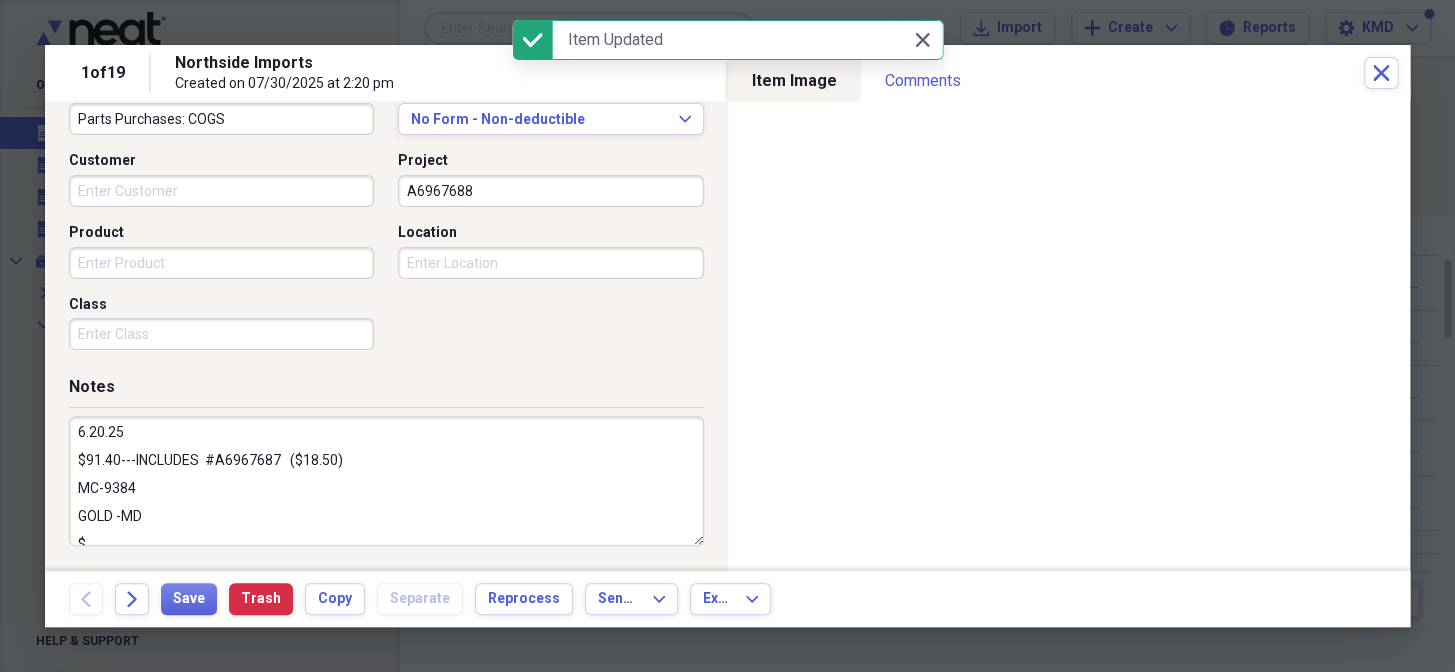 scroll, scrollTop: 8, scrollLeft: 0, axis: vertical 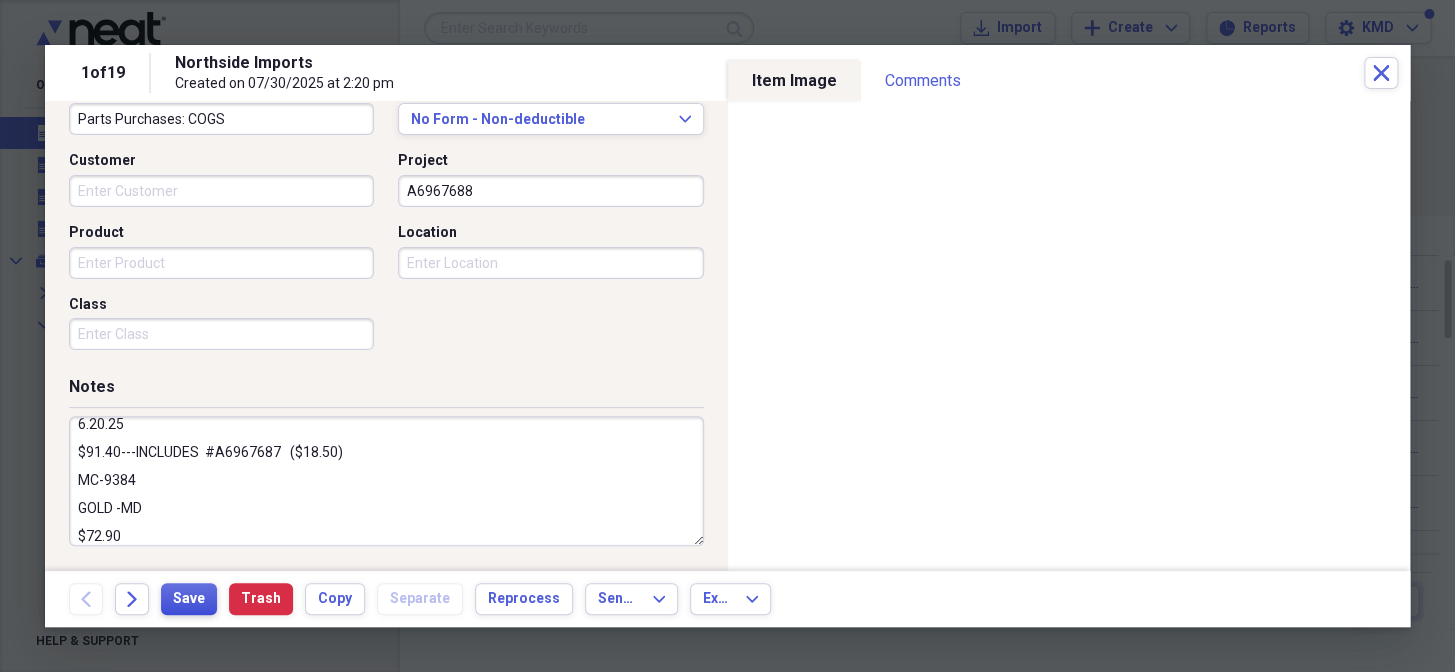 type on "6.20.25
$91.40---INCLUDES  #A6967687   ($18.50)
MC-9384
GOLD -MD
$72.90" 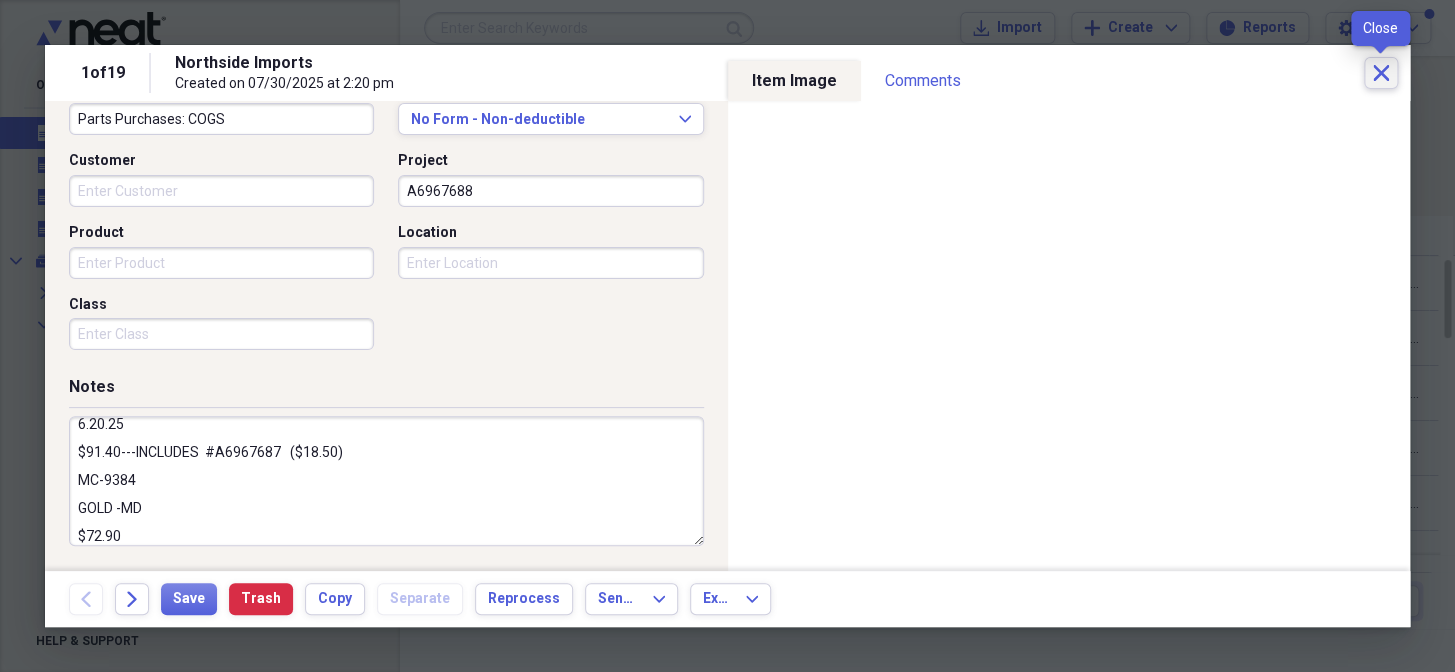 click on "Close" 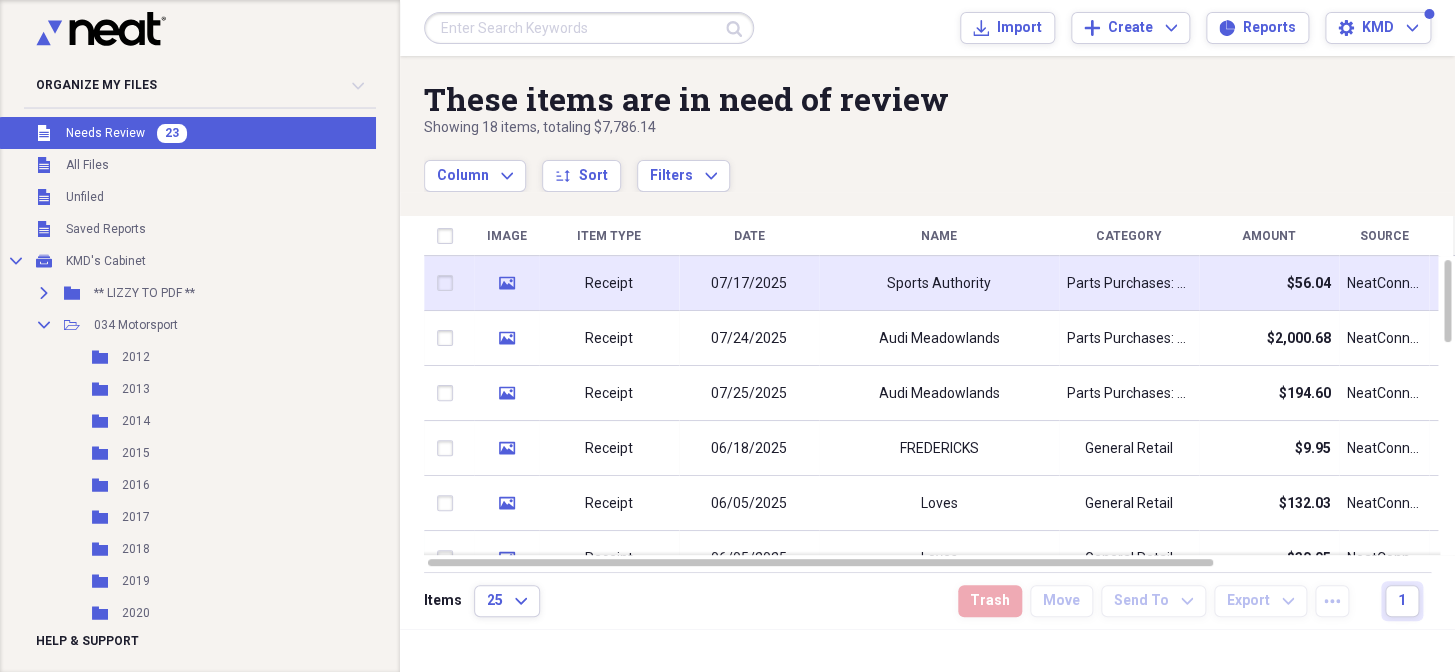 click on "Sports Authority" at bounding box center [939, 284] 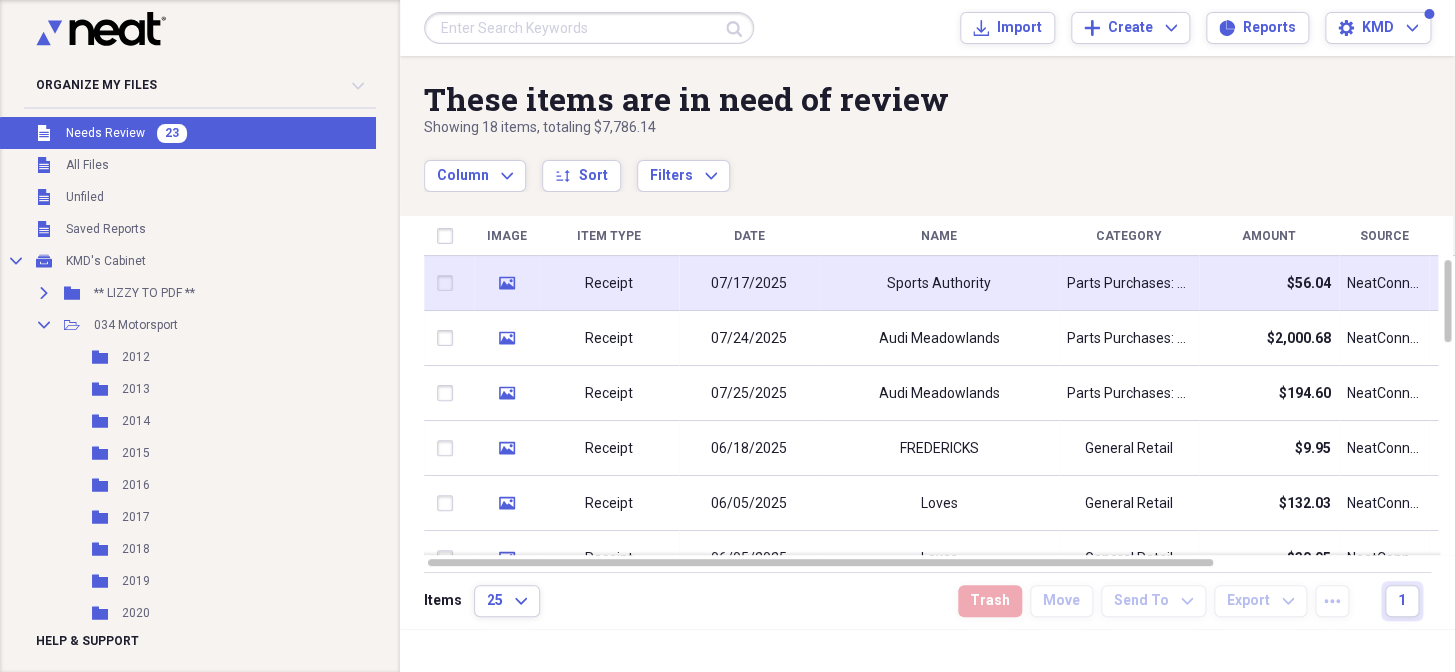 drag, startPoint x: 982, startPoint y: 290, endPoint x: 960, endPoint y: 274, distance: 27.202942 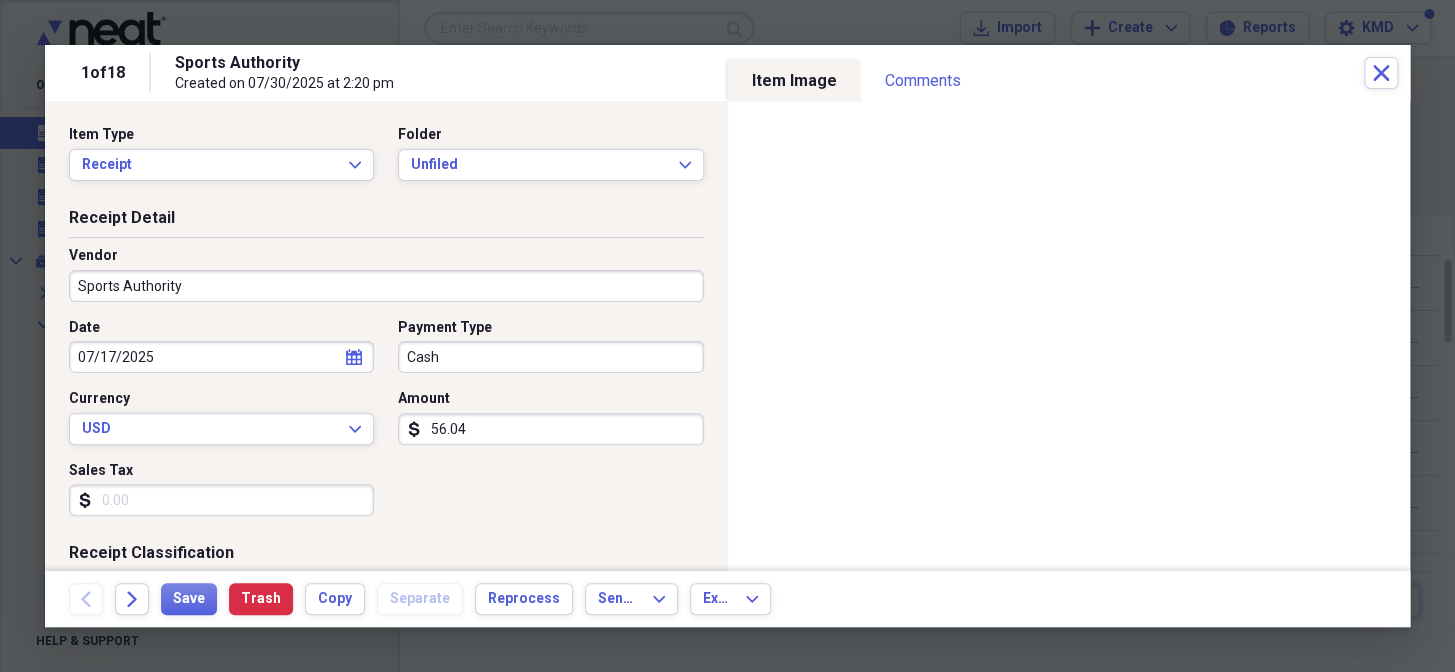 click on "Sports Authority" at bounding box center (386, 286) 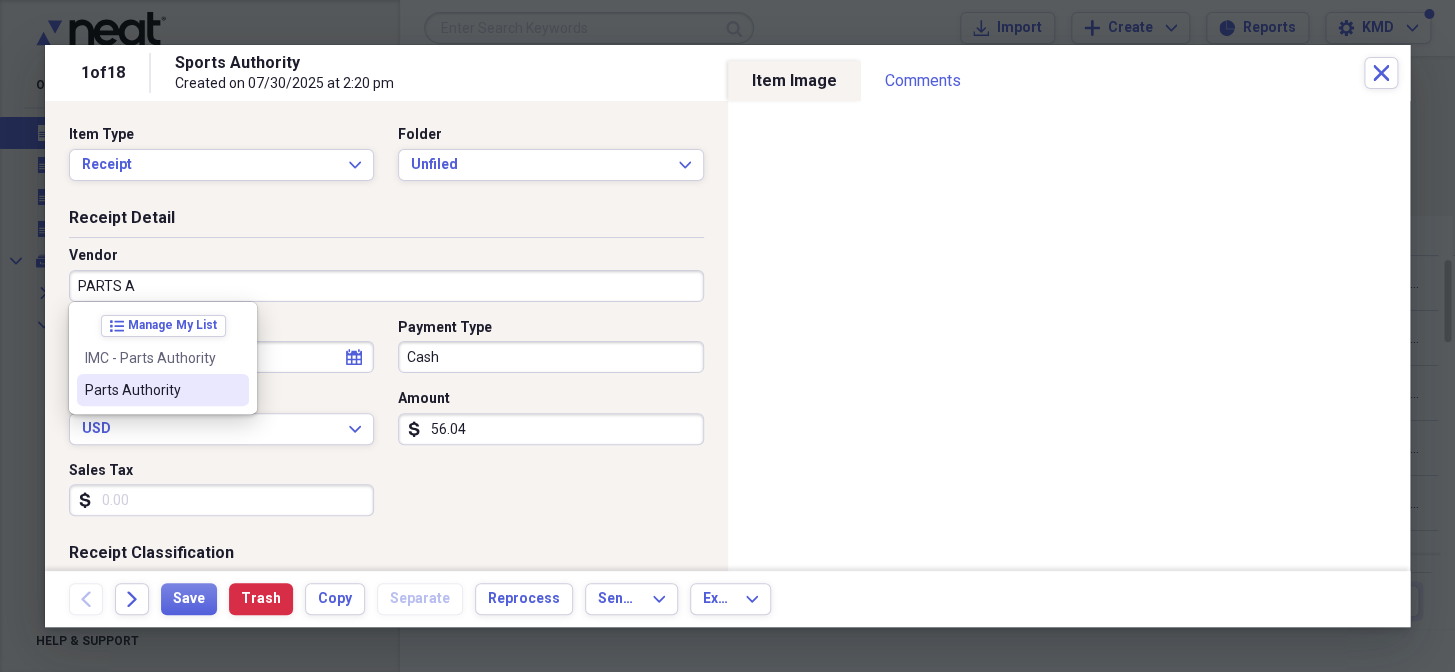 click on "Parts Authority" at bounding box center (151, 390) 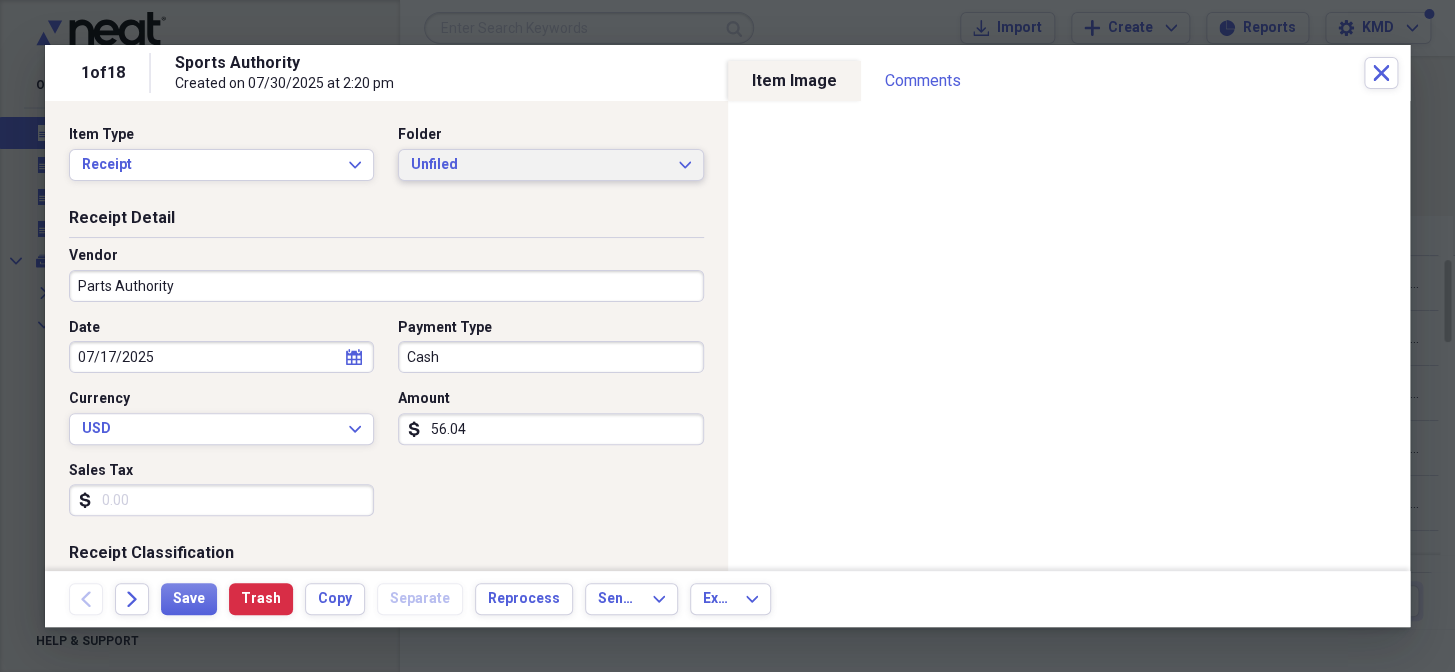 click on "Unfiled Expand" at bounding box center [550, 165] 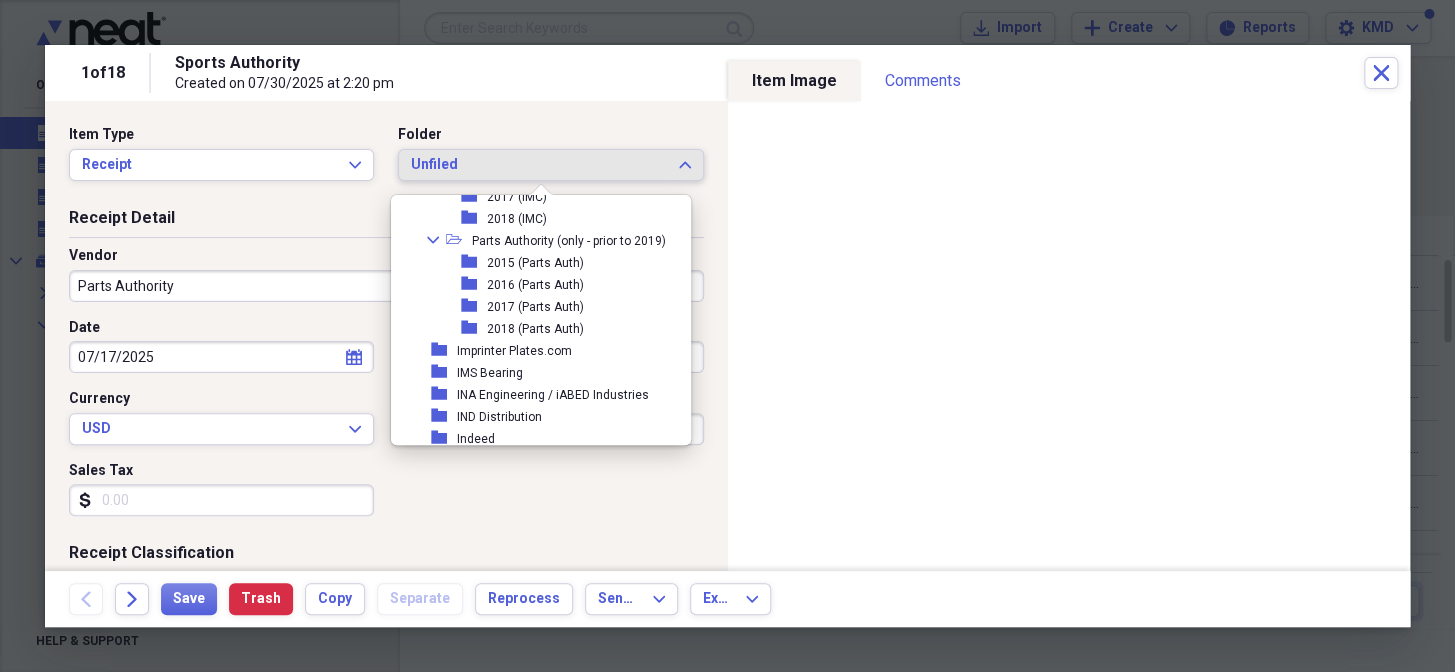 scroll, scrollTop: 13636, scrollLeft: 0, axis: vertical 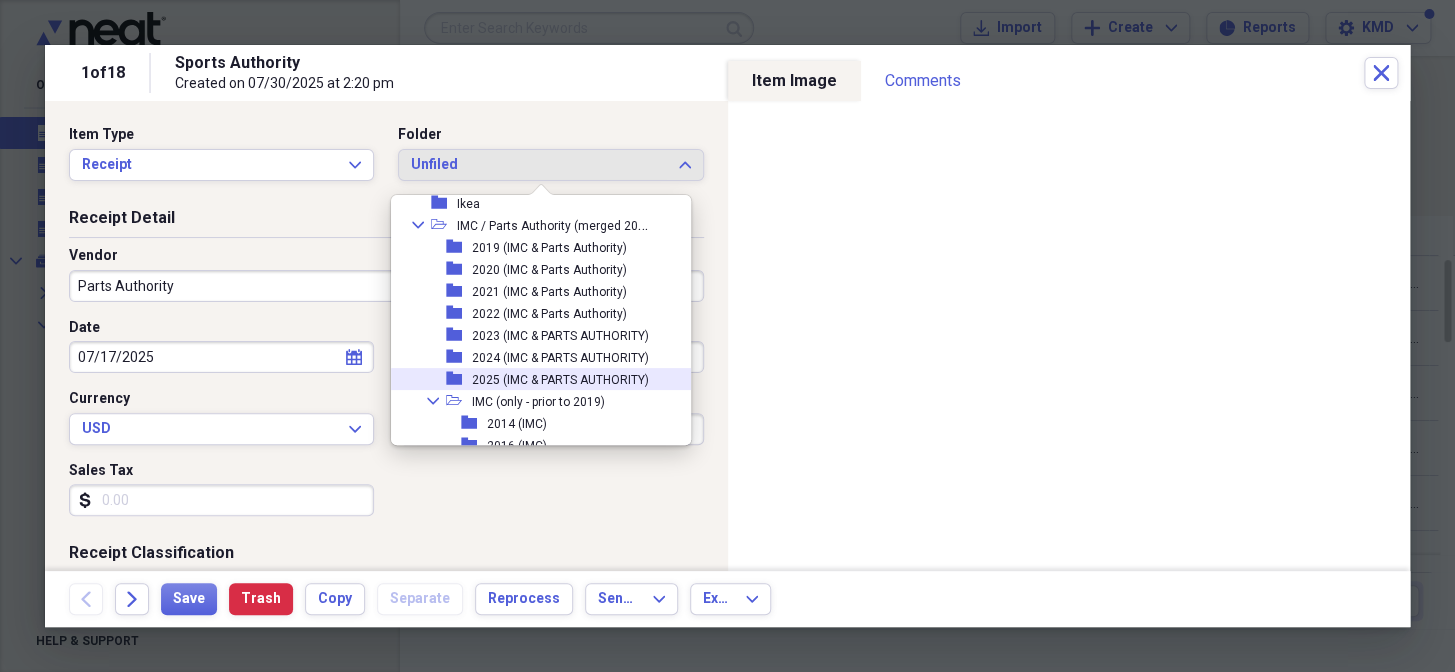 click on "2025  (IMC & PARTS AUTHORITY)" at bounding box center (560, 380) 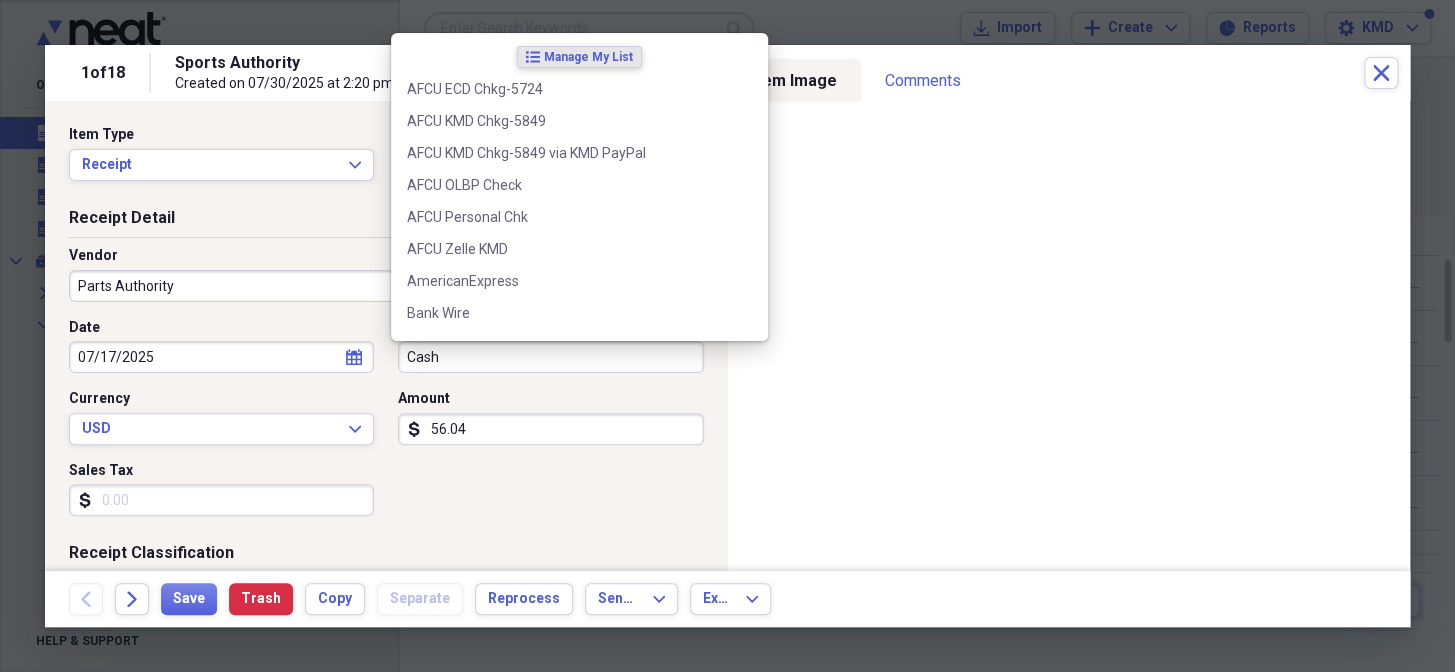 click on "Cash" at bounding box center (550, 357) 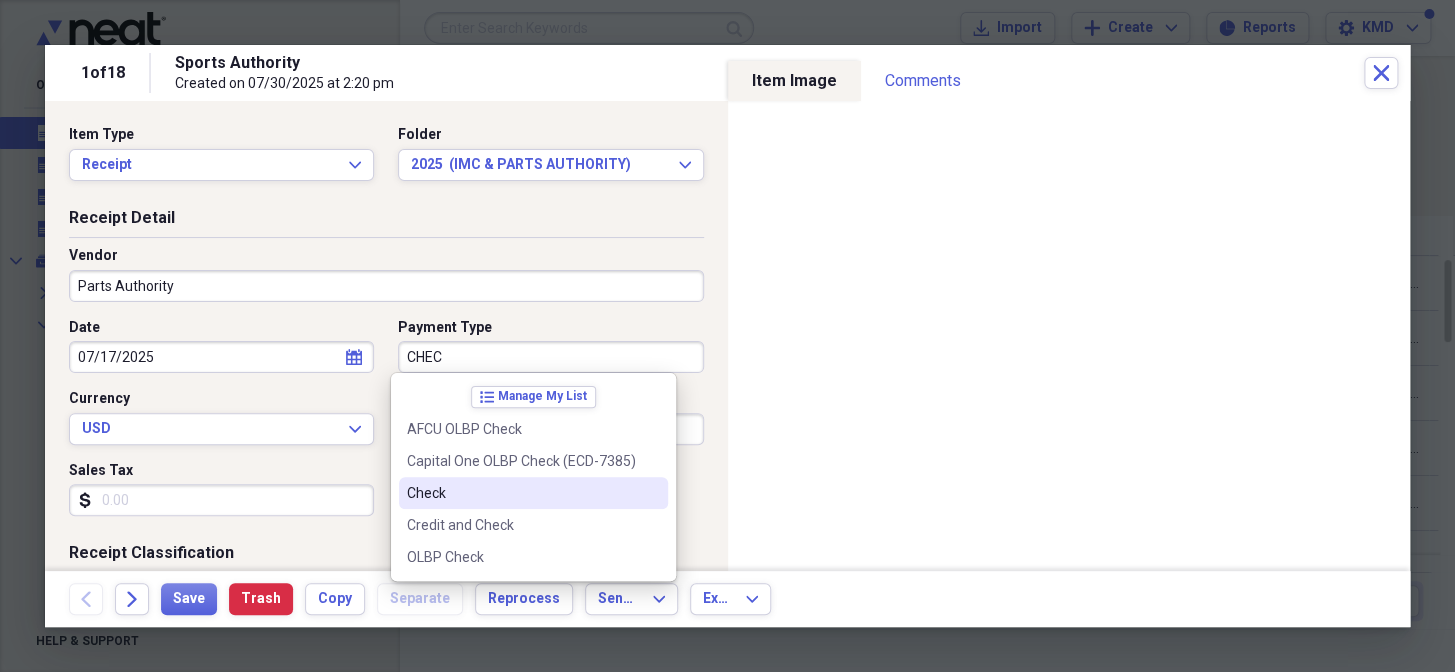 click on "Check" at bounding box center (521, 493) 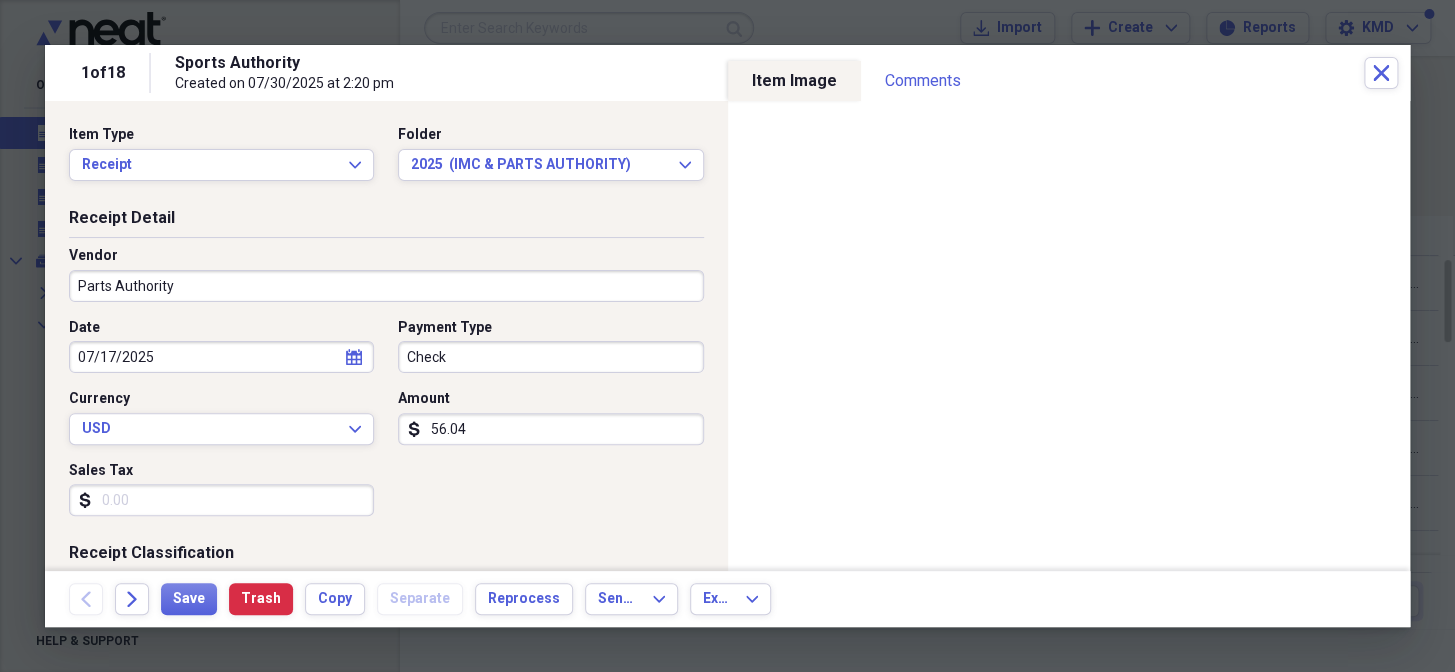click on "56.04" at bounding box center [550, 429] 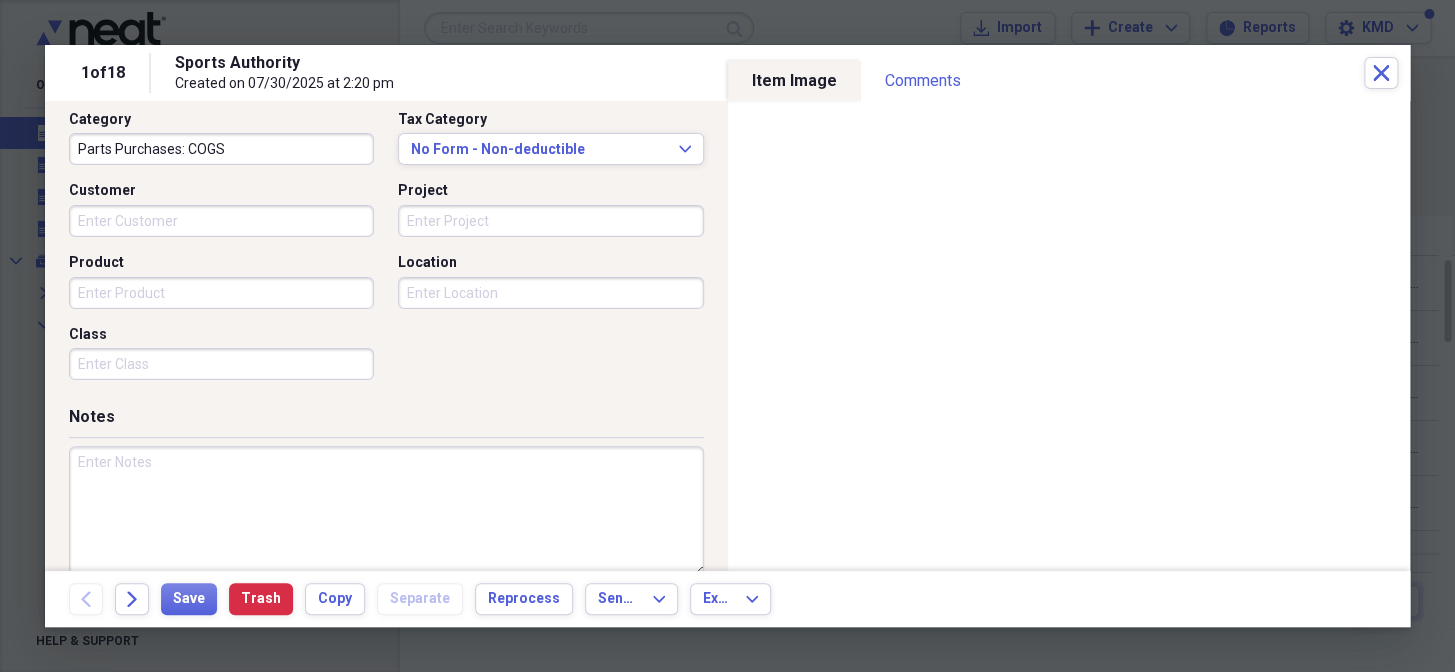 scroll, scrollTop: 545, scrollLeft: 0, axis: vertical 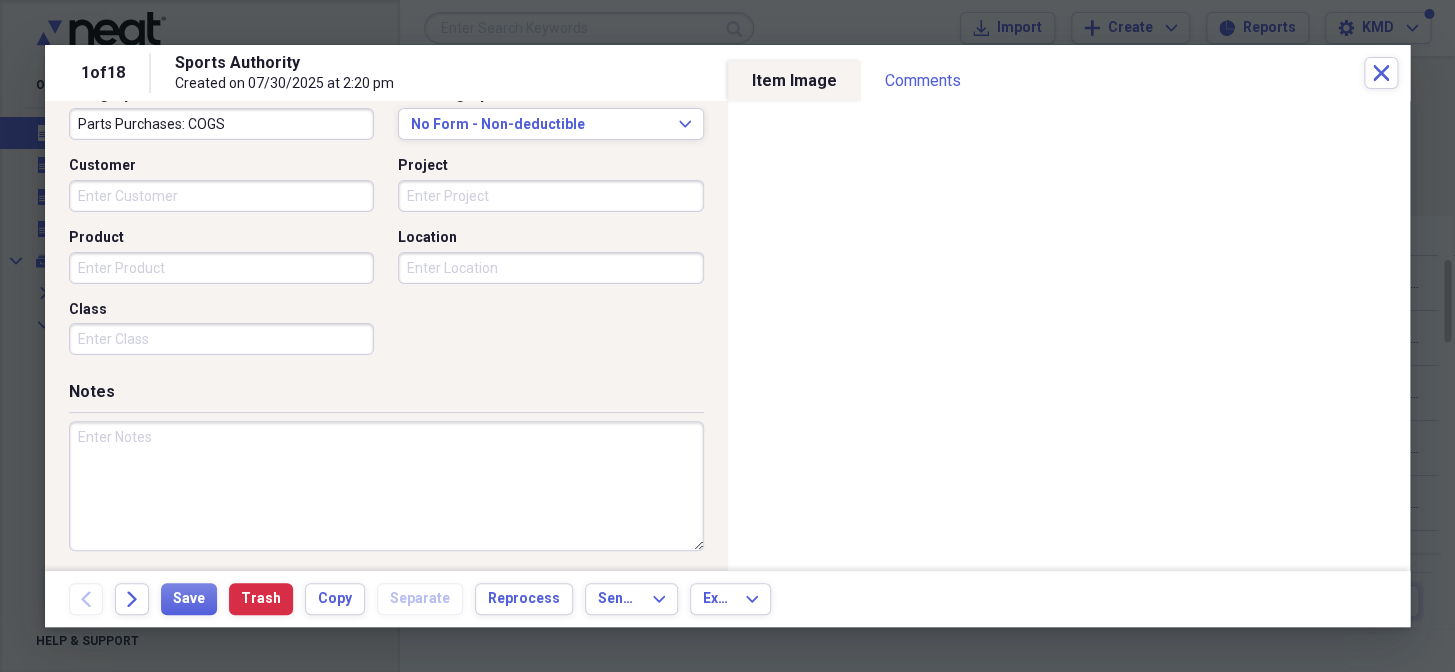 type on "18.98" 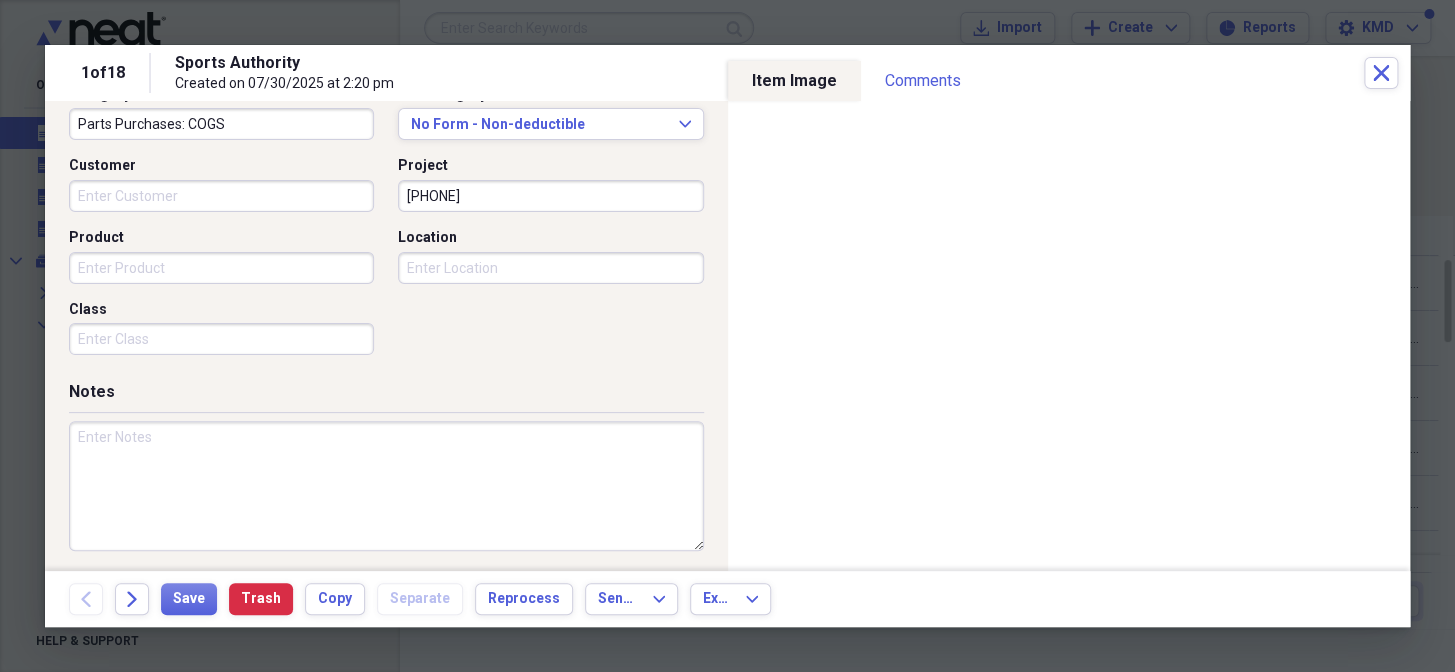 scroll, scrollTop: 550, scrollLeft: 0, axis: vertical 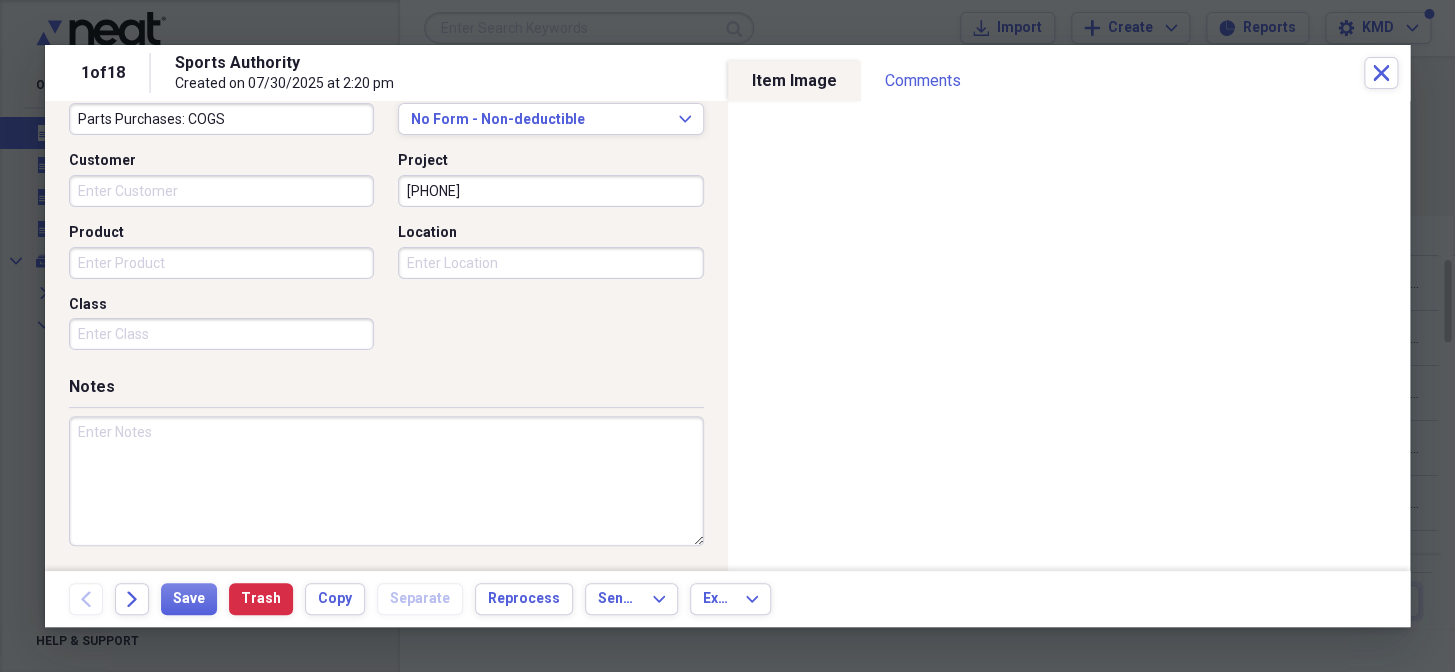 type on "021-378124" 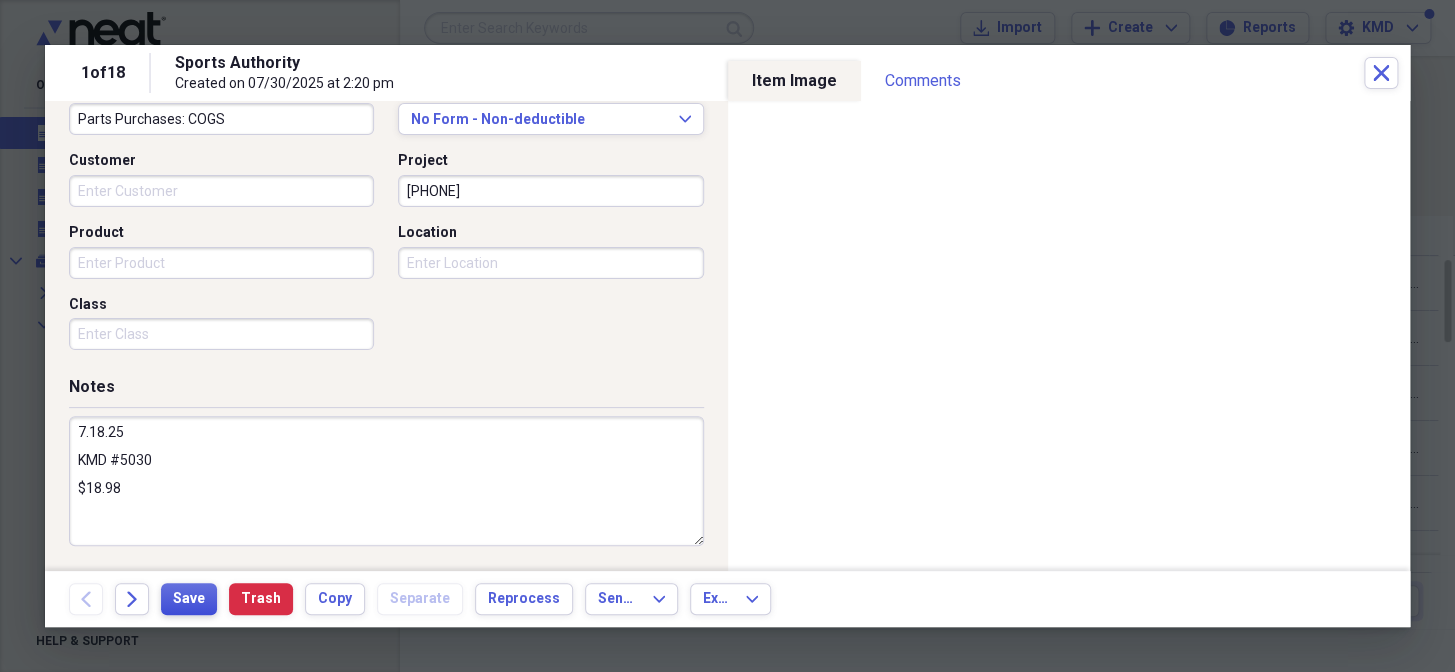 type on "7.18.25
KMD #5030
$18.98" 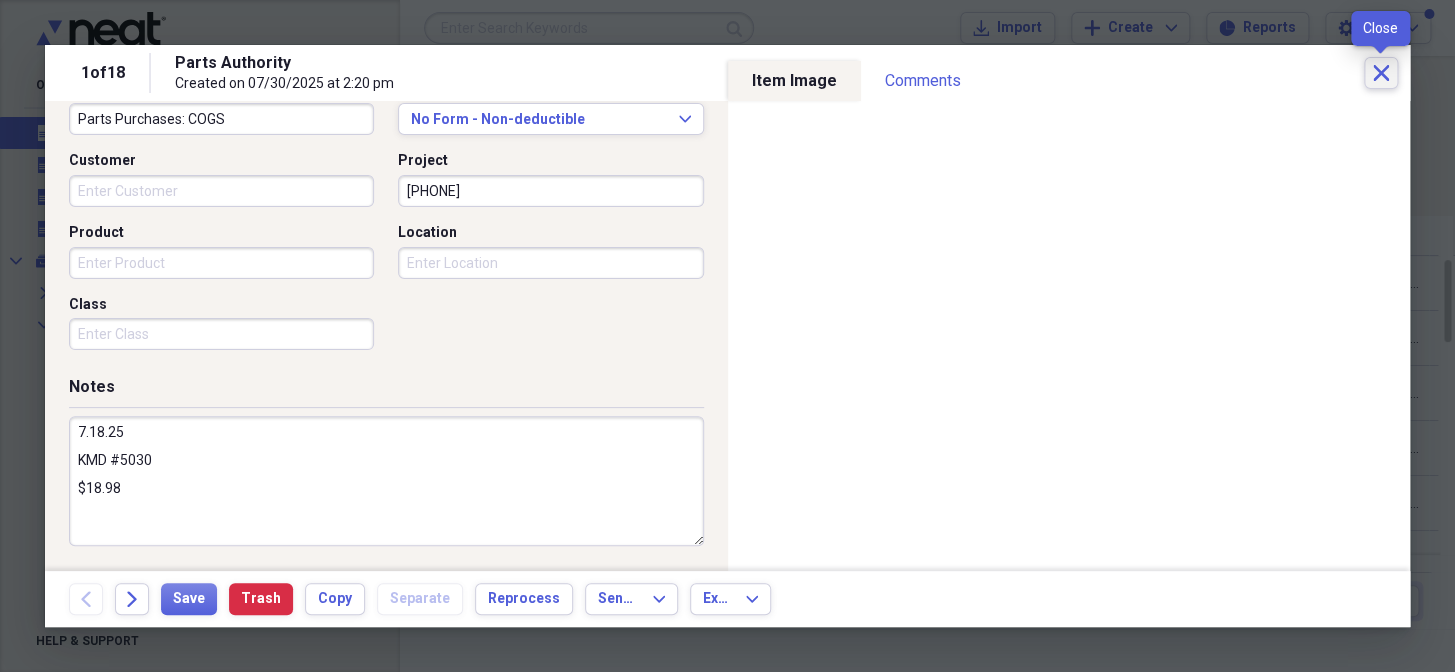 drag, startPoint x: 1375, startPoint y: 70, endPoint x: 1383, endPoint y: 91, distance: 22.472204 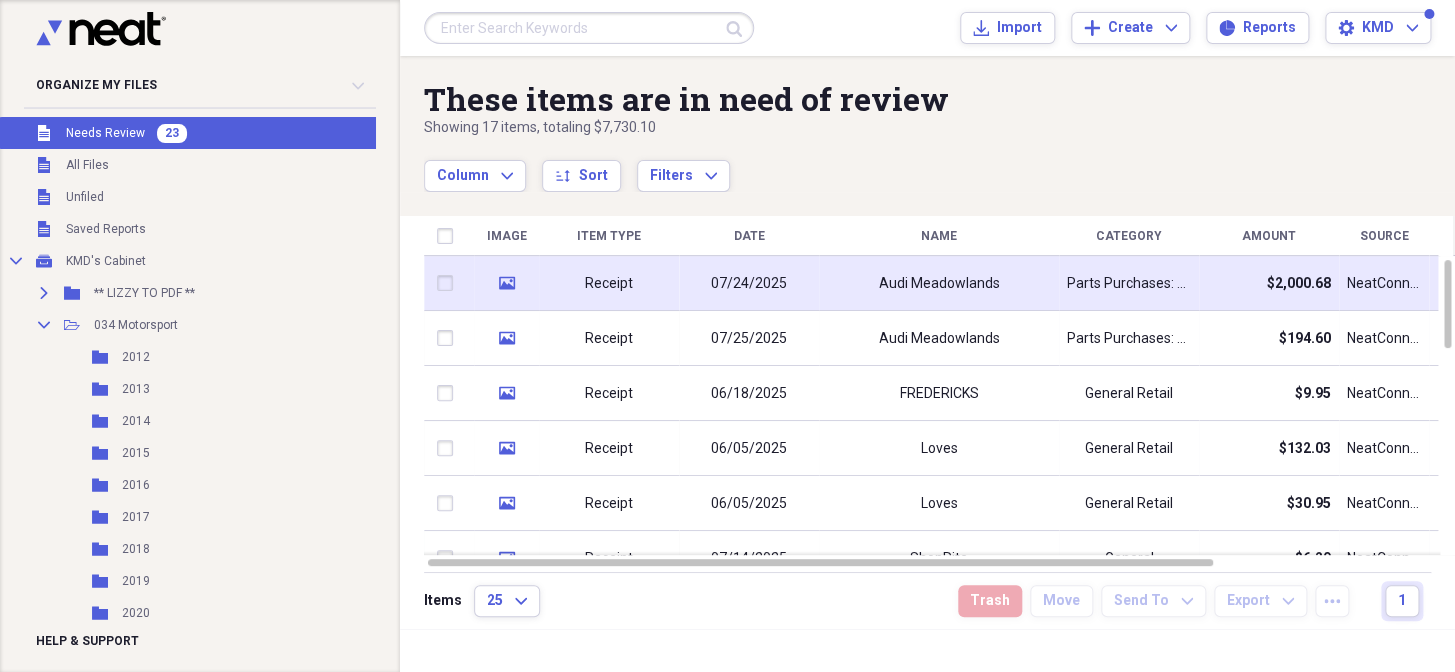 click on "Audi Meadowlands" at bounding box center [939, 283] 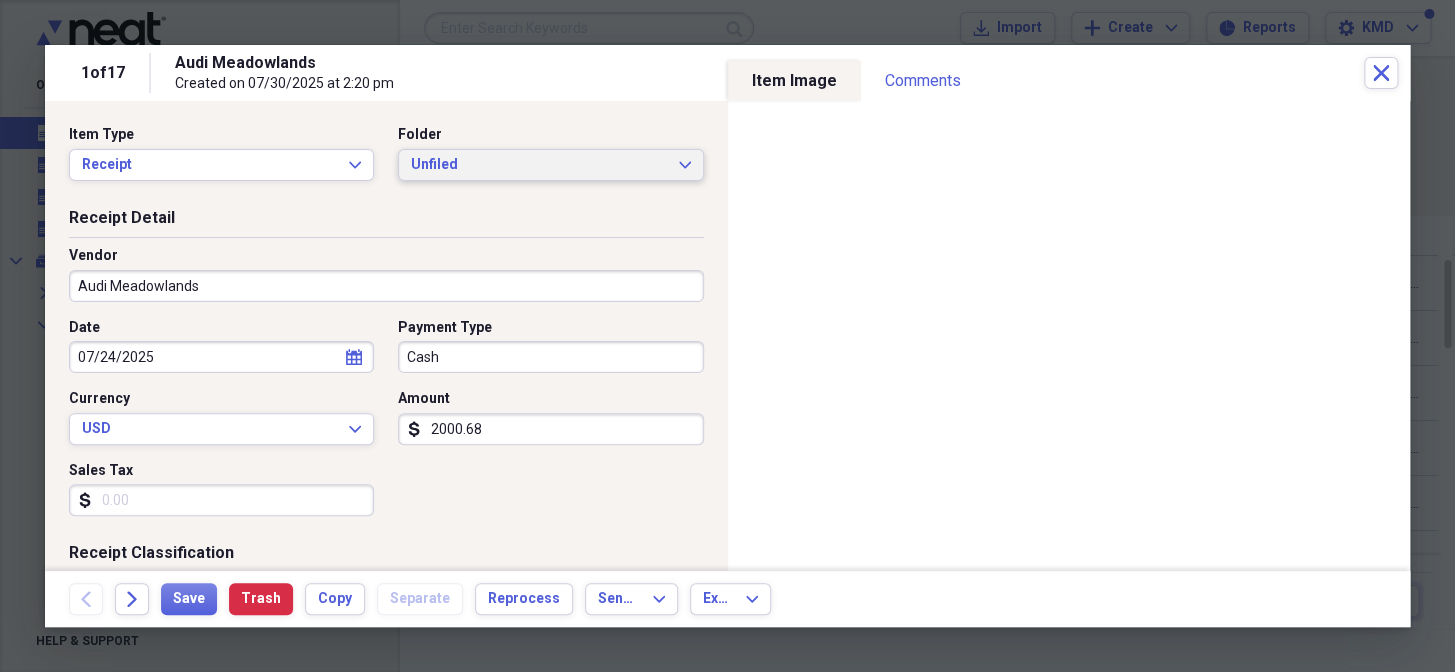 click on "Unfiled" at bounding box center [538, 165] 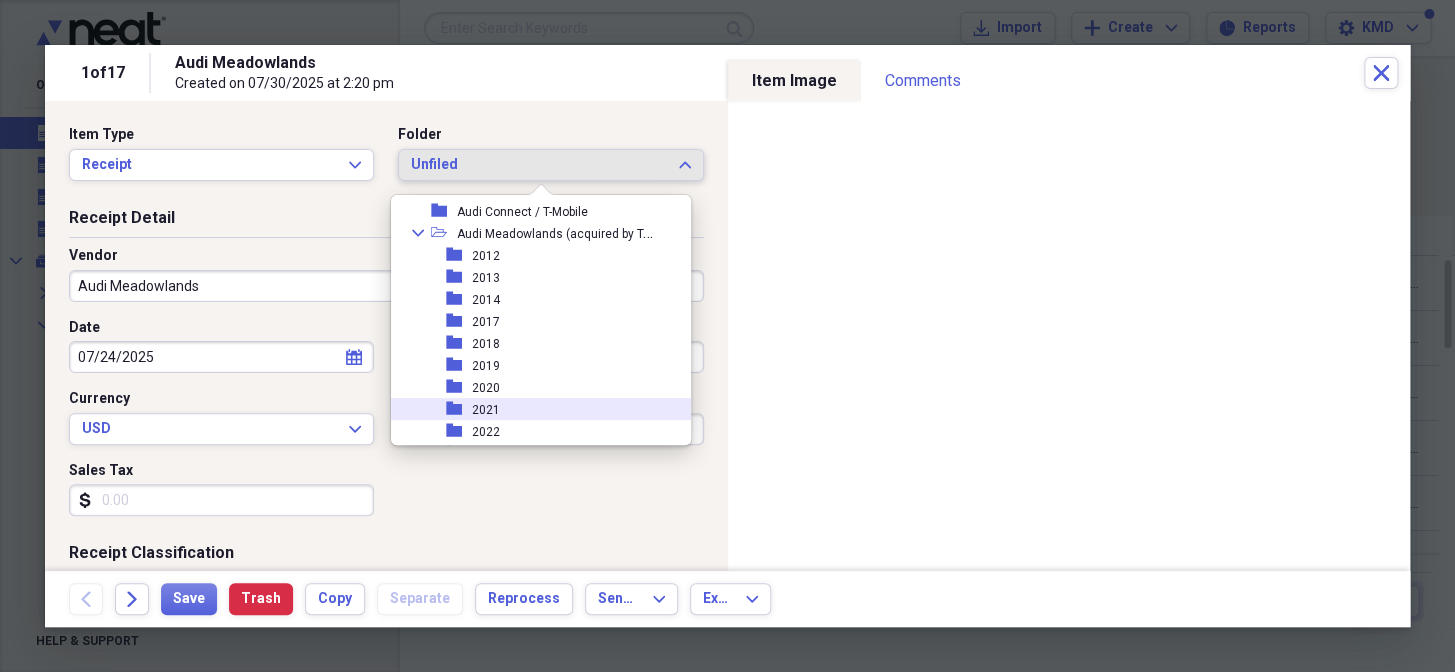 scroll, scrollTop: 3181, scrollLeft: 0, axis: vertical 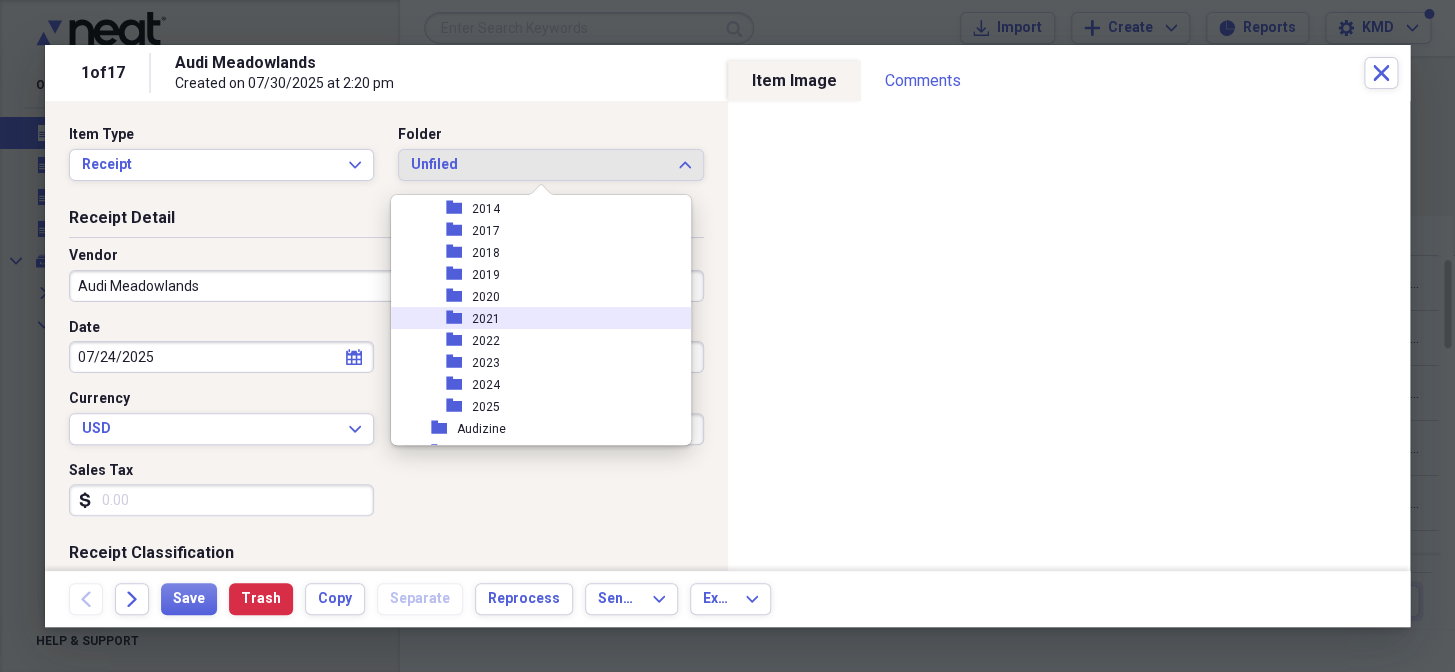 drag, startPoint x: 480, startPoint y: 401, endPoint x: 497, endPoint y: 404, distance: 17.262676 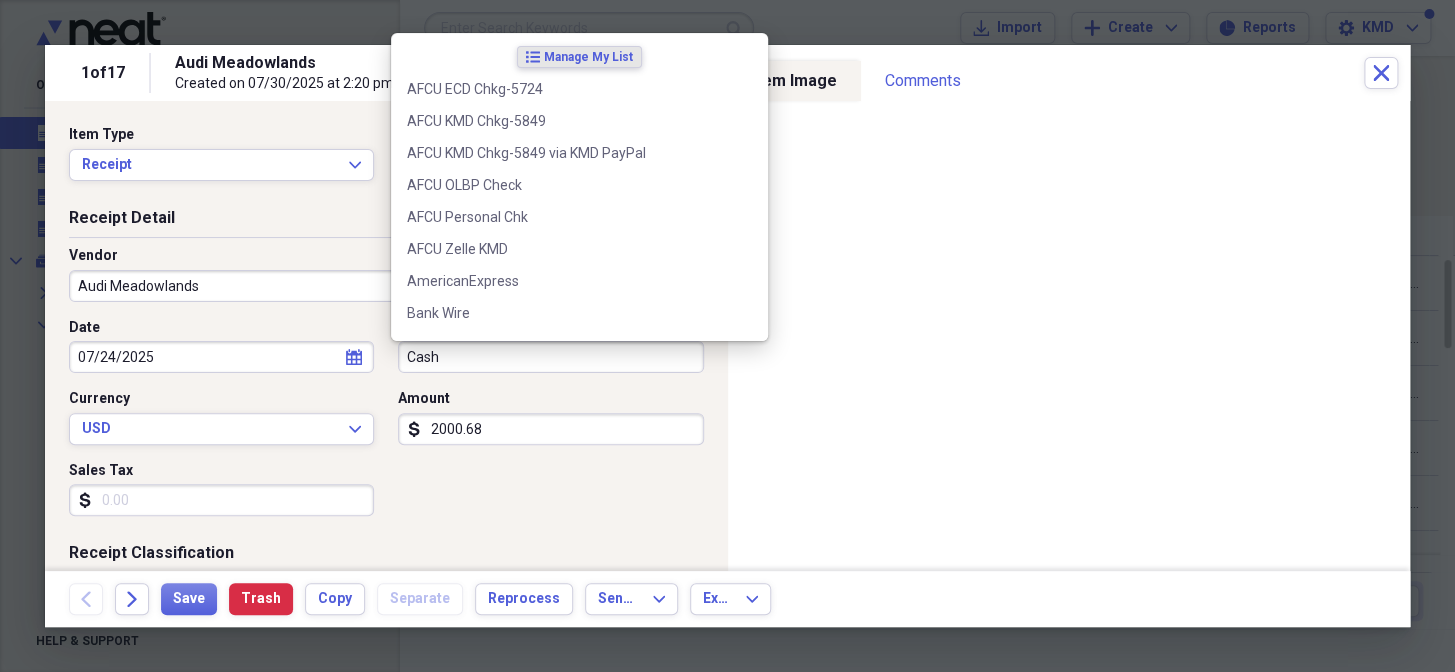 click on "Cash" at bounding box center (550, 357) 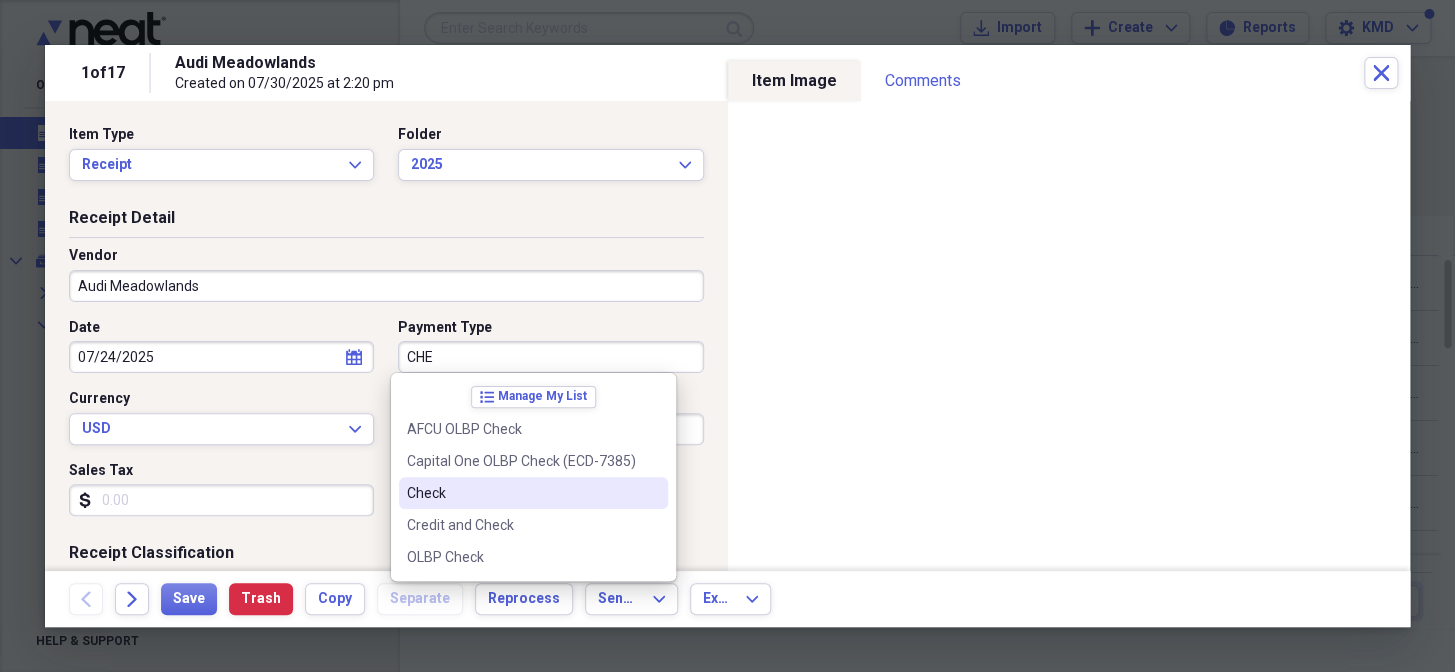 click on "Check" at bounding box center [521, 493] 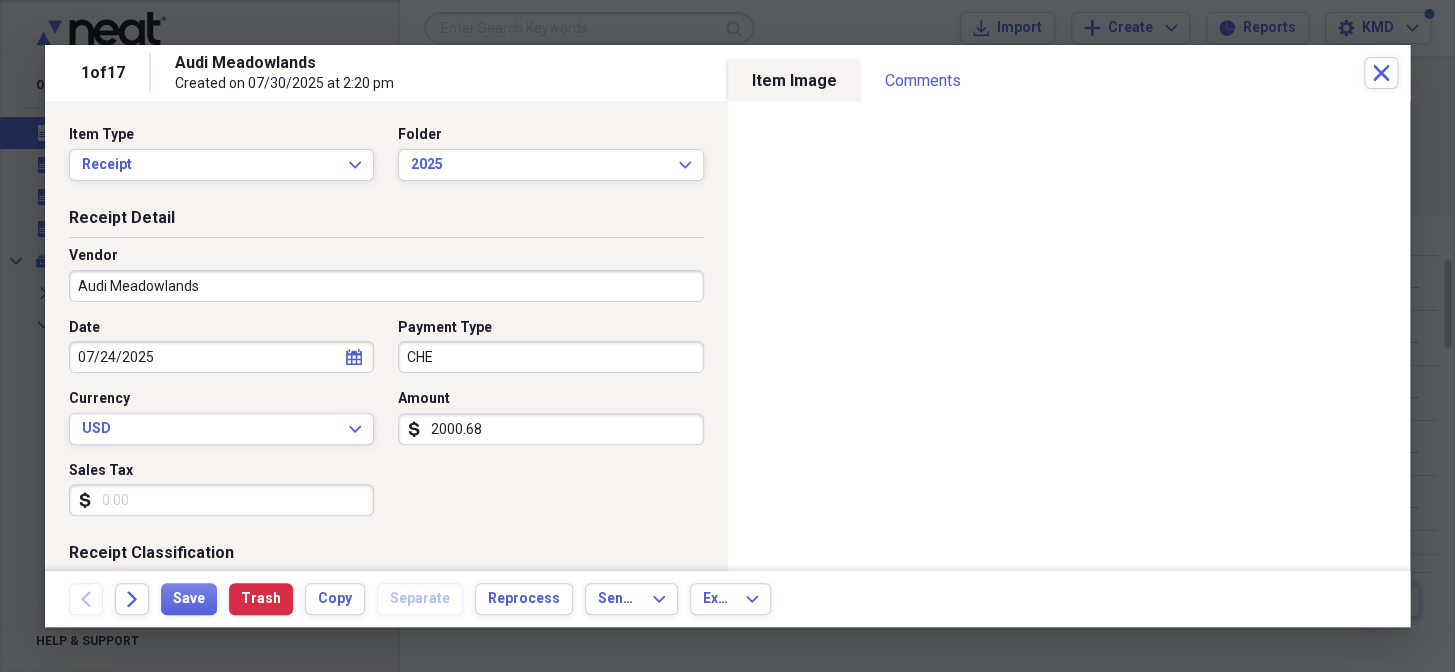 type on "Check" 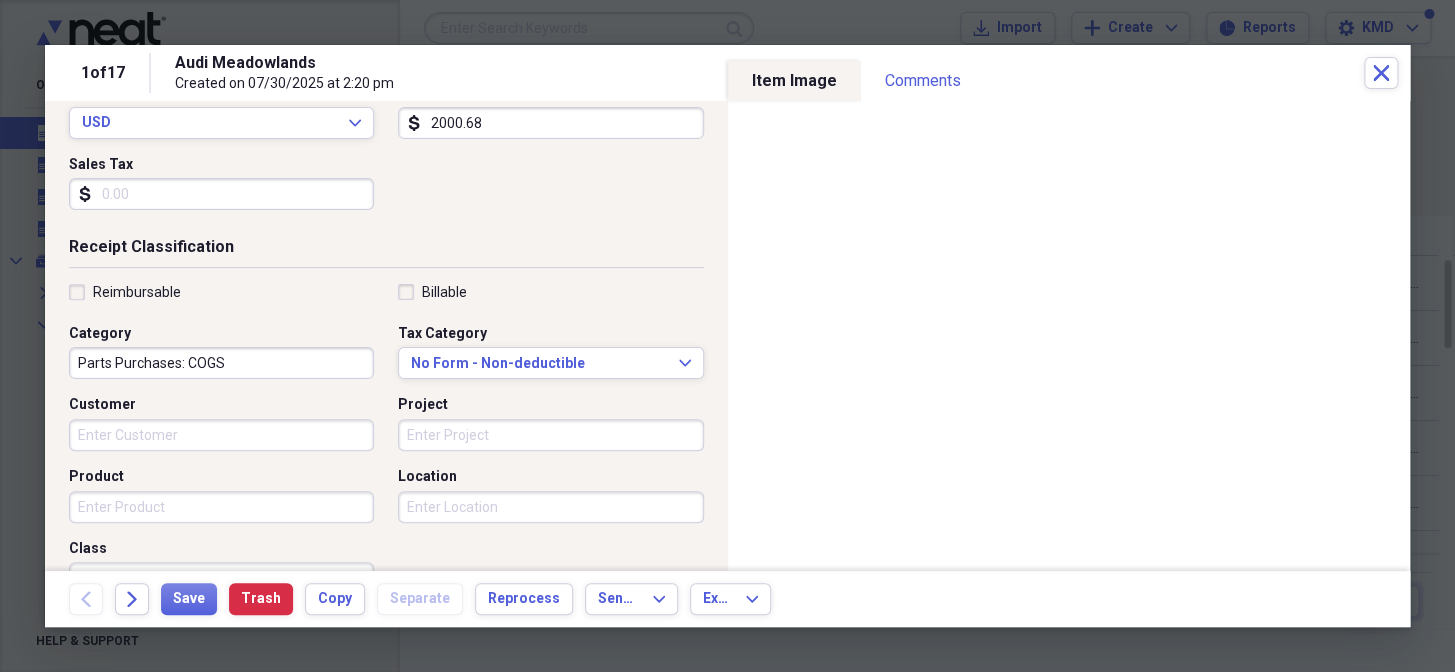 scroll, scrollTop: 363, scrollLeft: 0, axis: vertical 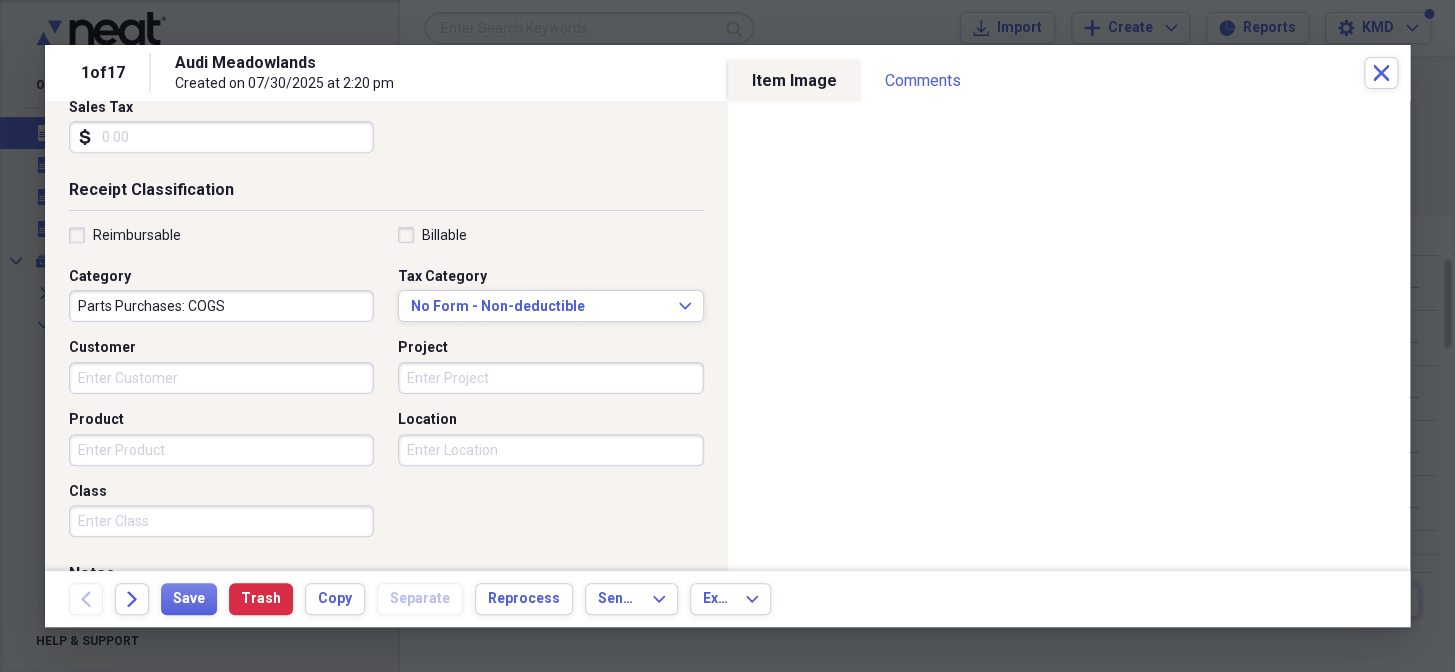 click on "Project" at bounding box center [550, 378] 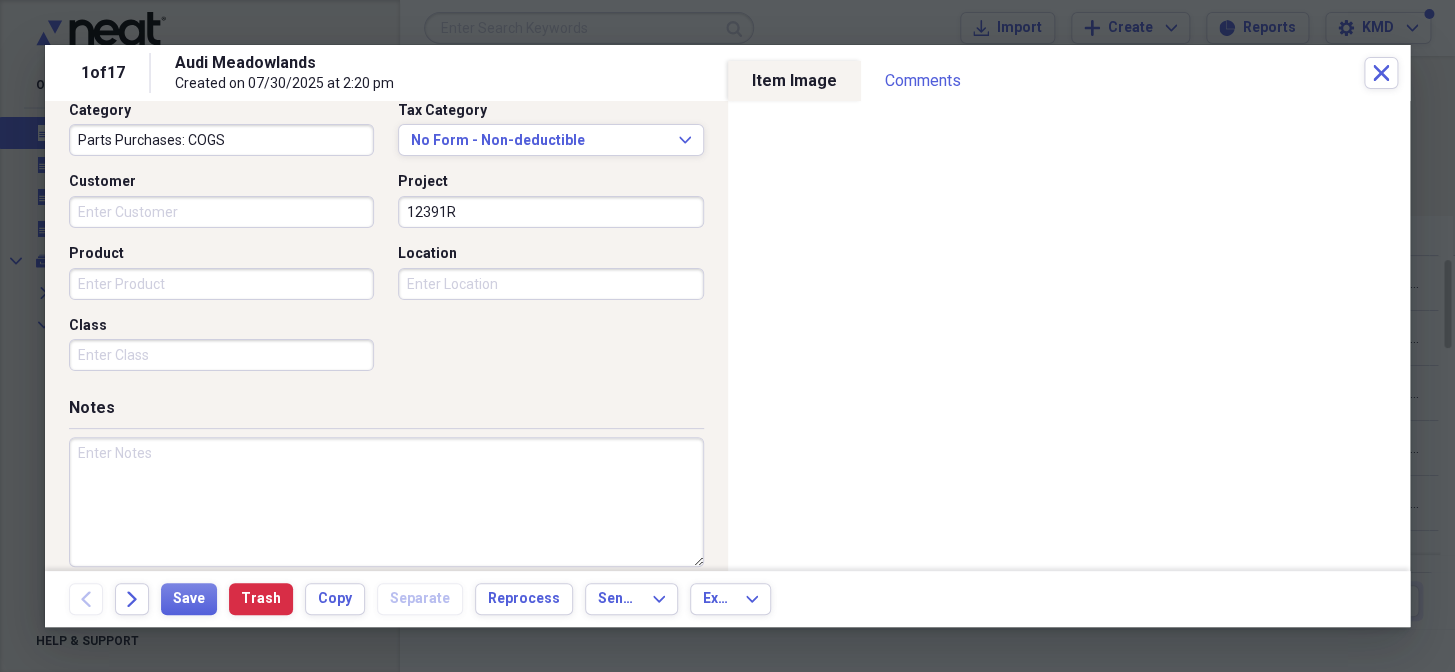 scroll, scrollTop: 550, scrollLeft: 0, axis: vertical 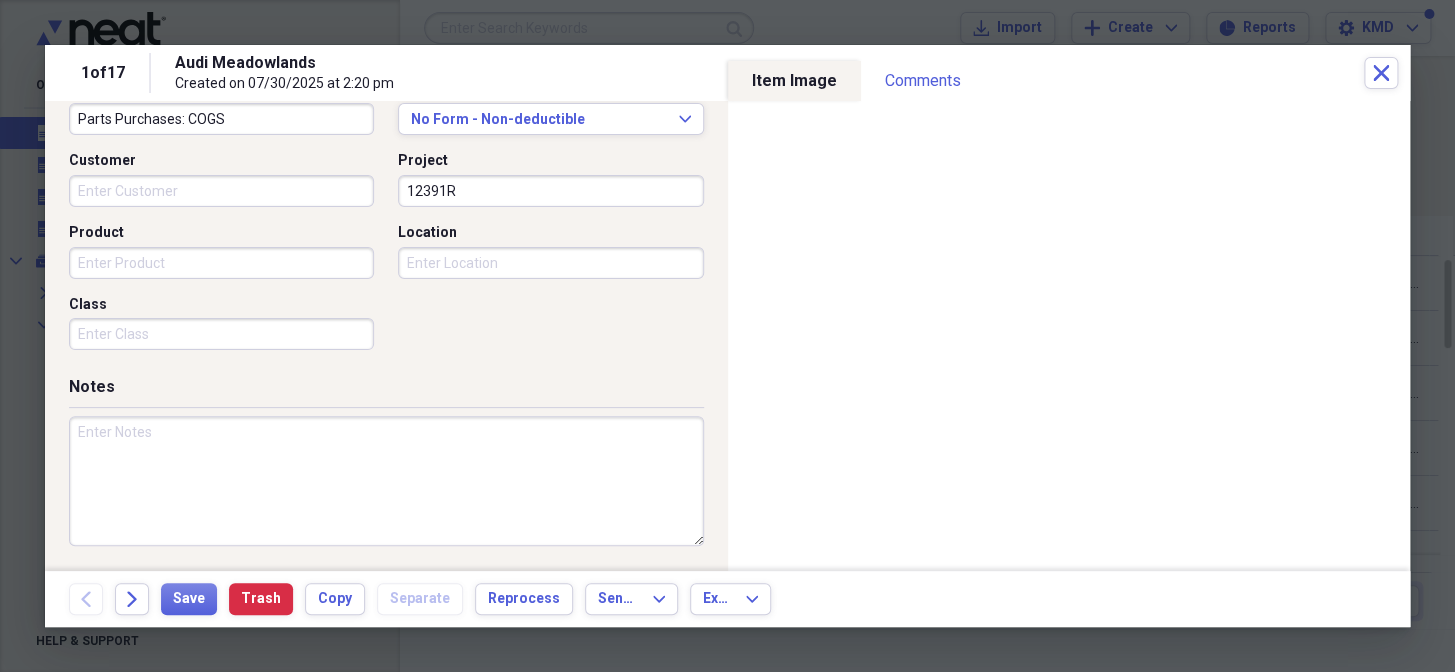 type on "12391R" 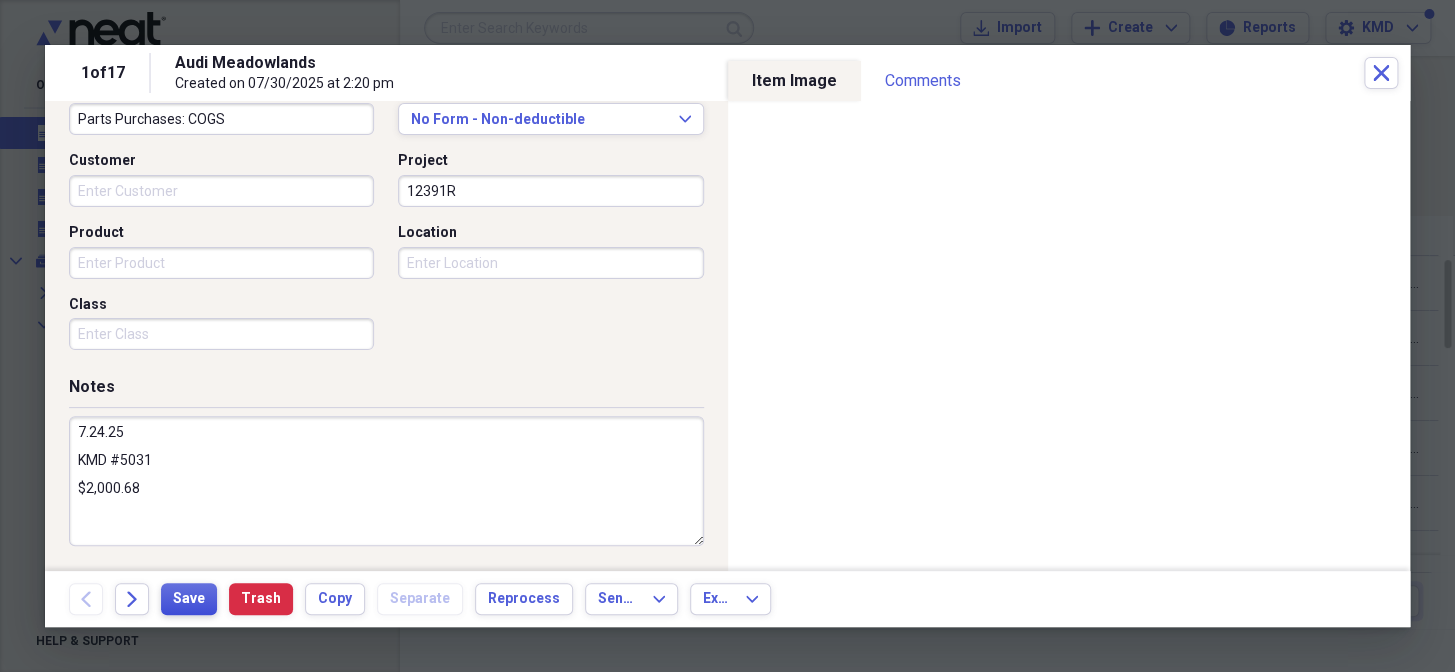 click on "Save" at bounding box center (189, 599) 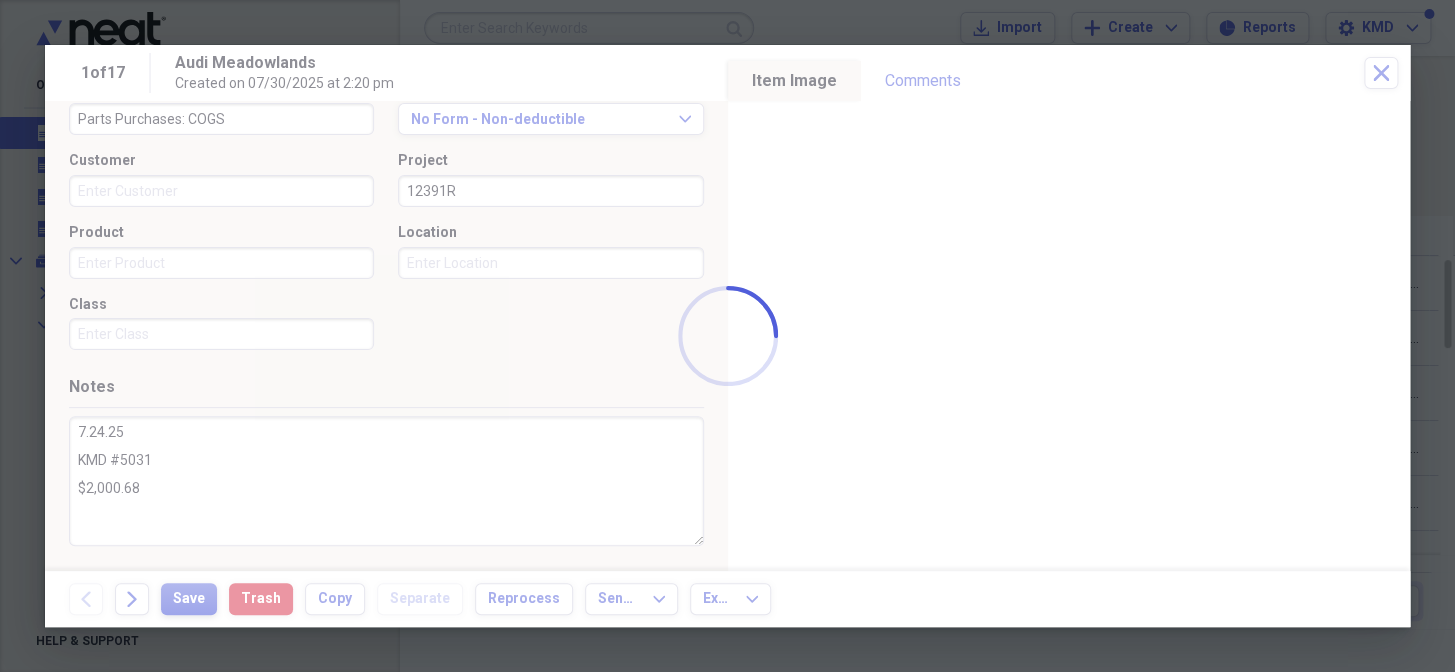 type on "7.24.25
KMD #5031
$2,000.68" 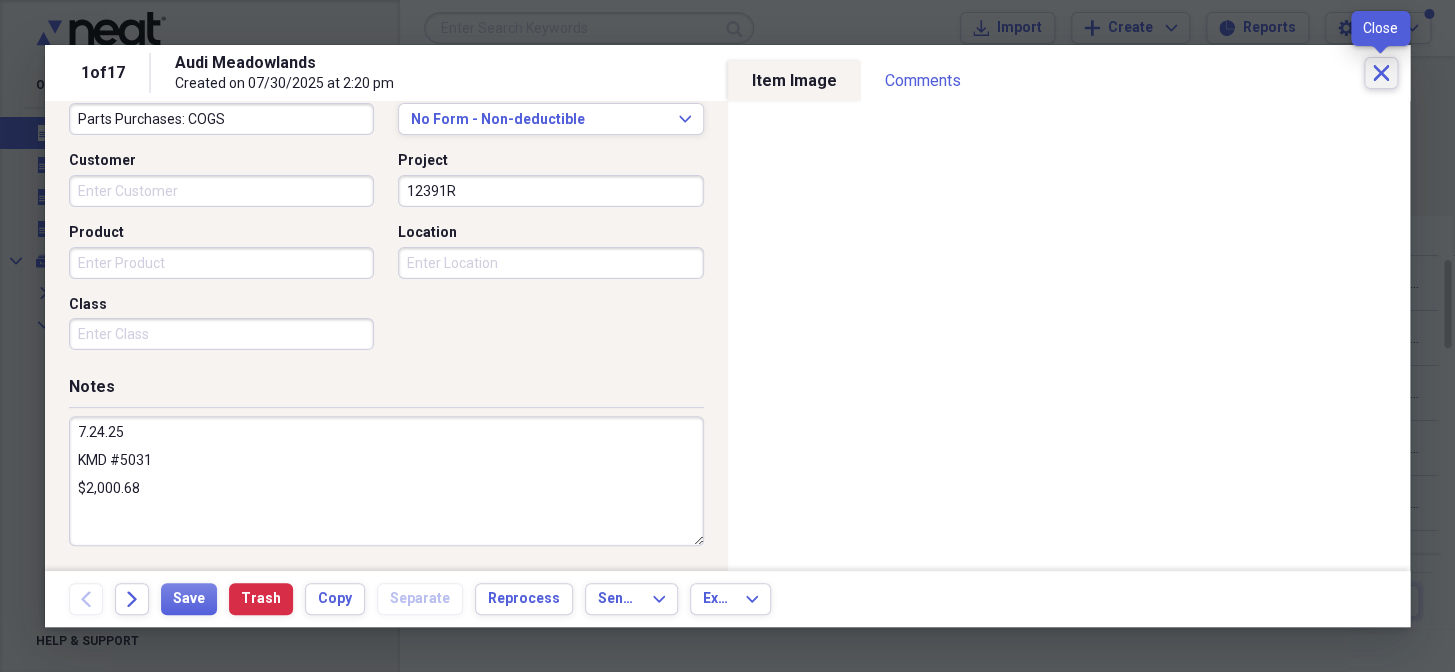 click on "Close" at bounding box center [1381, 73] 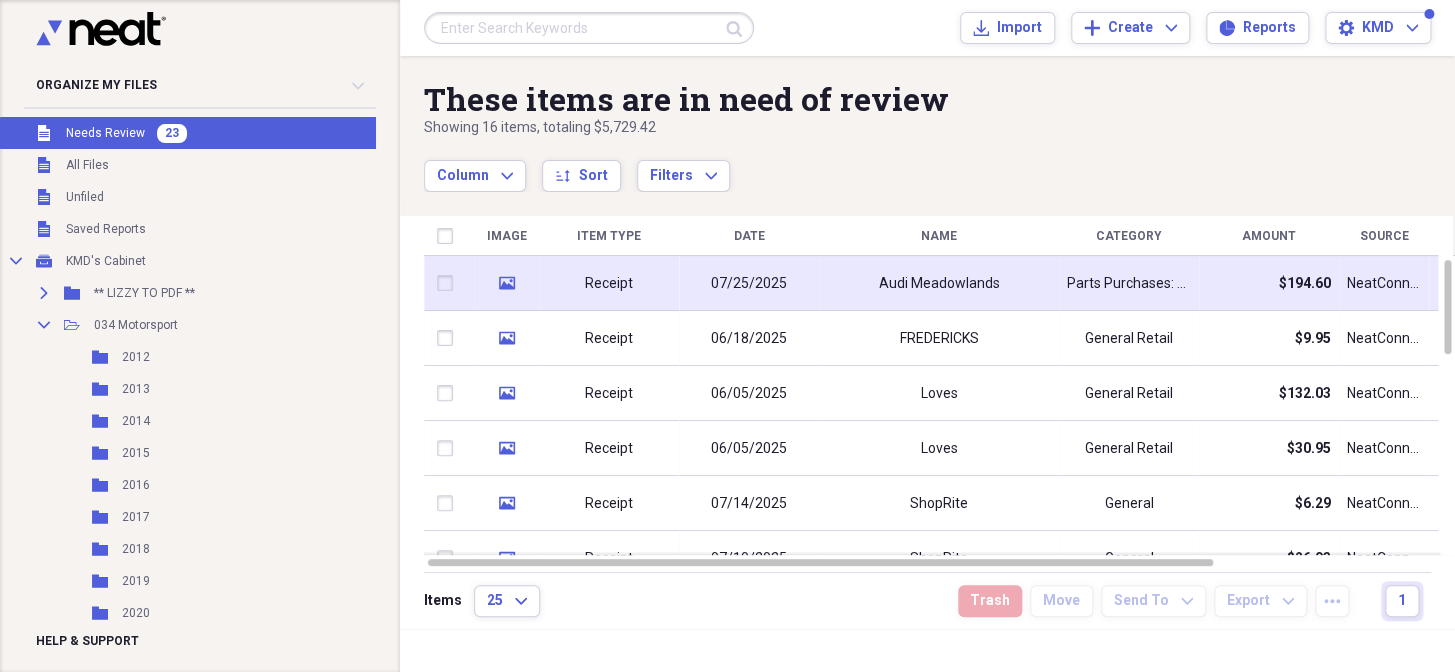 click on "07/25/2025" at bounding box center (749, 283) 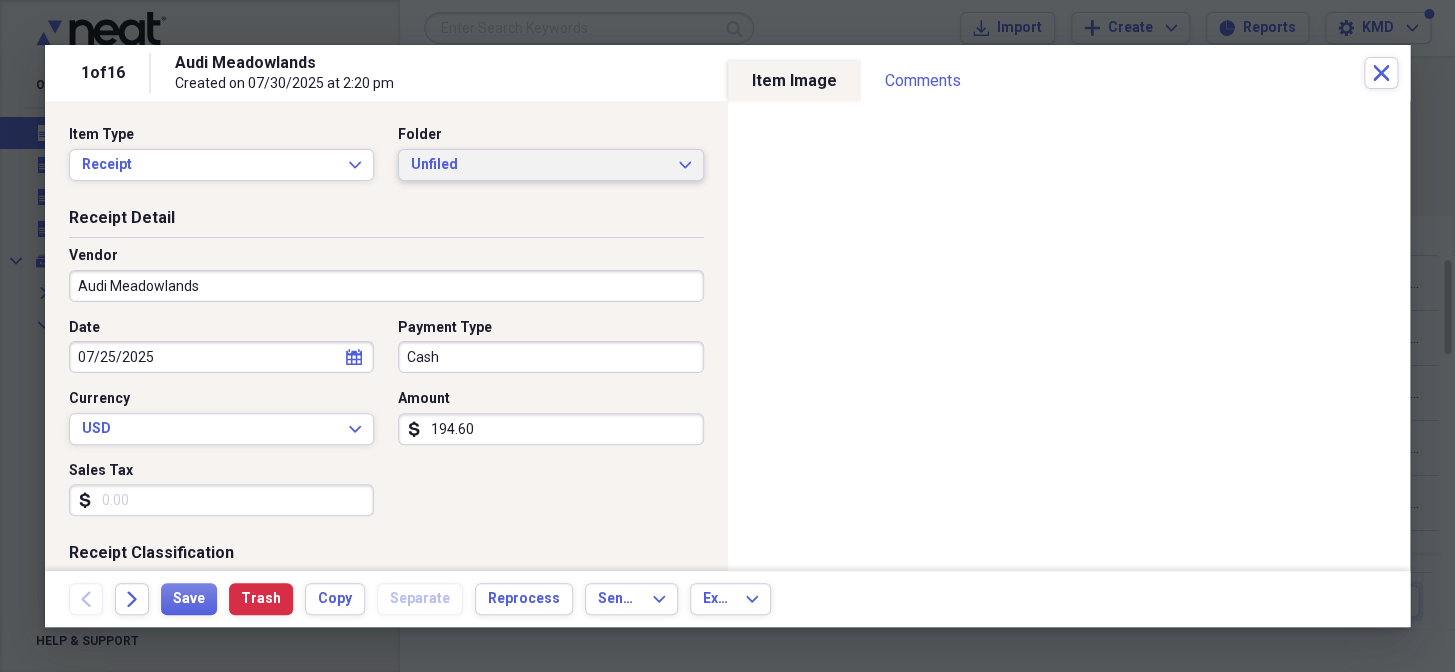 click on "Unfiled" at bounding box center [538, 165] 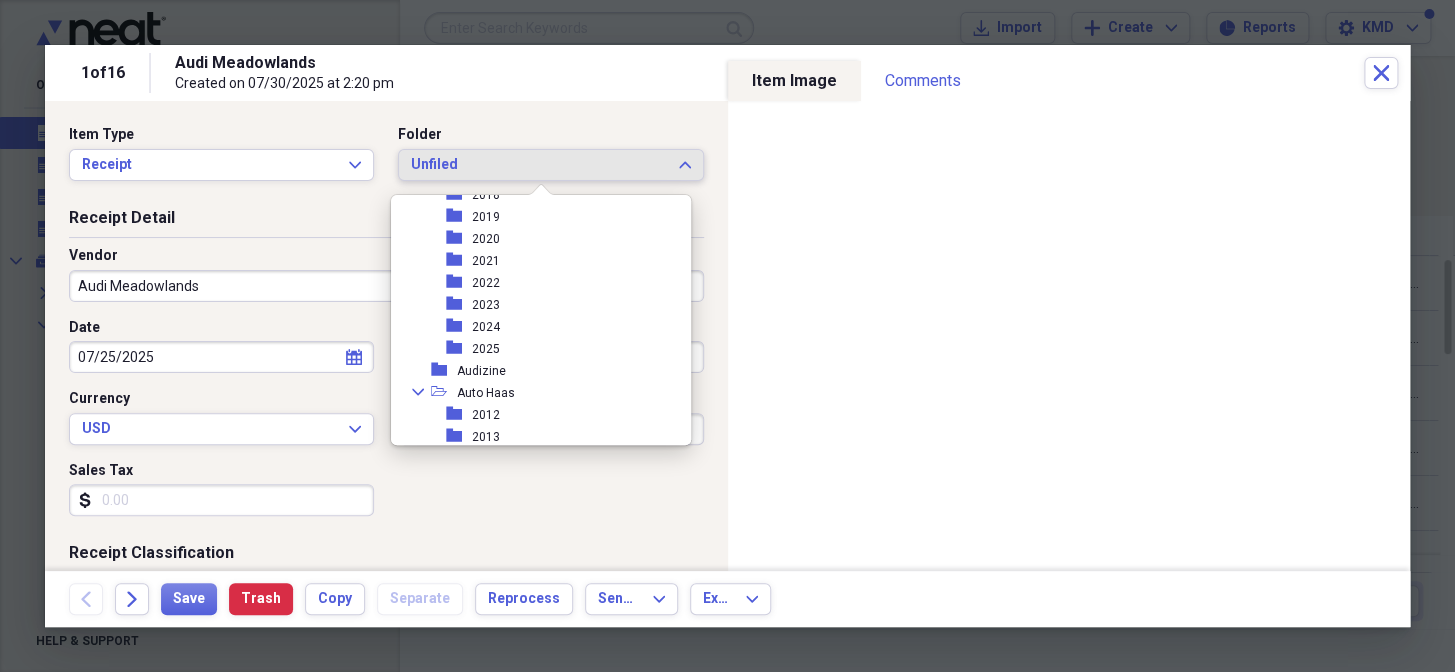 scroll, scrollTop: 3272, scrollLeft: 0, axis: vertical 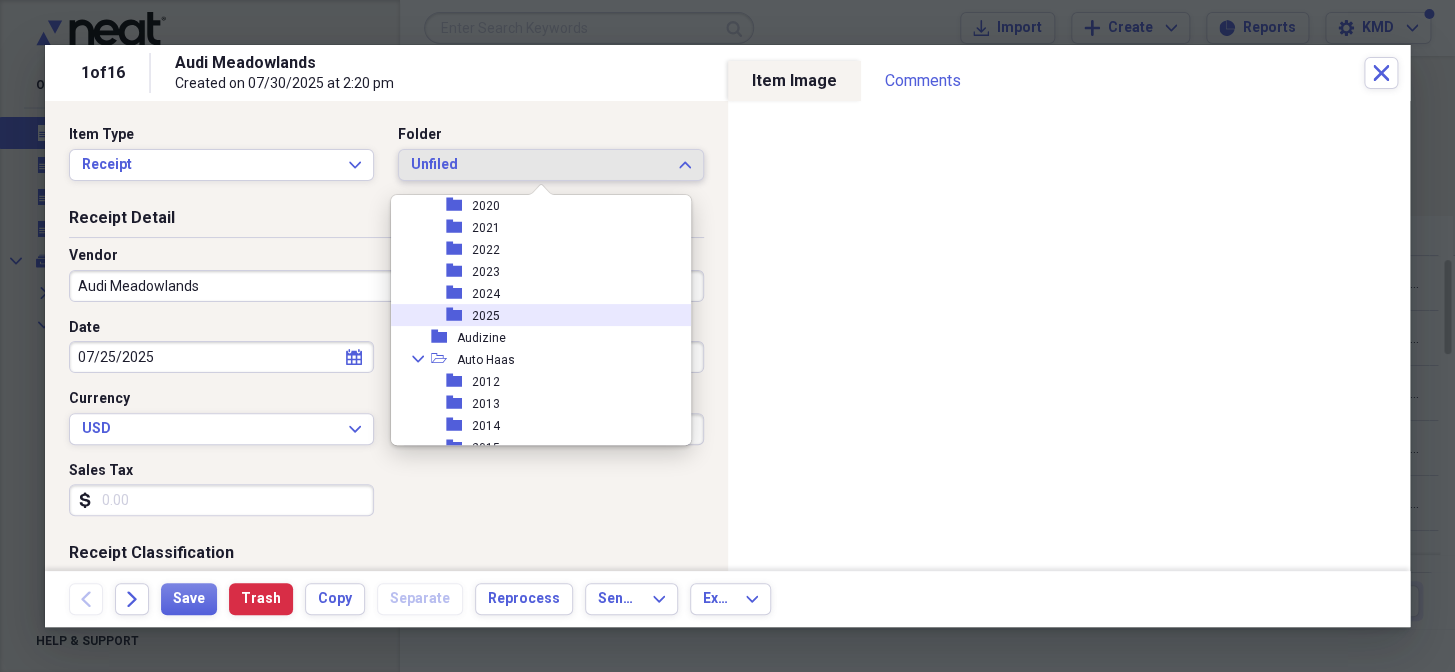 drag, startPoint x: 489, startPoint y: 310, endPoint x: 402, endPoint y: 293, distance: 88.64536 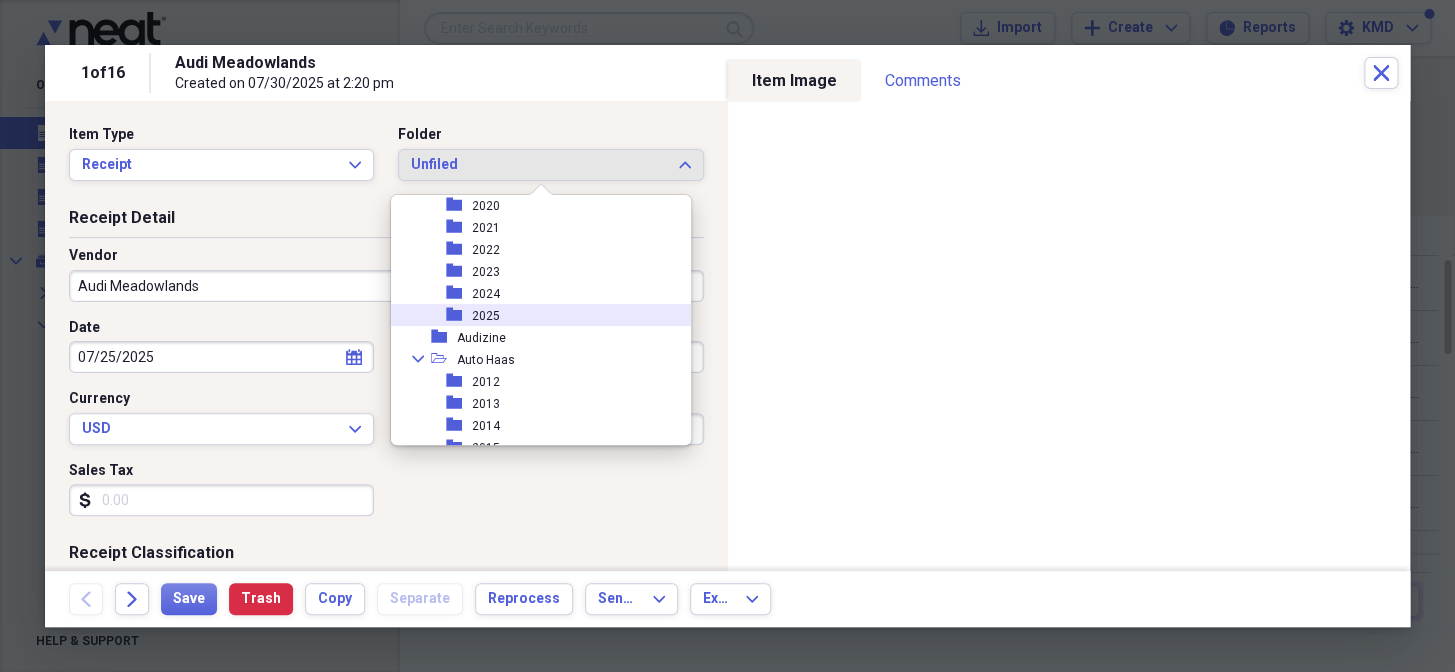 click on "2025" at bounding box center [486, 316] 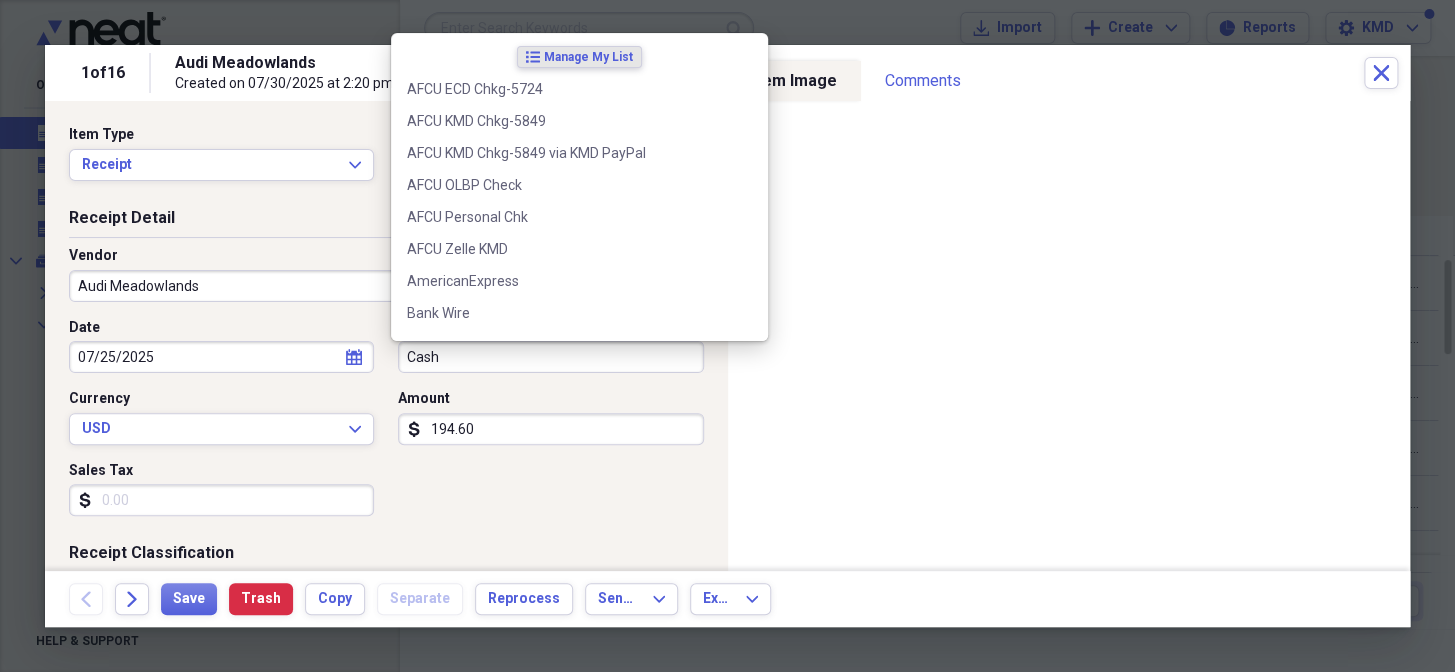 click on "Cash" at bounding box center (550, 357) 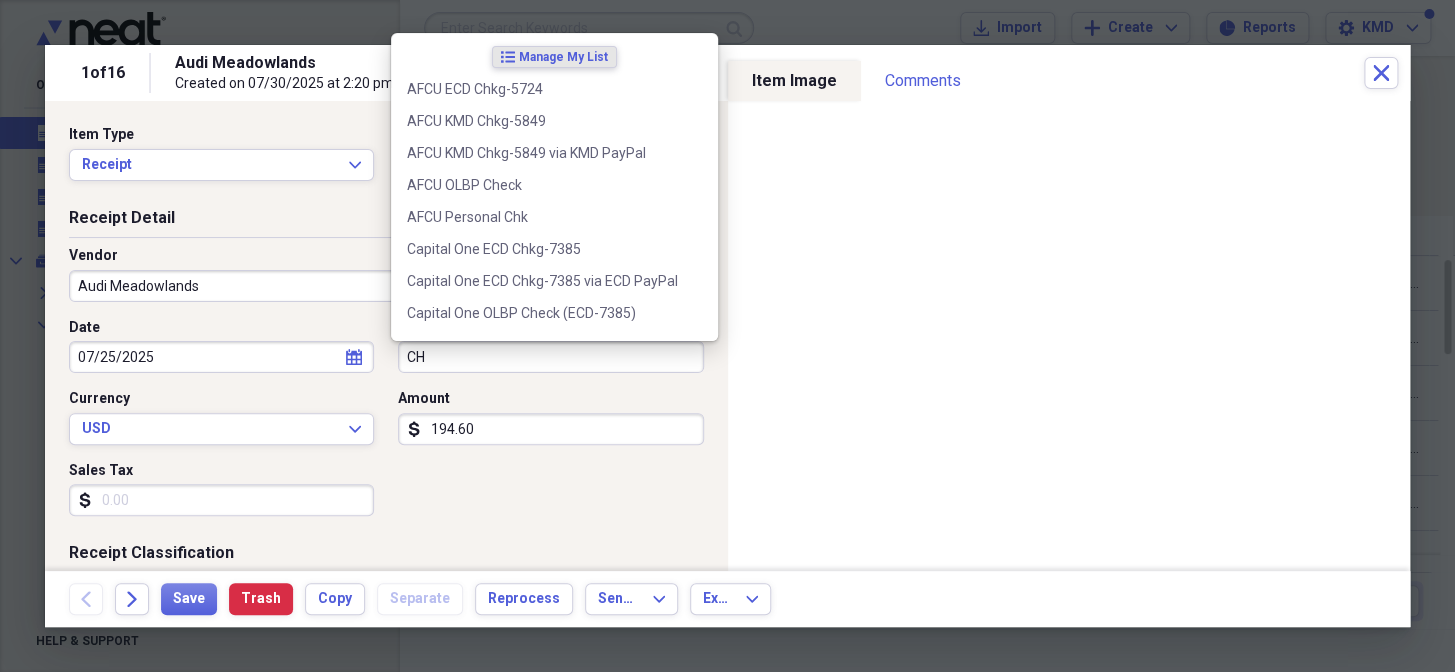 type on "CHE" 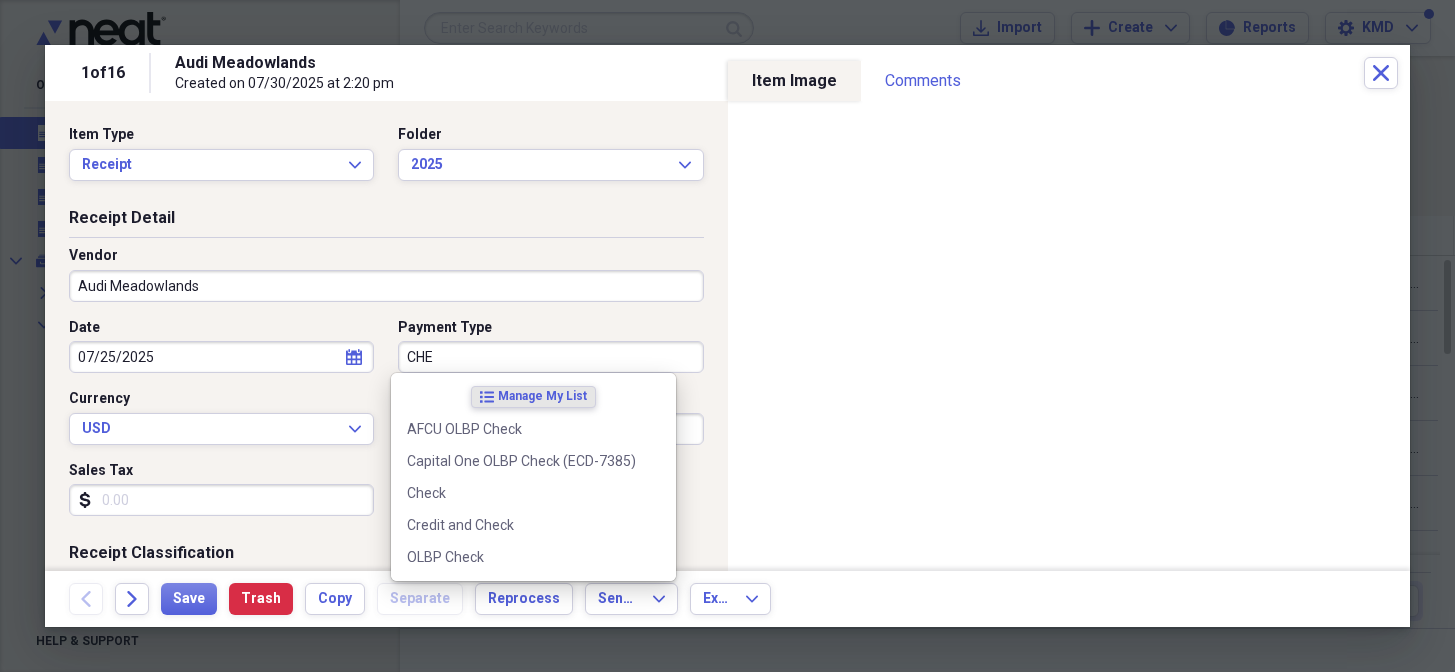 scroll, scrollTop: 0, scrollLeft: 0, axis: both 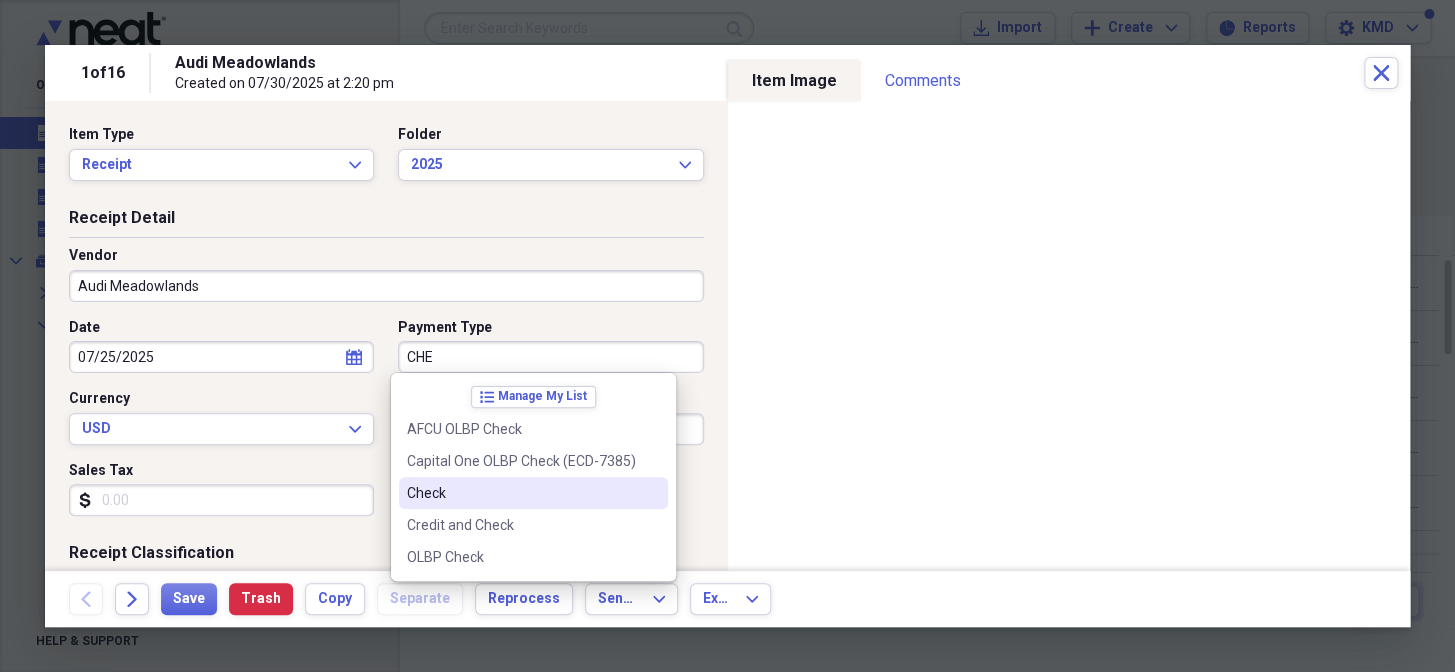 click on "Check" at bounding box center [533, 493] 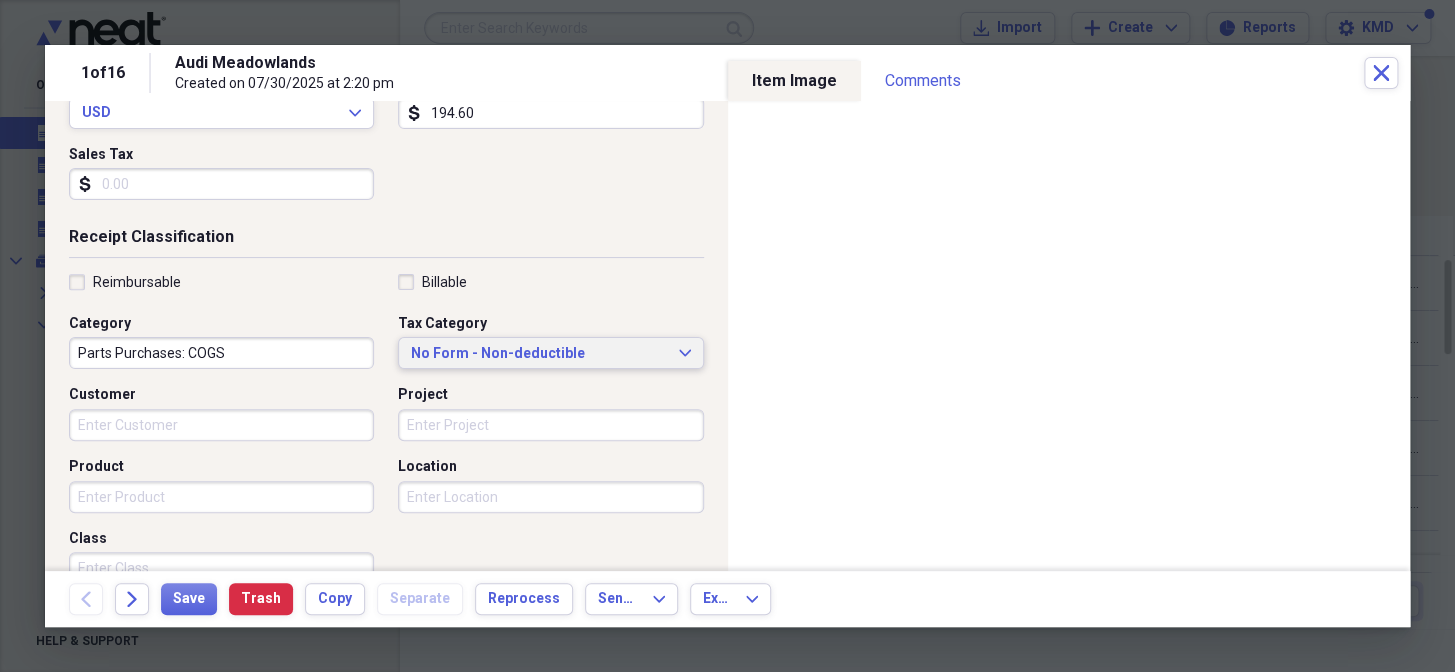 scroll, scrollTop: 363, scrollLeft: 0, axis: vertical 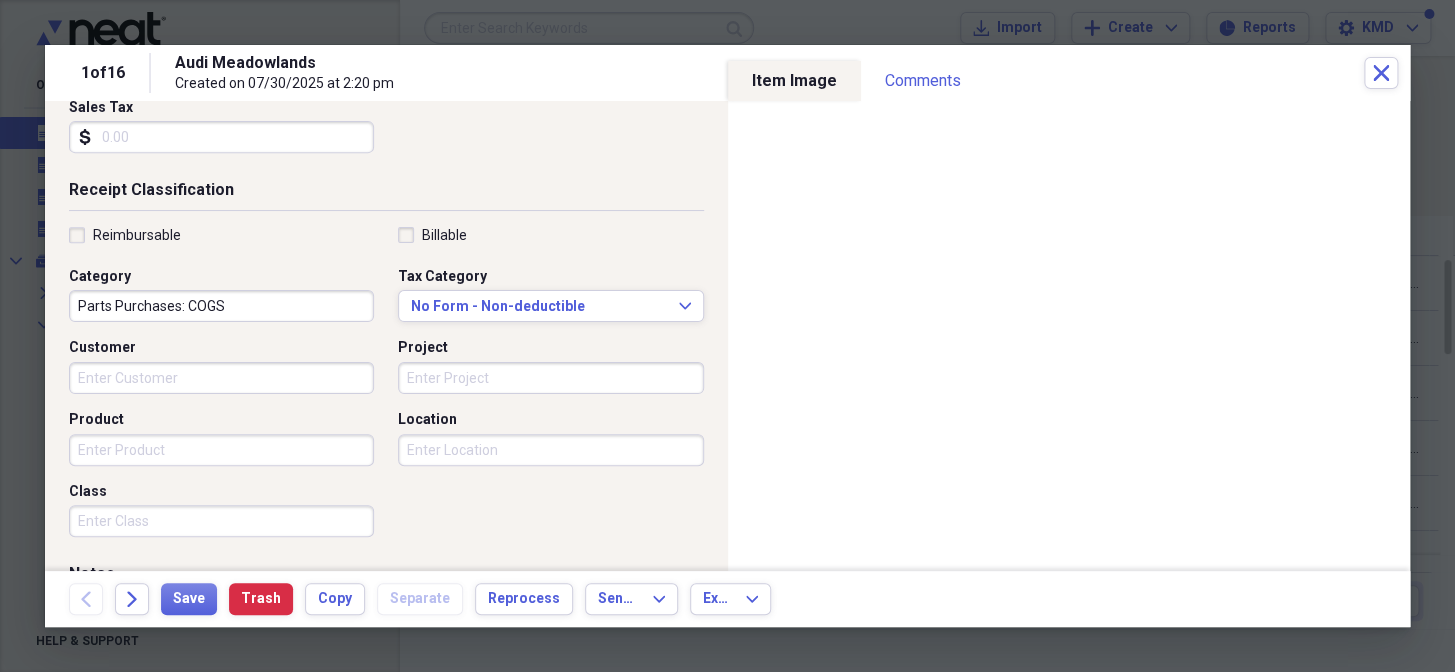 click on "Project" at bounding box center (550, 378) 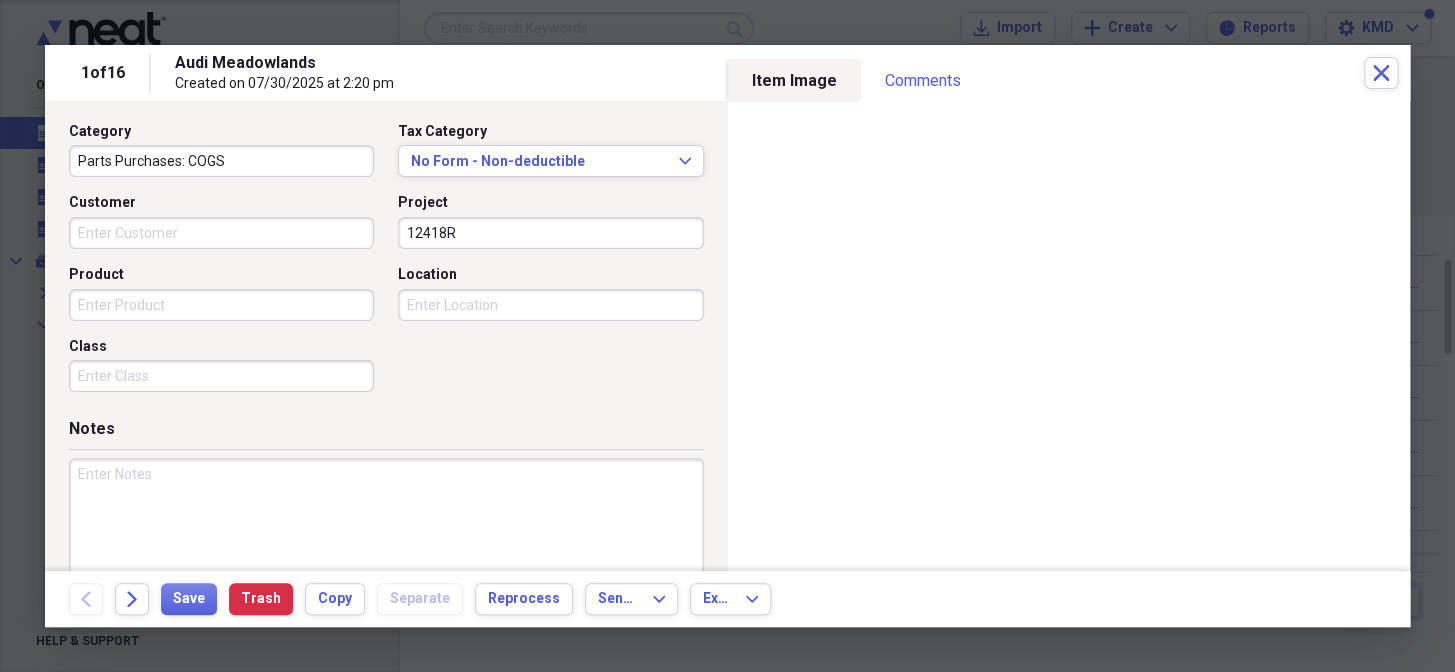 scroll, scrollTop: 550, scrollLeft: 0, axis: vertical 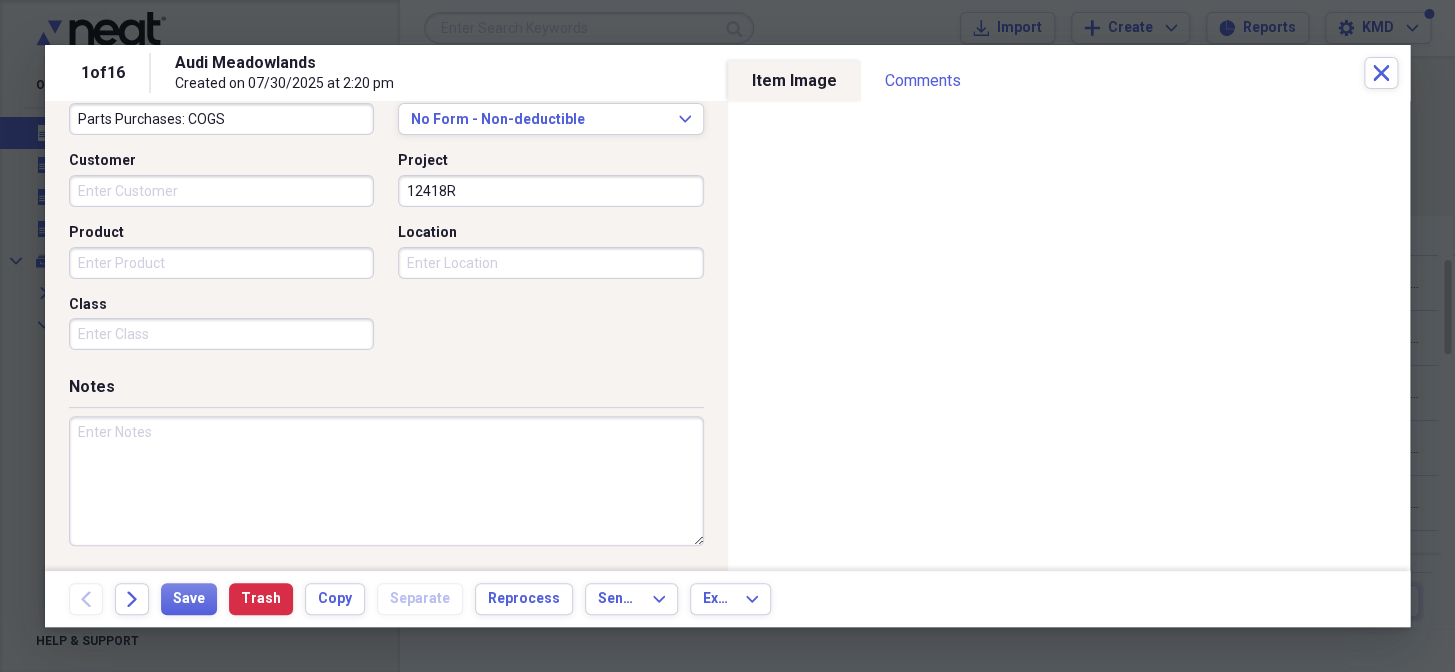 type on "12418R" 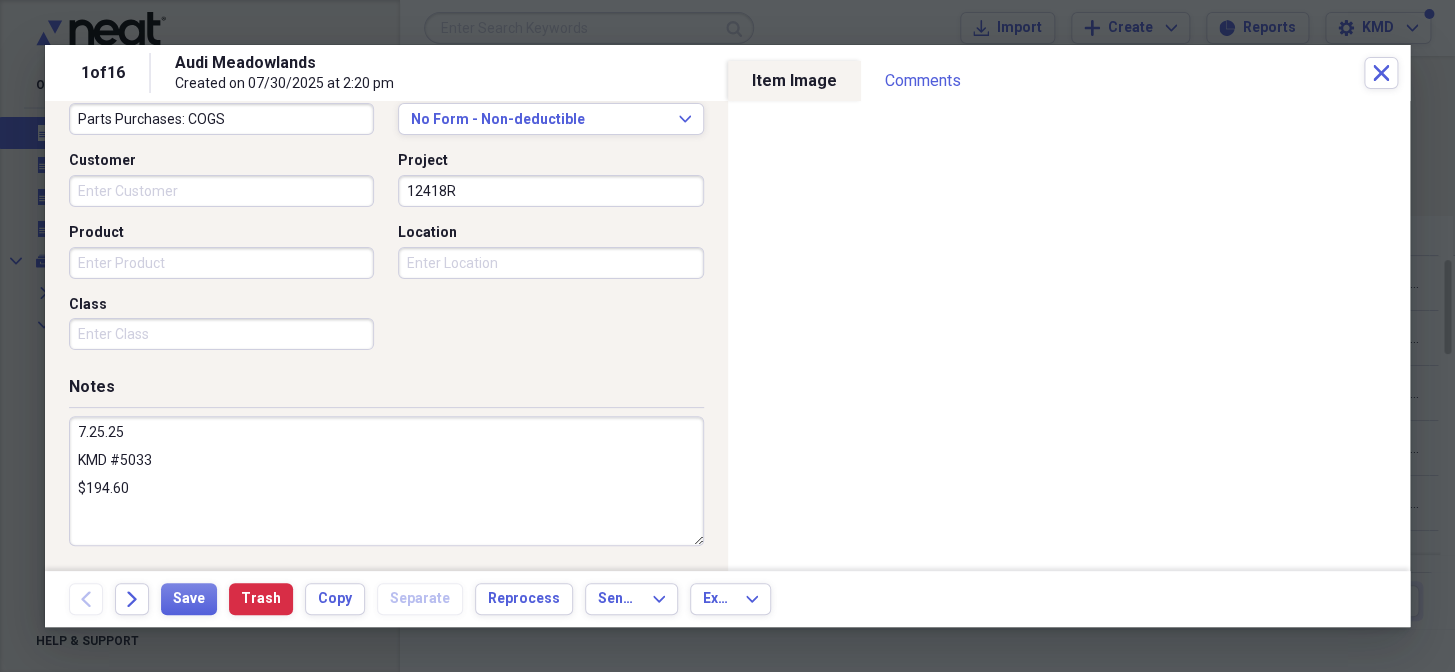 type on "7.25.25
KMD #5033
$194.60" 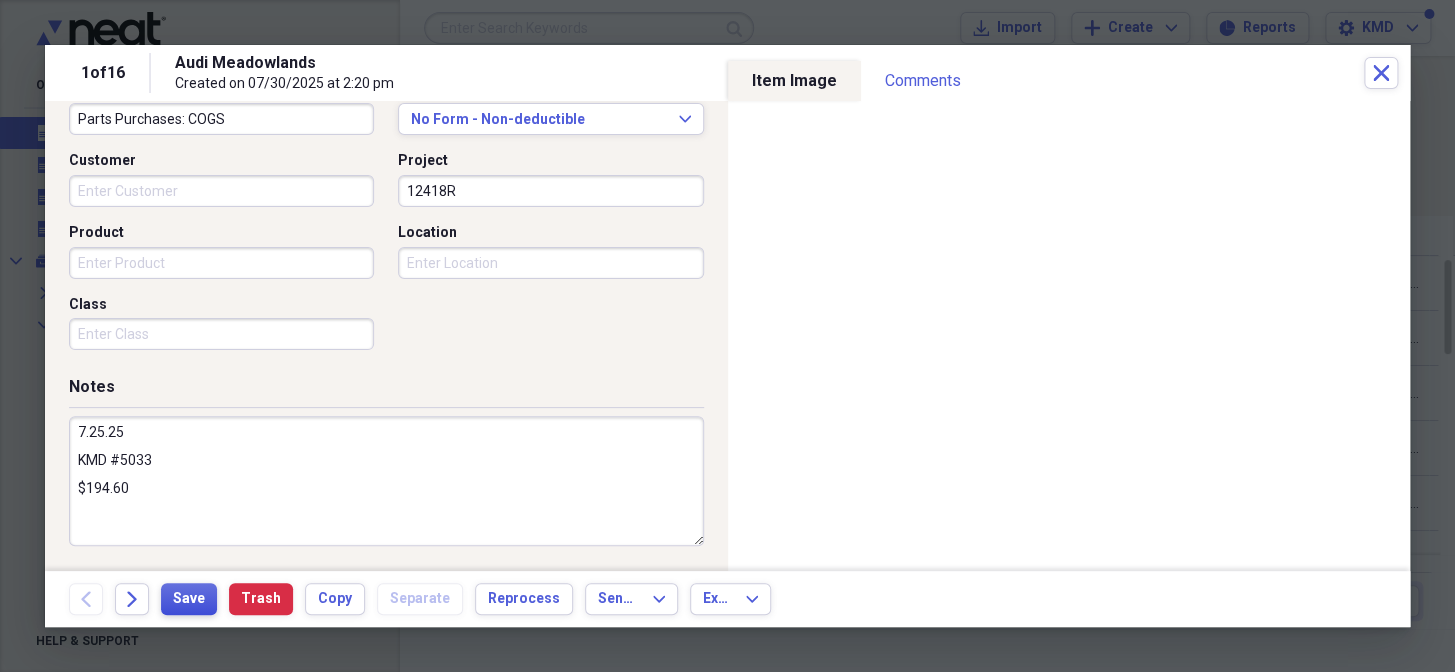 click on "Save" at bounding box center (189, 599) 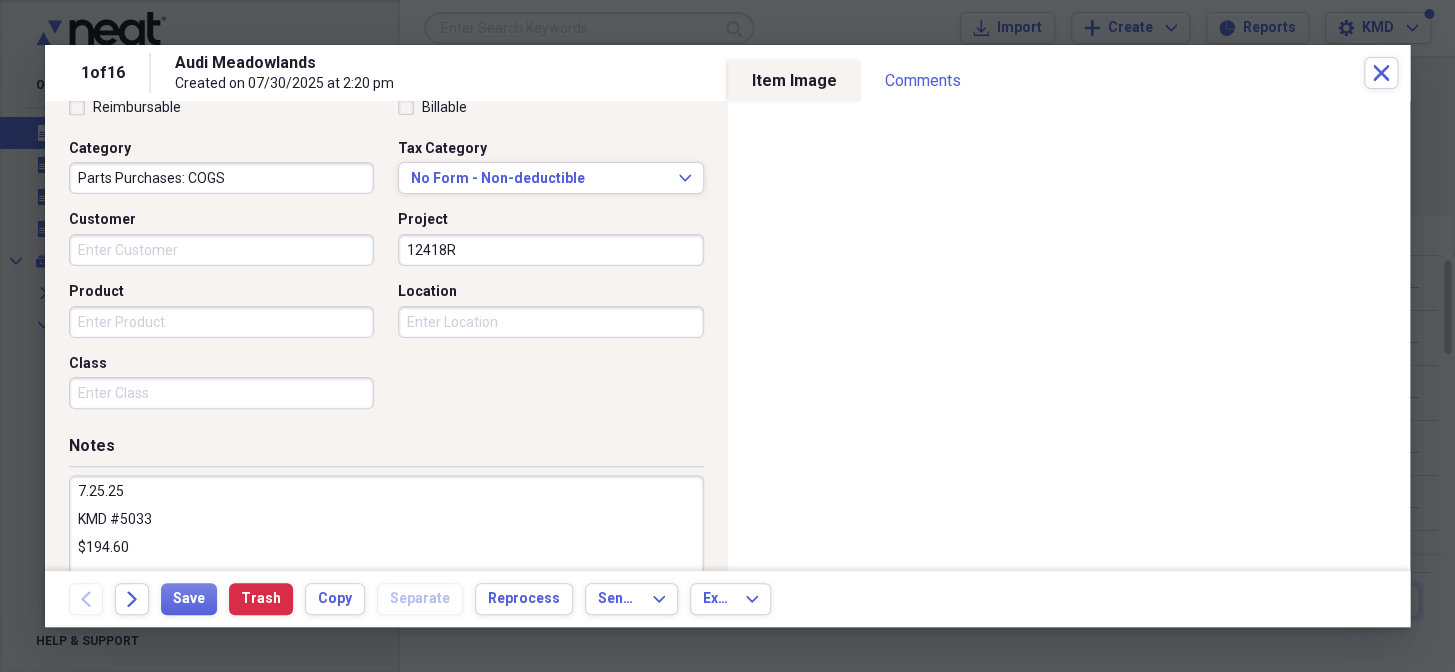 scroll, scrollTop: 459, scrollLeft: 0, axis: vertical 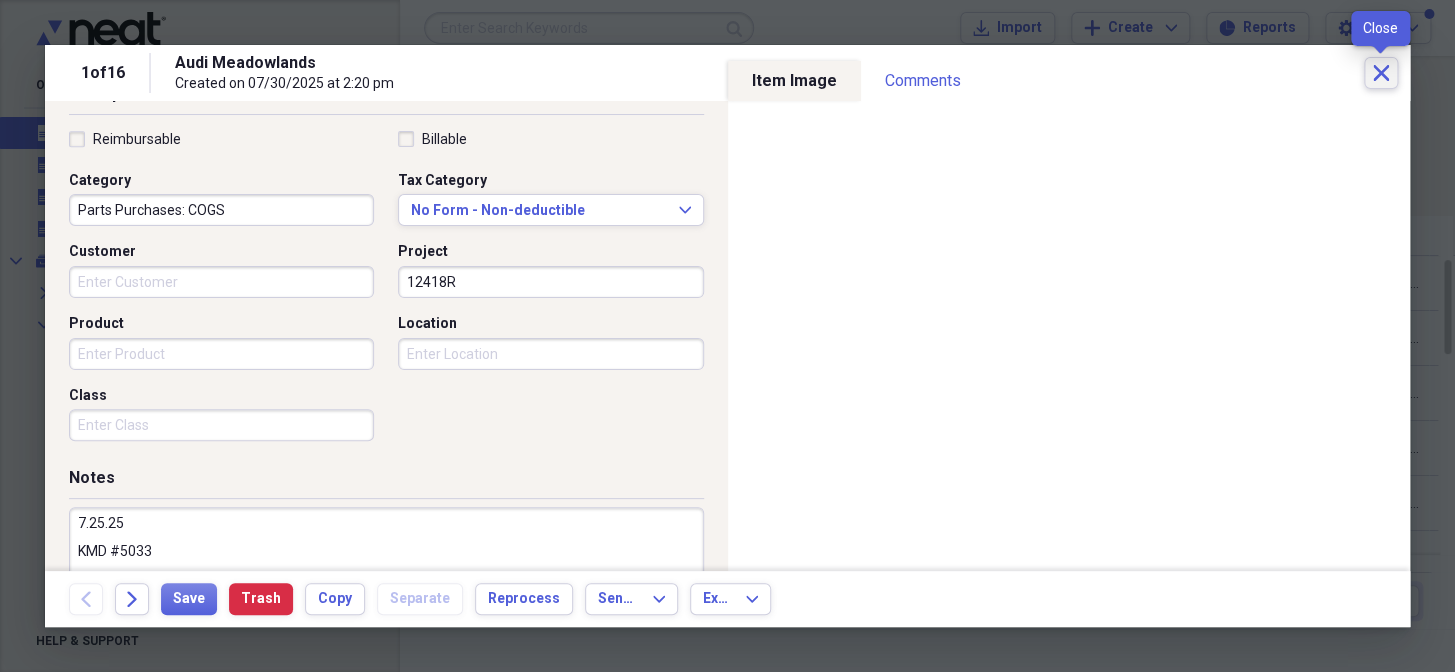 drag, startPoint x: 1377, startPoint y: 69, endPoint x: 1233, endPoint y: 40, distance: 146.89111 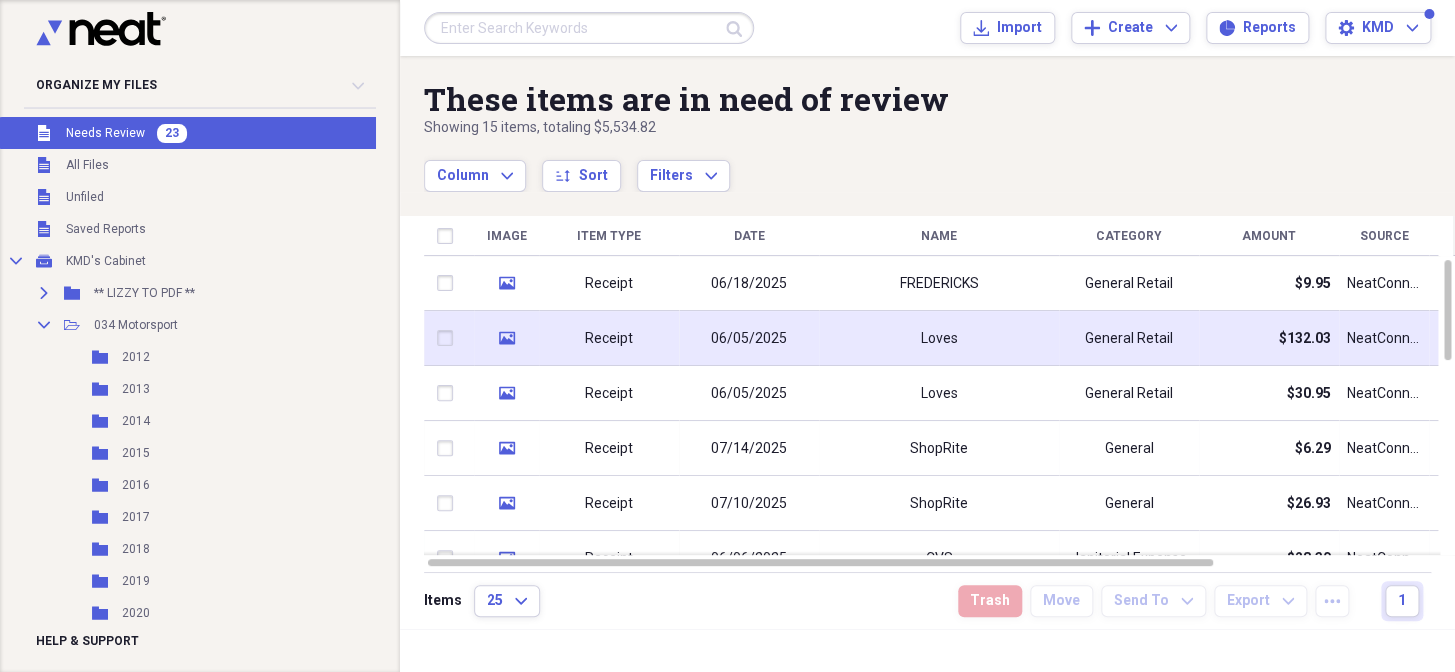click on "FREDERICKS" at bounding box center [939, 283] 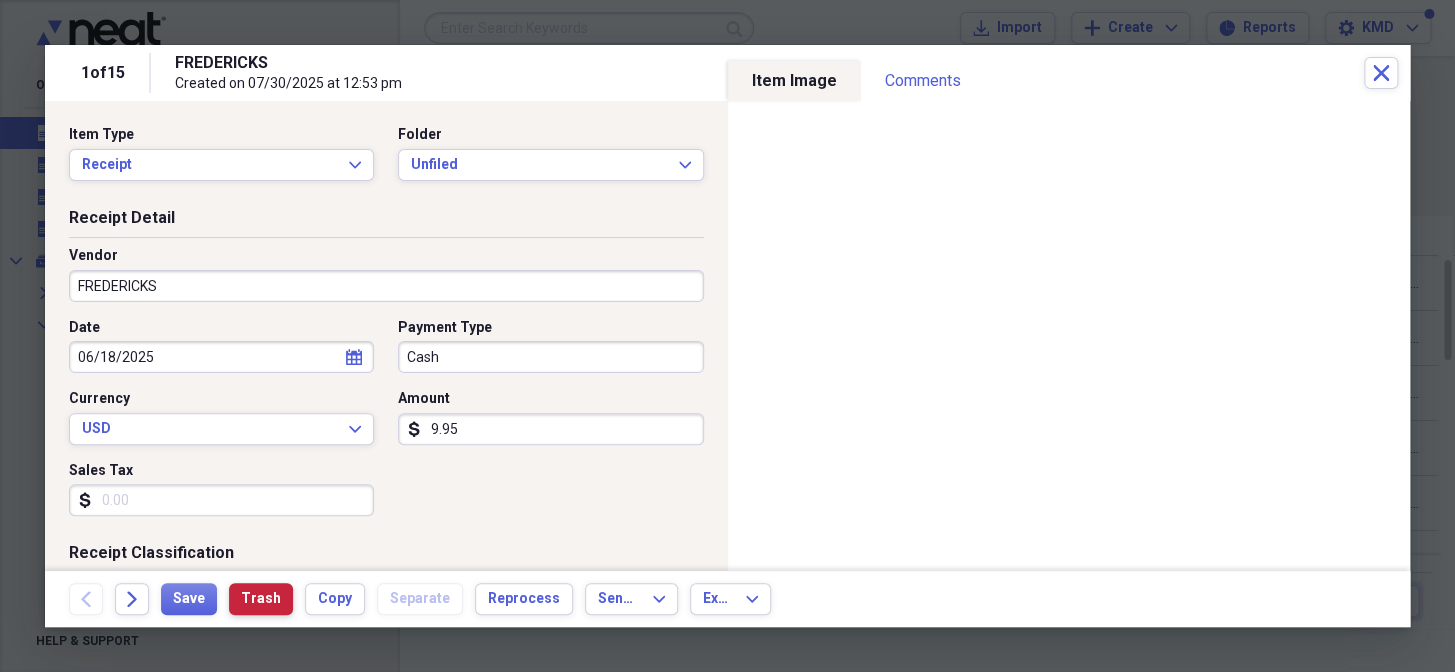 click on "Trash" at bounding box center [261, 599] 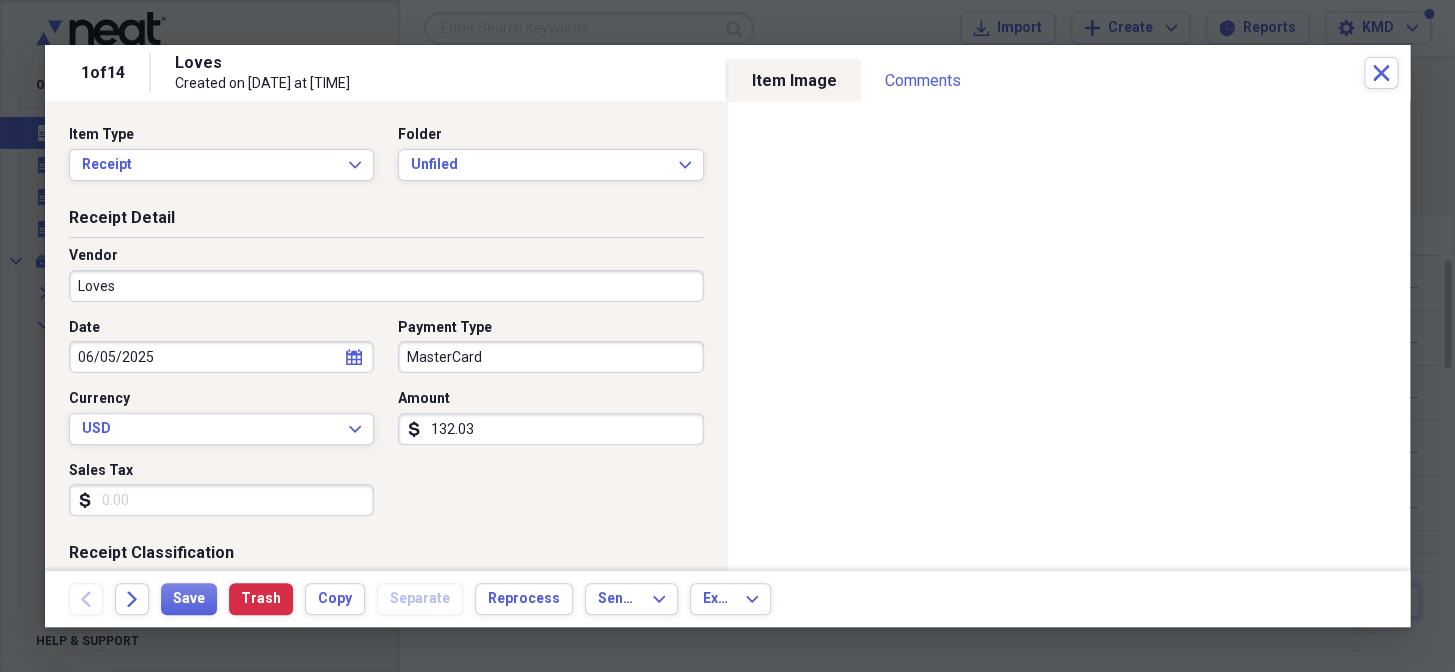 click on "Loves" at bounding box center [386, 286] 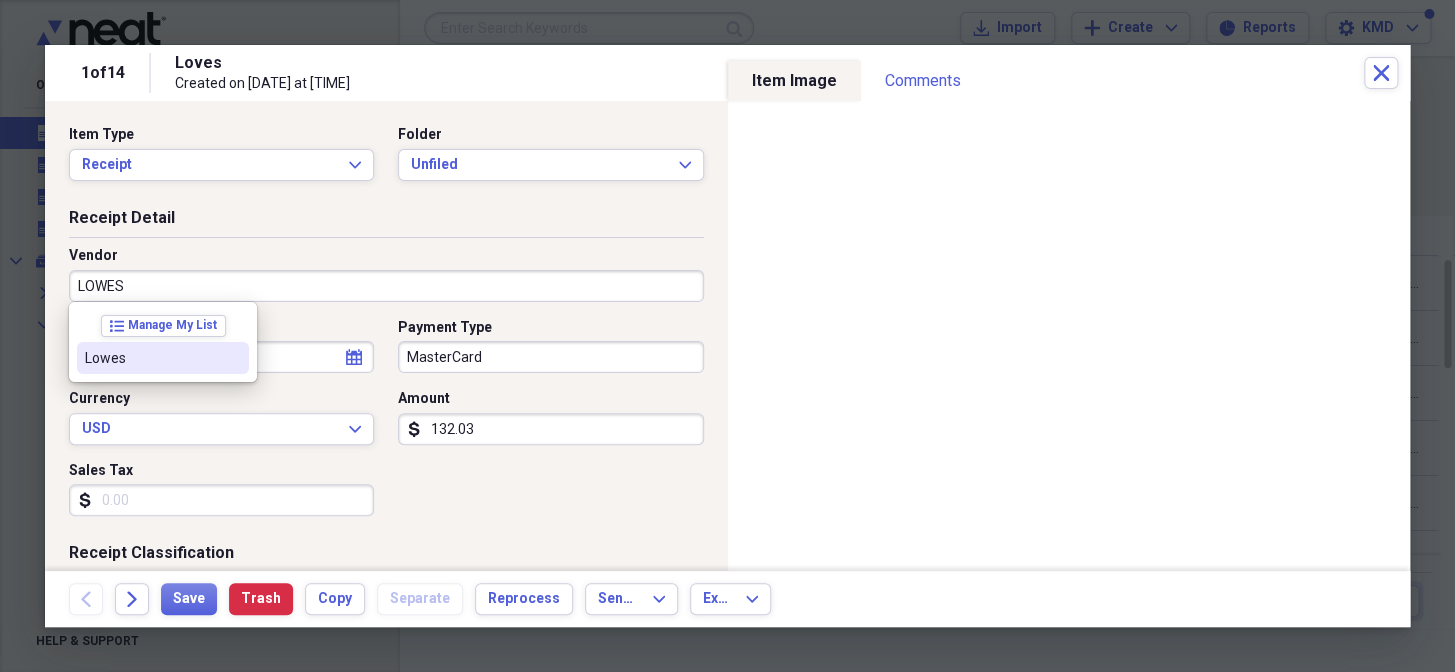 drag, startPoint x: 137, startPoint y: 366, endPoint x: 353, endPoint y: 111, distance: 334.18707 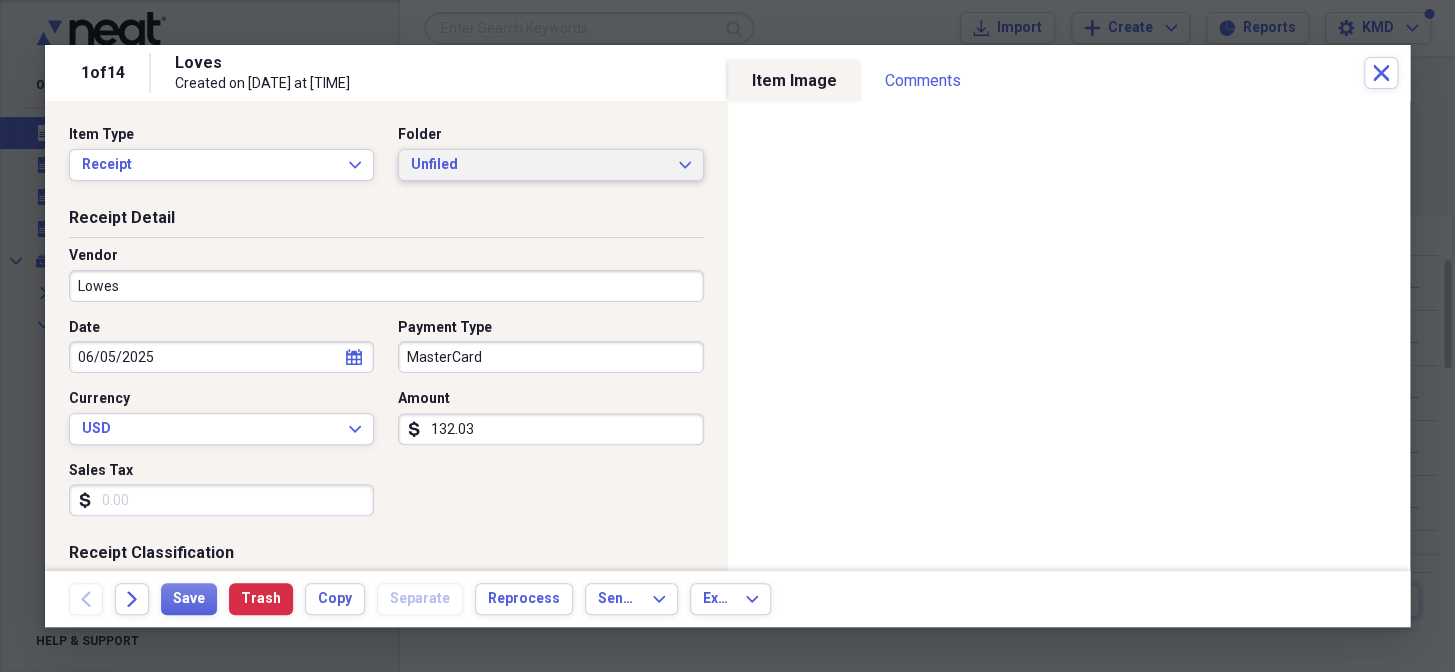 type on "Janitorial Expense" 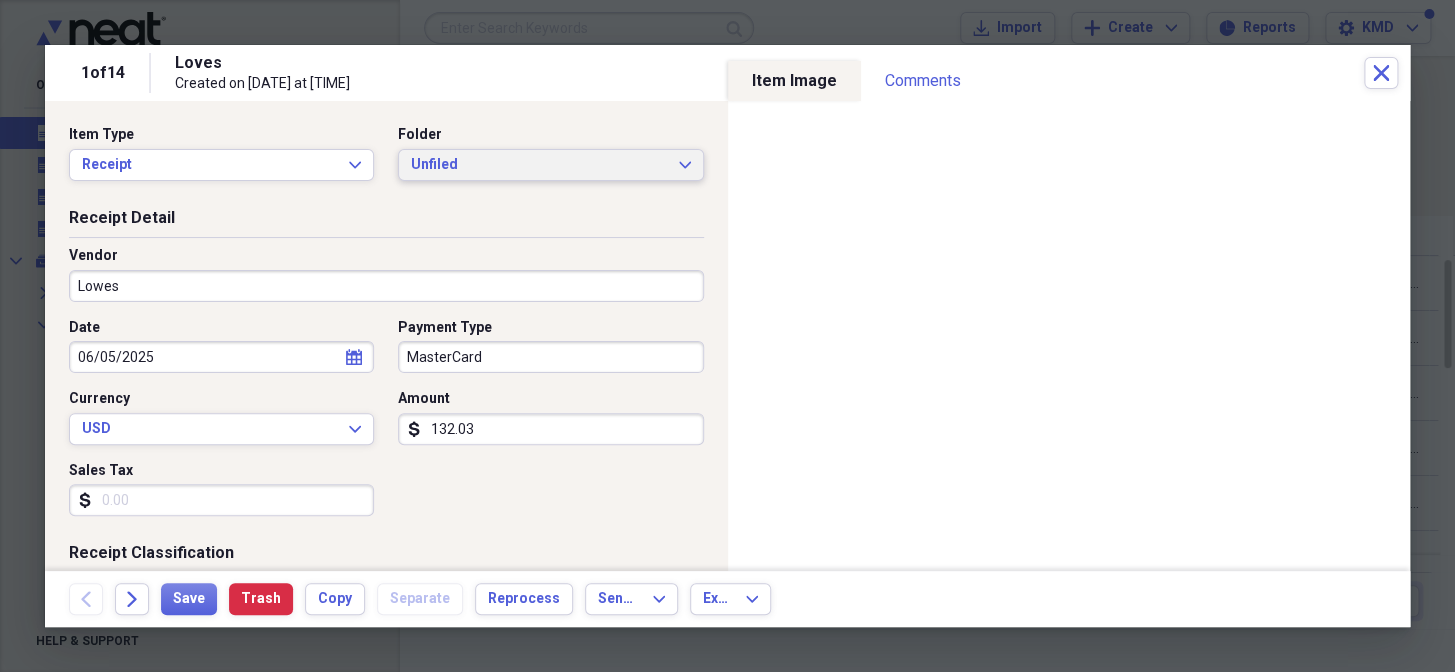 drag, startPoint x: 499, startPoint y: 169, endPoint x: 507, endPoint y: 183, distance: 16.124516 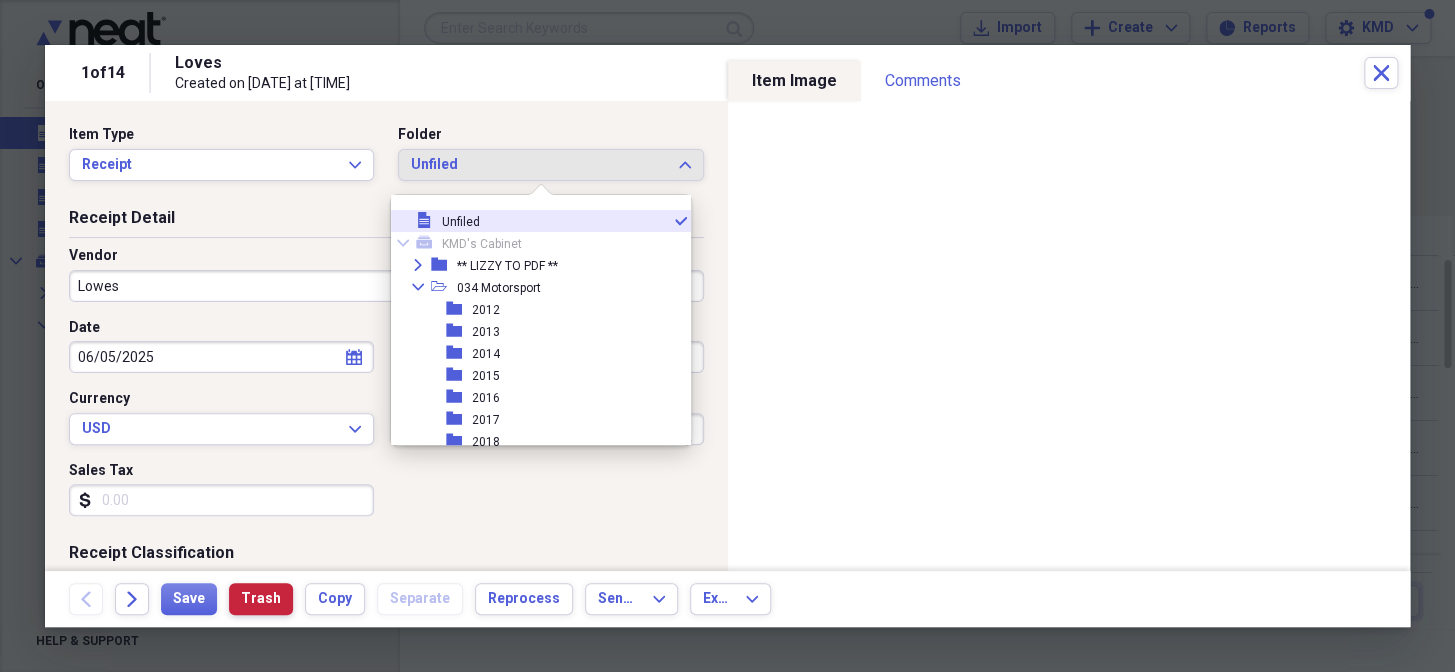 click on "Trash" at bounding box center [261, 599] 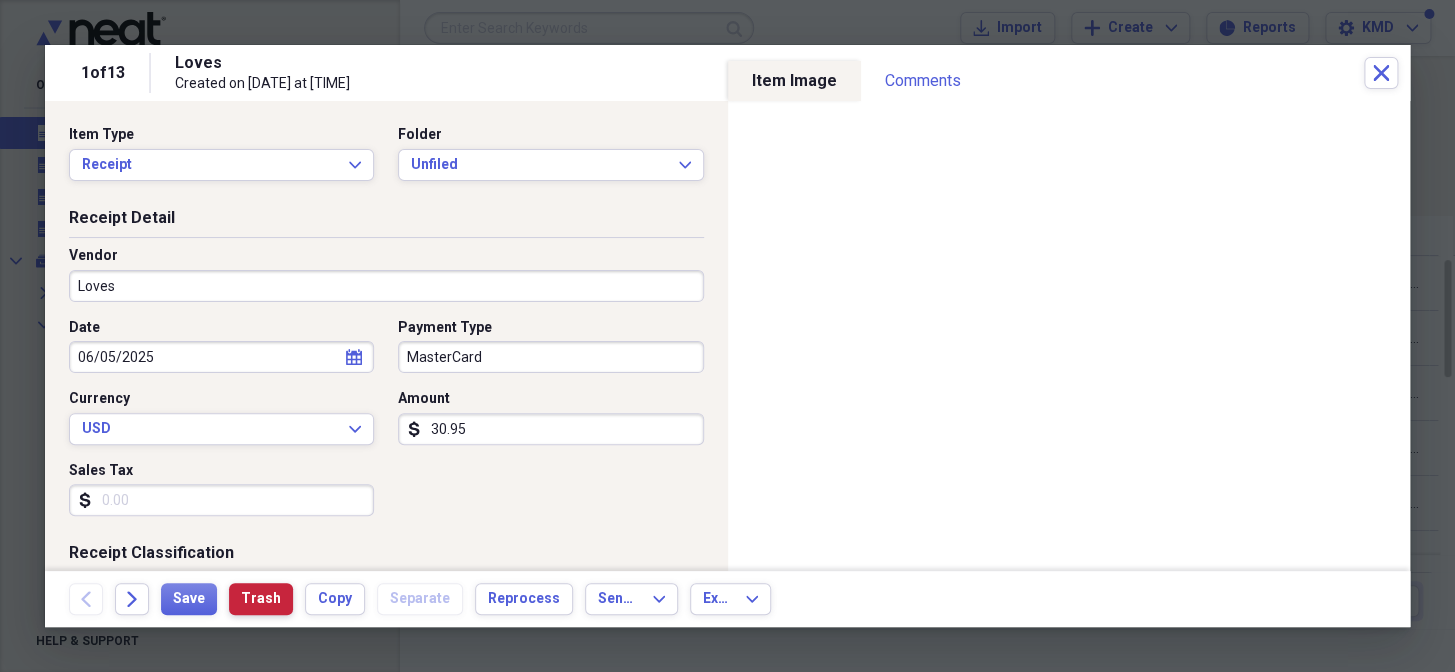 click on "Trash" at bounding box center (261, 599) 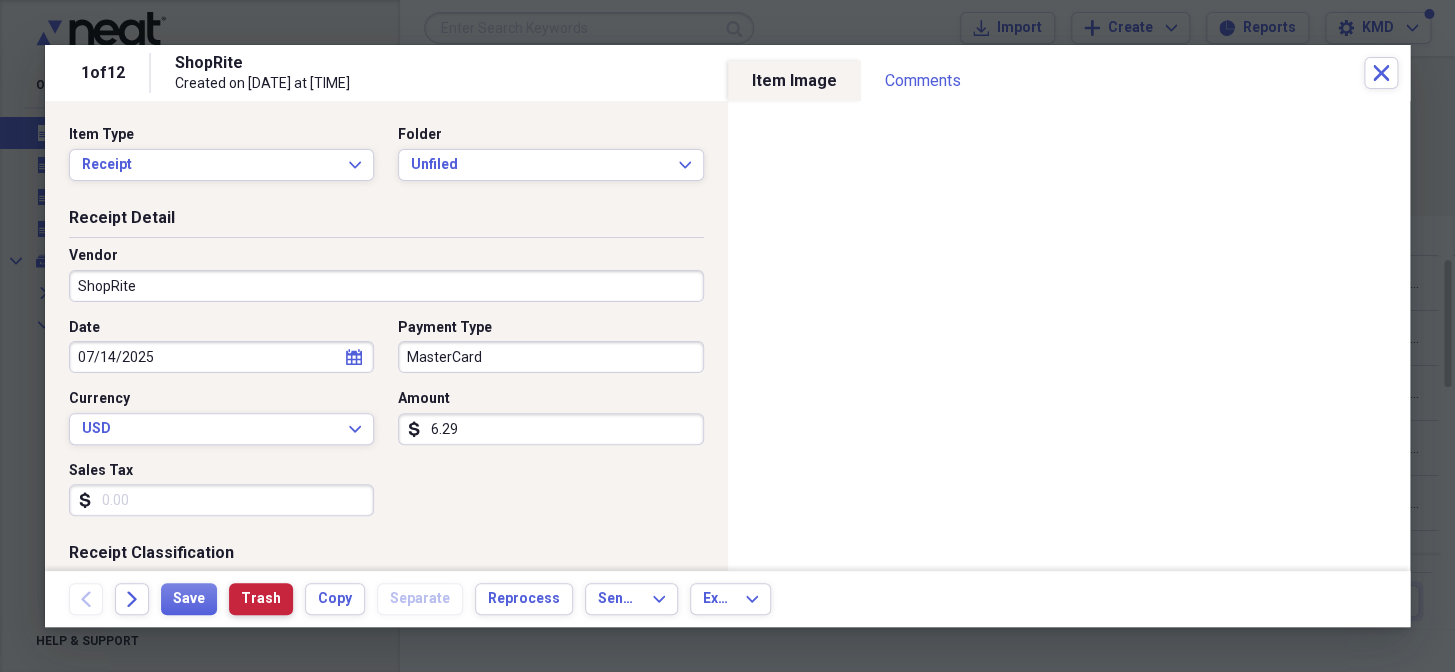 click on "Trash" at bounding box center (261, 599) 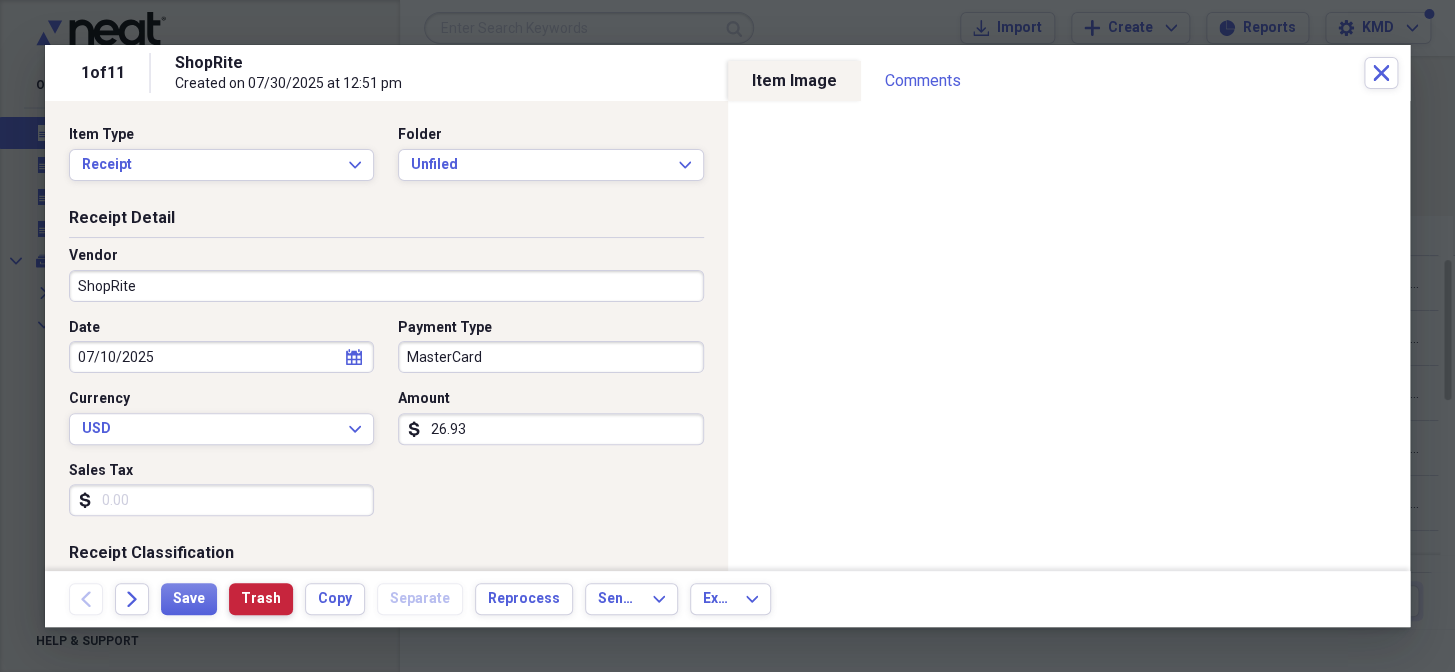 click on "Trash" at bounding box center (261, 599) 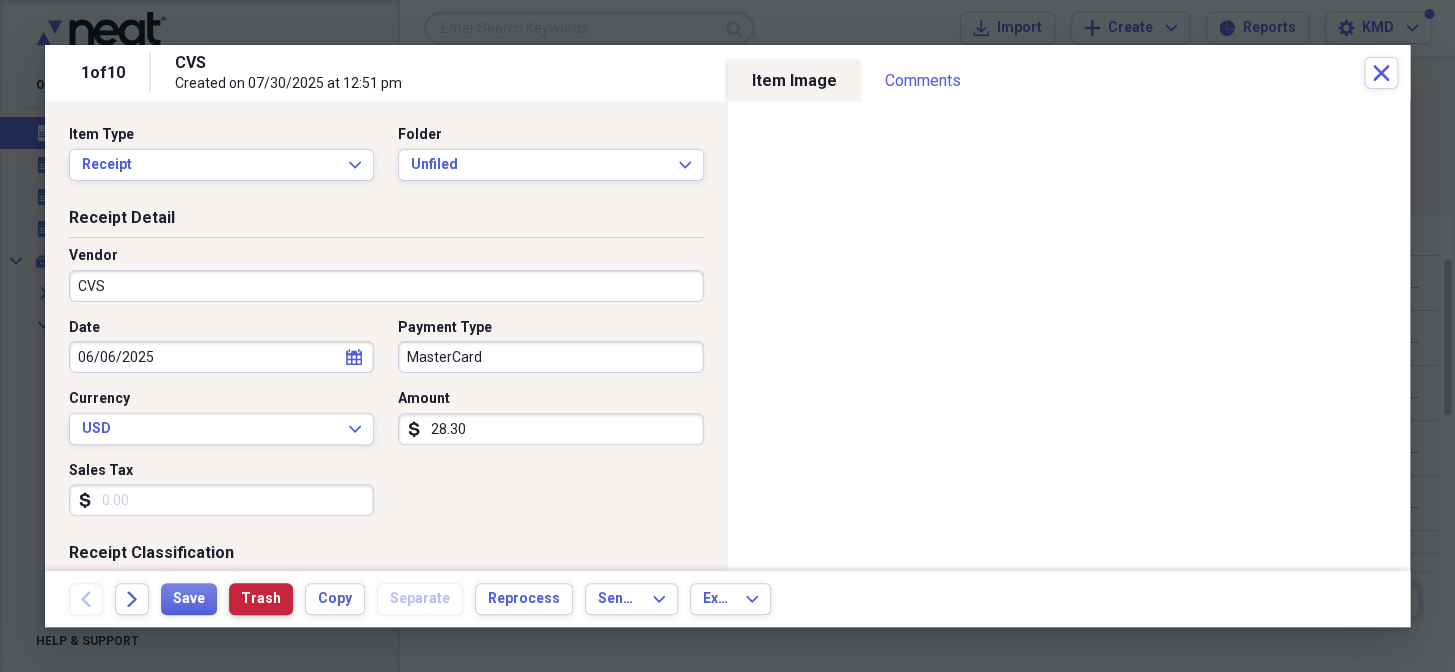 click on "Trash" at bounding box center (261, 599) 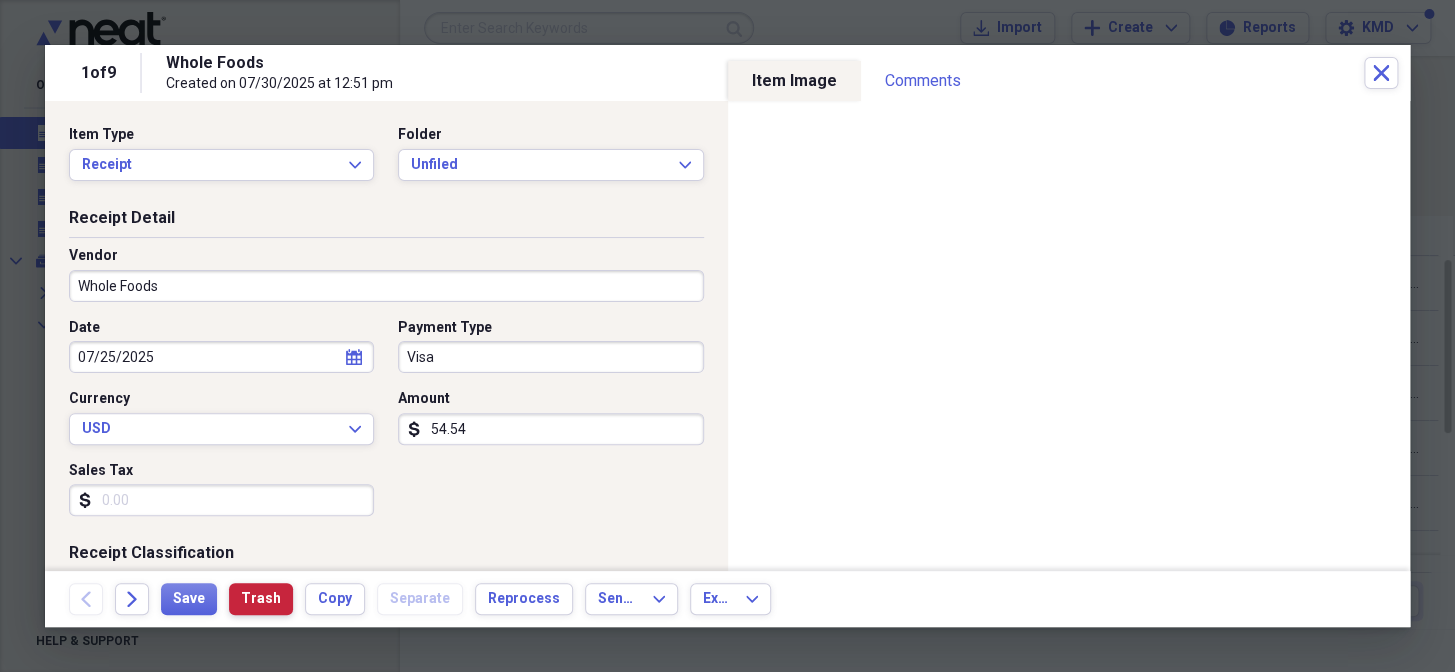 click on "Trash" at bounding box center [261, 599] 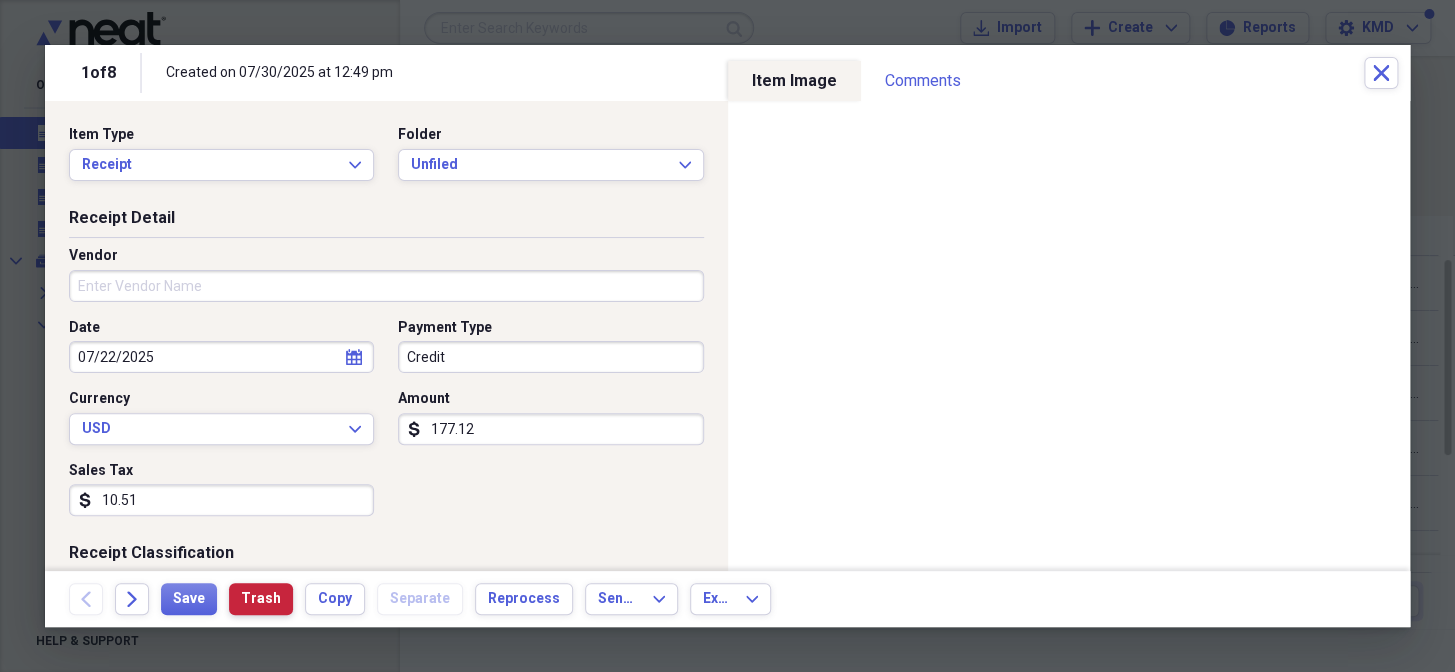 click on "Trash" at bounding box center [261, 599] 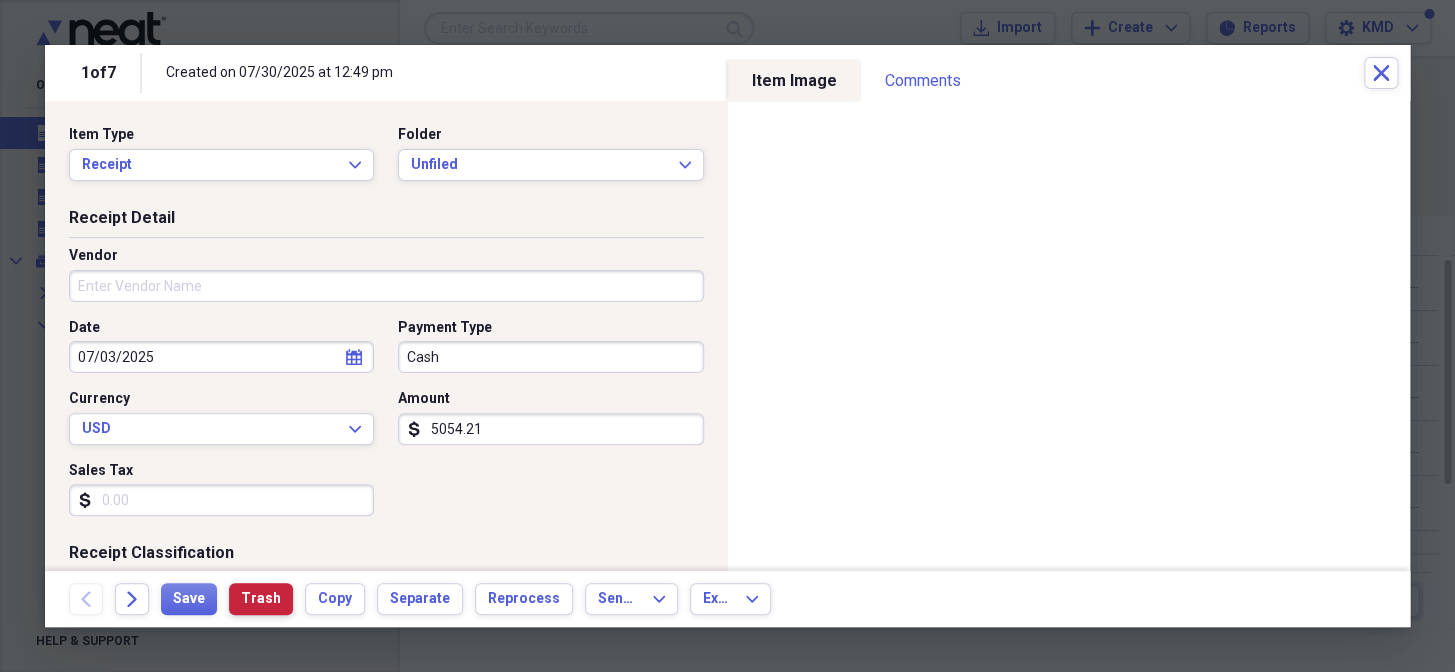 click on "Trash" at bounding box center (261, 599) 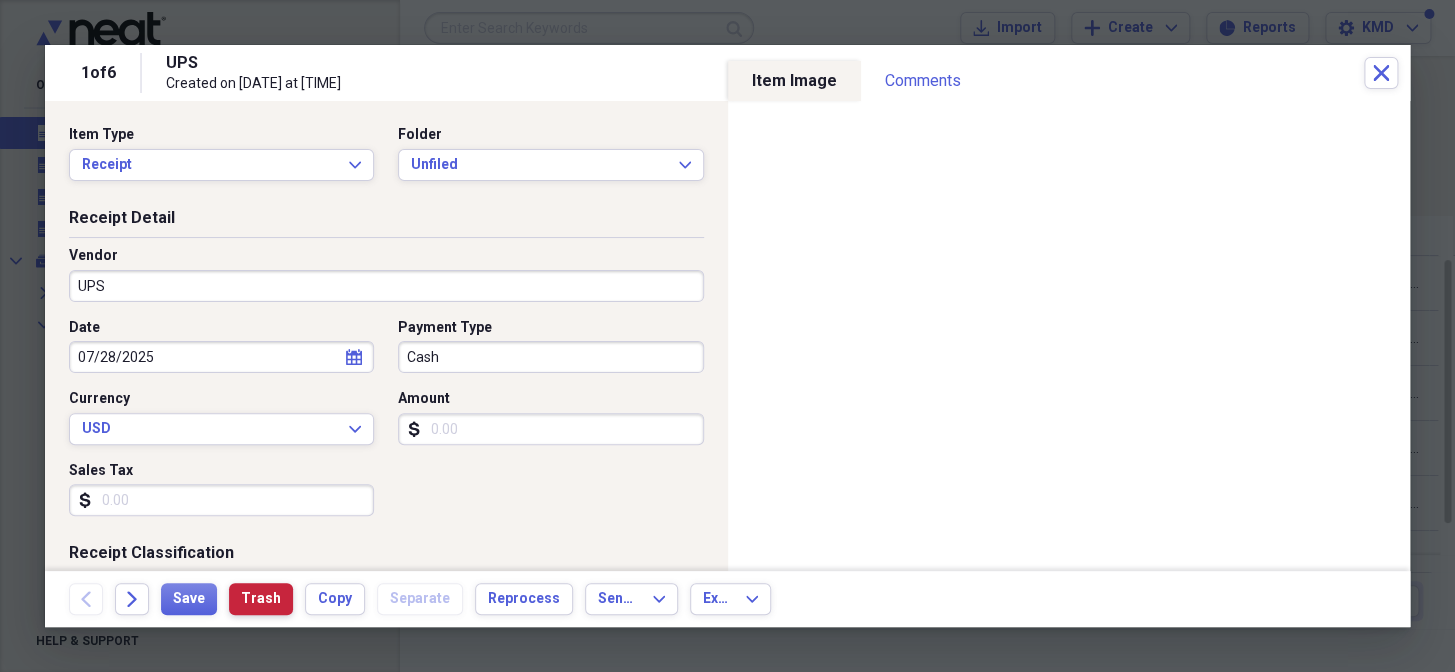click on "Trash" at bounding box center [261, 599] 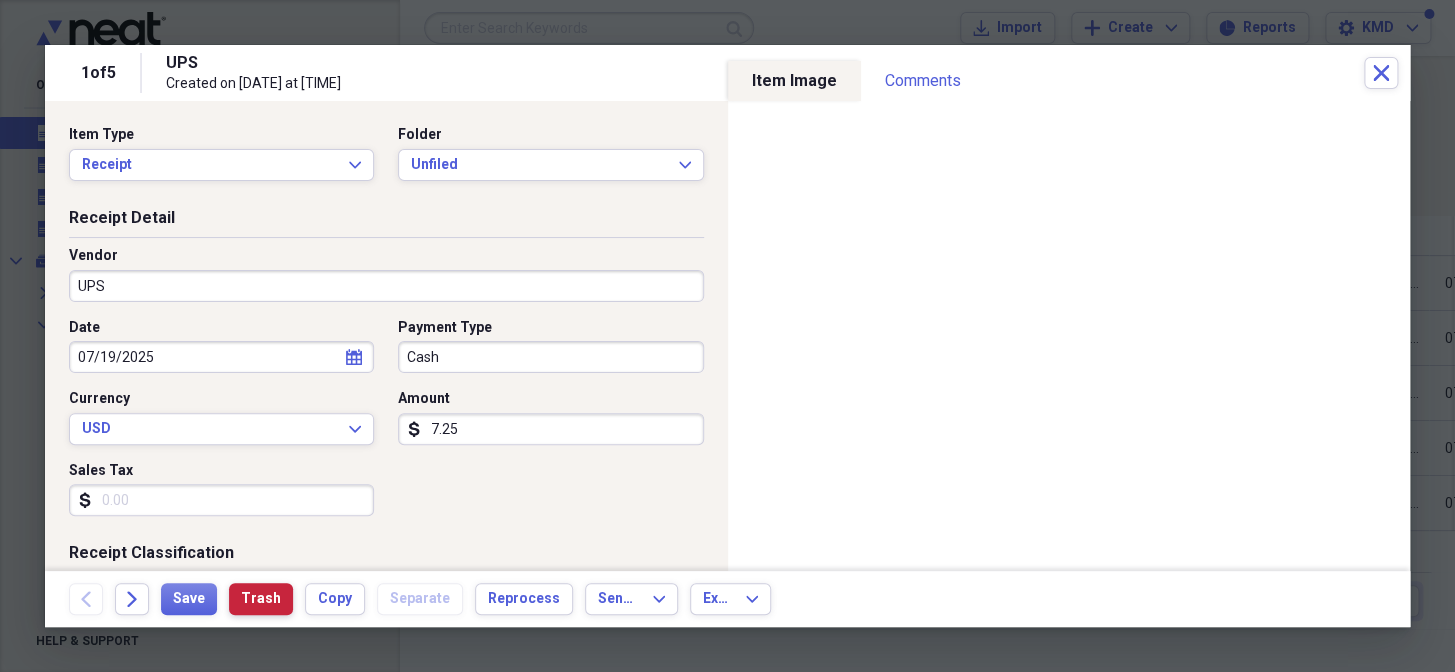 drag, startPoint x: 265, startPoint y: 600, endPoint x: 195, endPoint y: 660, distance: 92.19544 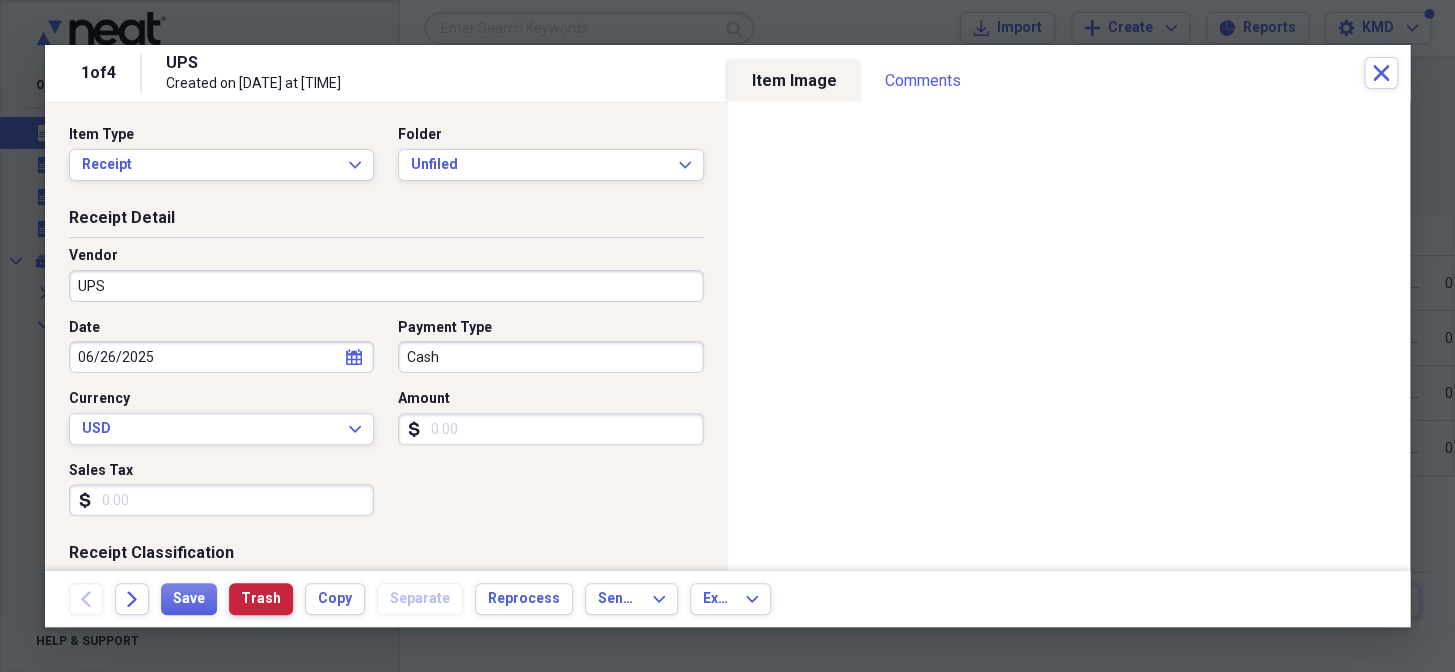 click on "Trash" at bounding box center (261, 599) 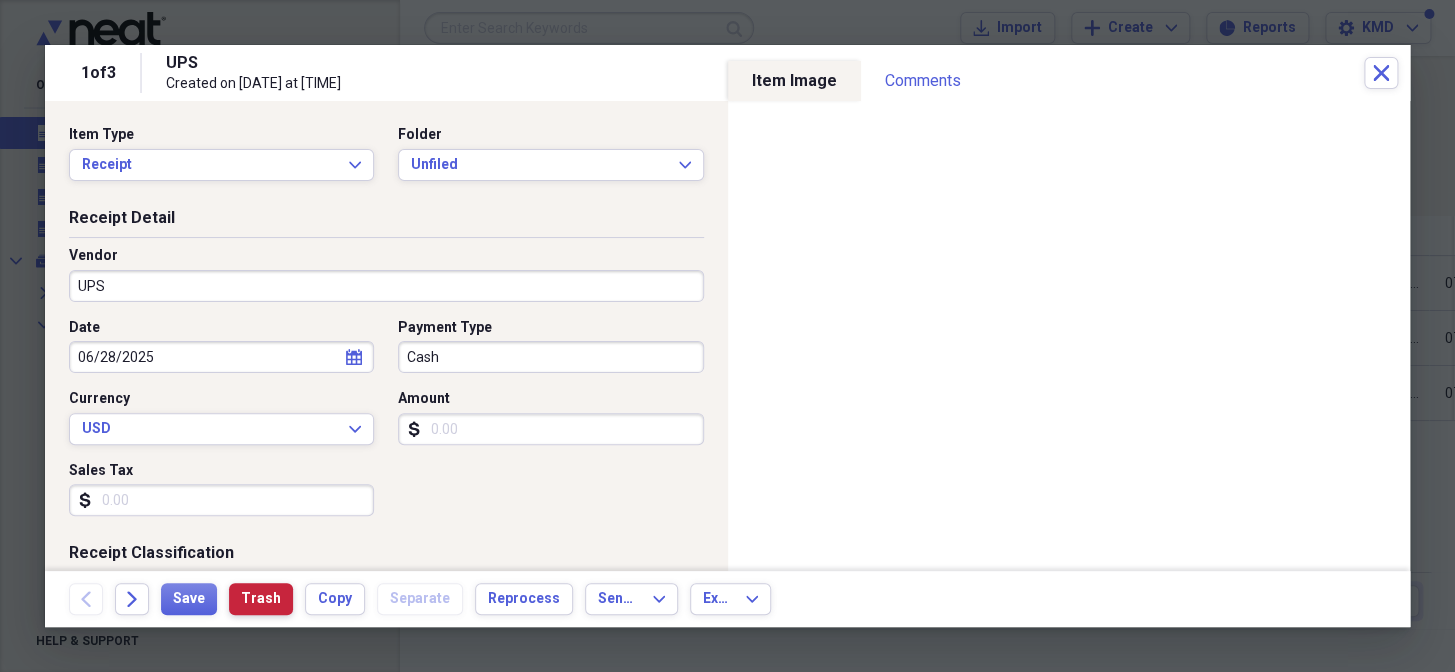 click on "Trash" at bounding box center [261, 599] 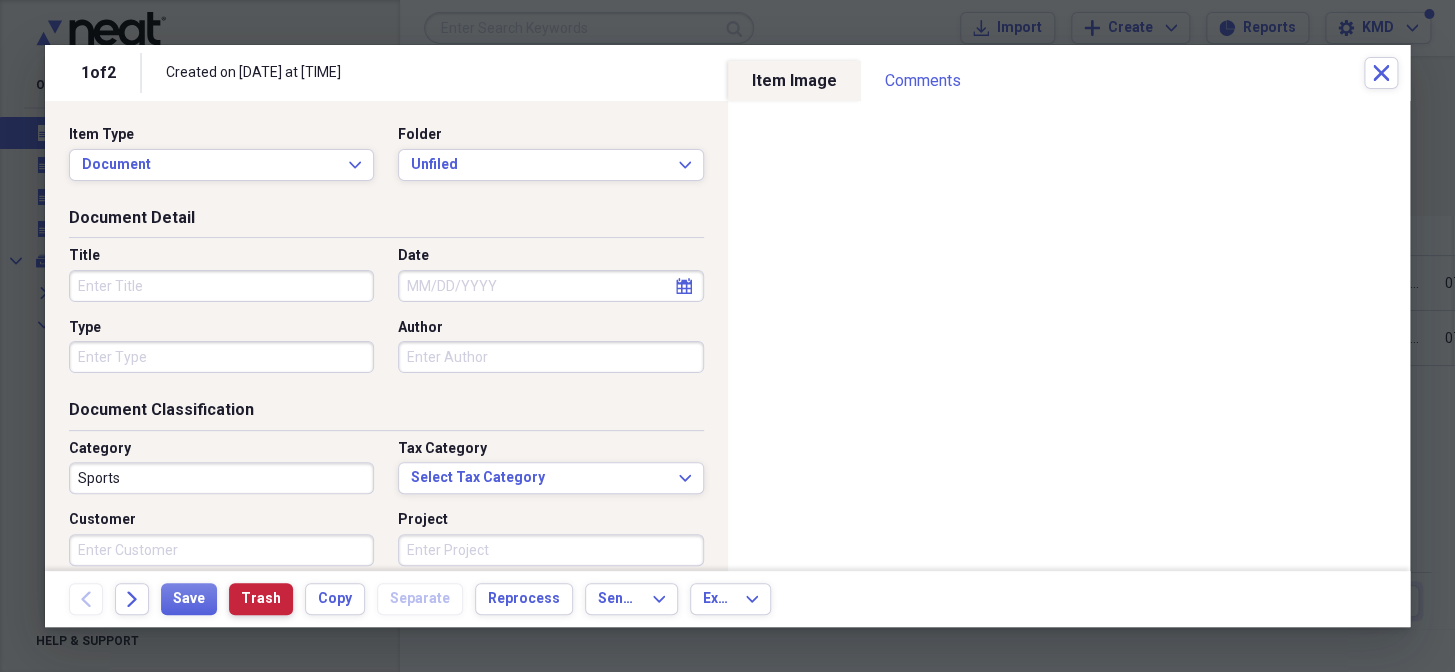 drag, startPoint x: 264, startPoint y: 610, endPoint x: 263, endPoint y: 600, distance: 10.049875 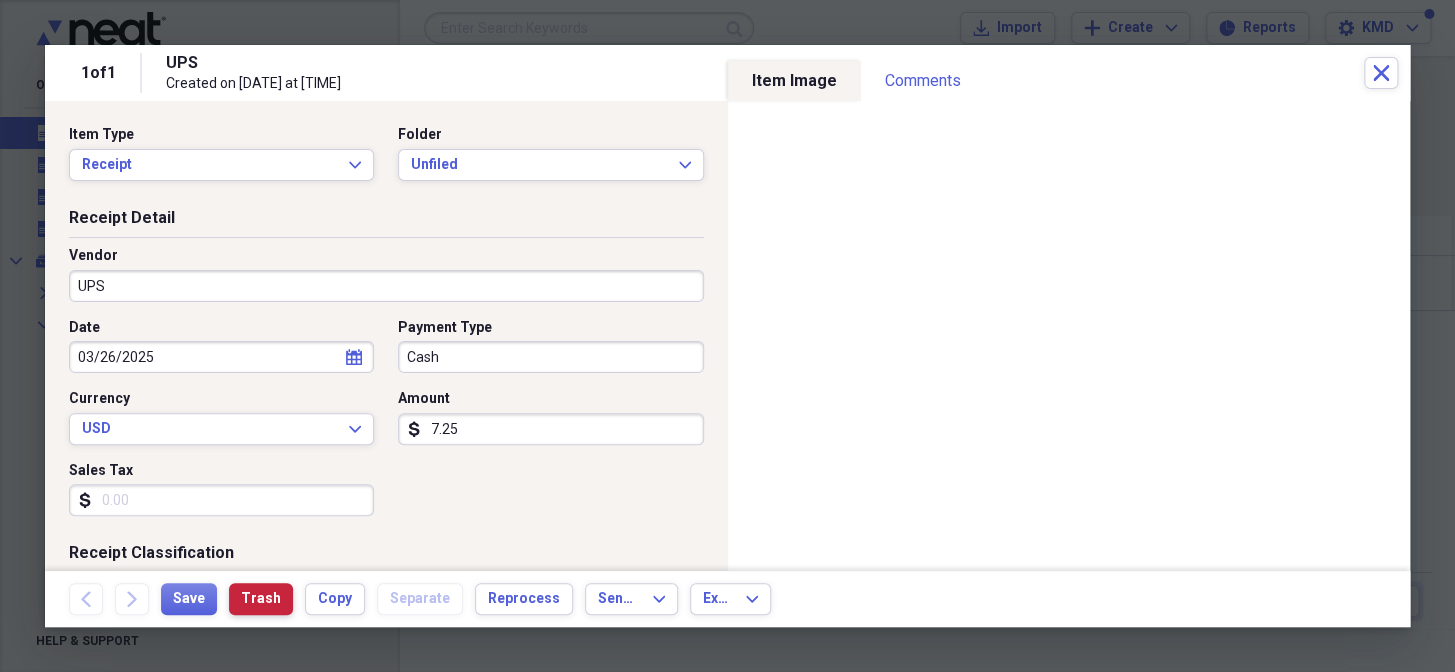 click on "Trash" at bounding box center [261, 599] 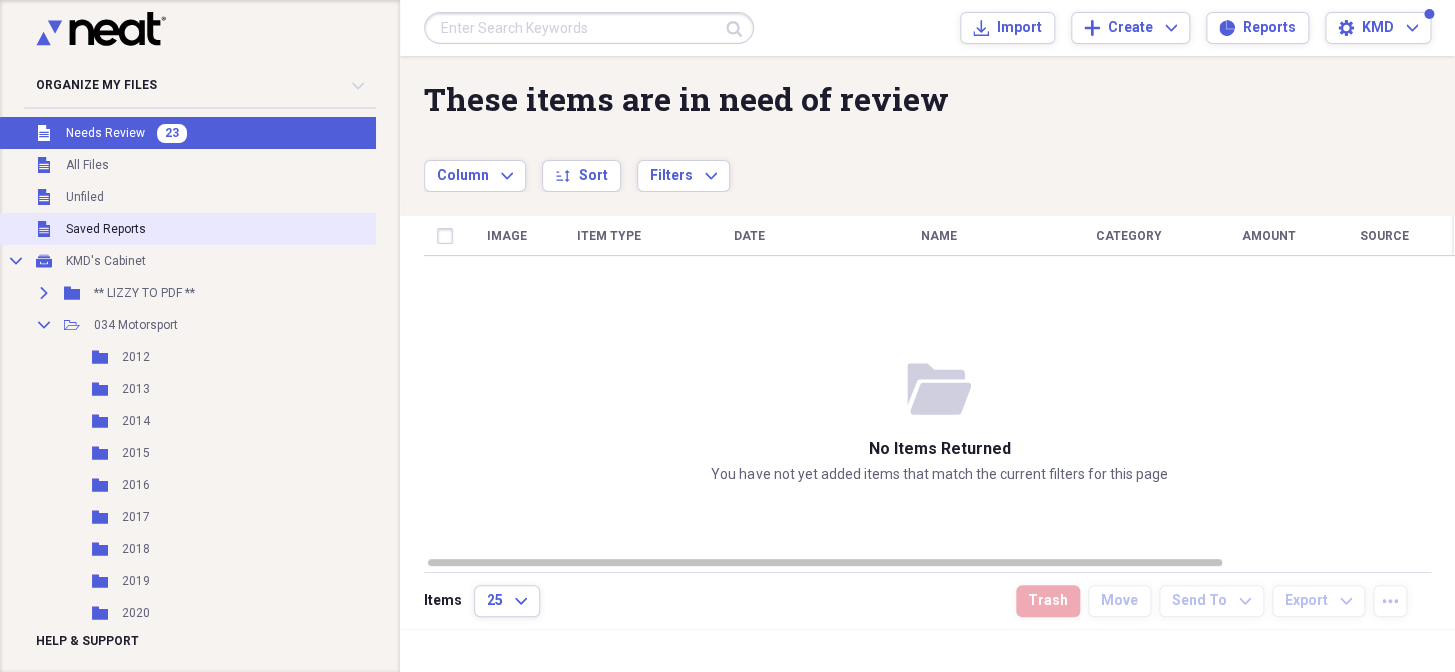 drag, startPoint x: 157, startPoint y: 225, endPoint x: 175, endPoint y: 222, distance: 18.248287 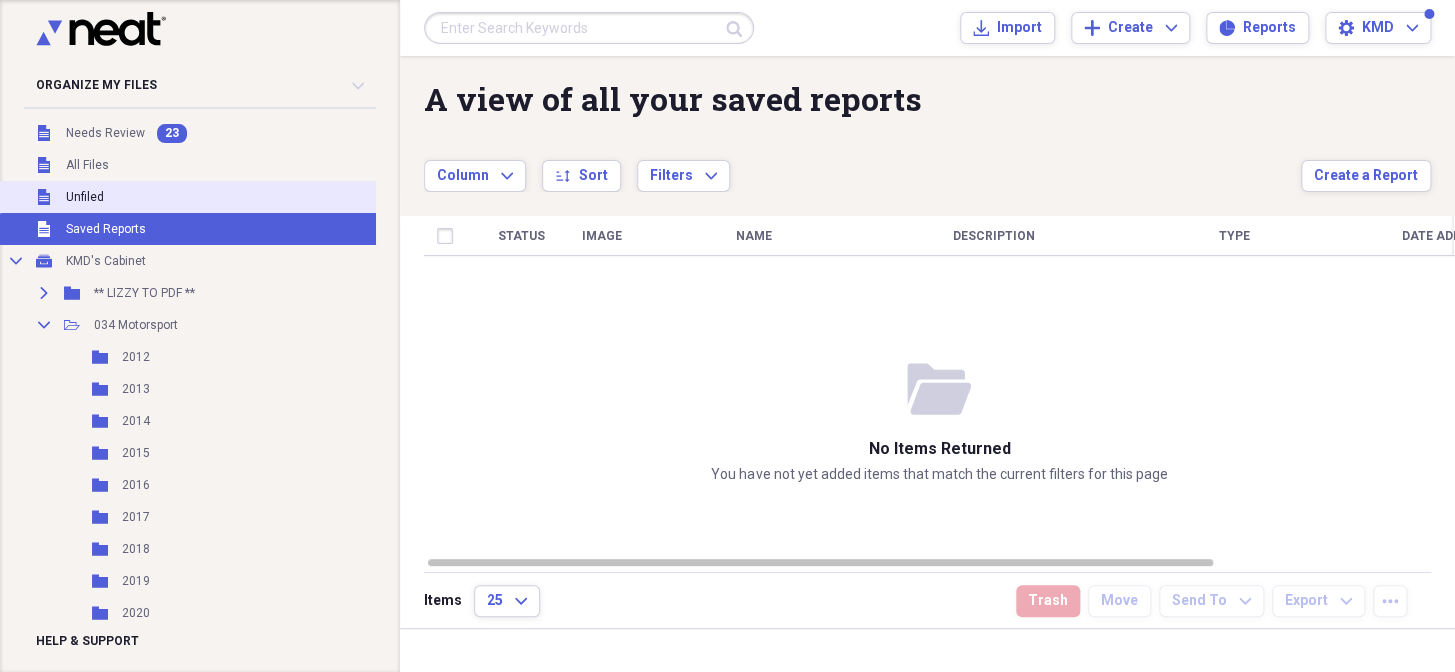 click on "Unfiled Unfiled" at bounding box center [248, 197] 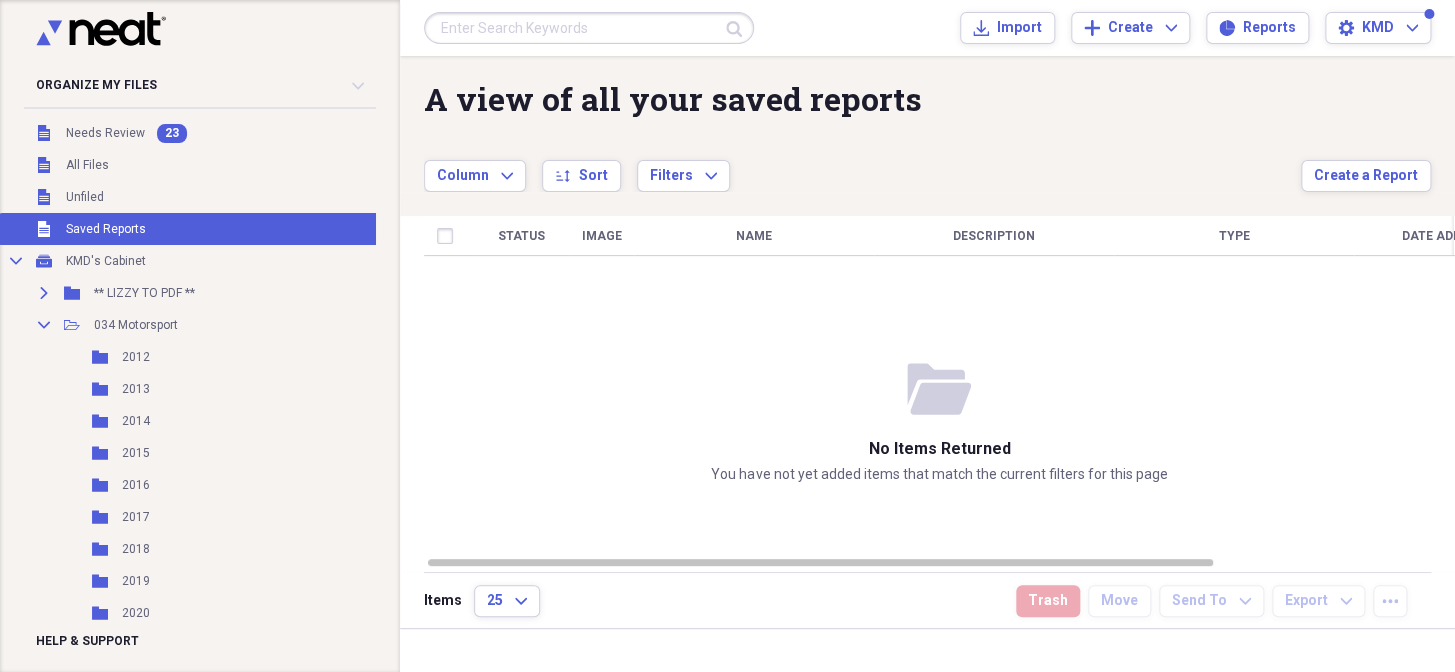 click on "Unfiled Unfiled" at bounding box center (248, 197) 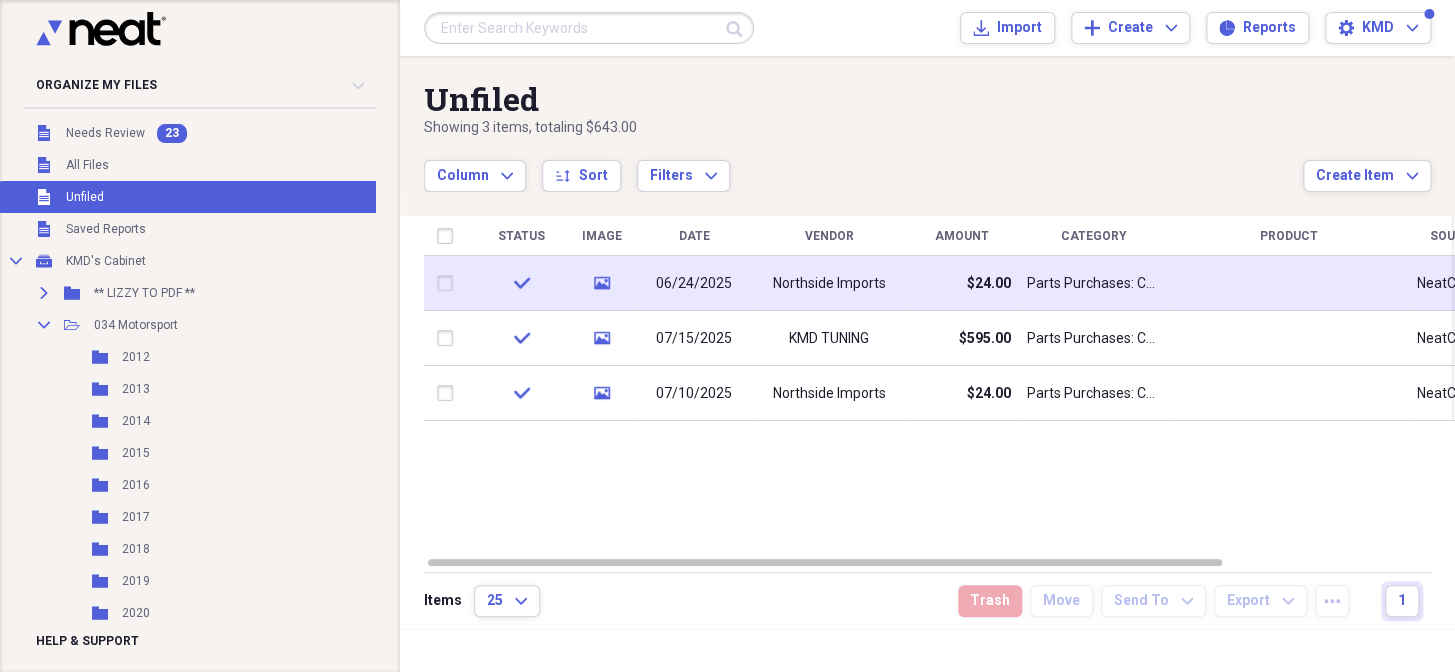 click on "Northside Imports" at bounding box center (829, 283) 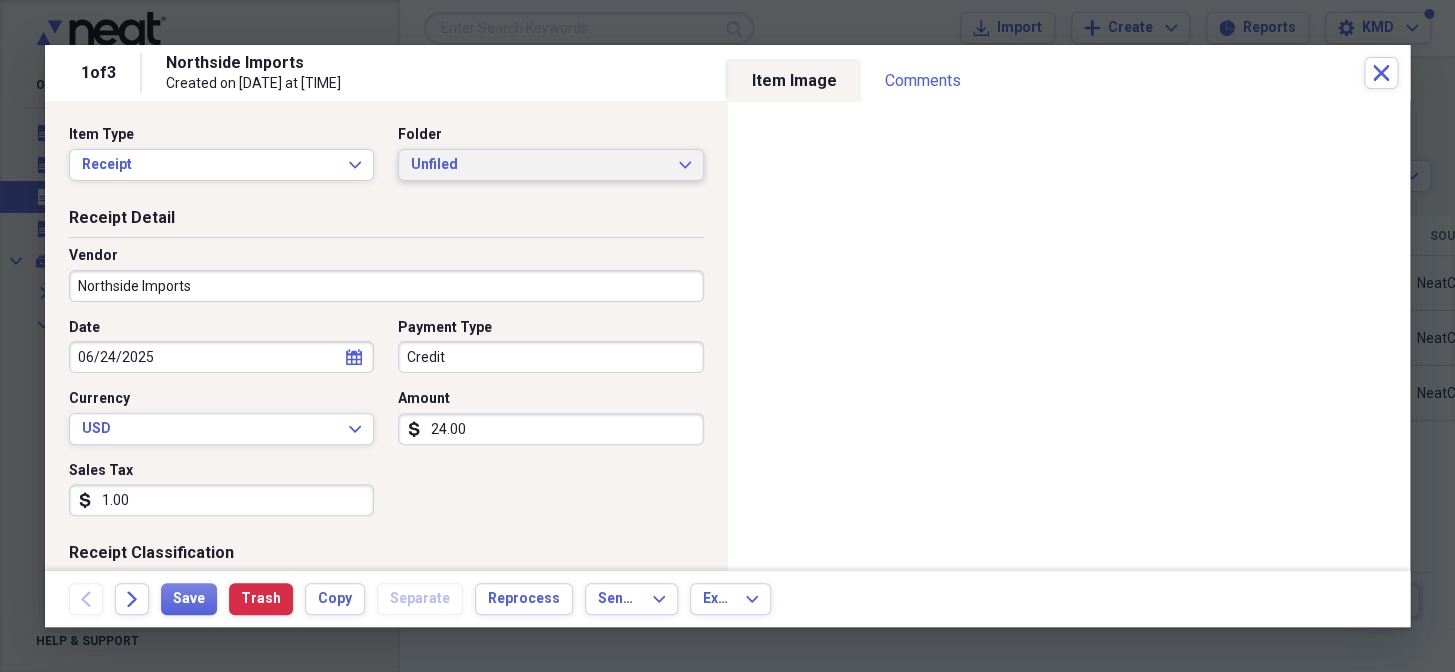 click on "Unfiled" at bounding box center (538, 165) 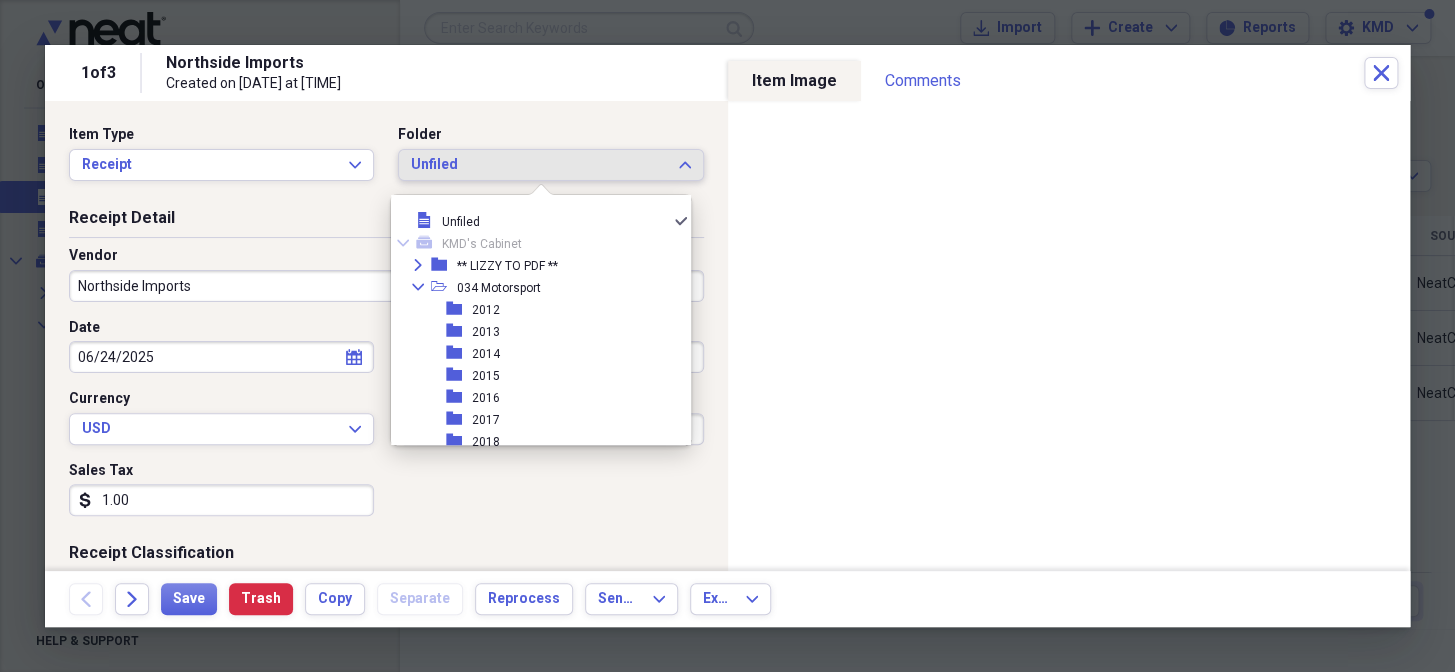 scroll, scrollTop: 4109, scrollLeft: 0, axis: vertical 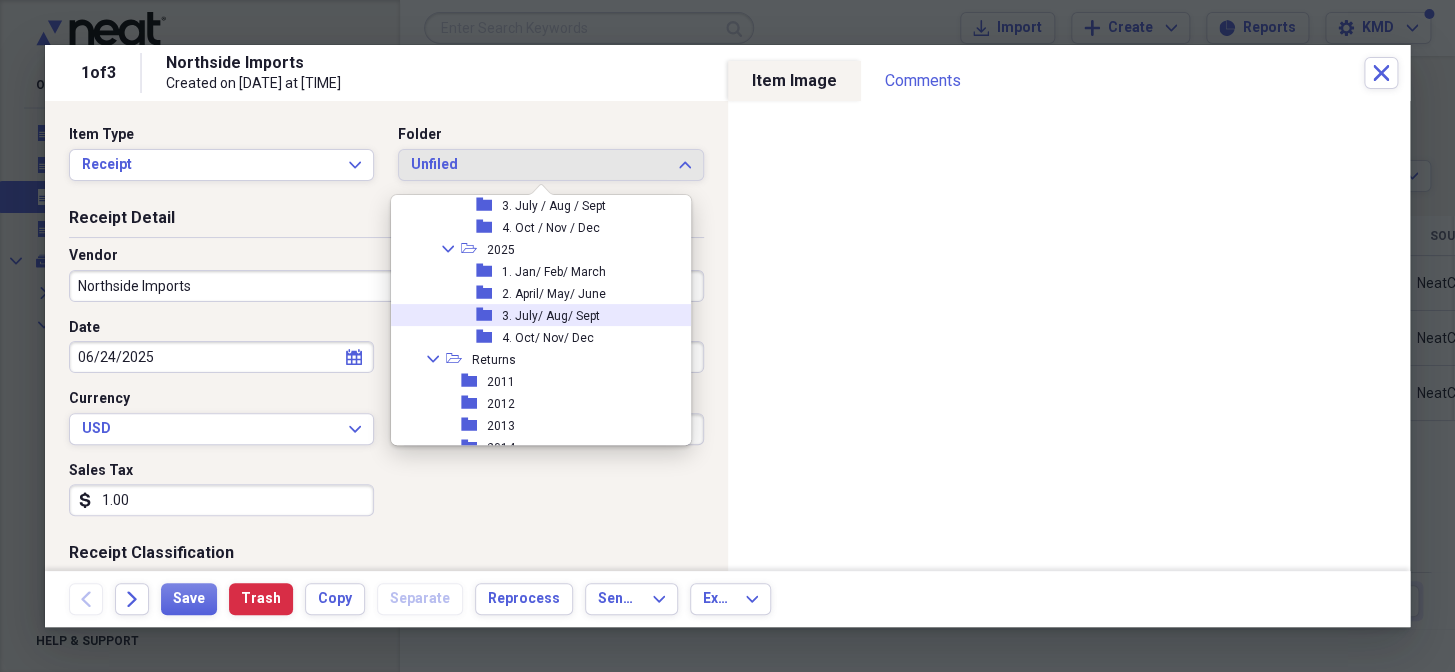 click on "2.  April/ May/ June" at bounding box center (554, 294) 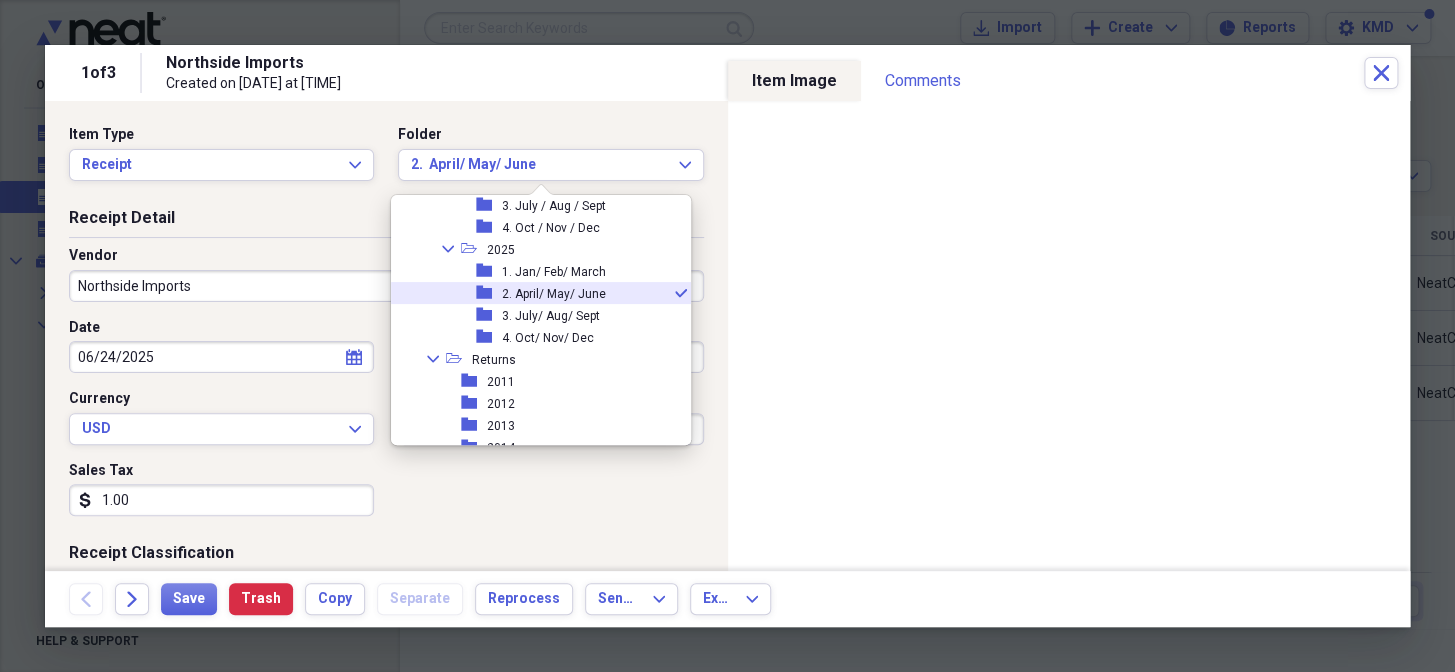 click on "Northside Imports" at bounding box center [386, 286] 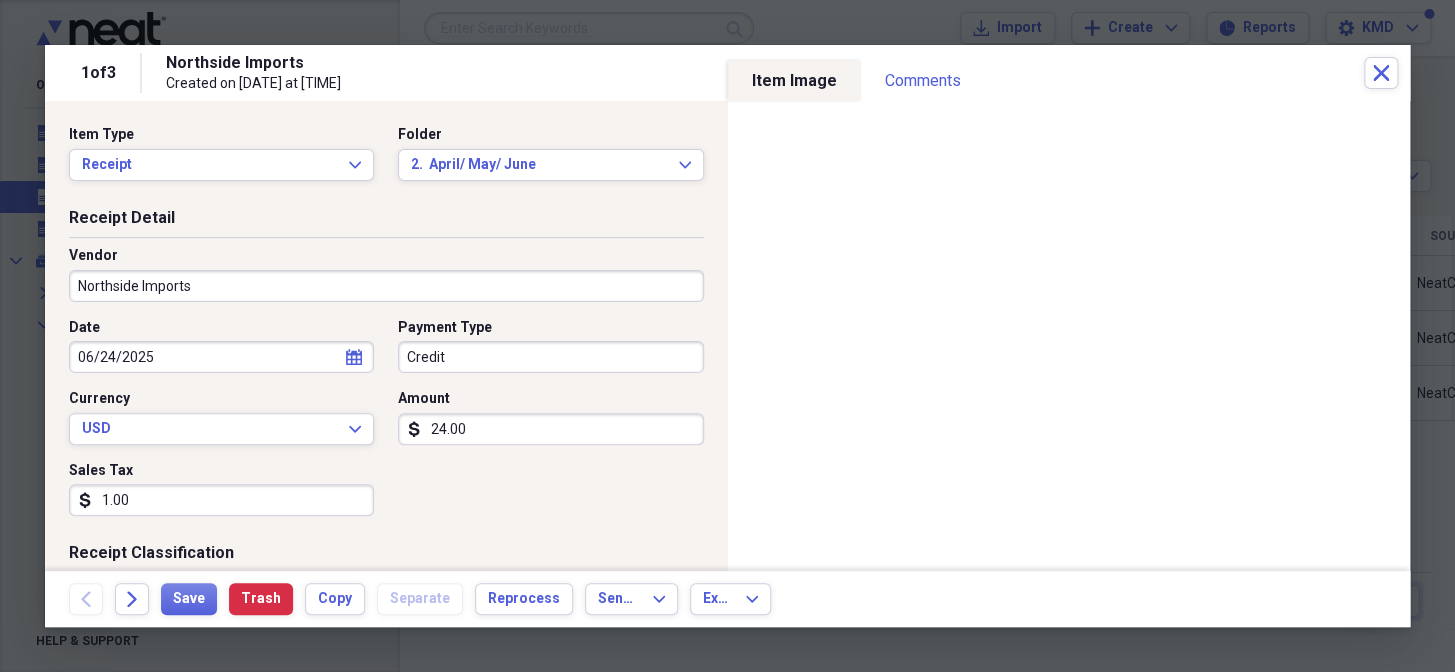 click on "Receipt Detail Vendor Northside Imports Date 06/24/2025 calendar Calendar Payment Type Credit Currency USD Expand Amount dollar-sign 24.00 Sales Tax dollar-sign 1.00" at bounding box center (386, 375) 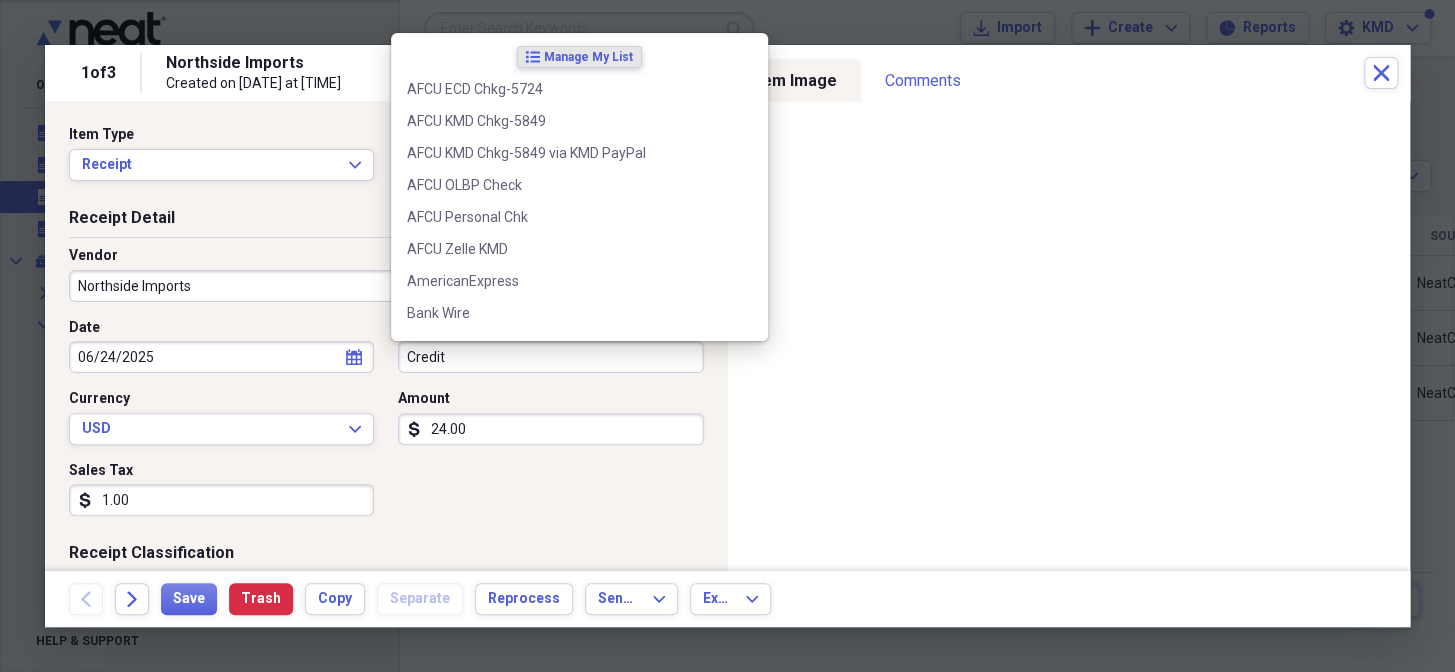 click on "Credit" at bounding box center [550, 357] 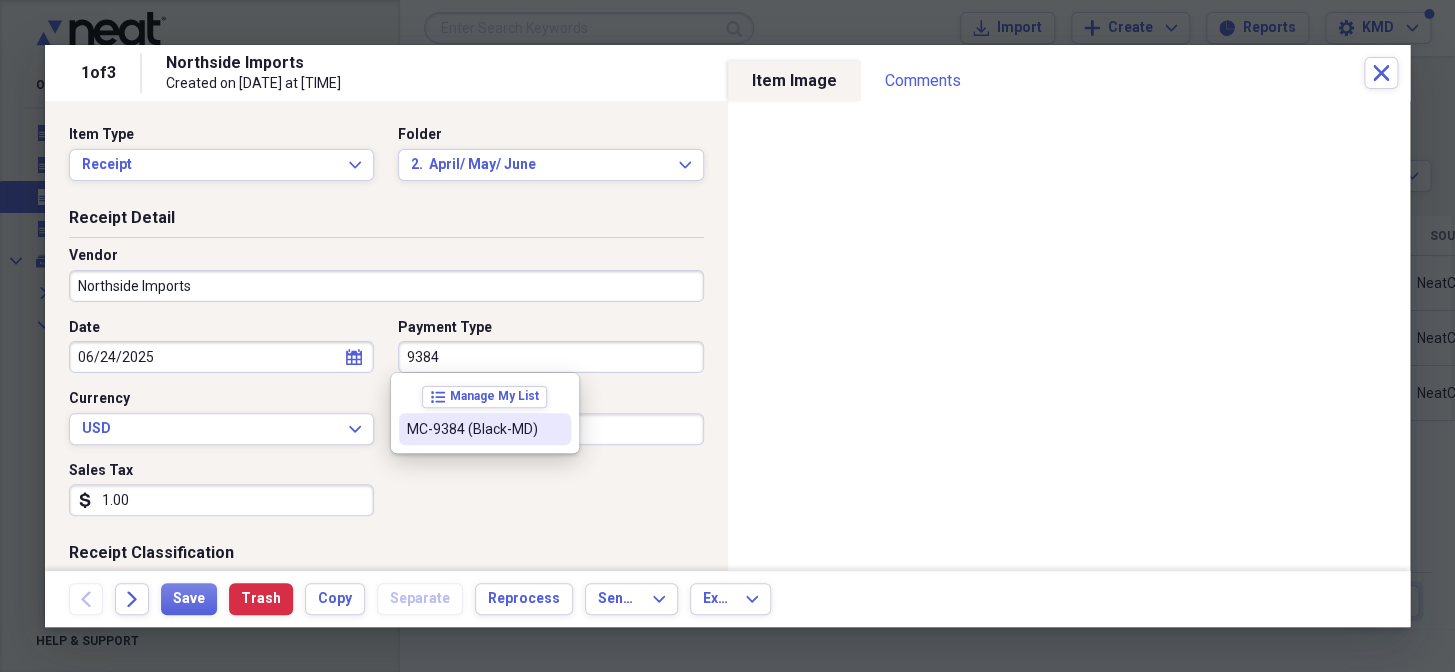click on "MC-9384 (Black-MD)" at bounding box center [473, 429] 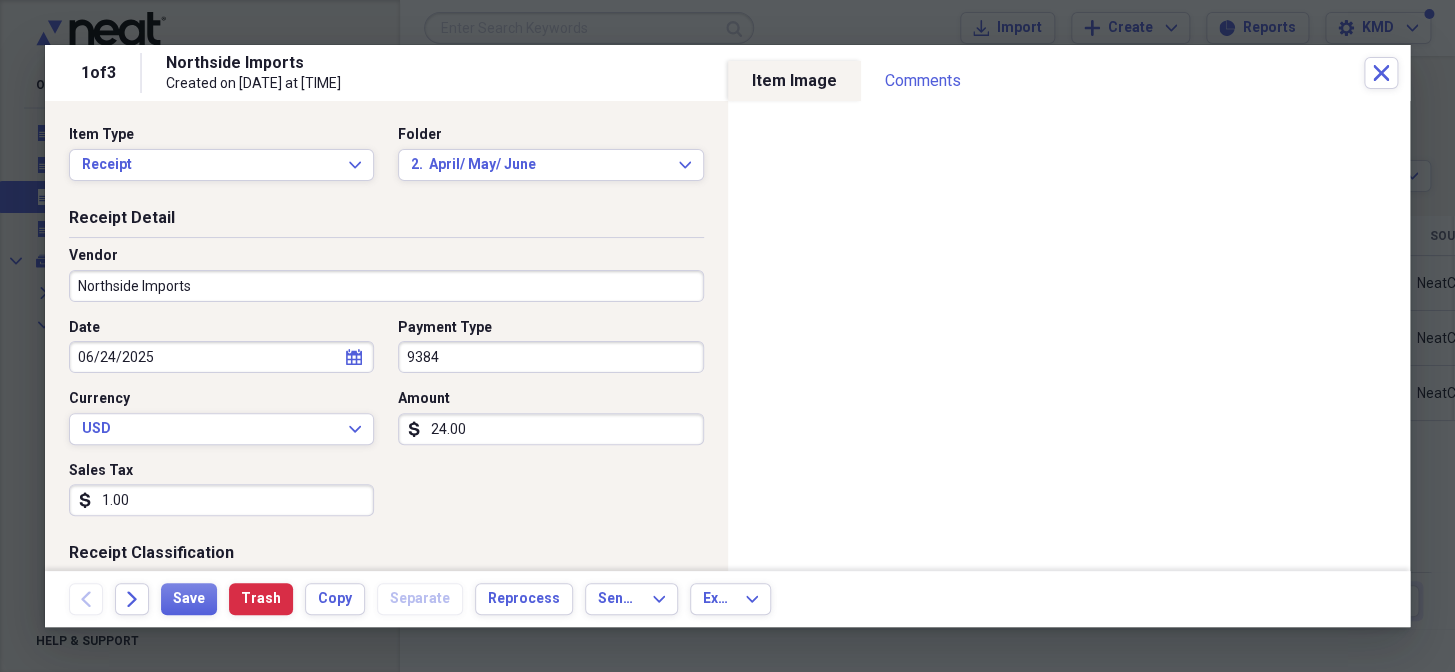 type on "MC-9384 (Black-MD)" 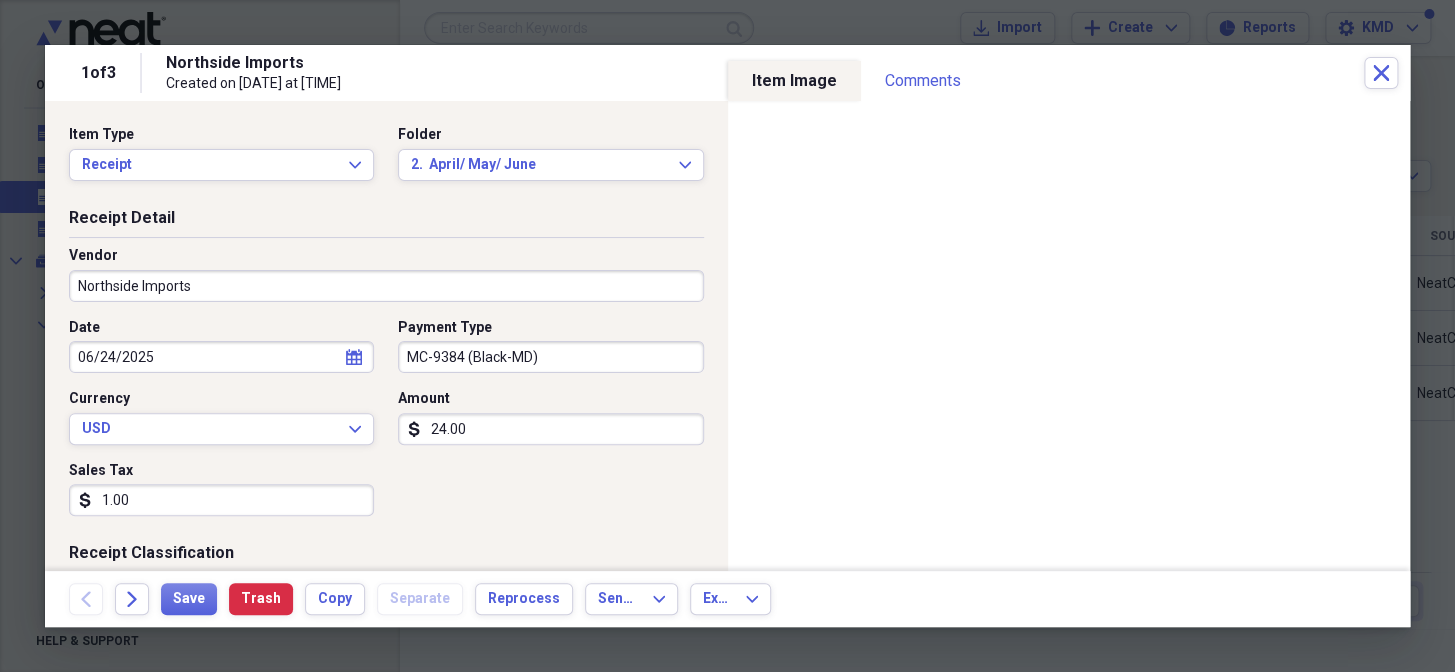 click on "1.00" at bounding box center [221, 500] 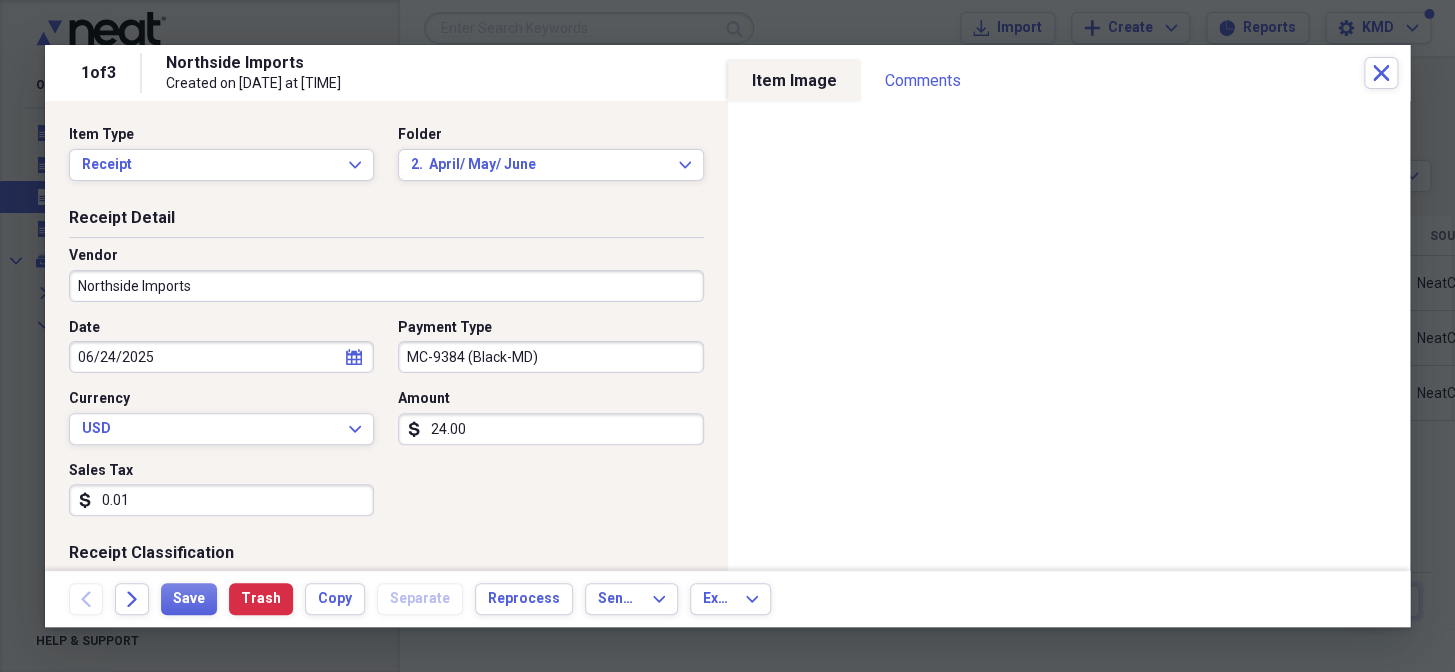 type on "0.01" 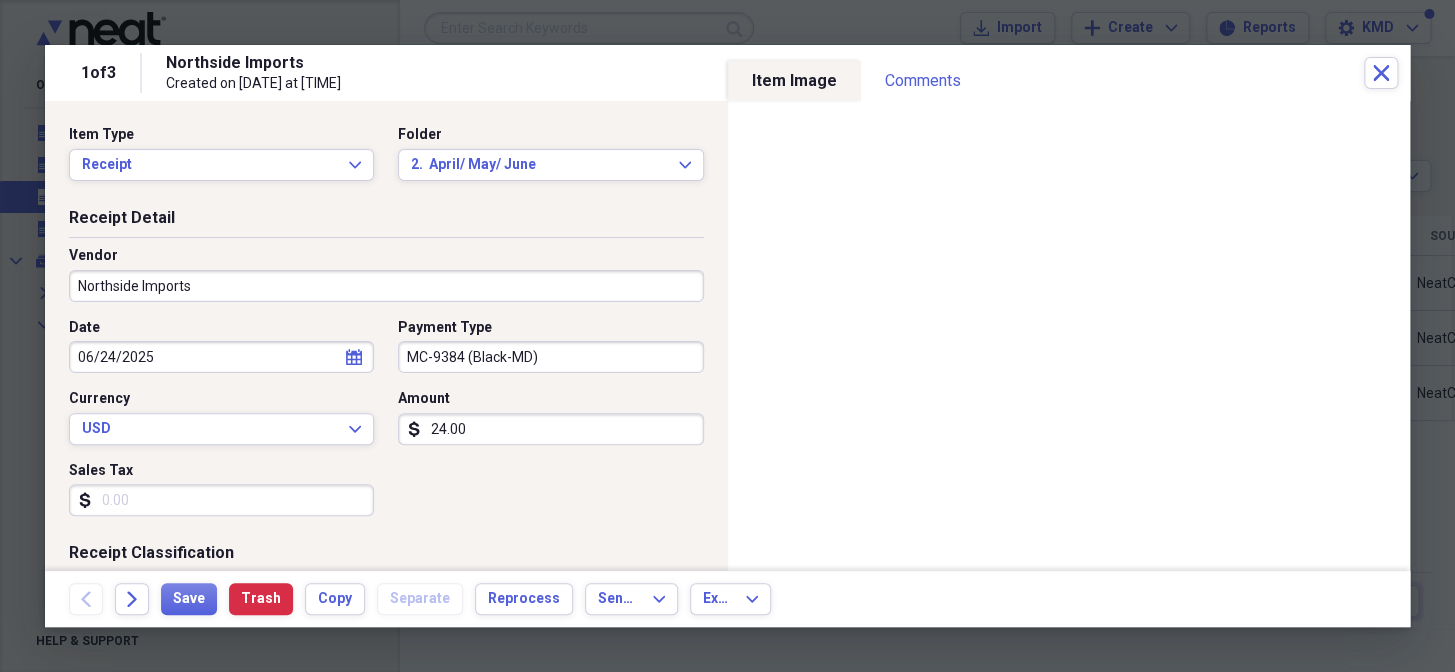 type 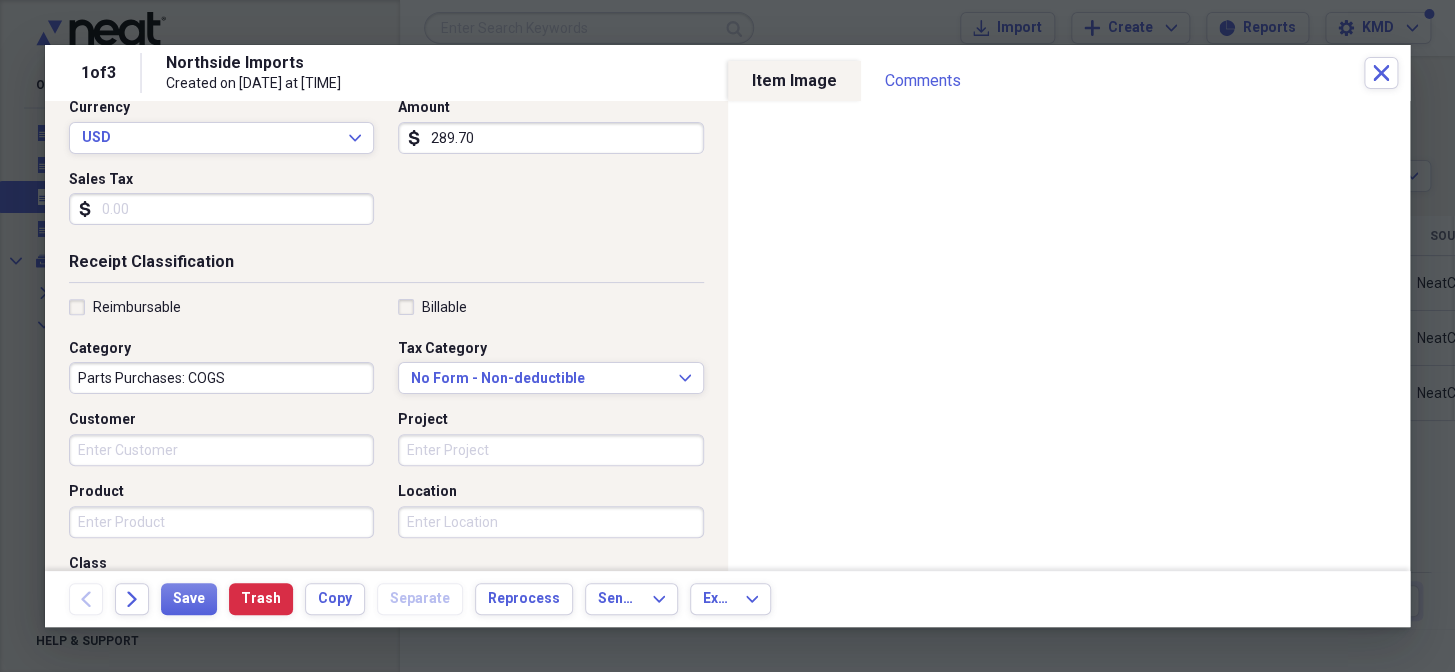 scroll, scrollTop: 363, scrollLeft: 0, axis: vertical 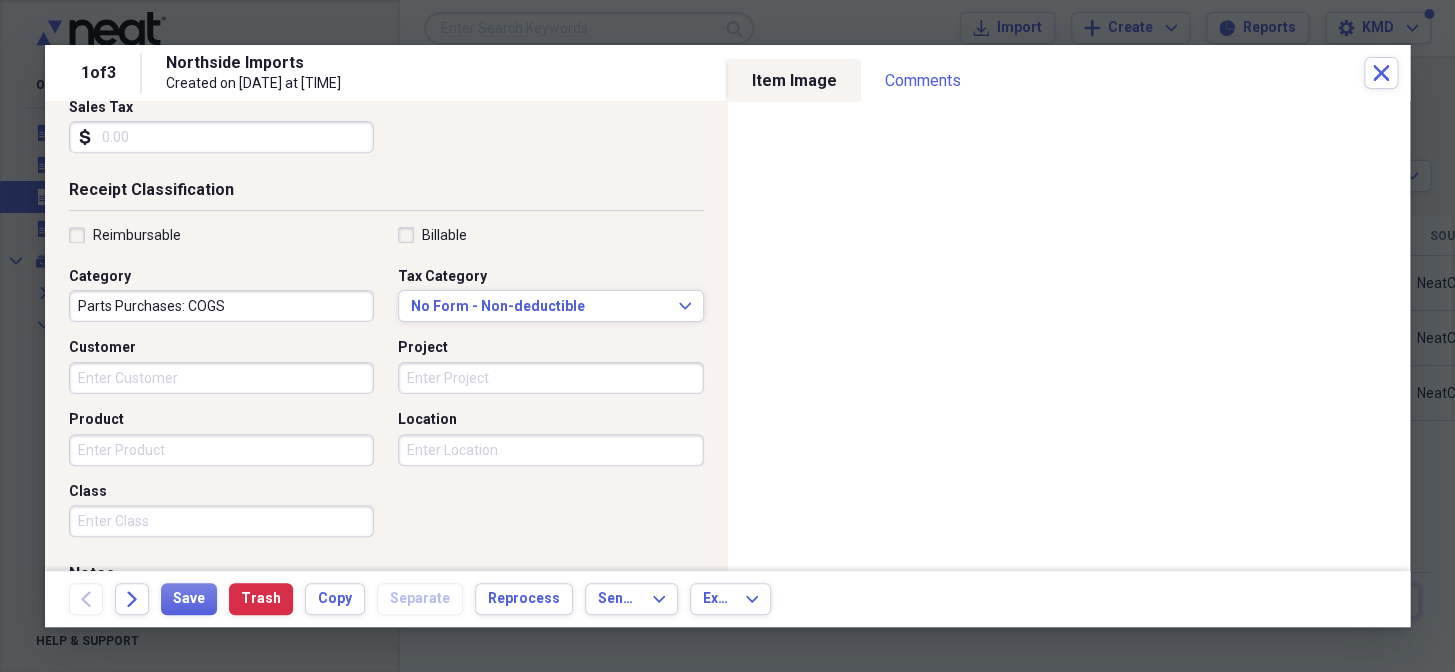 type on "289.70" 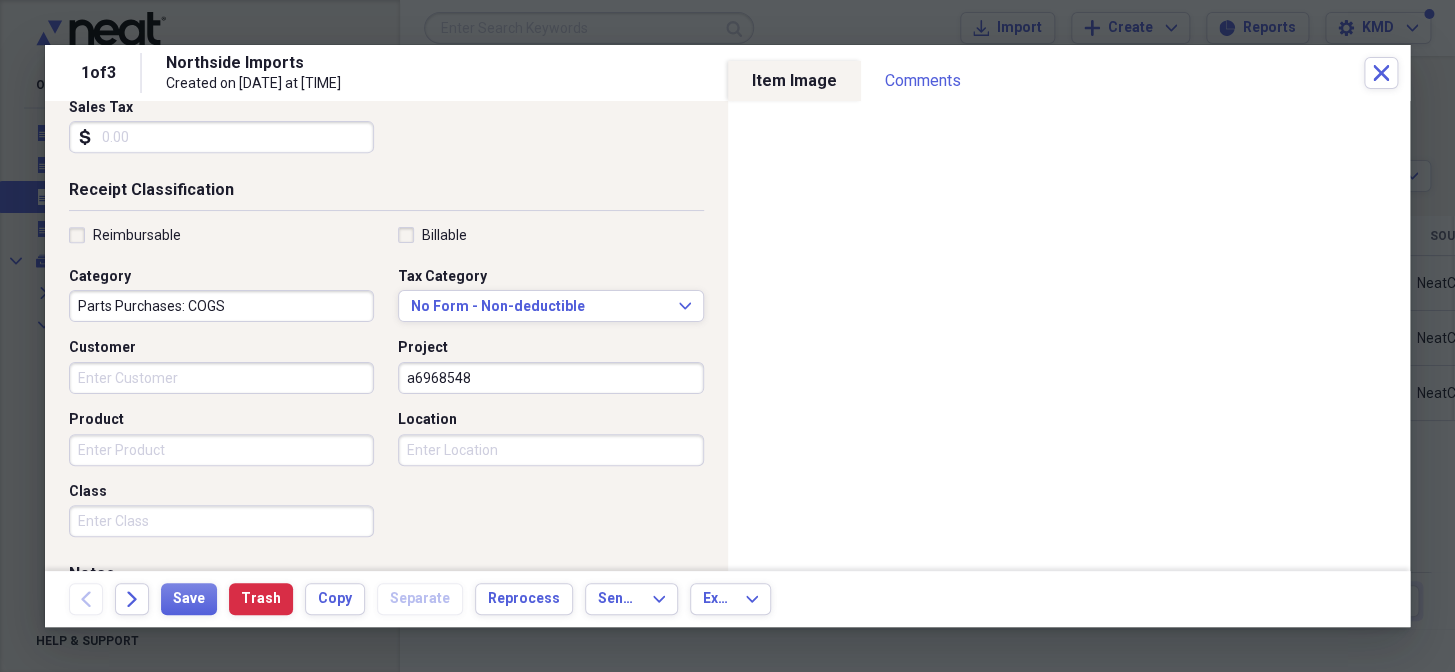 click on "a6968548" at bounding box center [550, 378] 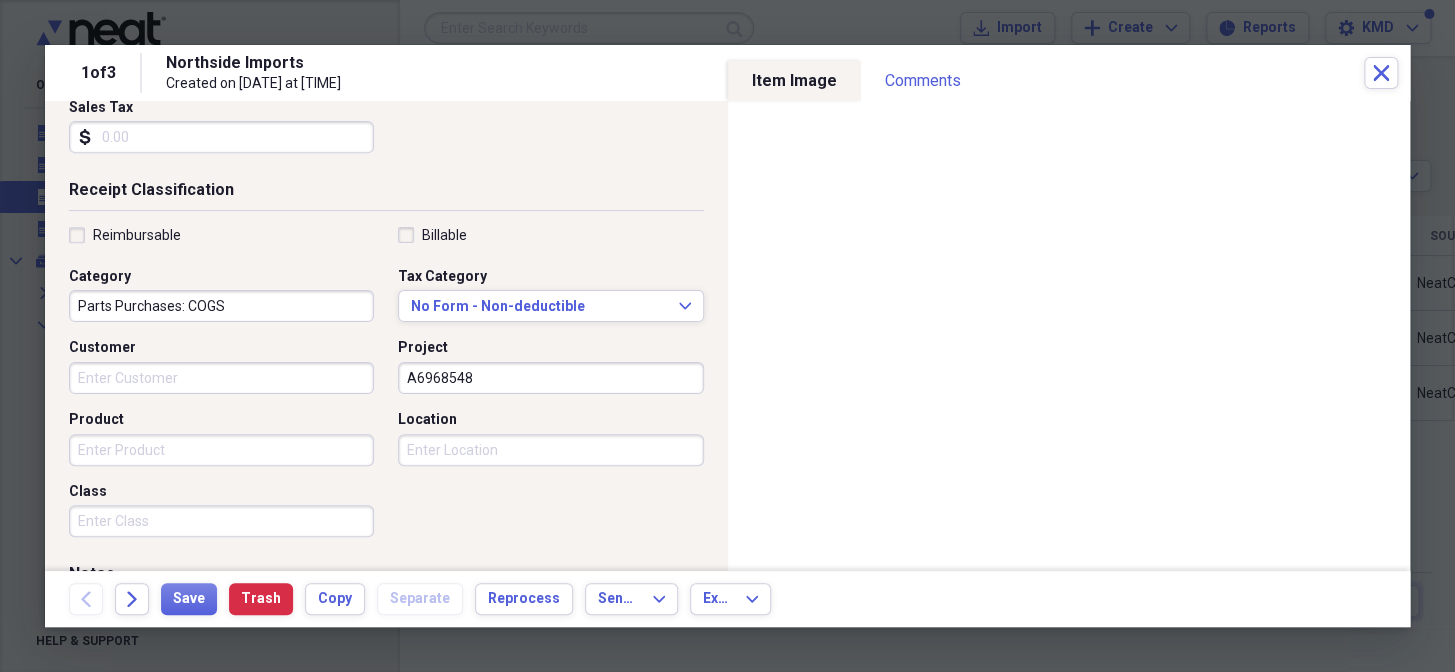 scroll, scrollTop: 550, scrollLeft: 0, axis: vertical 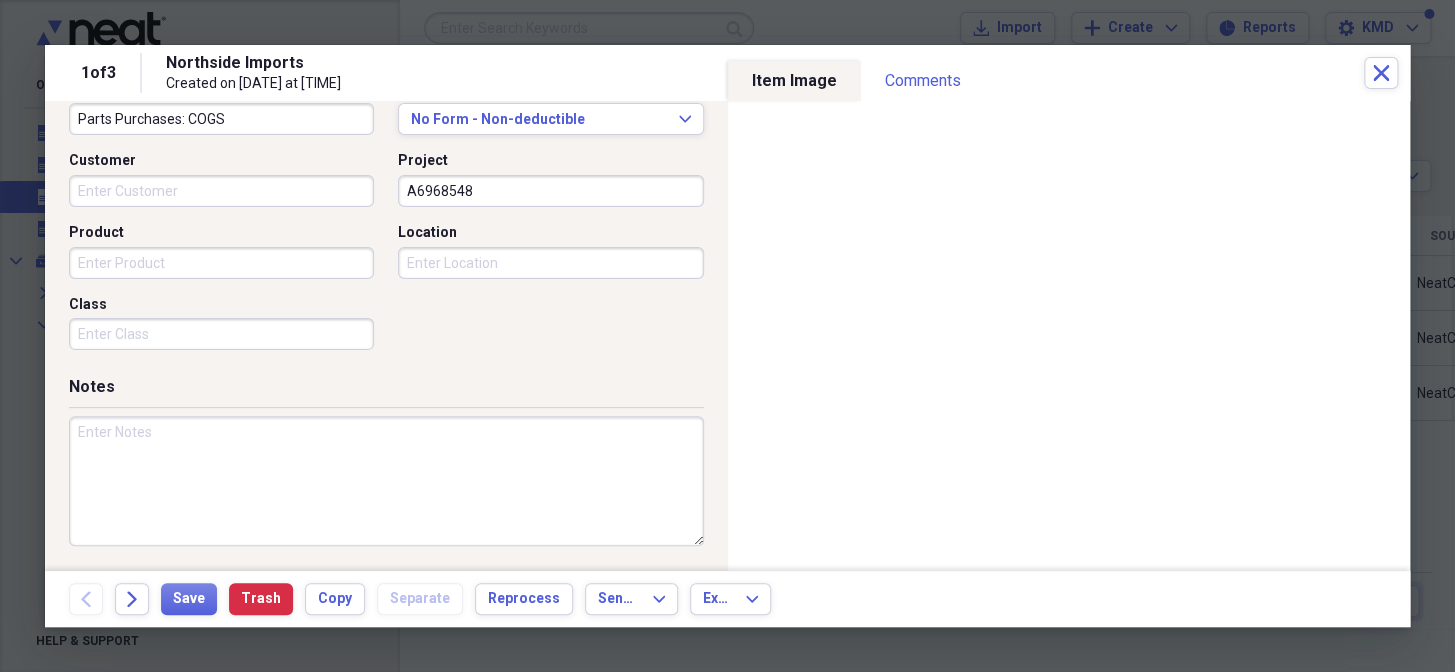 type on "A6968548" 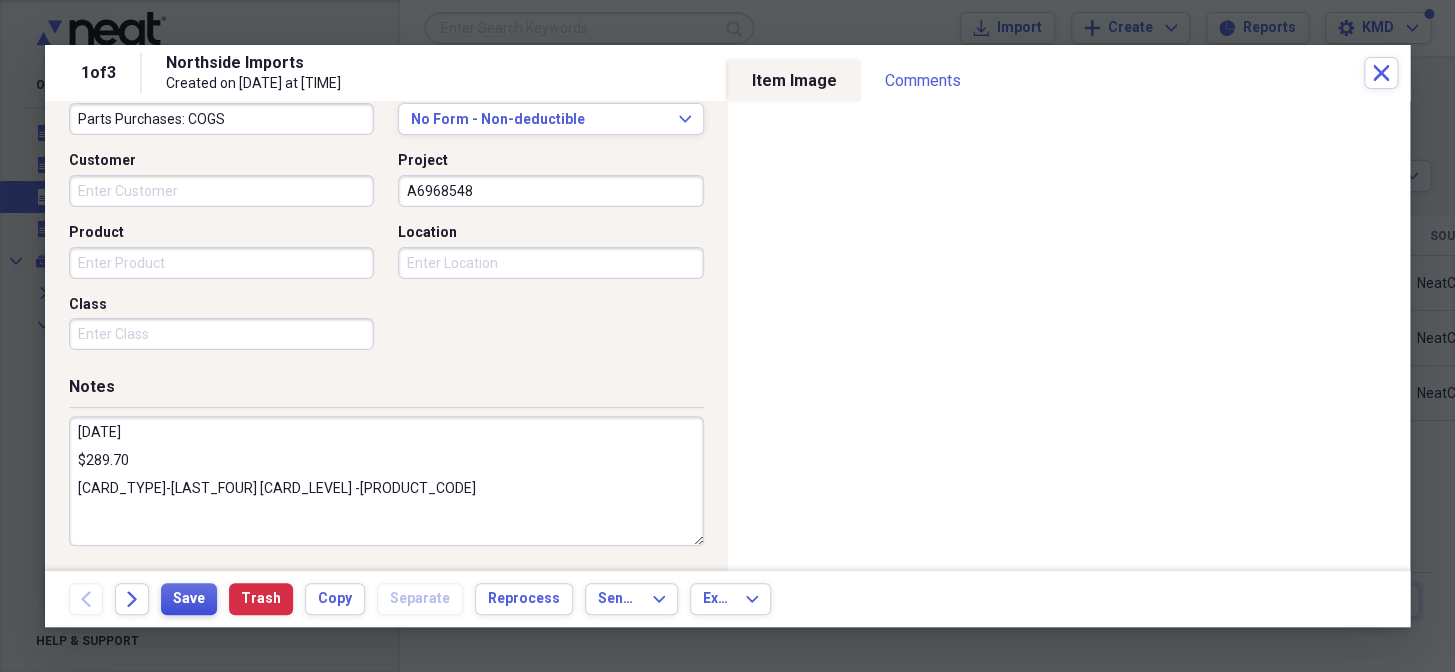 type on "6.24.25
$289.70
MC-9384  GOLD -MD" 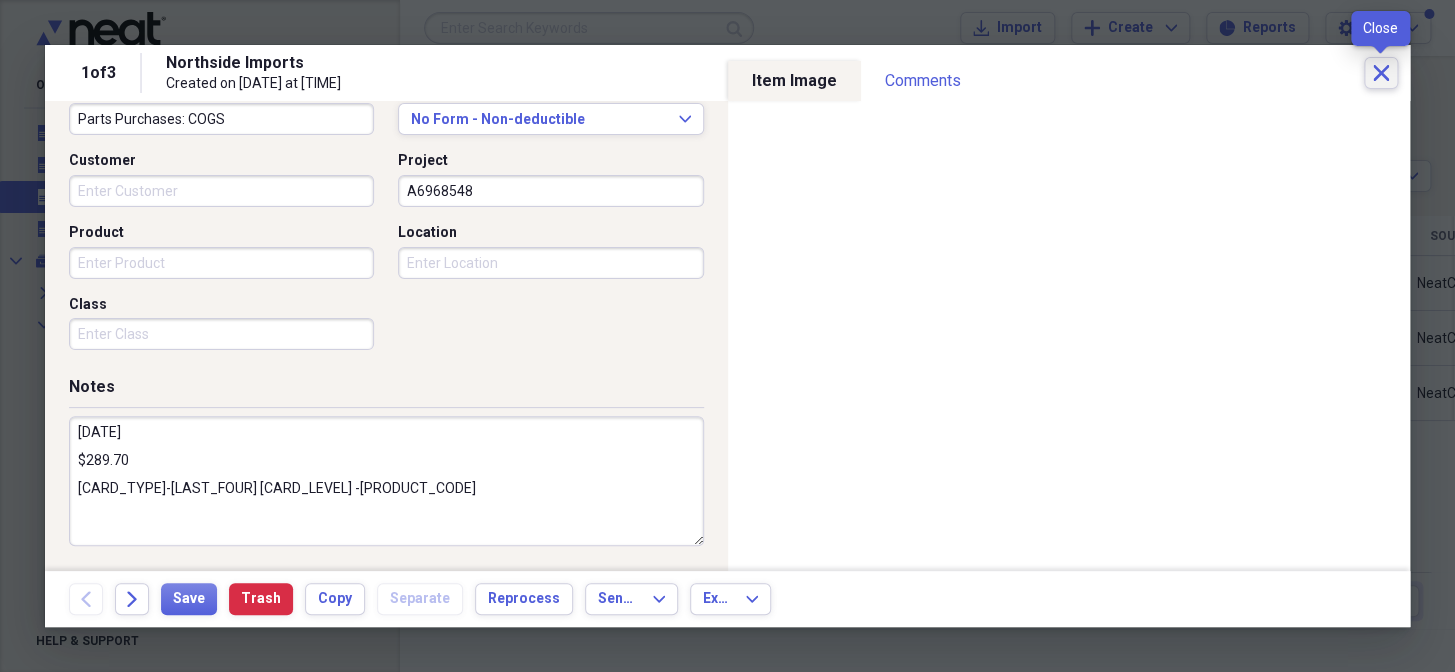 click on "Close" 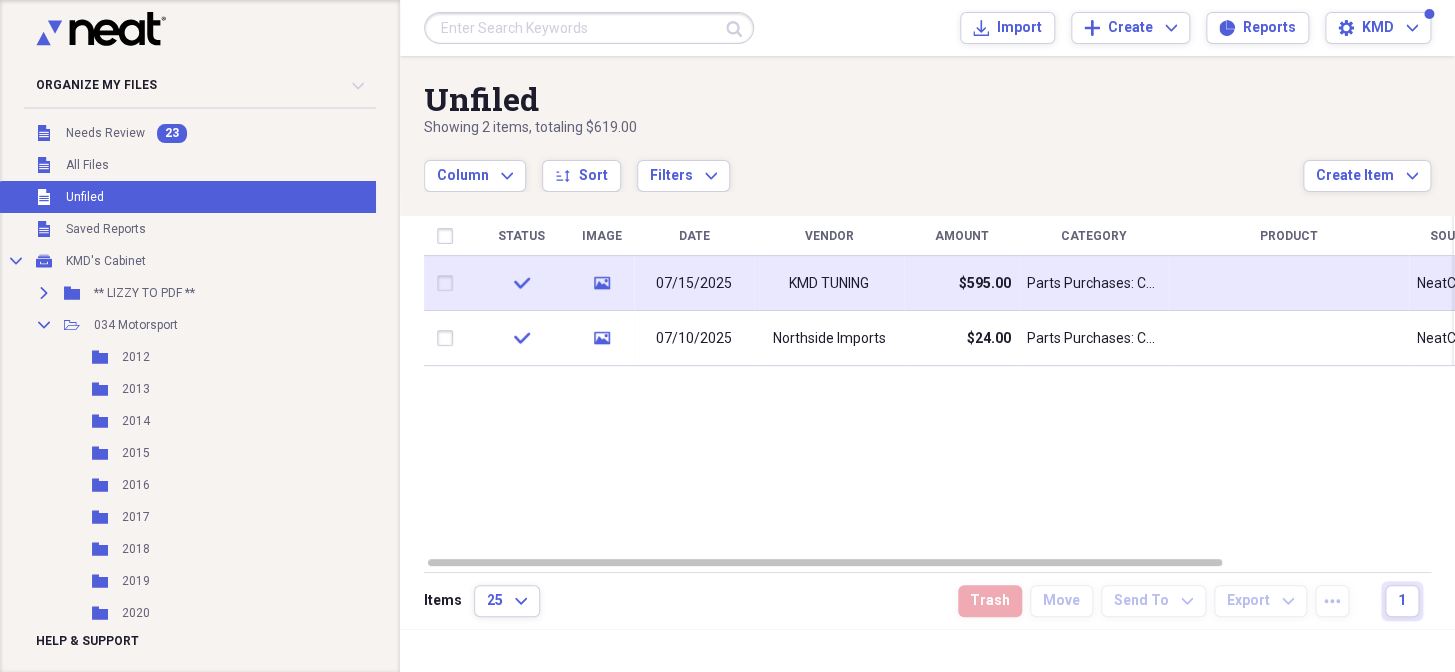 click on "KMD TUNING" at bounding box center [829, 284] 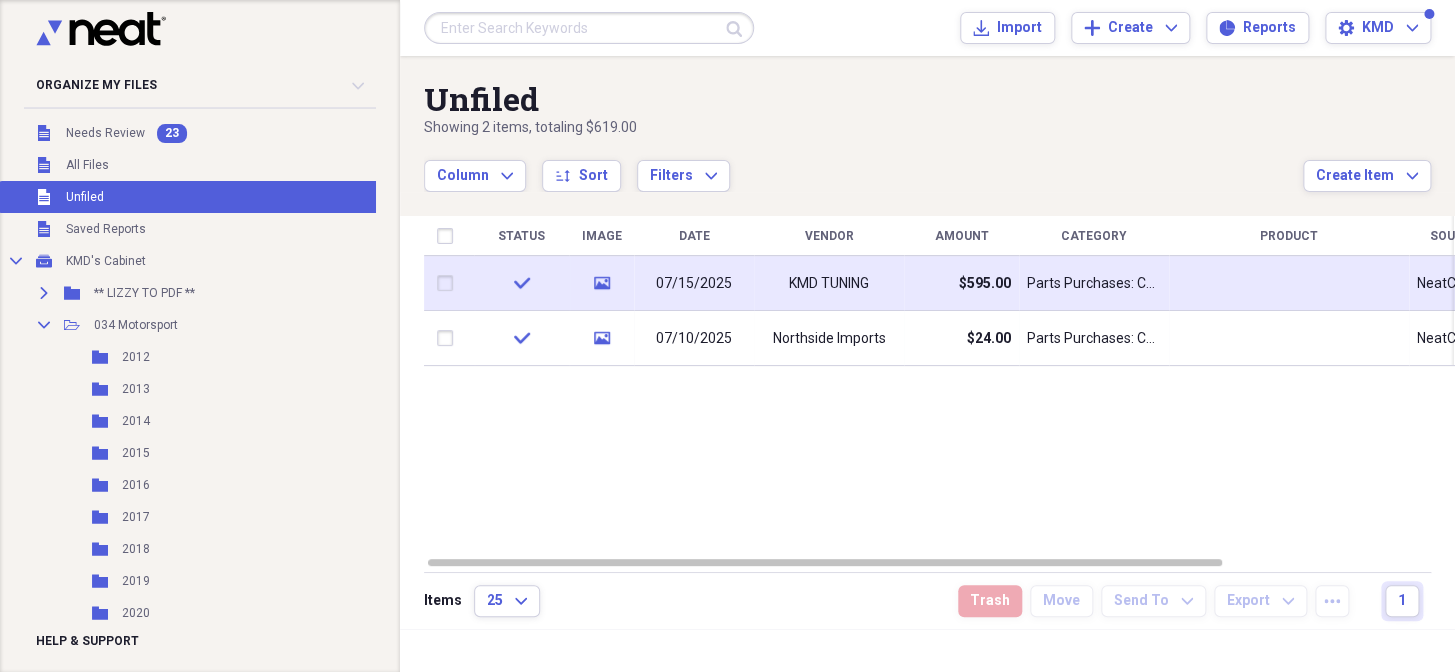 click on "KMD TUNING" at bounding box center [829, 284] 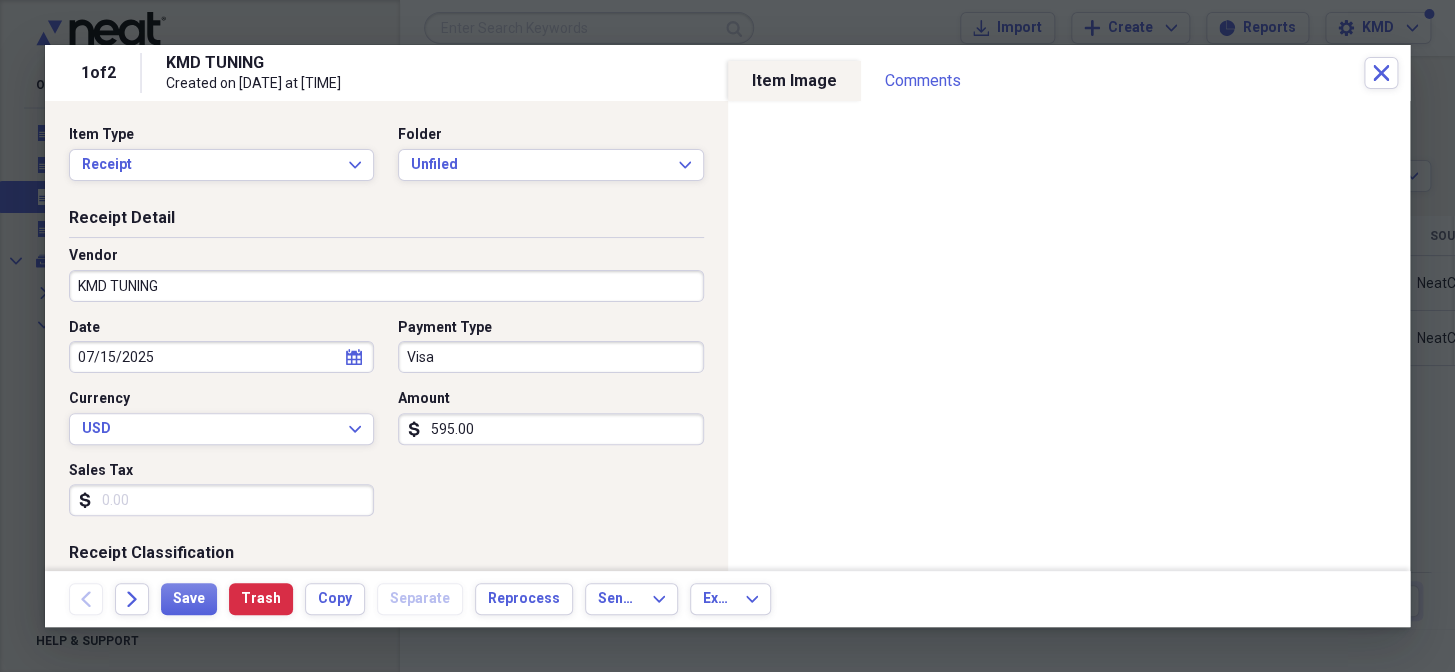 click on "KMD TUNING" at bounding box center [386, 286] 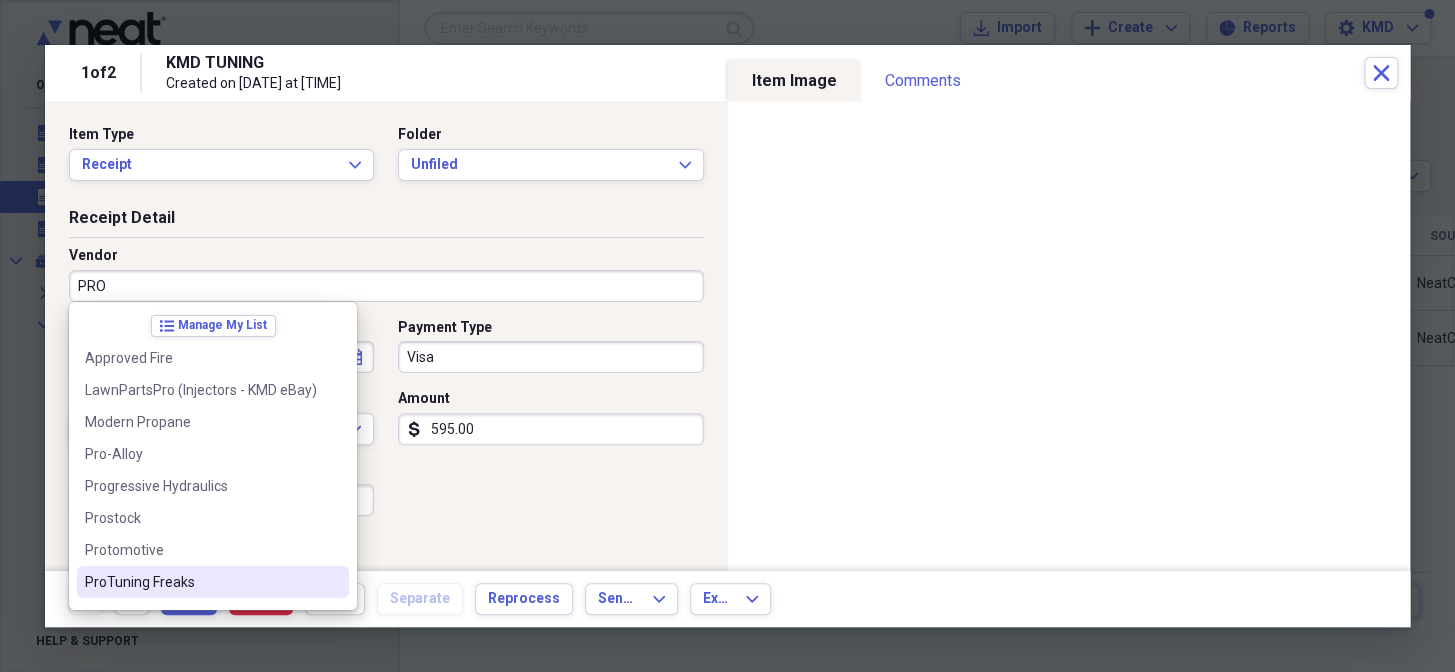 drag, startPoint x: 152, startPoint y: 578, endPoint x: 409, endPoint y: 403, distance: 310.92444 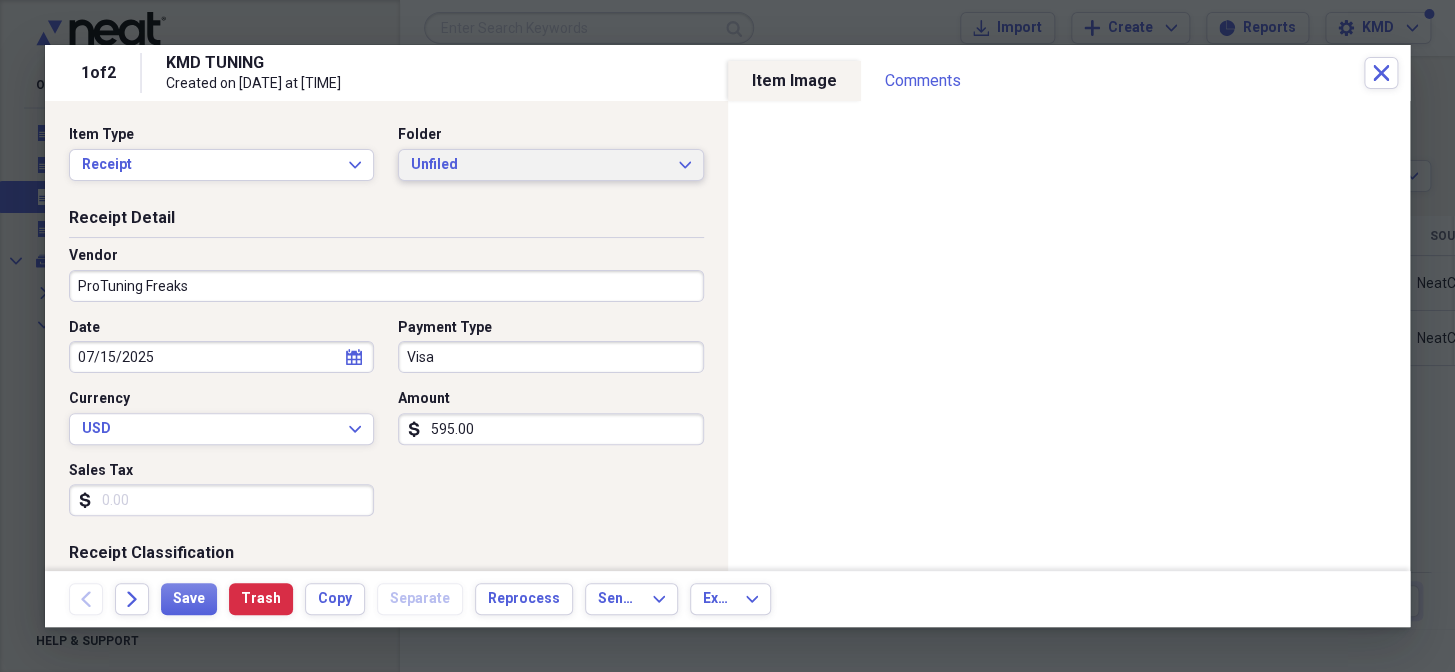 click on "Unfiled" at bounding box center [538, 165] 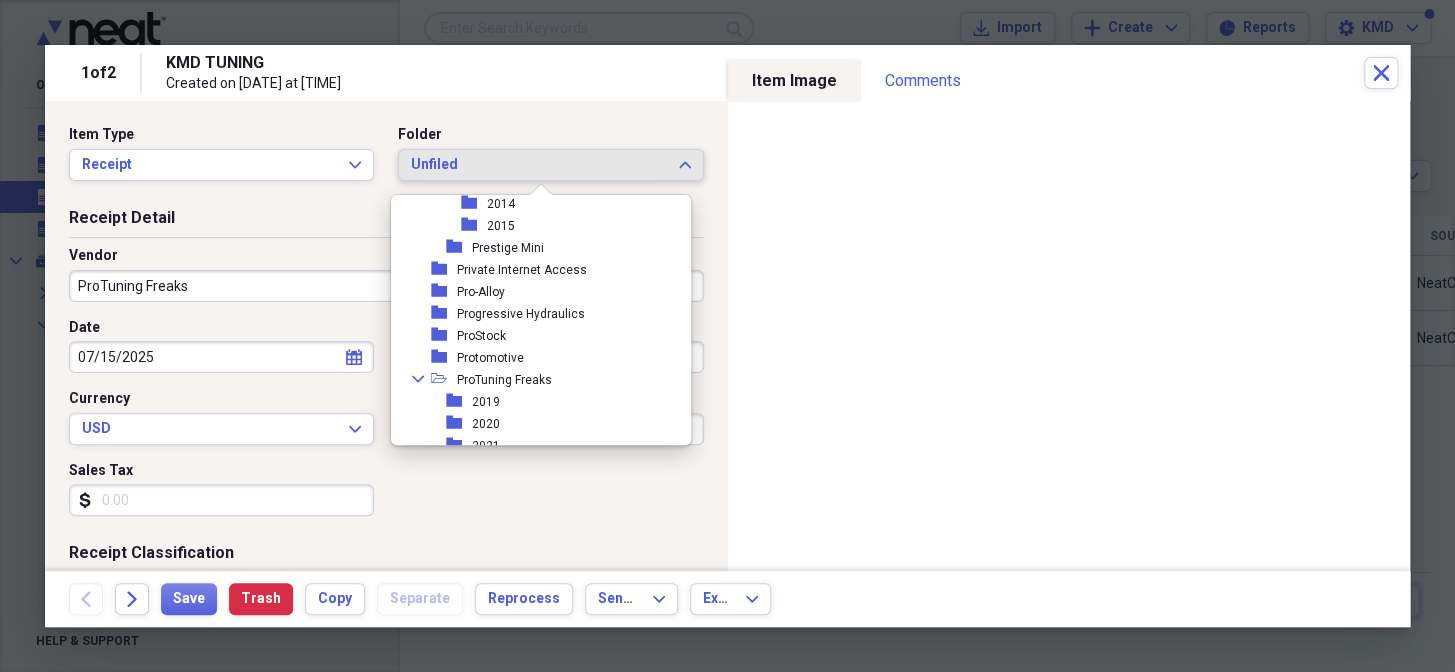 scroll, scrollTop: 21499, scrollLeft: 0, axis: vertical 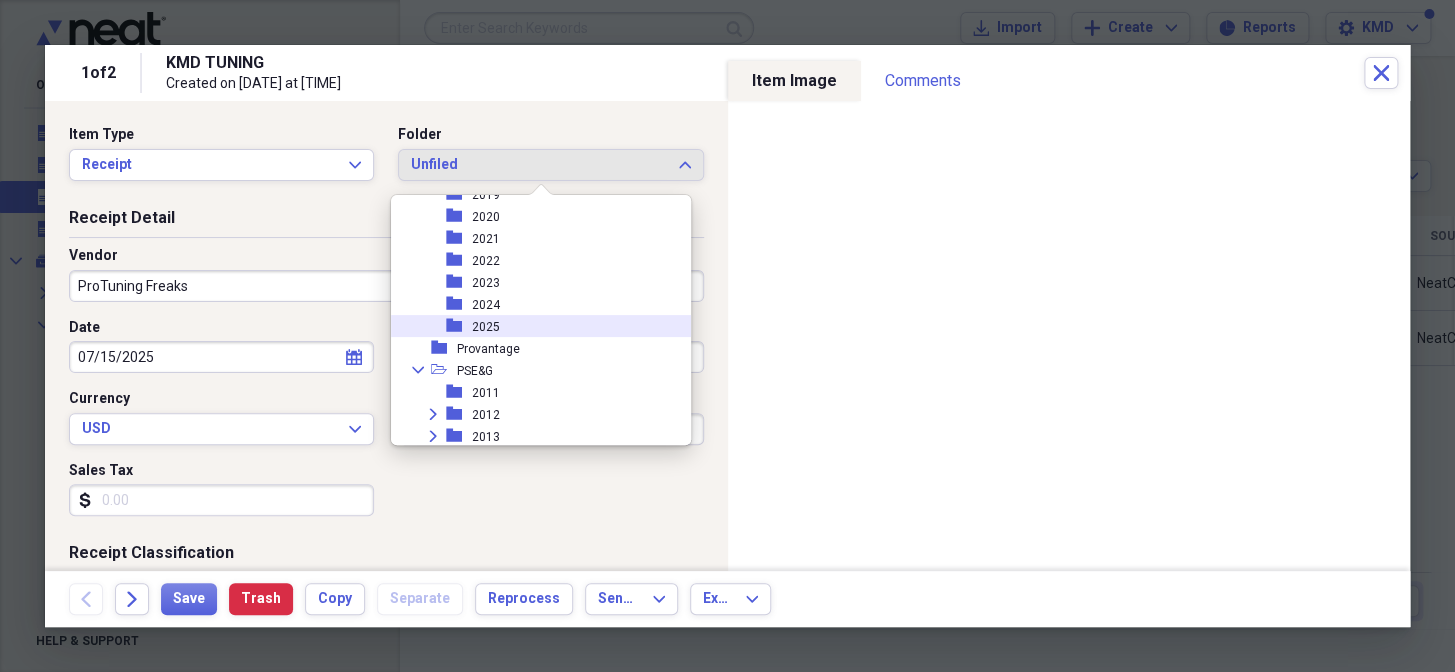 click on "Expand folder 2012" at bounding box center (533, 414) 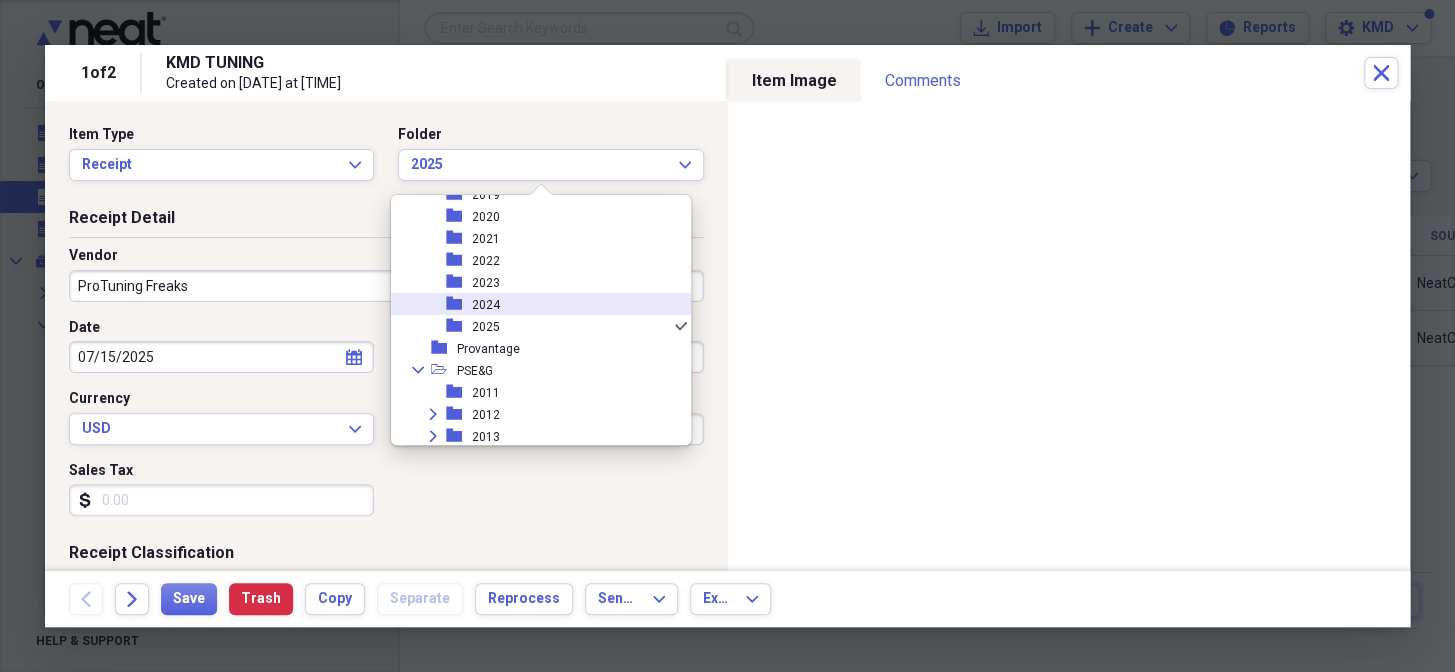 click on "folder 2019   folder 2020   folder 2021   folder 2022   folder 2023   folder 2024   folder 2025   check" at bounding box center (548, 260) 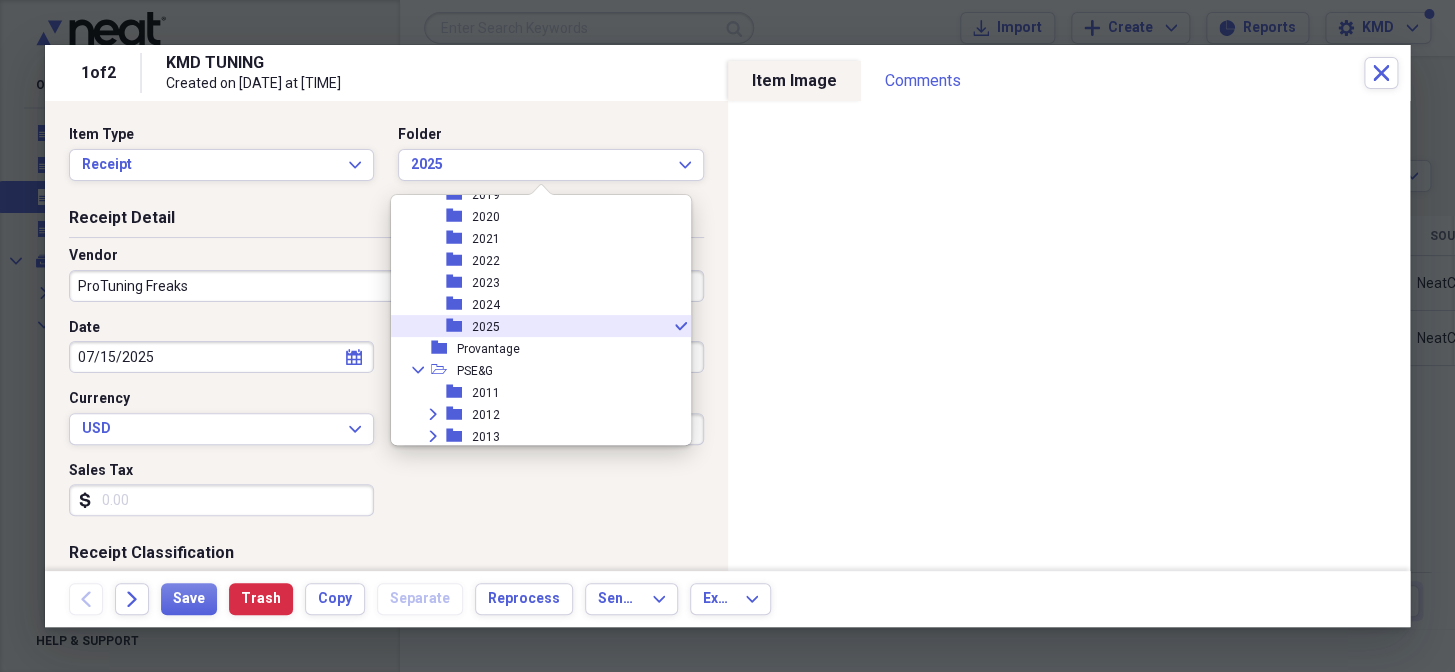 click on "Date 07/15/2025 calendar Calendar Payment Type Visa Currency USD Expand Amount dollar-sign 595.00 Sales Tax dollar-sign" at bounding box center (386, 425) 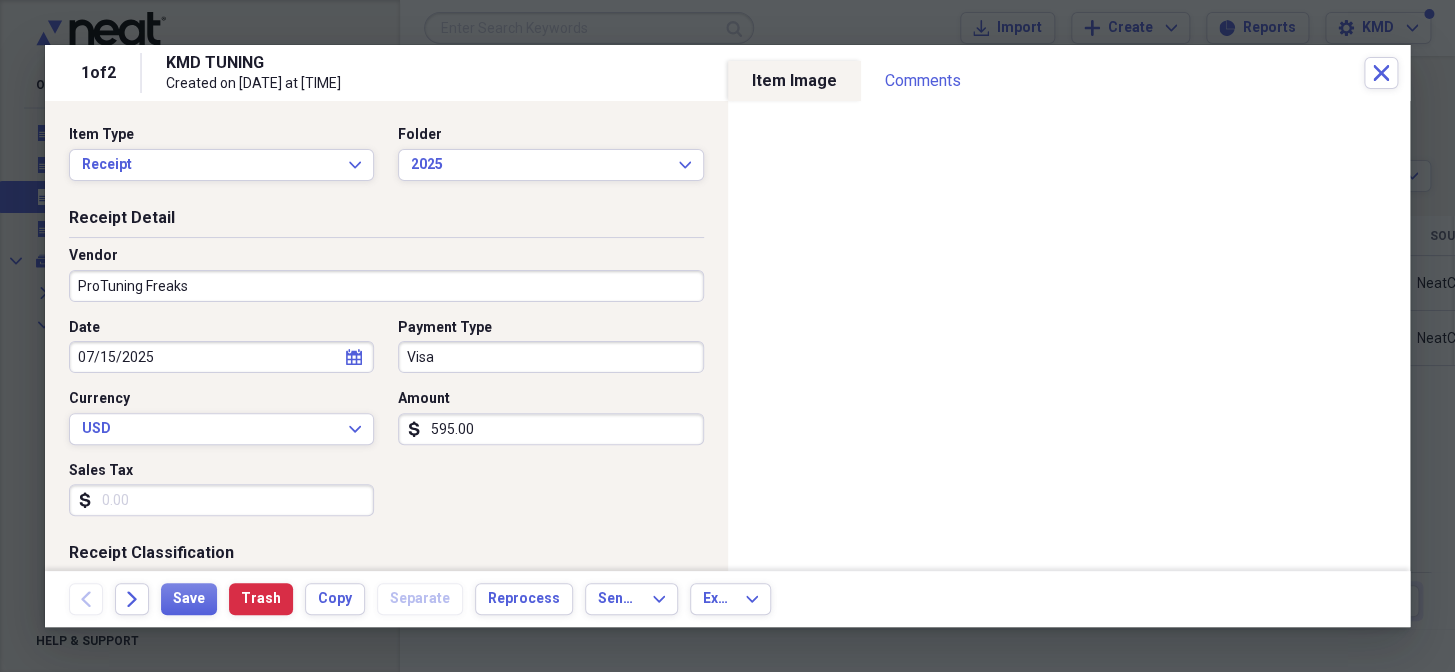scroll, scrollTop: 21500, scrollLeft: 0, axis: vertical 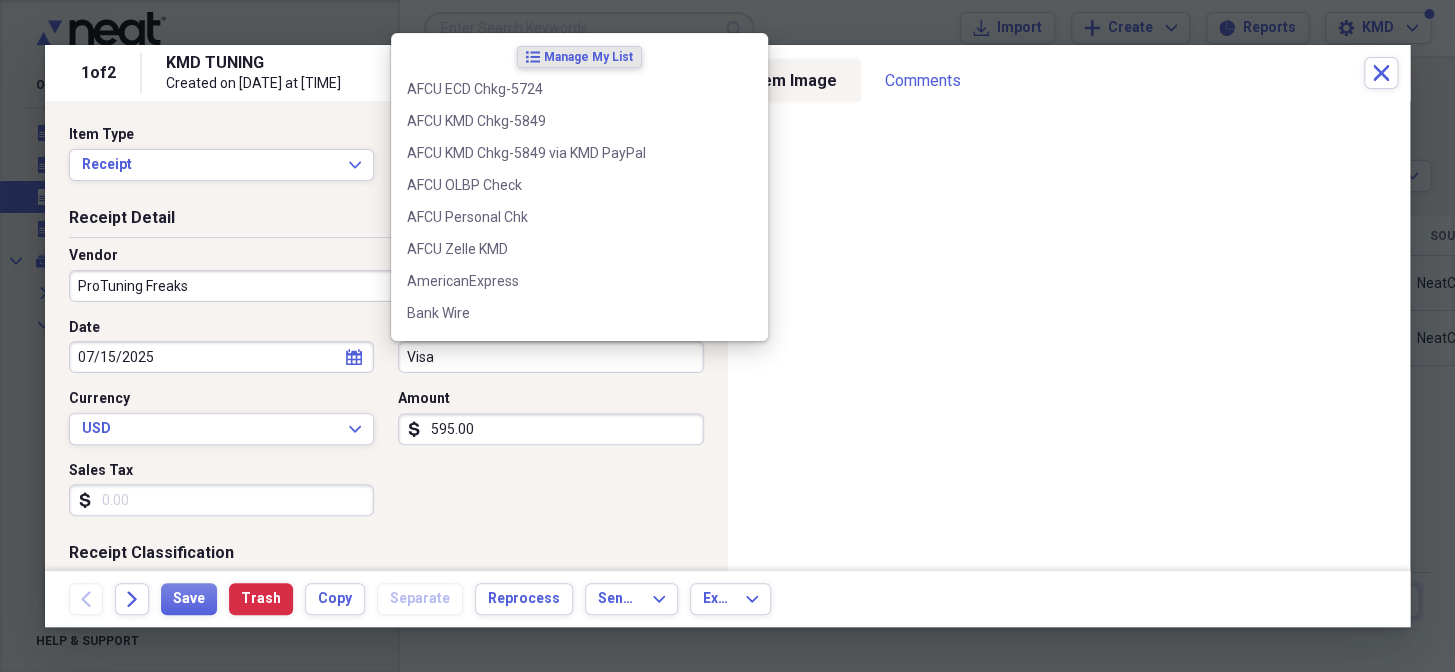 click on "Visa" at bounding box center [550, 357] 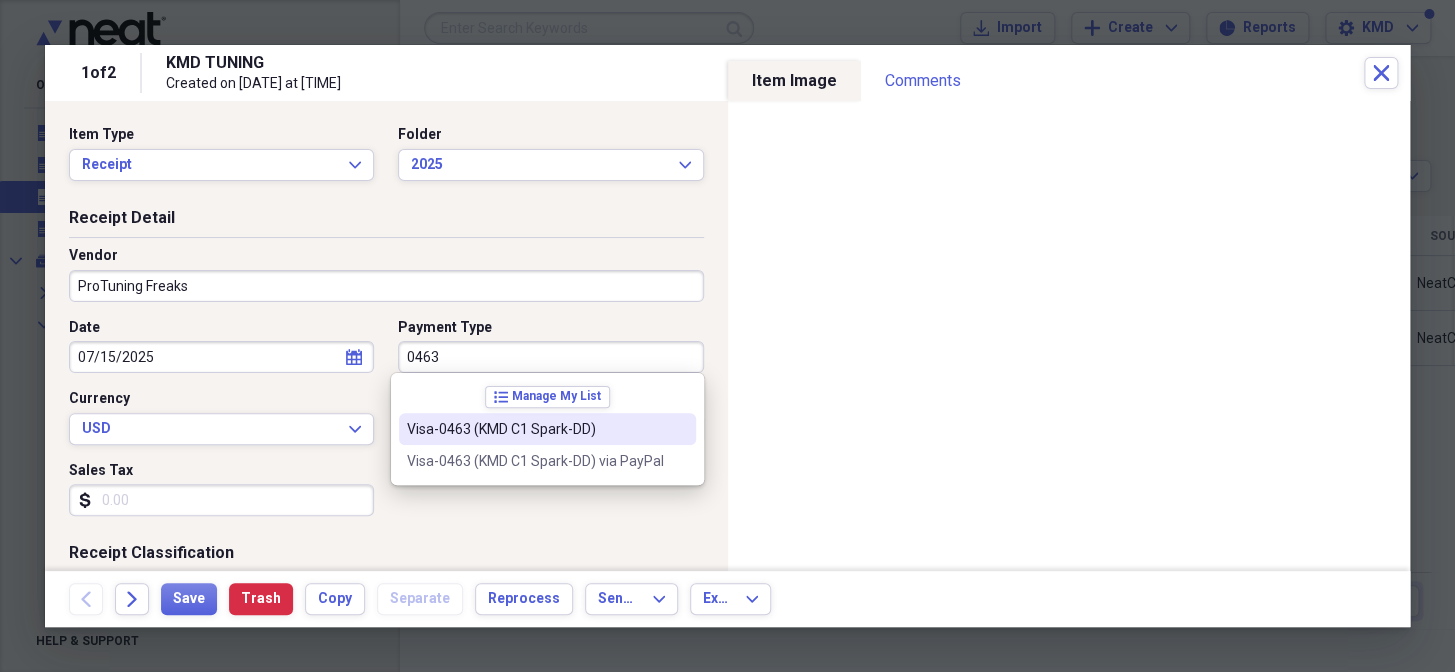click on "Visa-0463 (KMD C1 Spark-DD)" at bounding box center (535, 429) 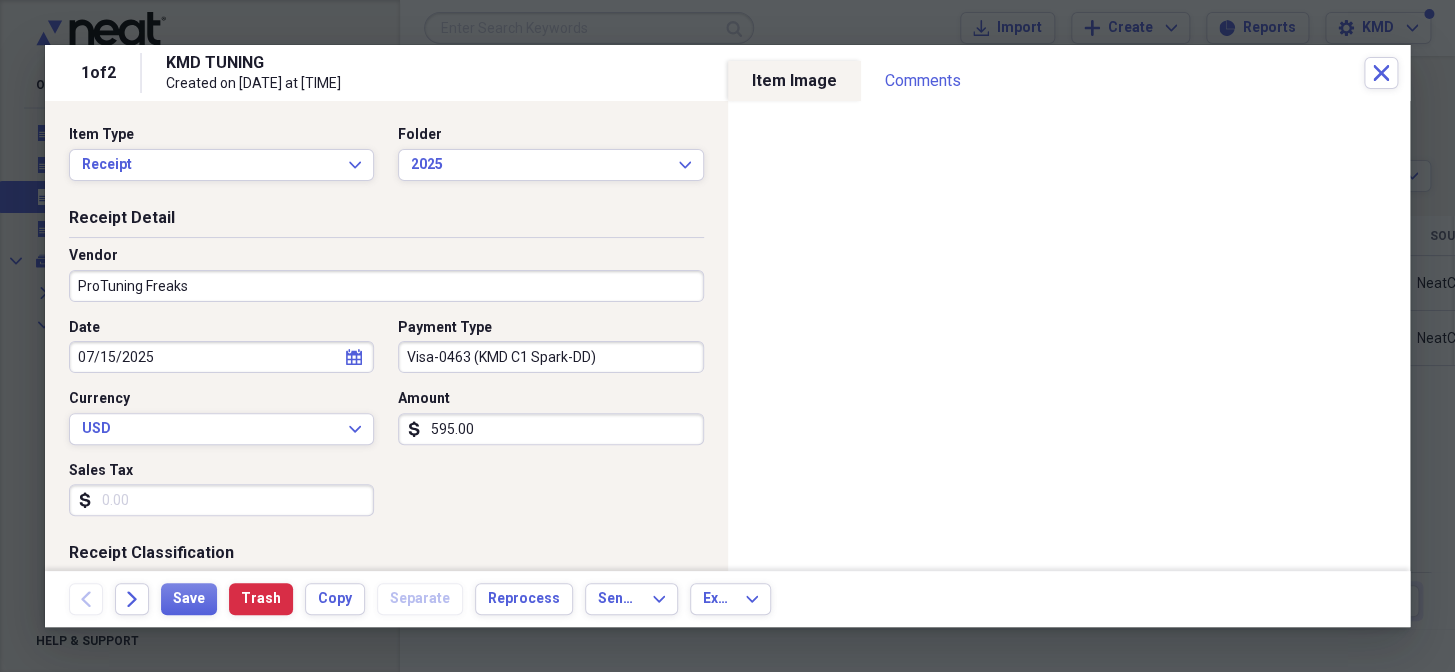click on "595.00" at bounding box center [550, 429] 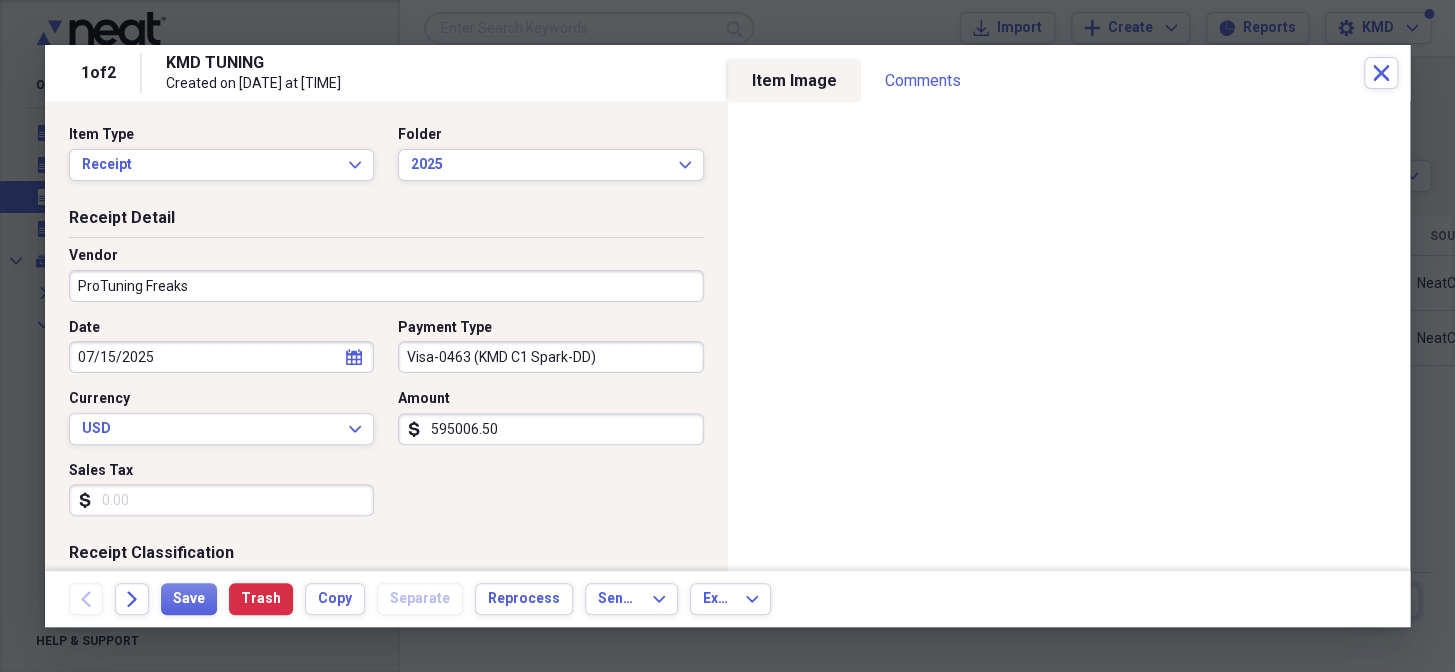 drag, startPoint x: 499, startPoint y: 424, endPoint x: 207, endPoint y: 409, distance: 292.385 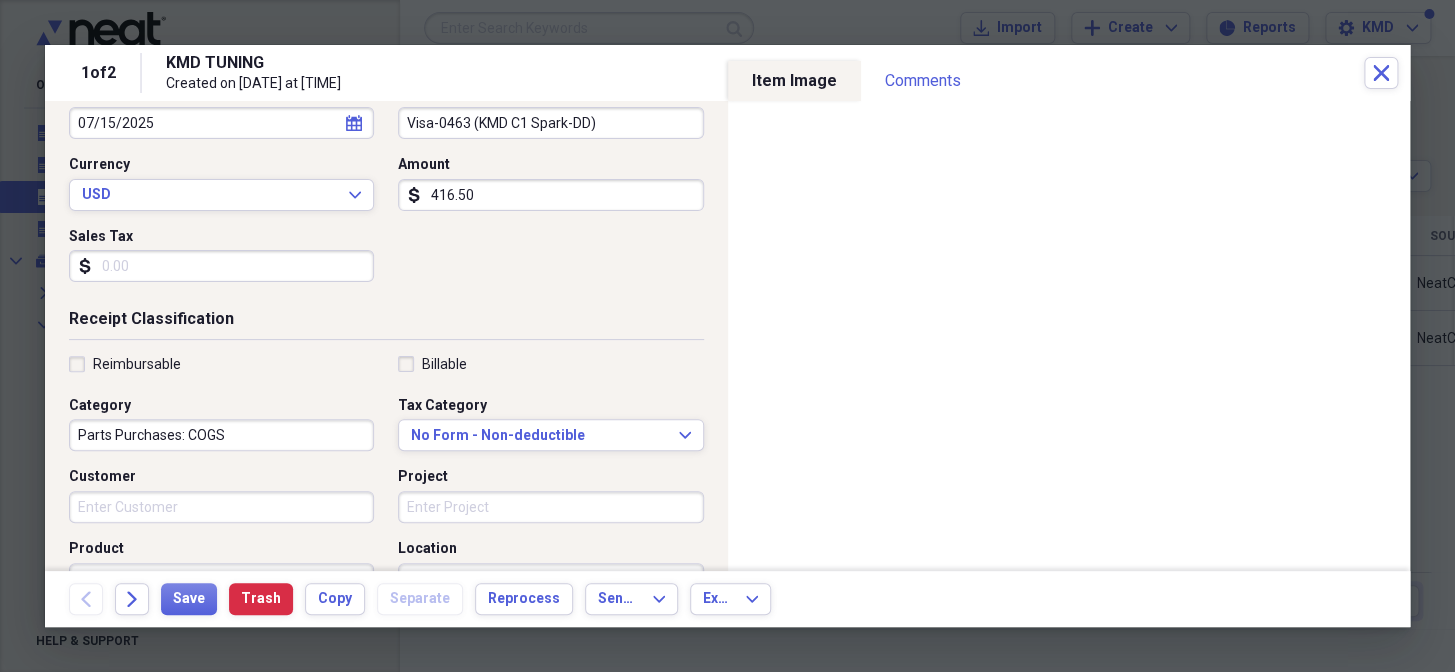 scroll, scrollTop: 272, scrollLeft: 0, axis: vertical 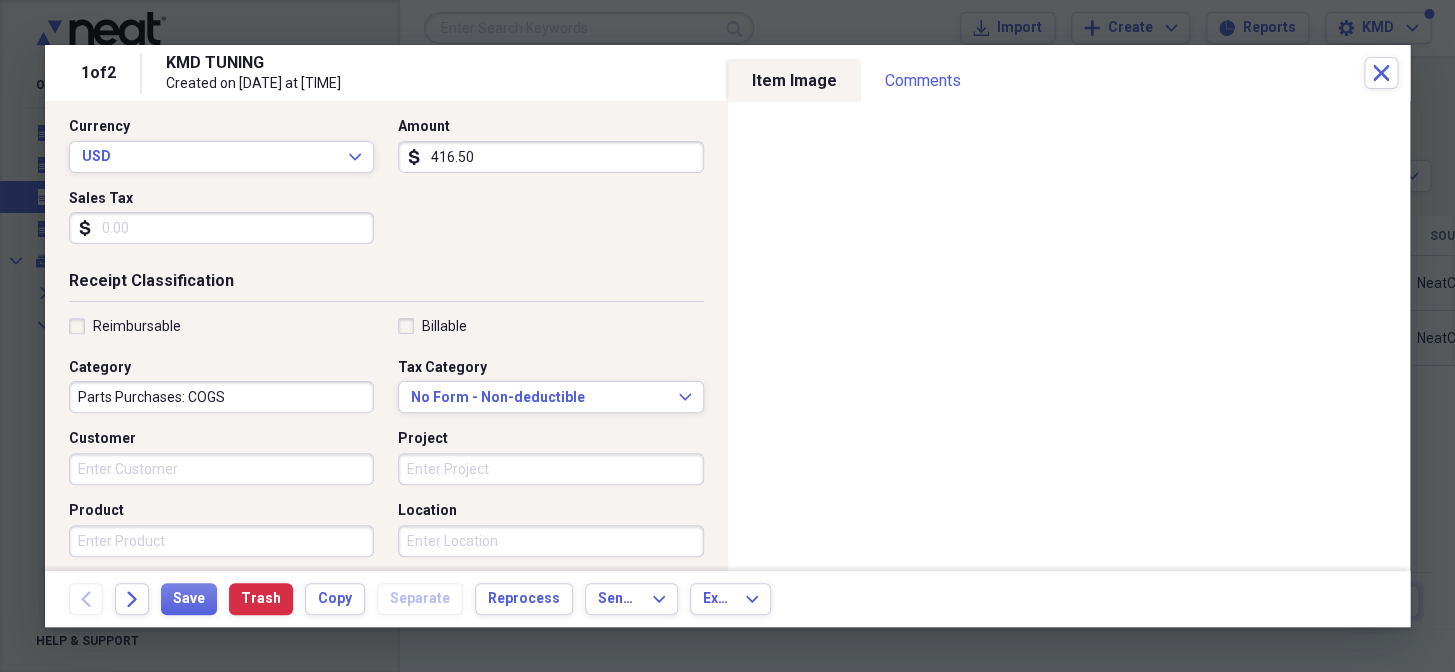 type on "416.50" 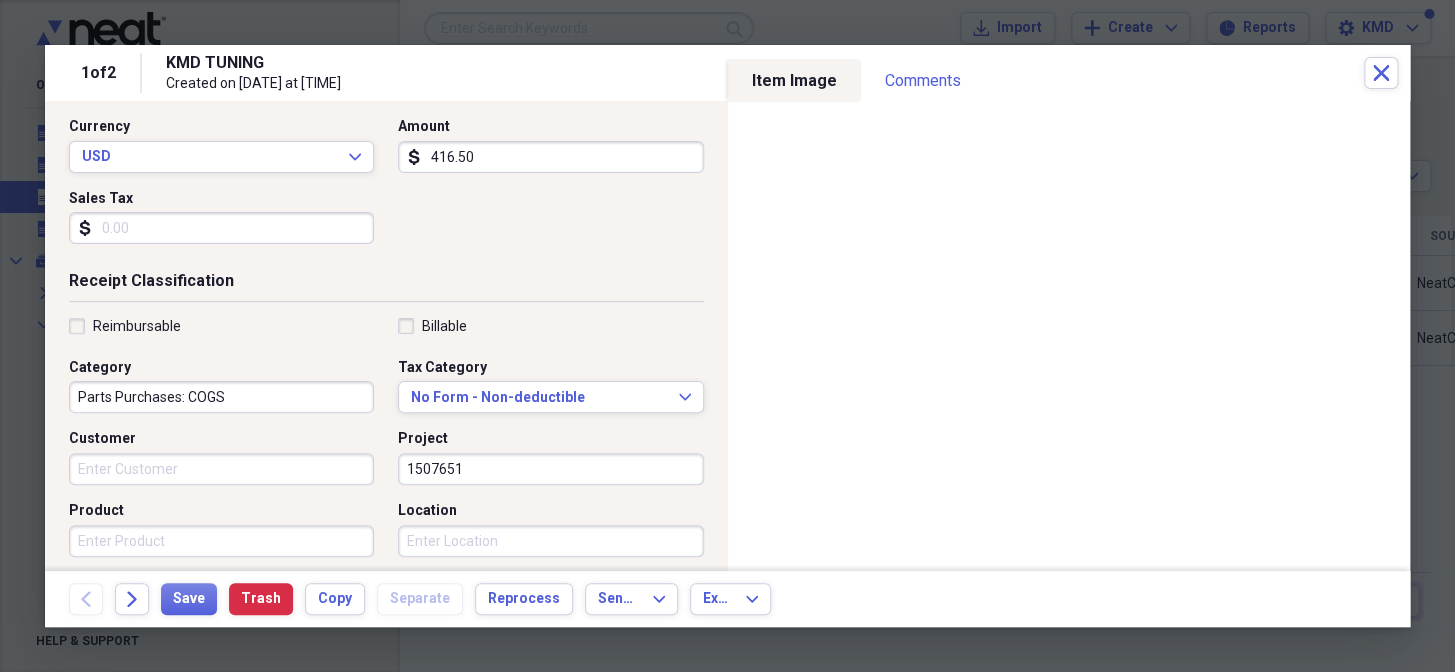 drag, startPoint x: 482, startPoint y: 461, endPoint x: 270, endPoint y: 478, distance: 212.68051 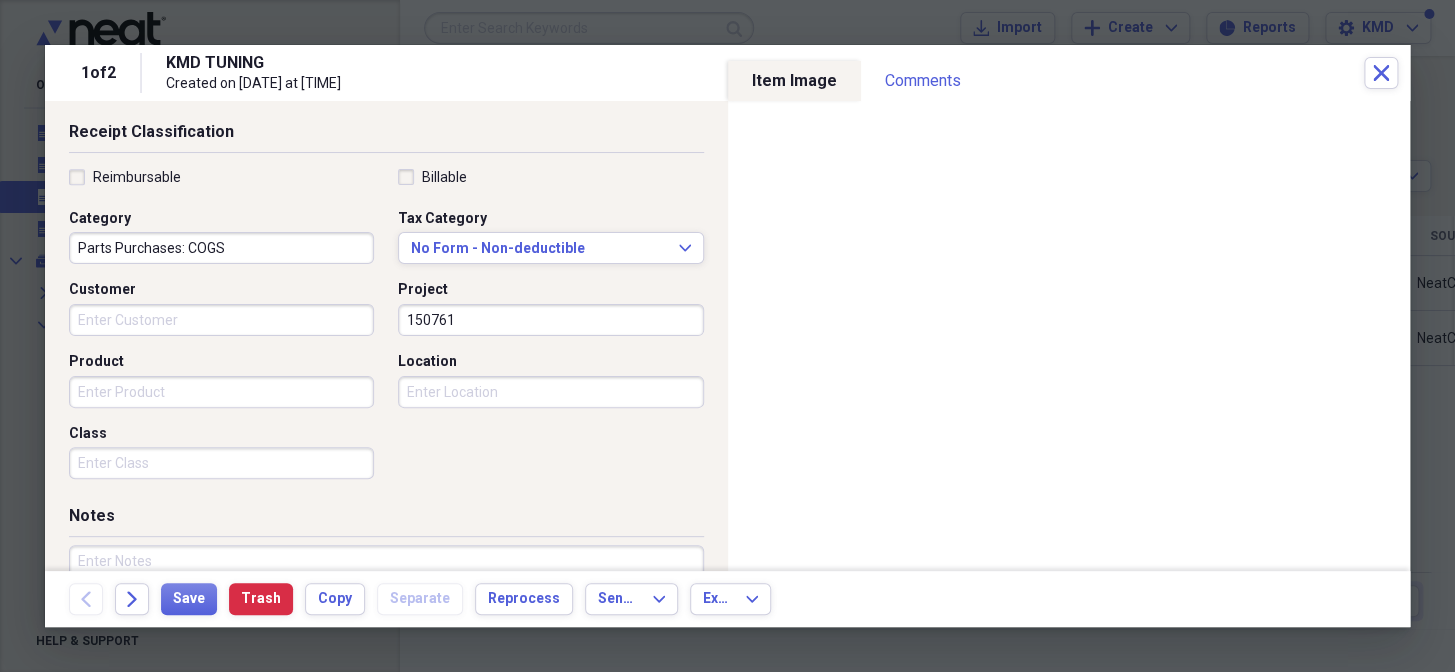 scroll, scrollTop: 550, scrollLeft: 0, axis: vertical 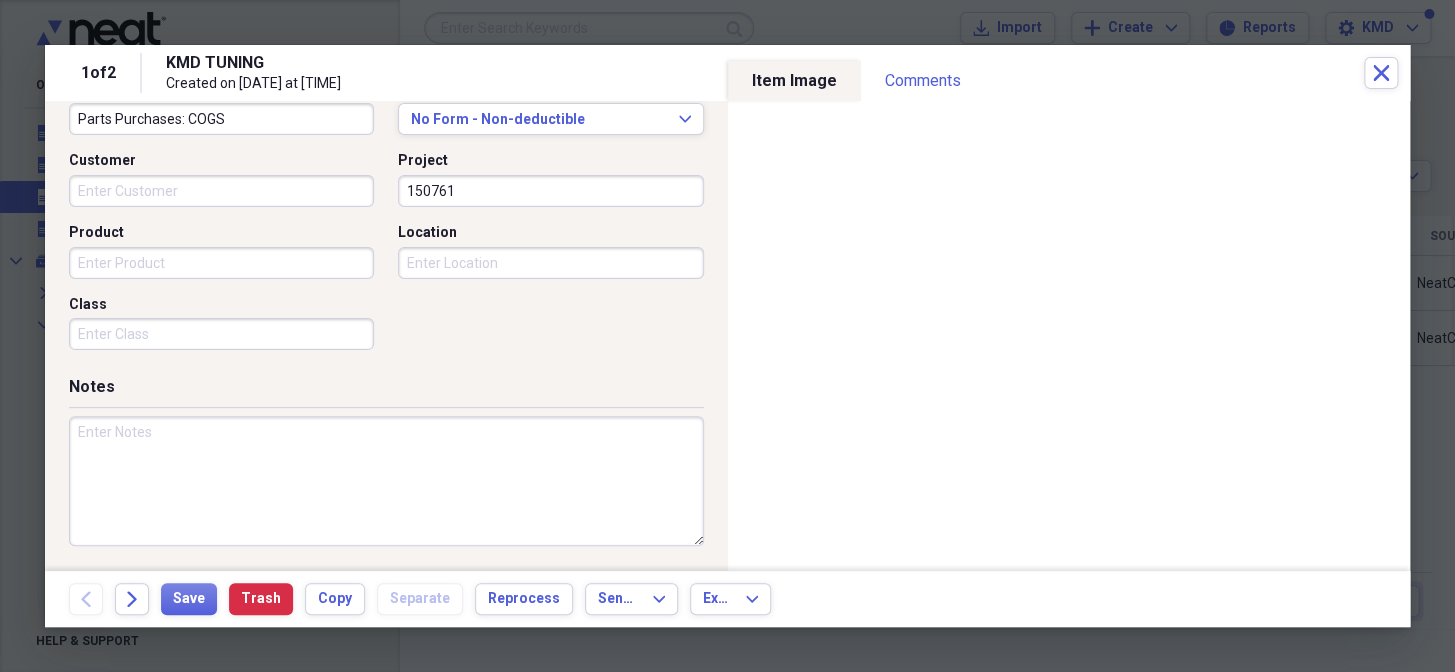 type on "150761" 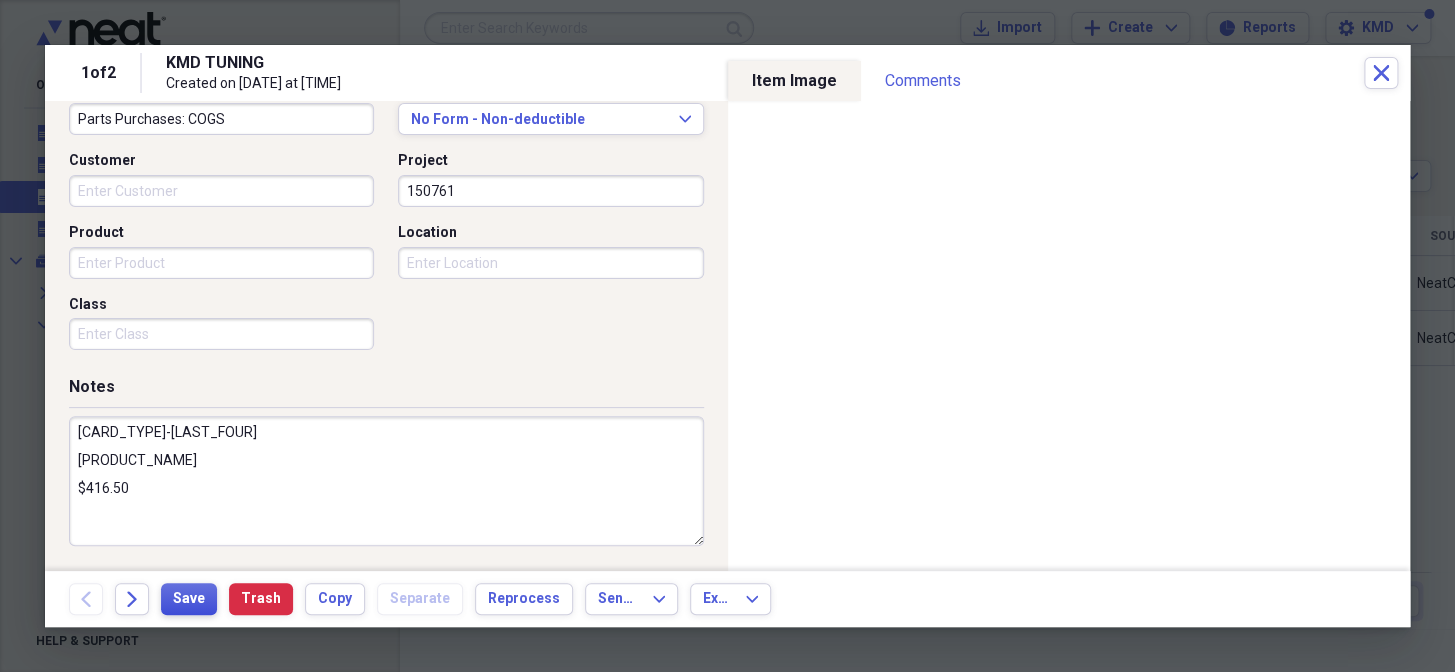 type on "VISA-0463
KMD C1 SPARK-DD
$416.50" 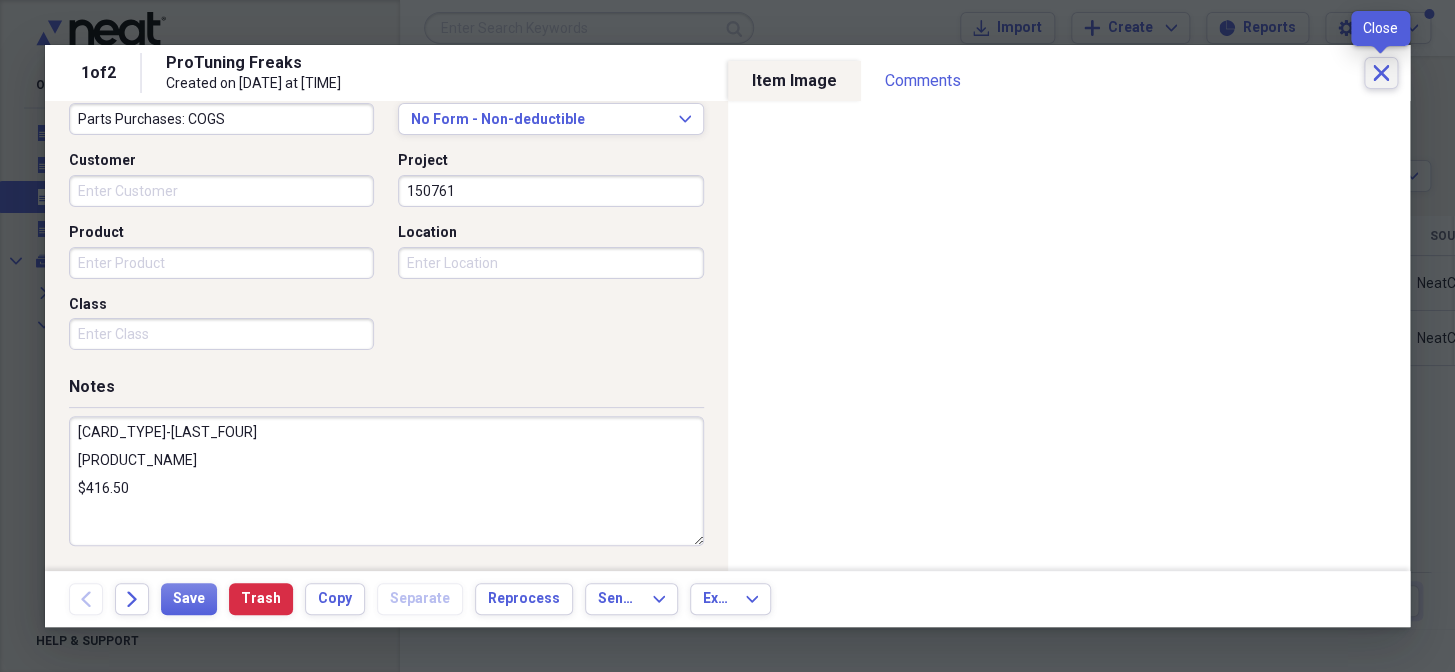 drag, startPoint x: 1380, startPoint y: 63, endPoint x: 1453, endPoint y: 68, distance: 73.171036 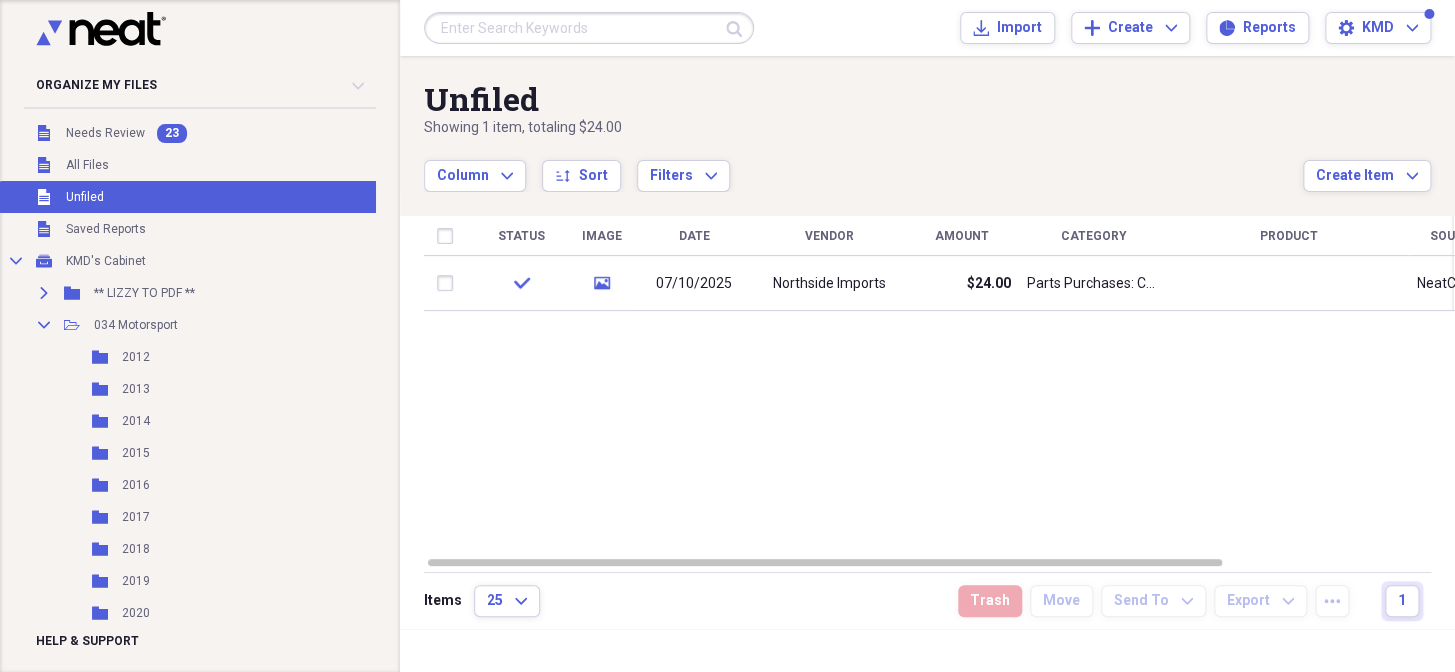 click on "Unfiled Unfiled" at bounding box center [248, 197] 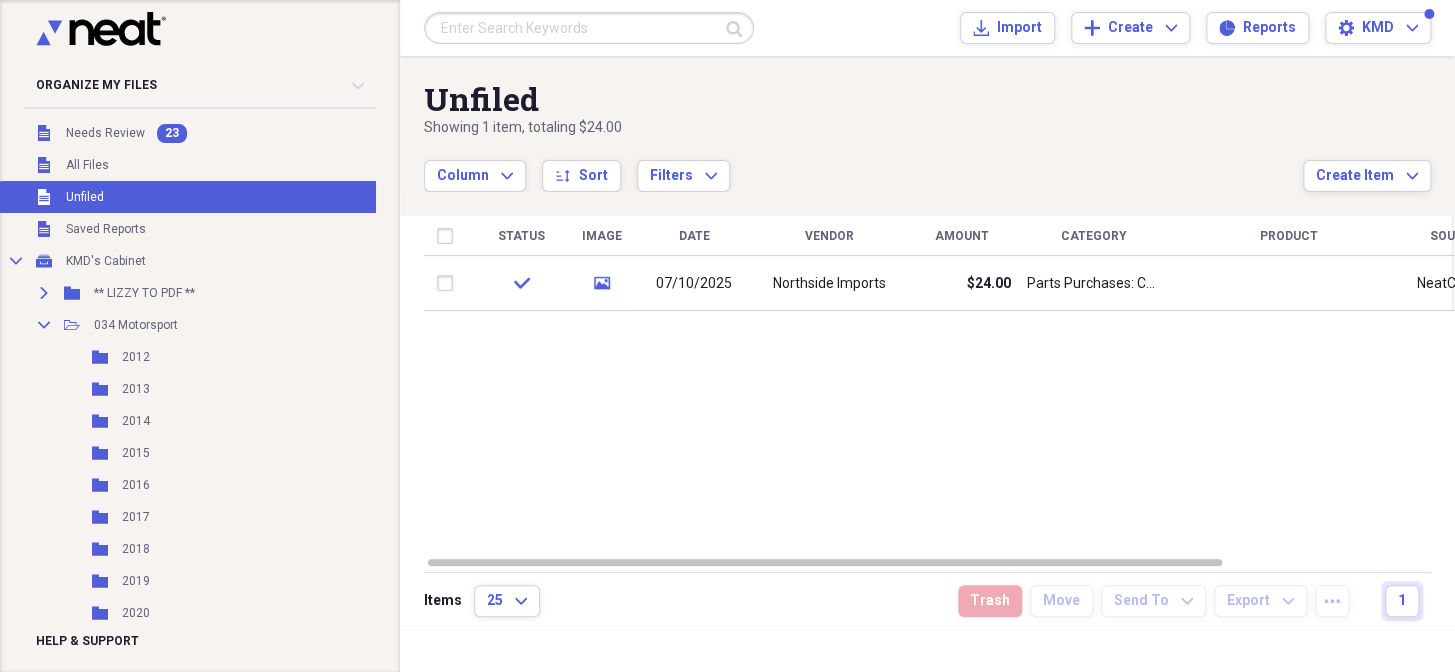 click on "Unfiled Unfiled" at bounding box center [248, 197] 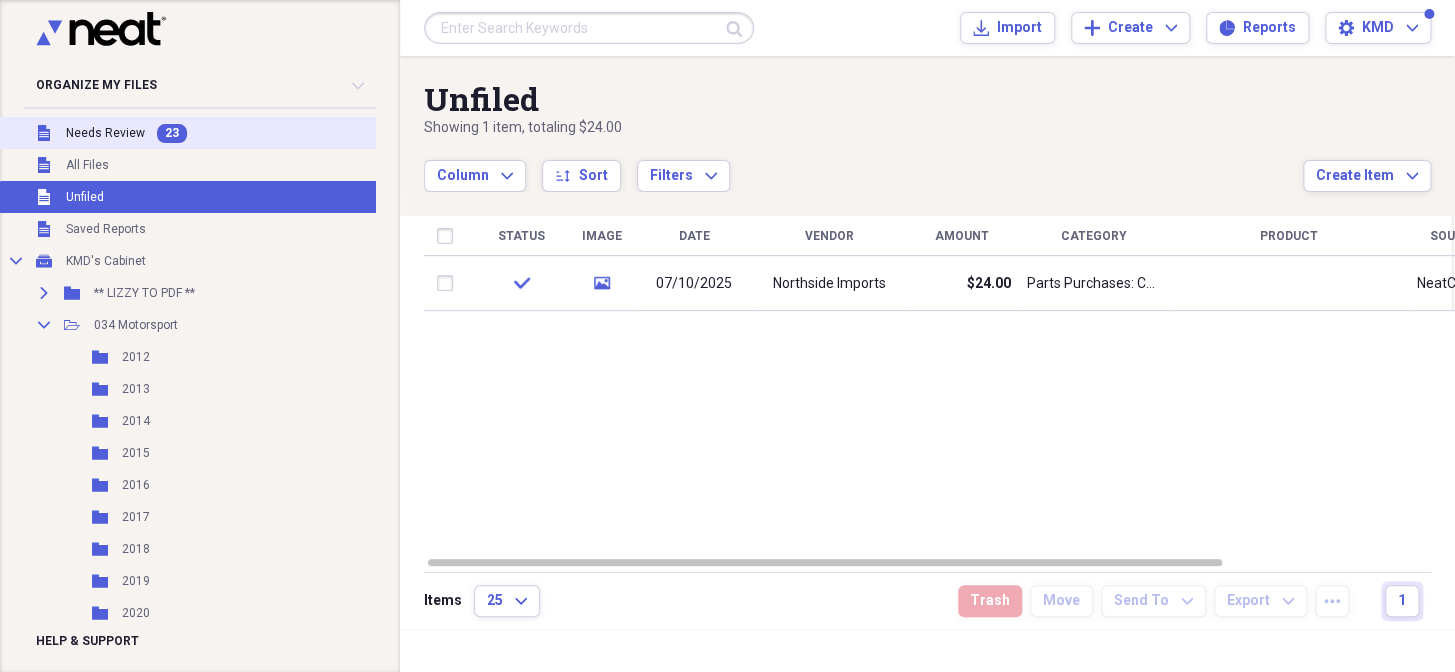 click on "Needs Review" at bounding box center (105, 133) 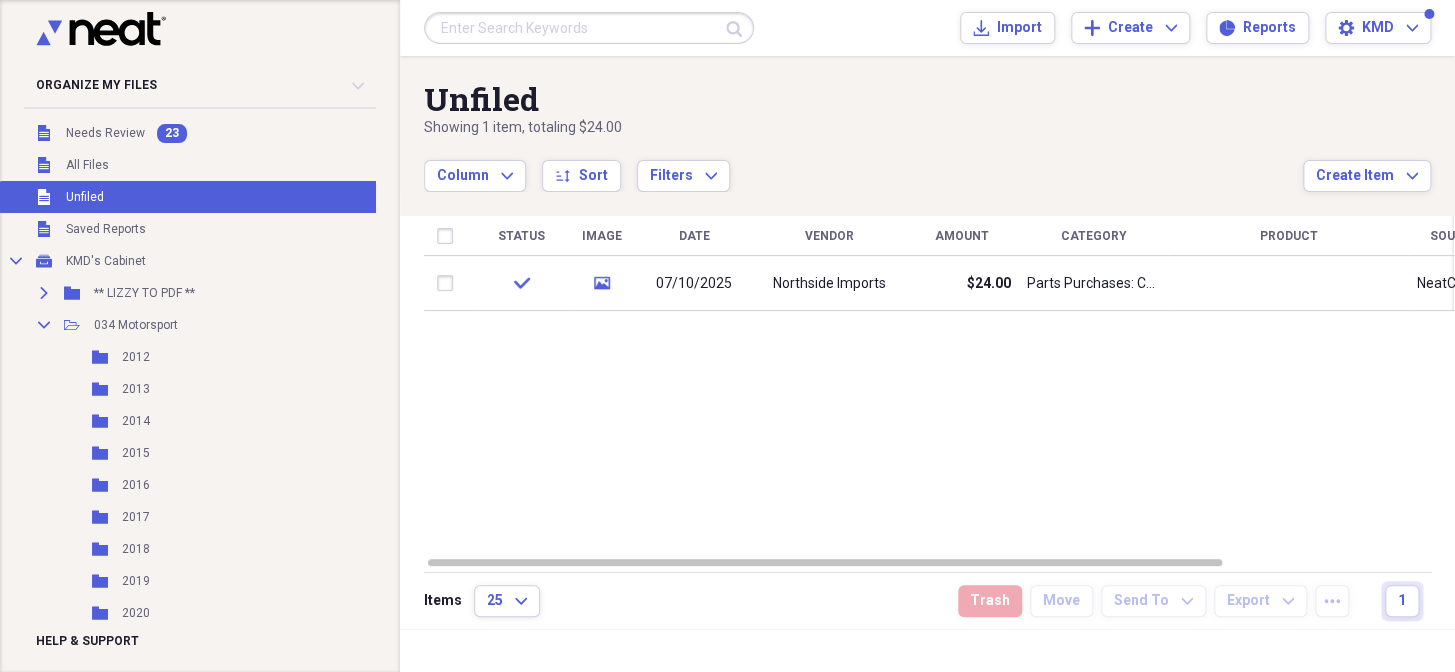 click on "Unfiled Needs Review 23" at bounding box center [248, 133] 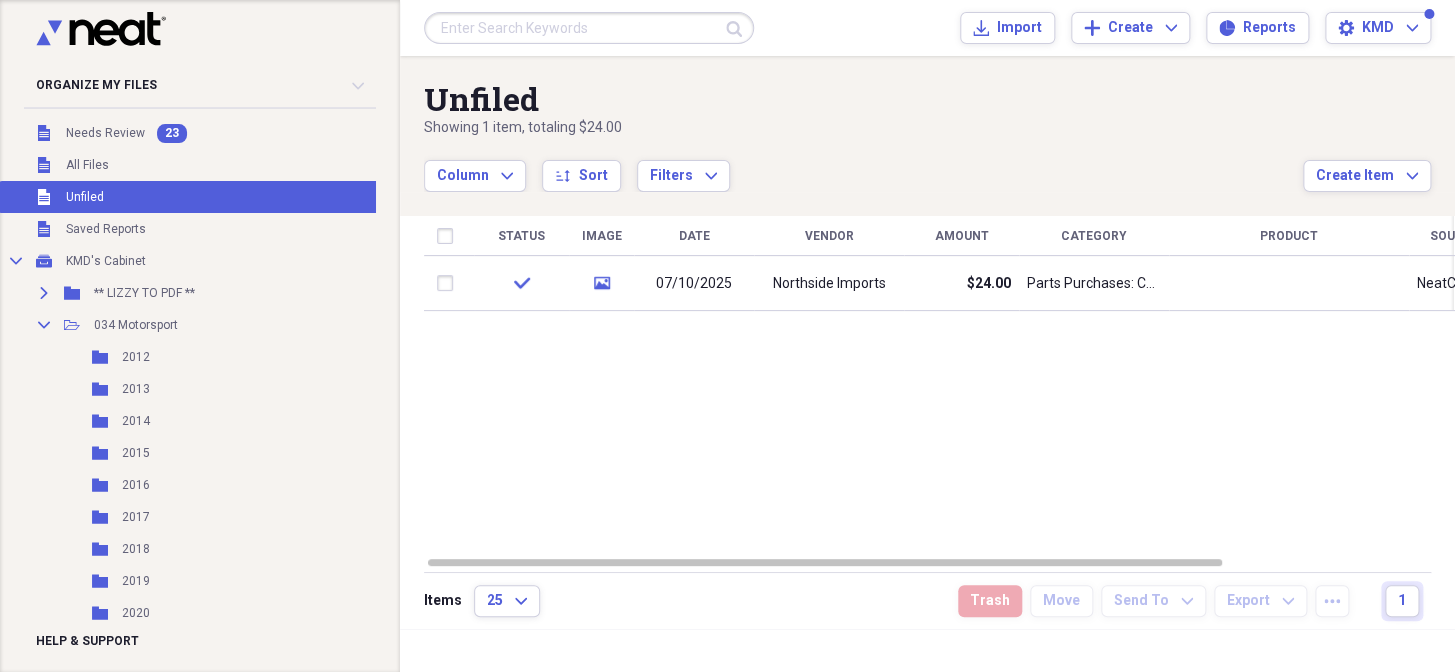 click on "Unfiled" at bounding box center [85, 197] 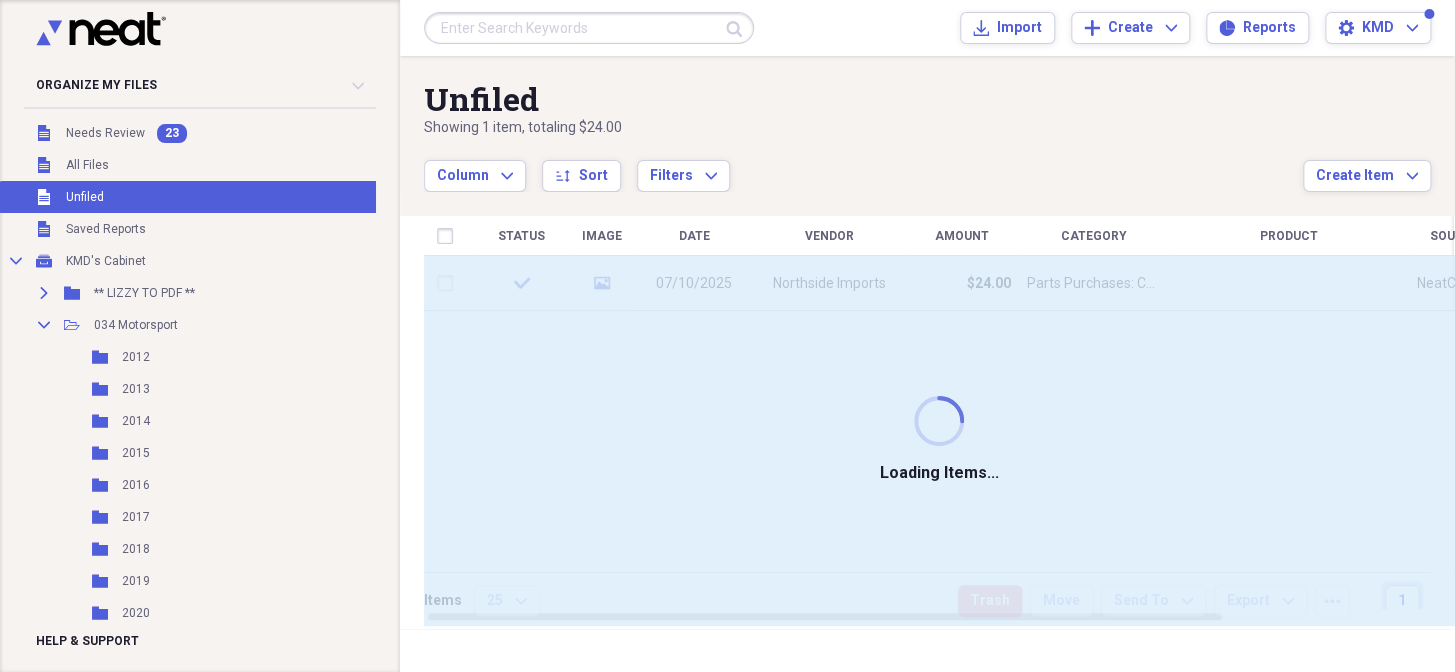 drag, startPoint x: 90, startPoint y: 201, endPoint x: 650, endPoint y: 221, distance: 560.35706 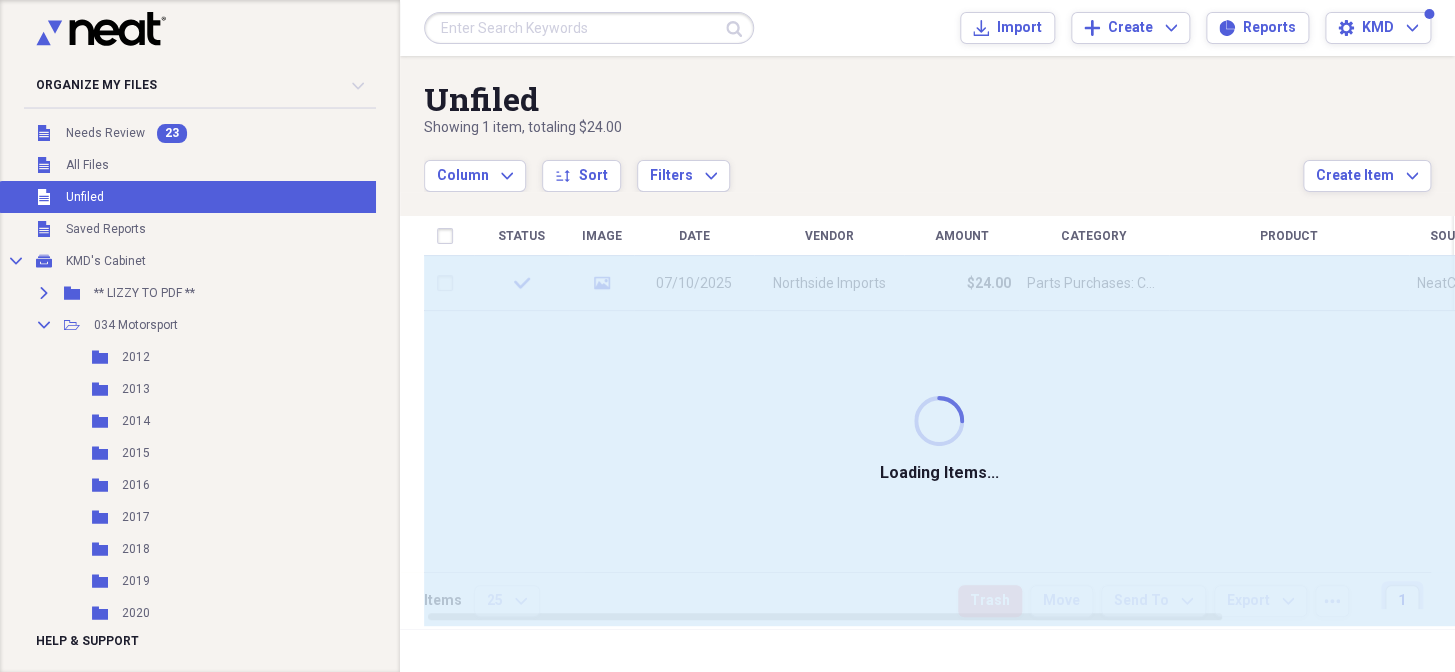 click on "Unfiled" at bounding box center (85, 197) 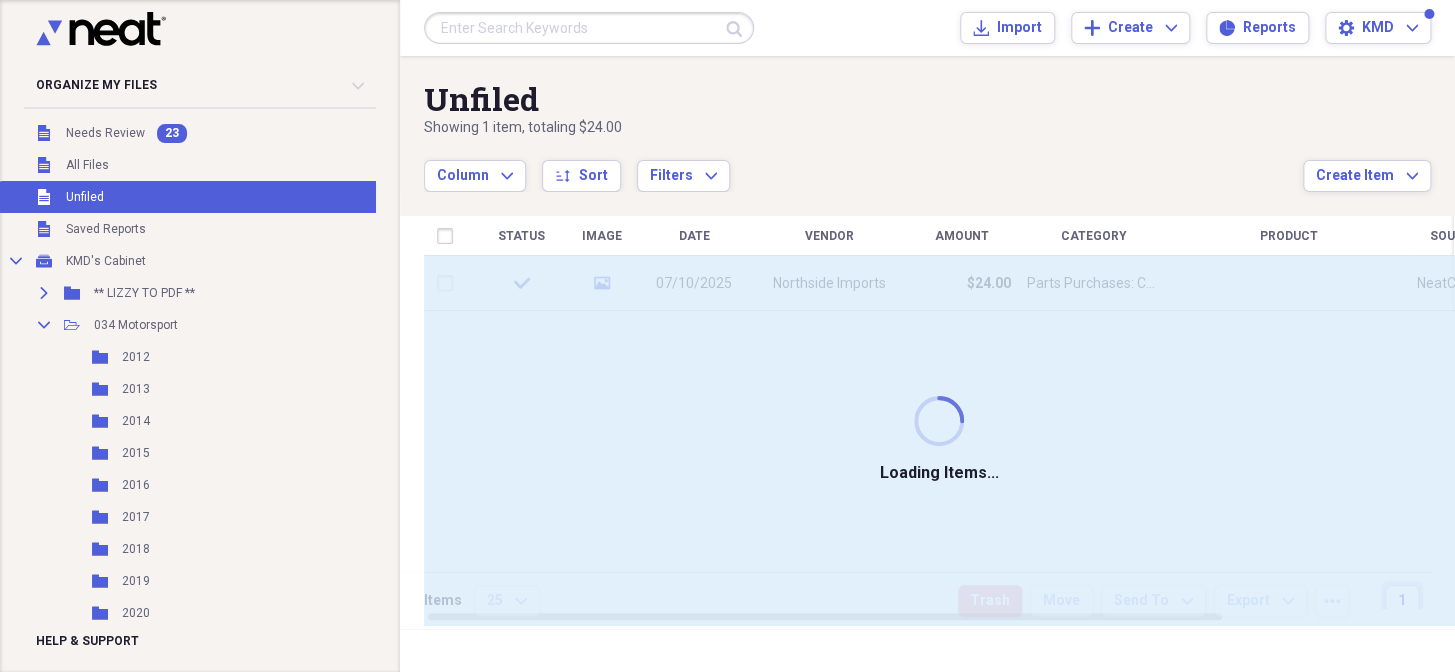 click on "Unfiled" at bounding box center [85, 197] 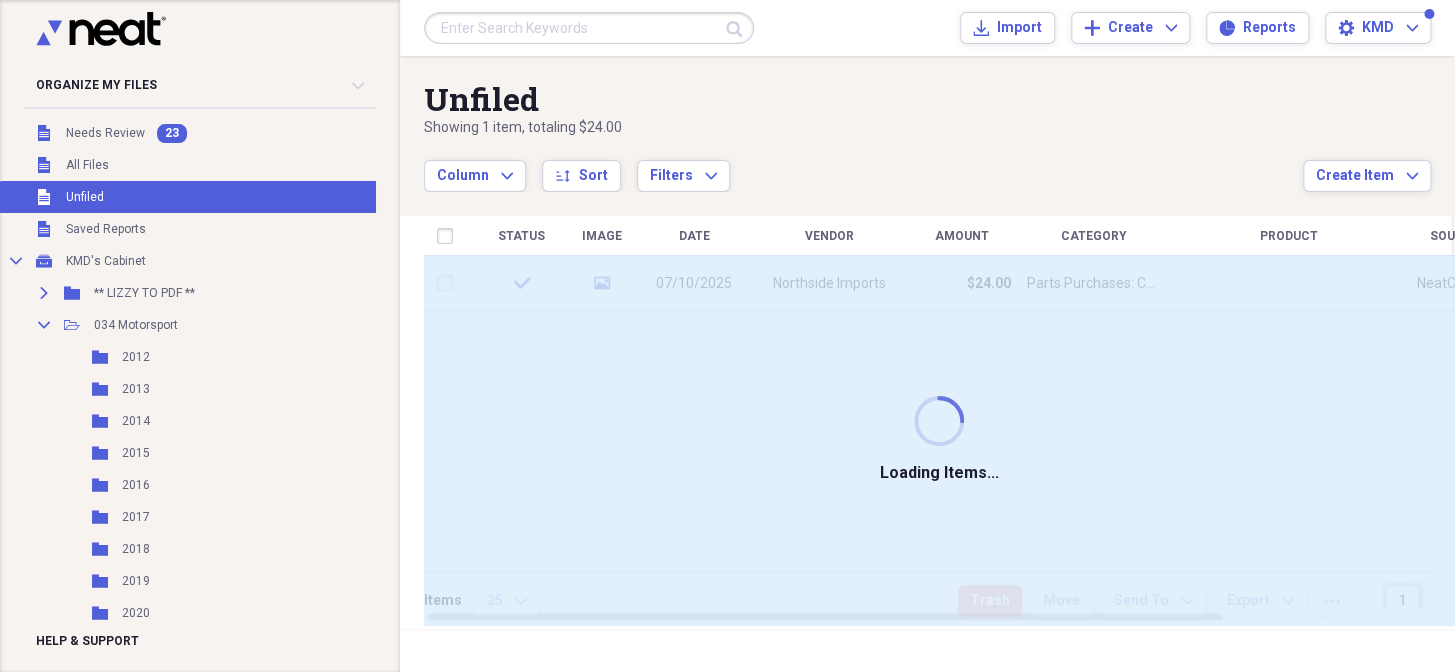 click on "Unfiled" at bounding box center (85, 197) 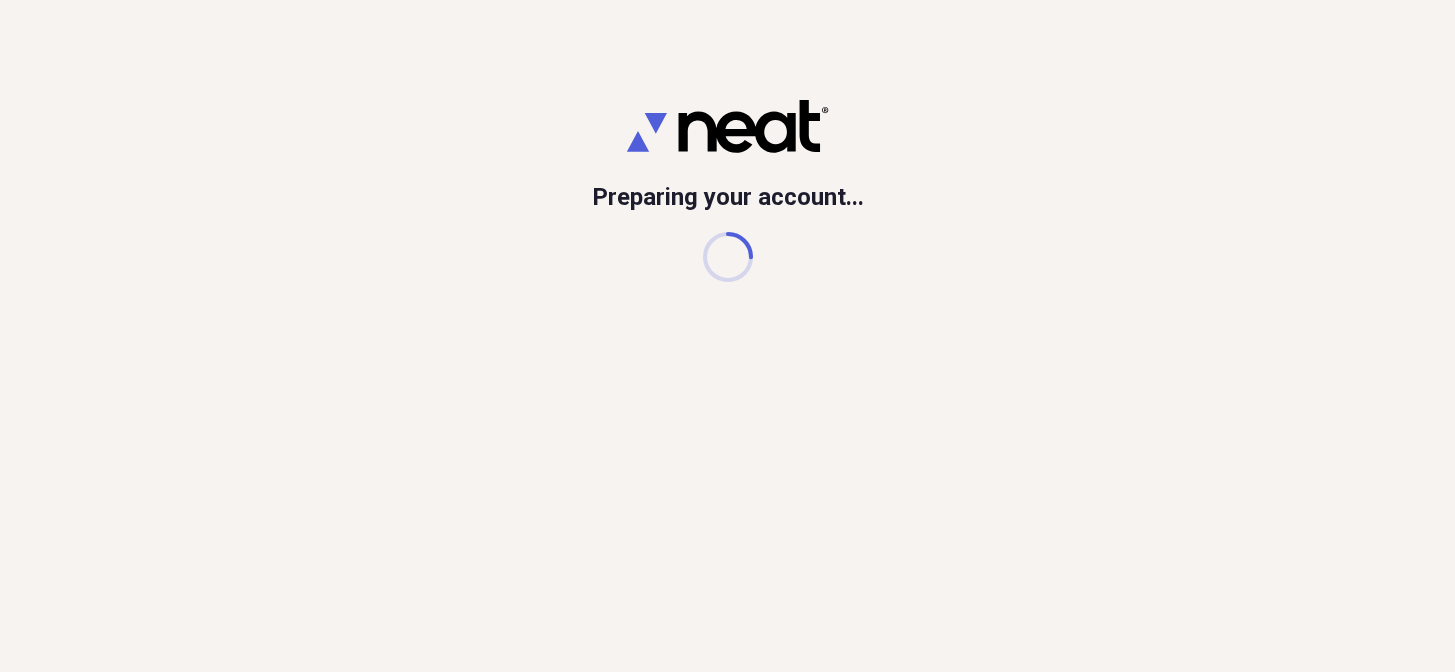 scroll, scrollTop: 0, scrollLeft: 0, axis: both 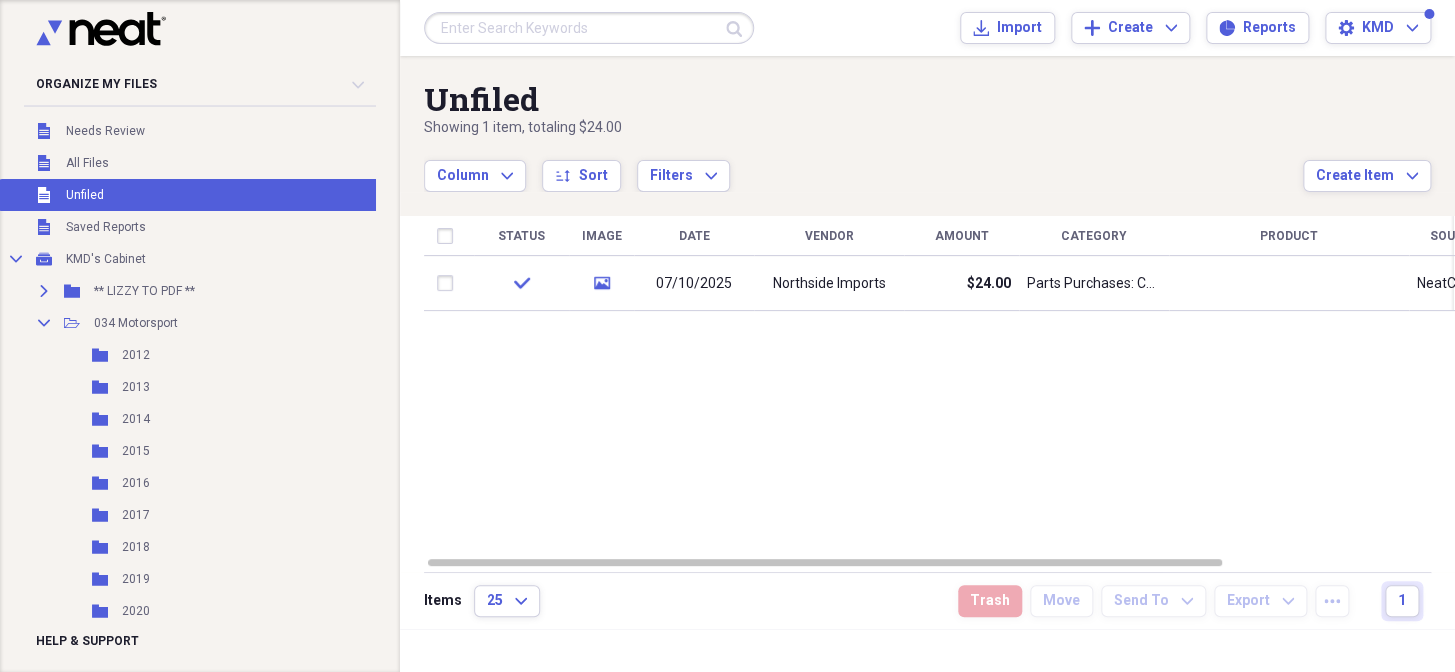click on "Northside Imports" at bounding box center (829, 283) 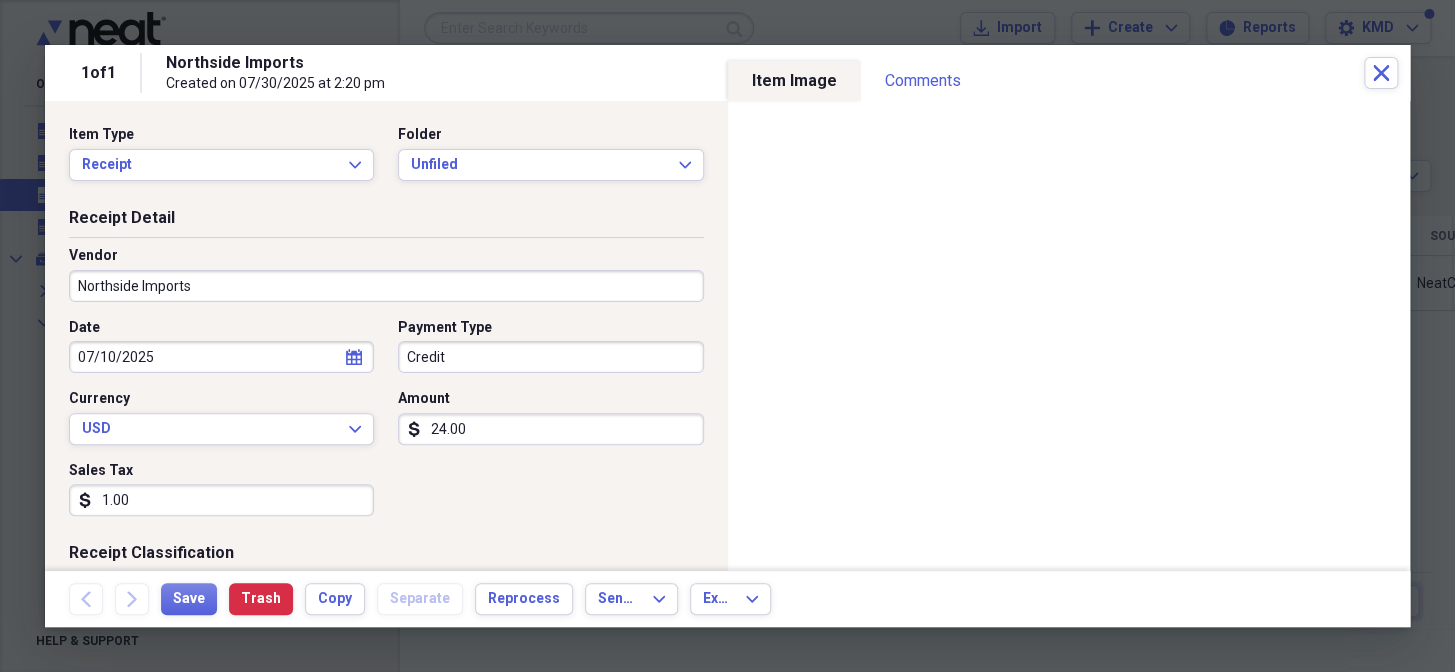 click on "Credit" at bounding box center [550, 357] 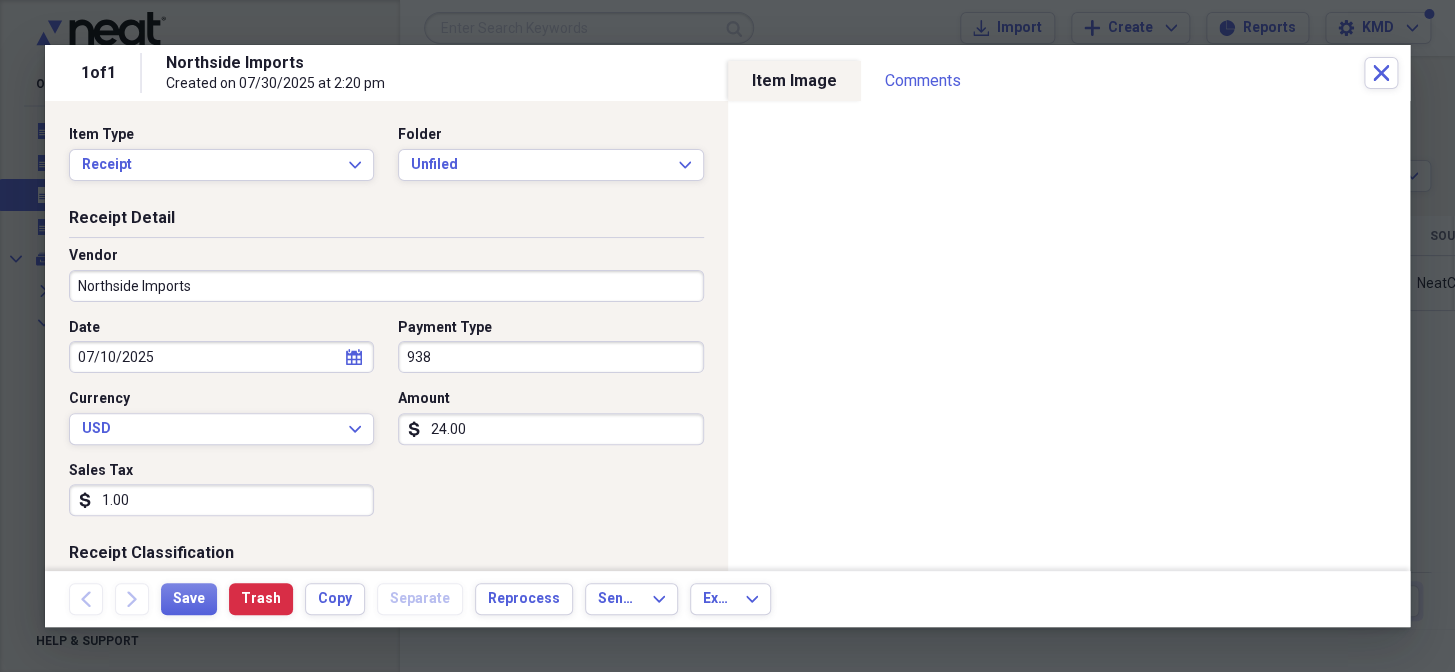 type on "9384" 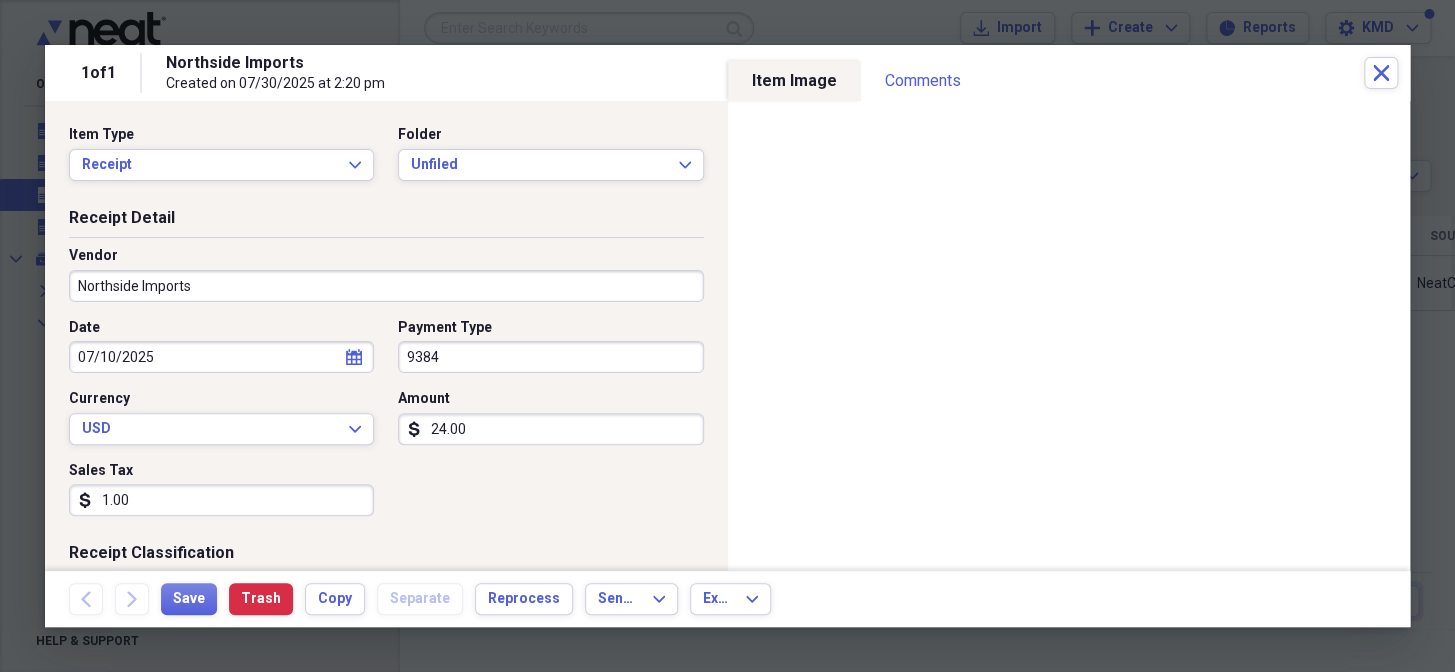 click on "Date [DATE] calendar Calendar Payment Type 9384 Currency USD Expand Amount dollar-sign 24.00 Sales Tax dollar-sign 1.00" at bounding box center (386, 425) 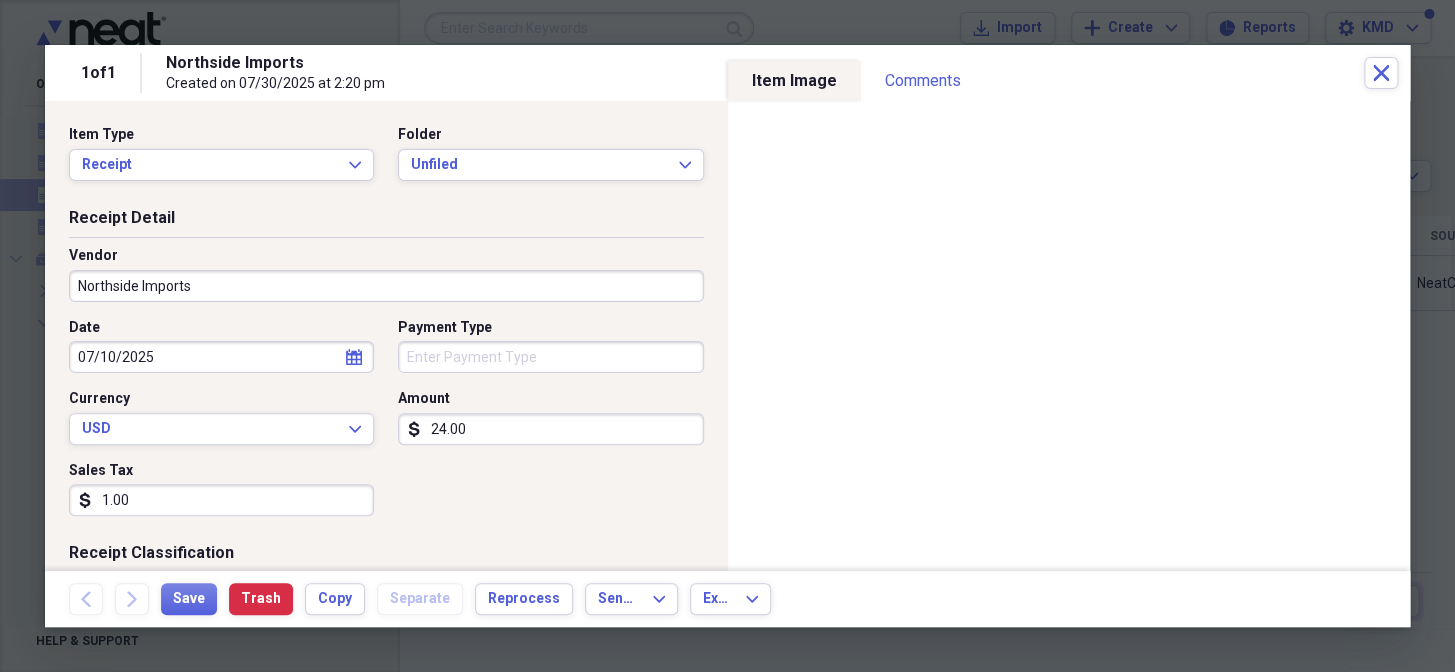 type 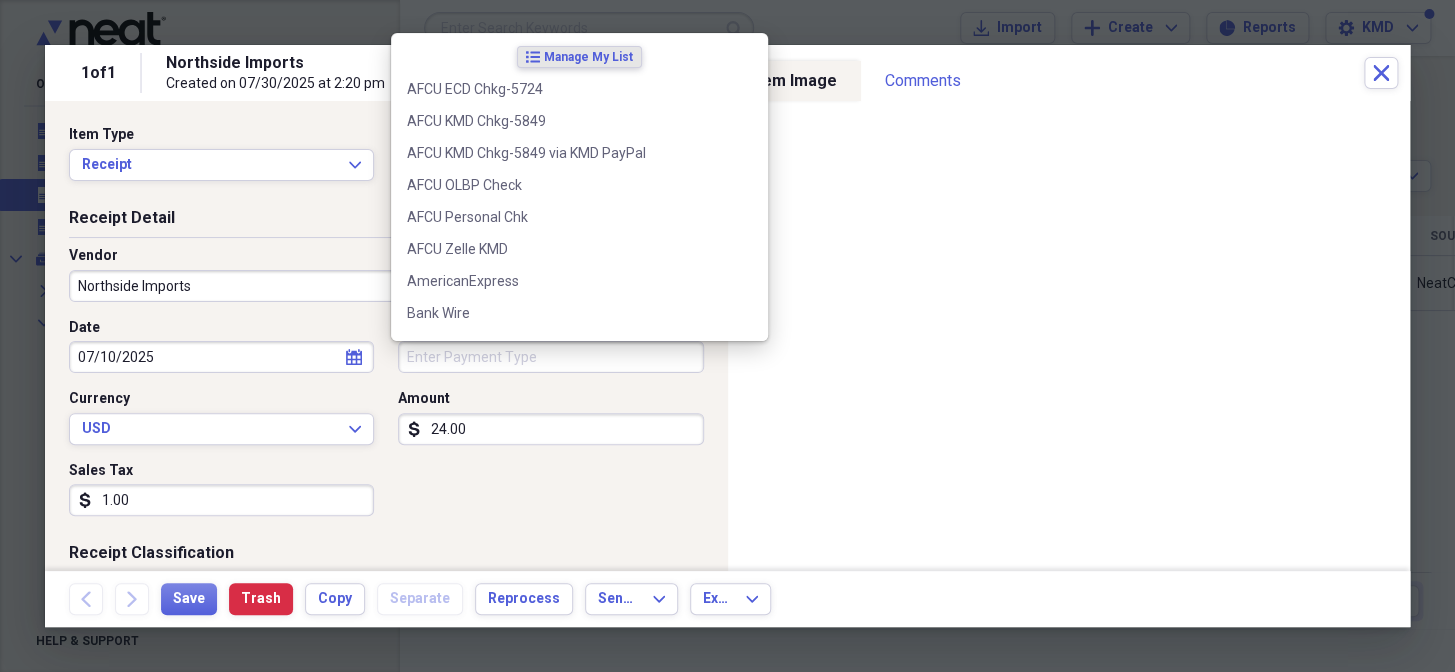 drag, startPoint x: 520, startPoint y: 504, endPoint x: 435, endPoint y: 286, distance: 233.98505 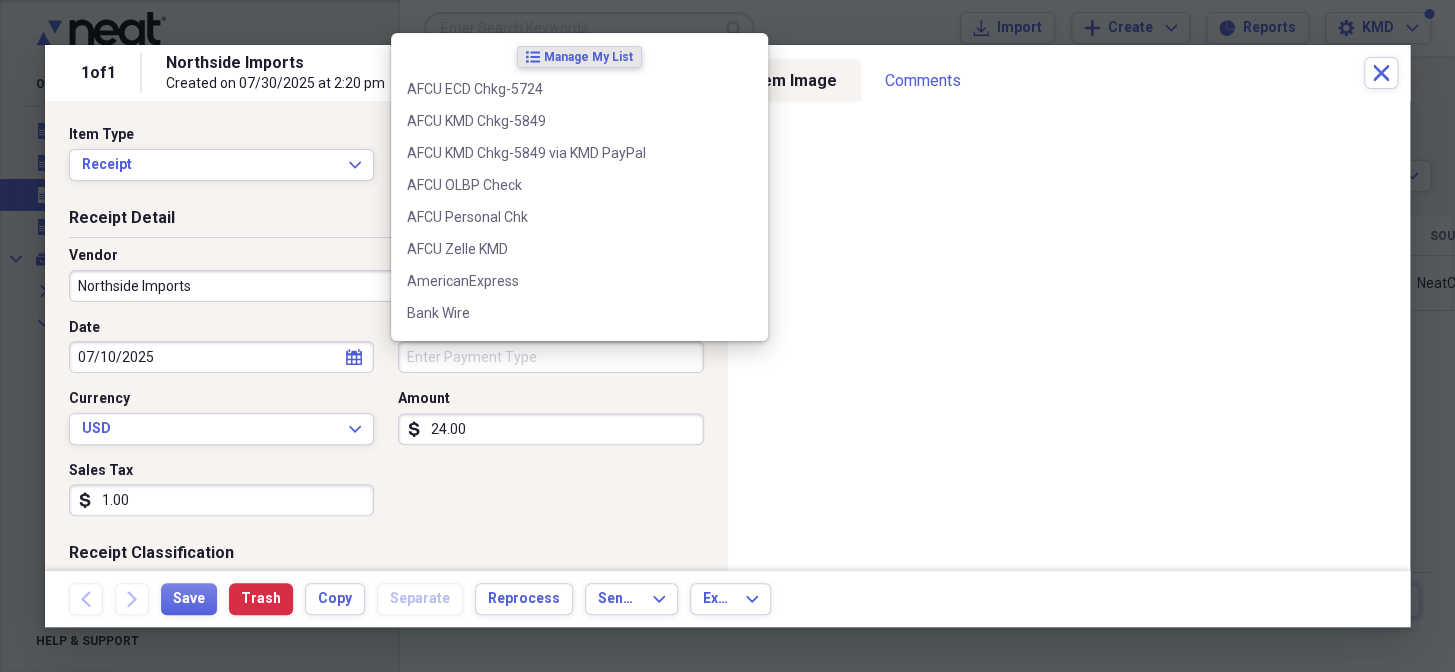 click on "Date [DATE] calendar Calendar Payment Type Currency USD Expand Amount dollar-sign 24.00 Sales Tax dollar-sign 1.00" at bounding box center [386, 425] 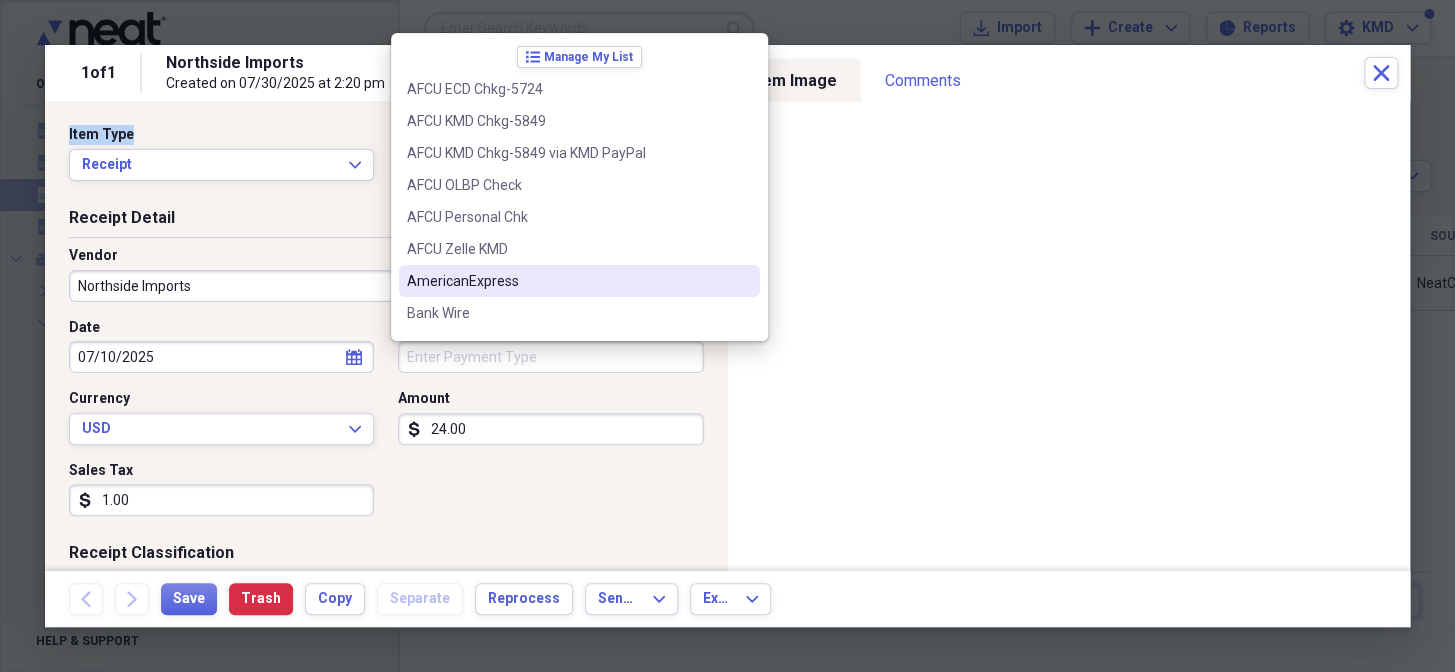 click on "Date [DATE] calendar Calendar Payment Type Currency USD Expand Amount dollar-sign 24.00 Sales Tax dollar-sign 1.00" at bounding box center [386, 425] 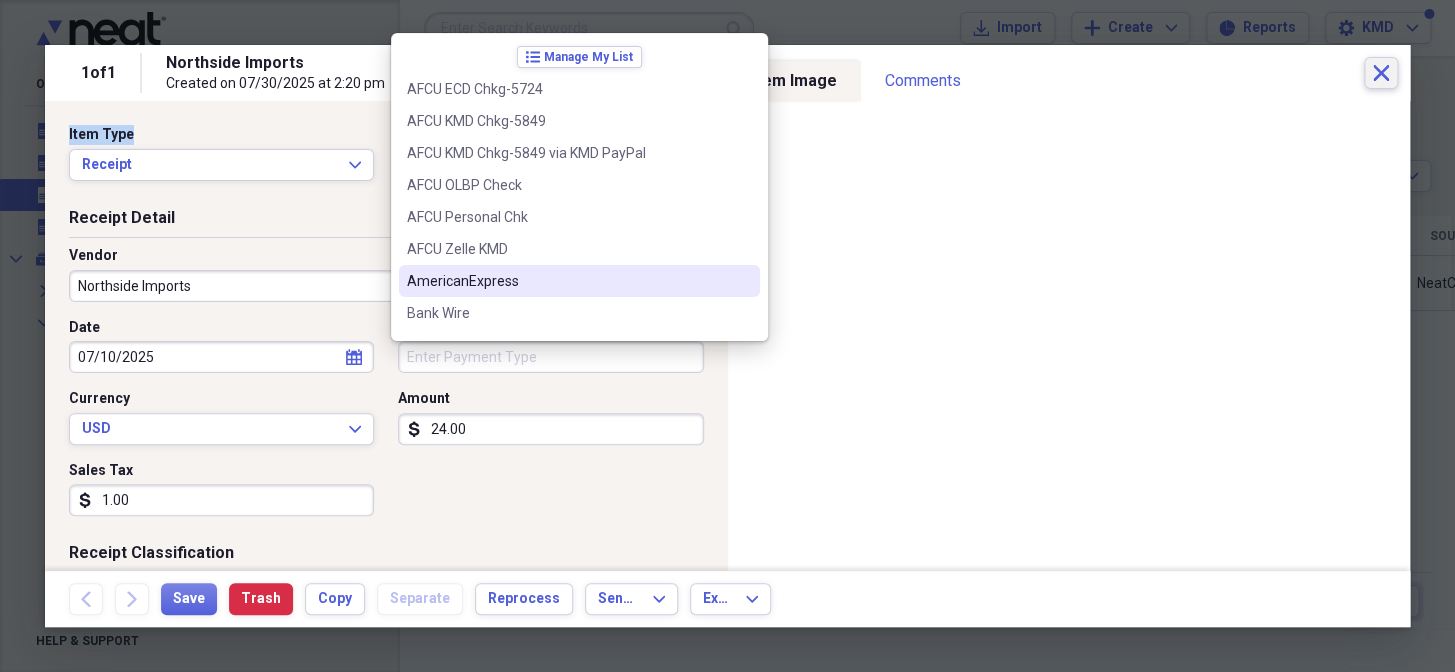 drag, startPoint x: 288, startPoint y: 122, endPoint x: 1381, endPoint y: 71, distance: 1094.1892 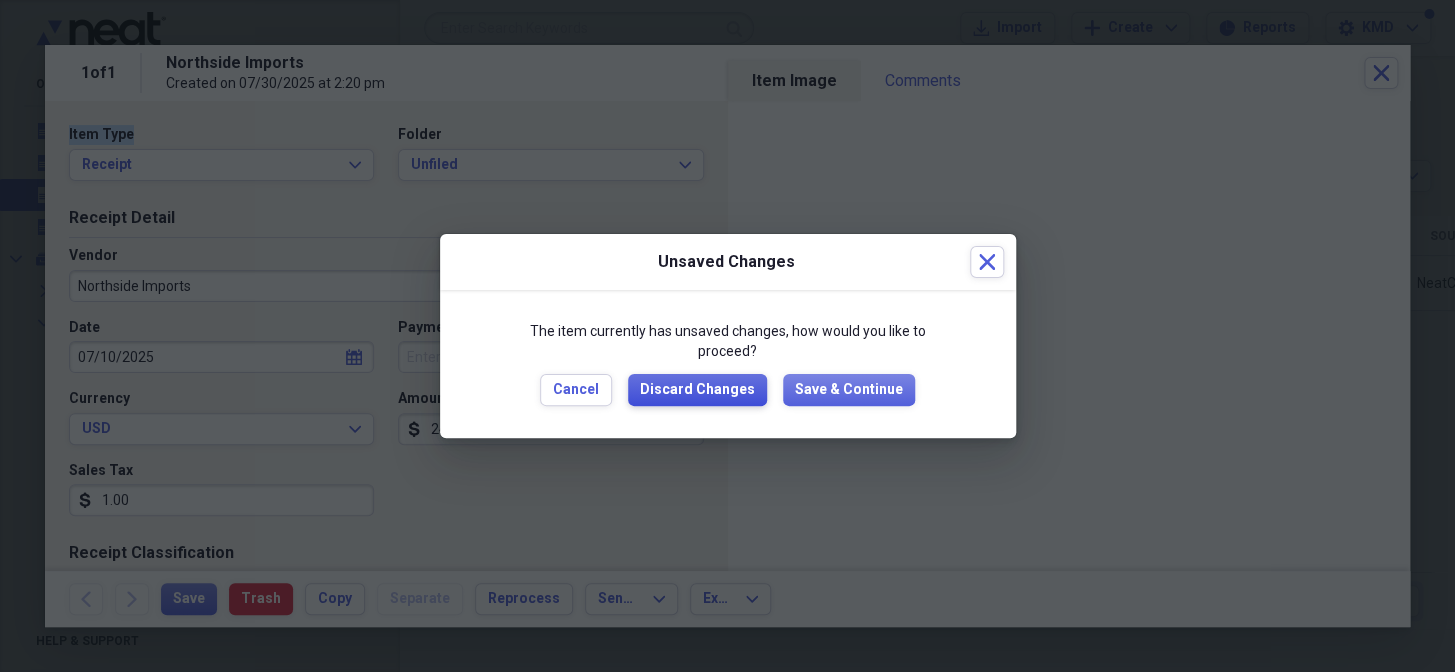 click on "Discard Changes" at bounding box center [697, 390] 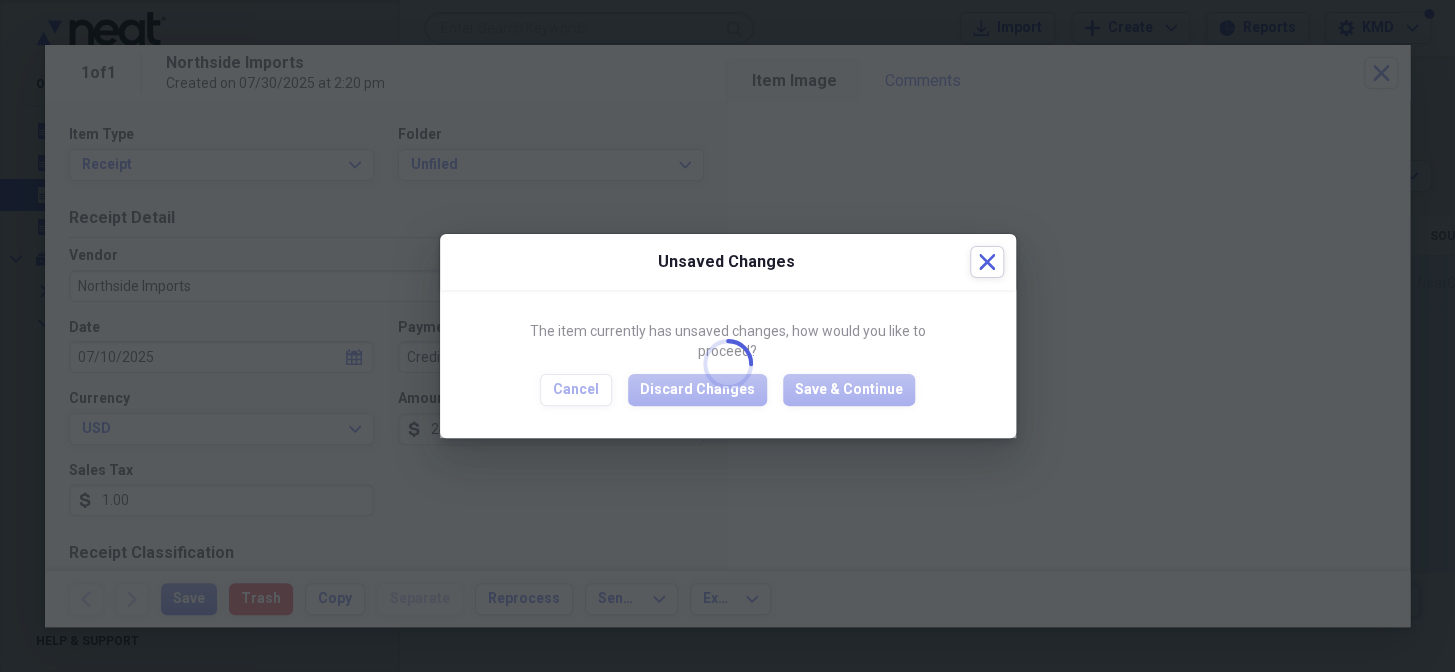 click at bounding box center (727, 336) 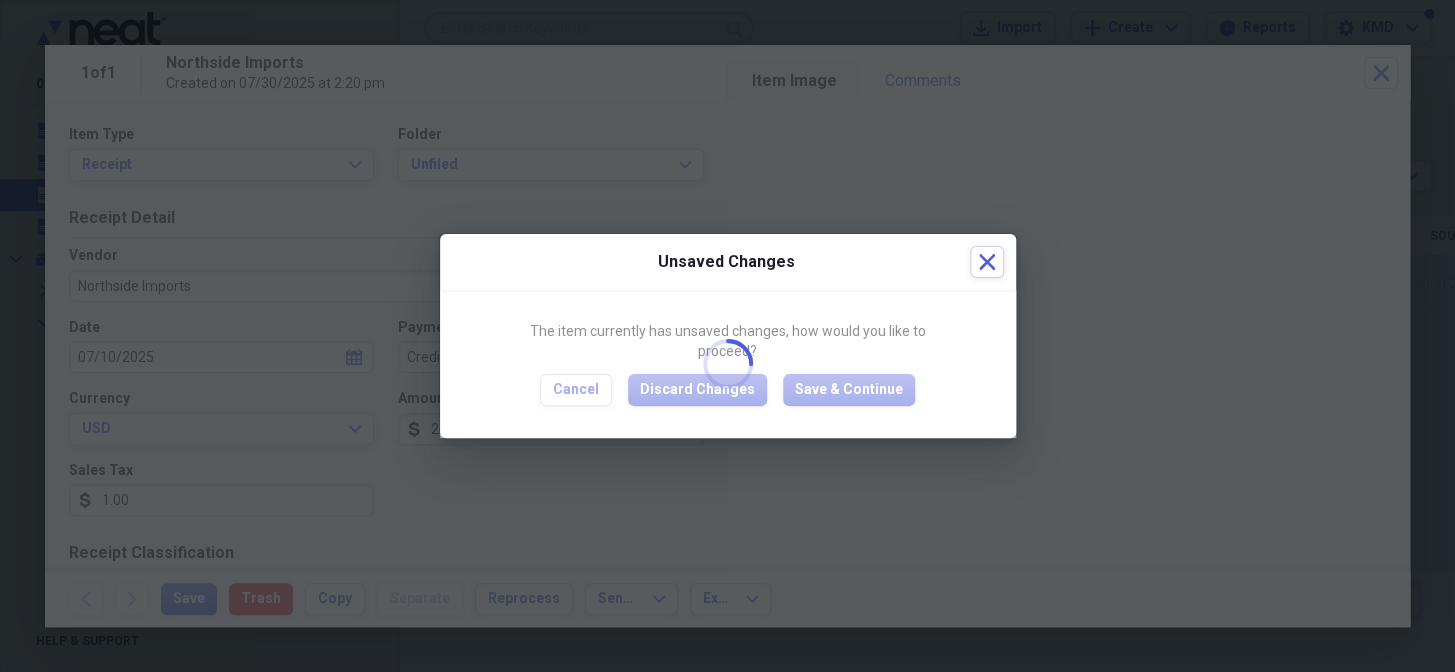 click at bounding box center [727, 336] 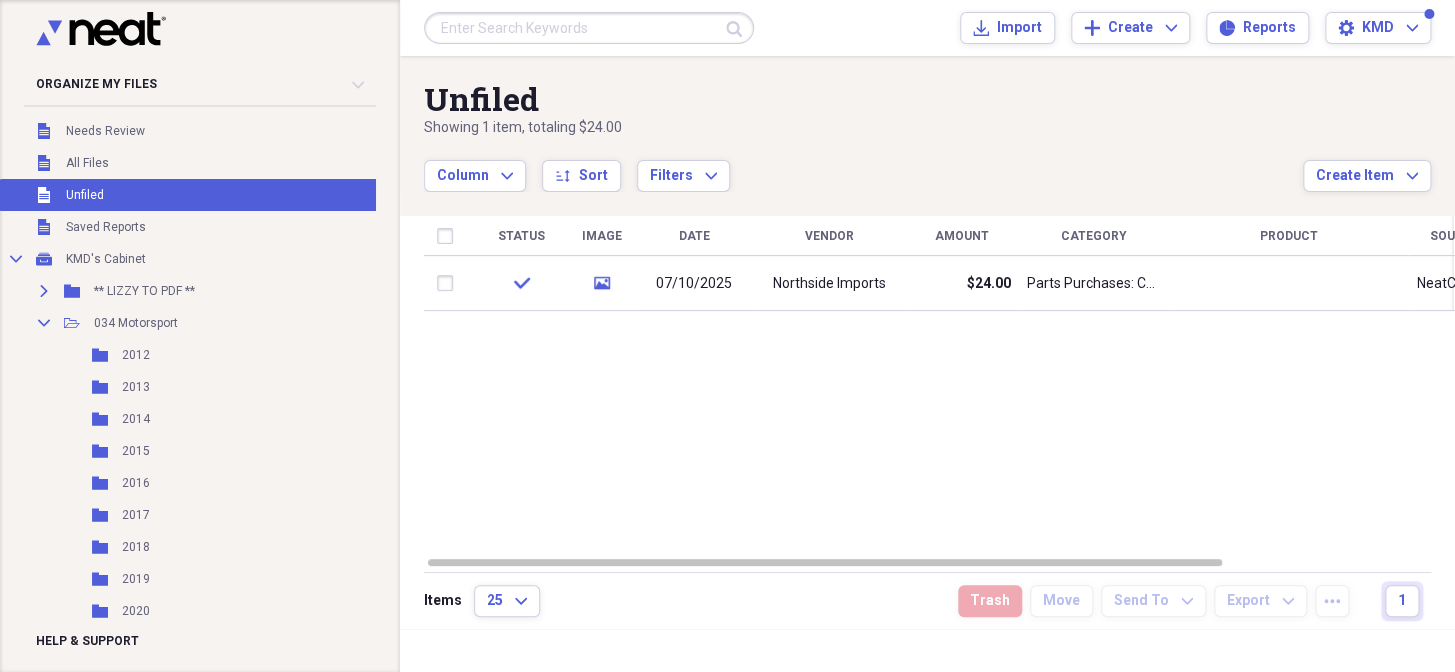drag, startPoint x: 825, startPoint y: 277, endPoint x: 882, endPoint y: 357, distance: 98.229324 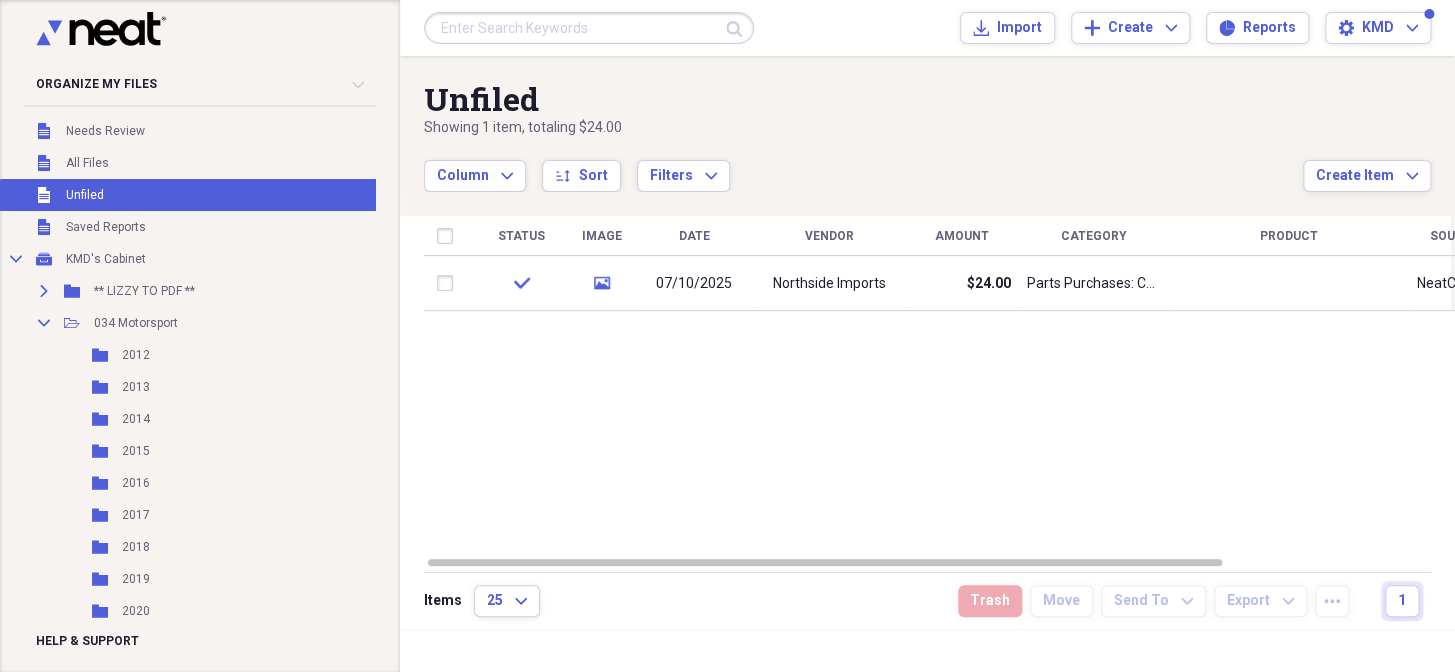 click on "Northside Imports" at bounding box center (829, 284) 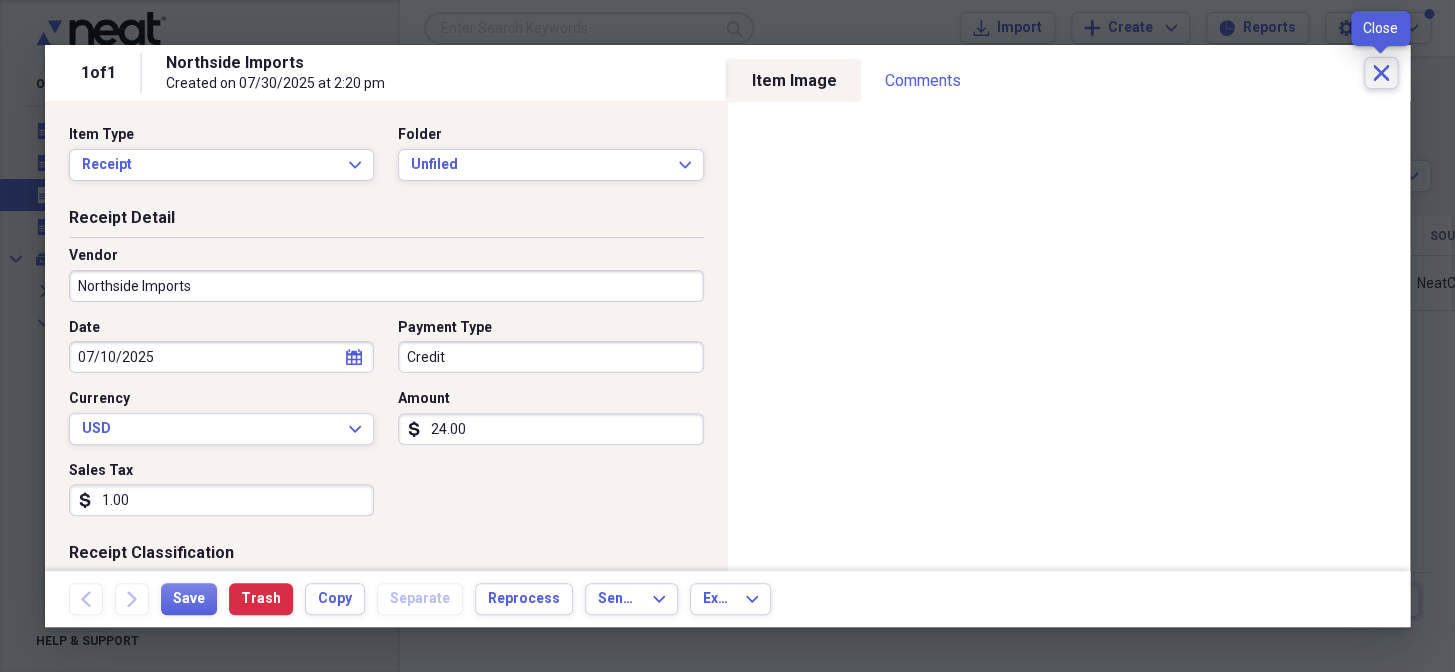 click on "Close" at bounding box center [1381, 73] 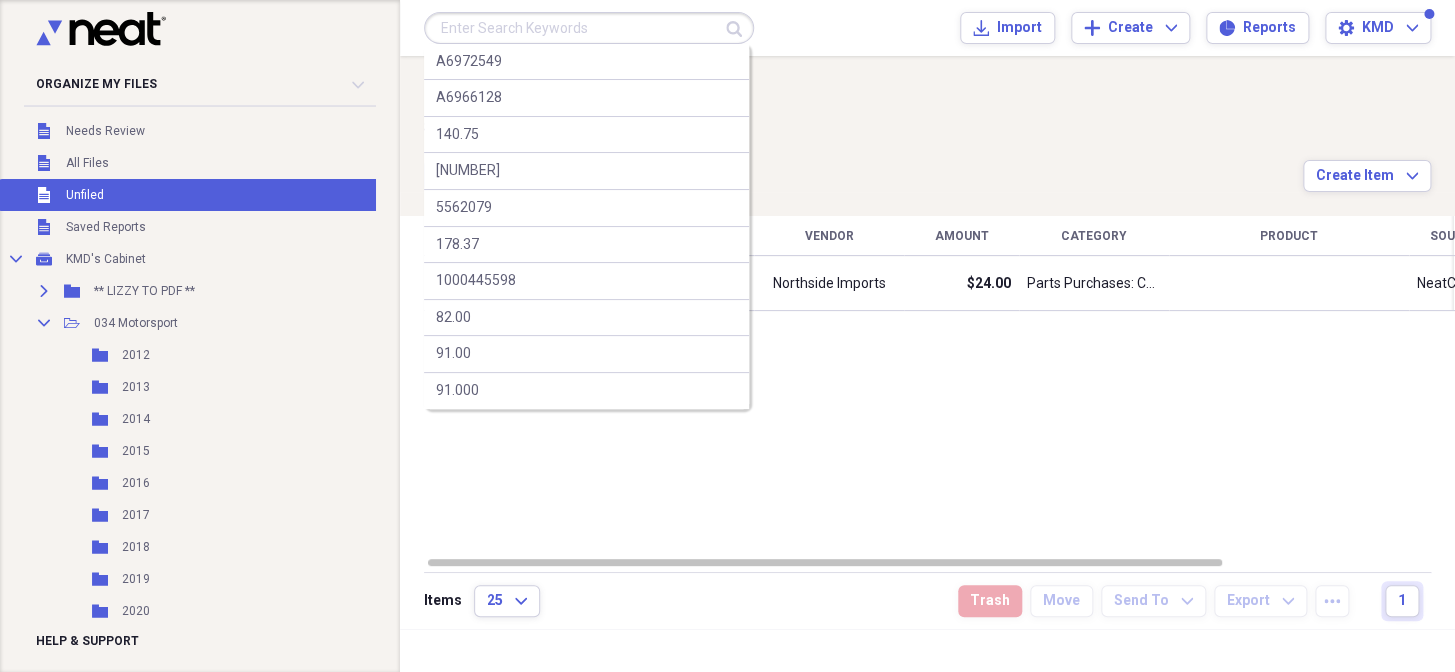 click at bounding box center [589, 28] 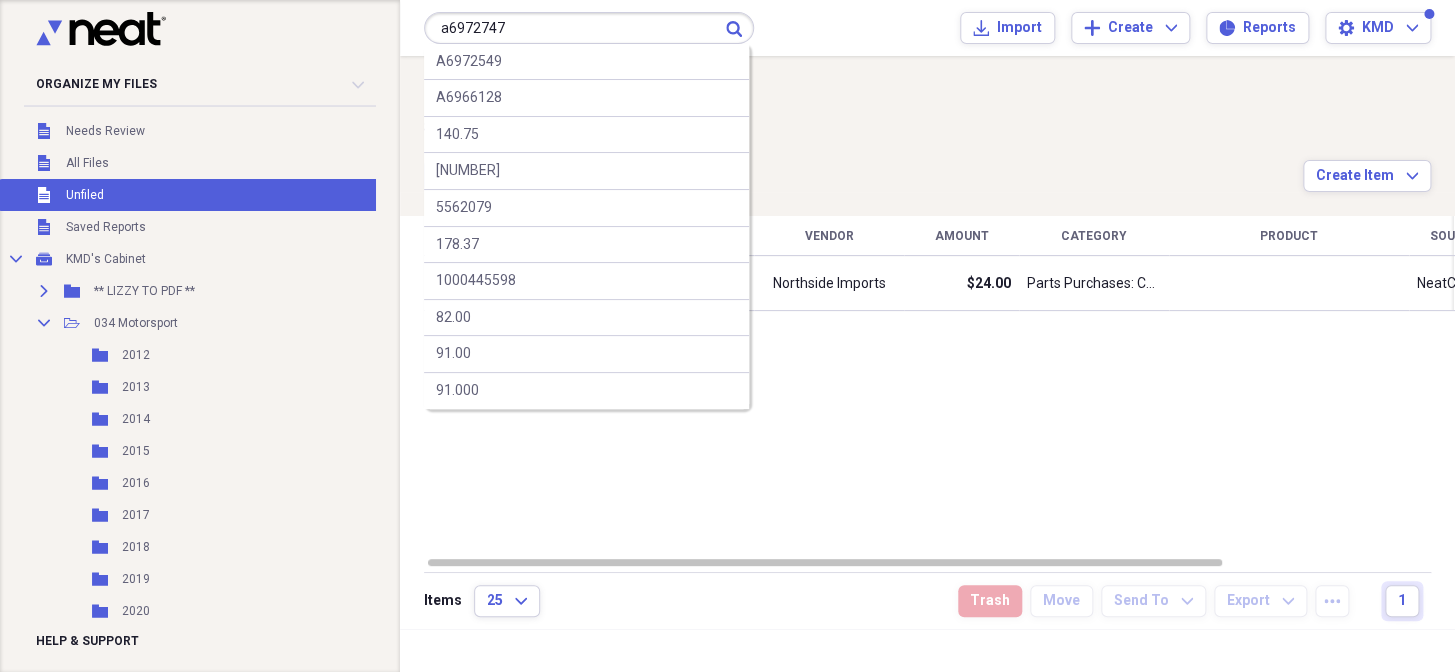 type on "a6972747" 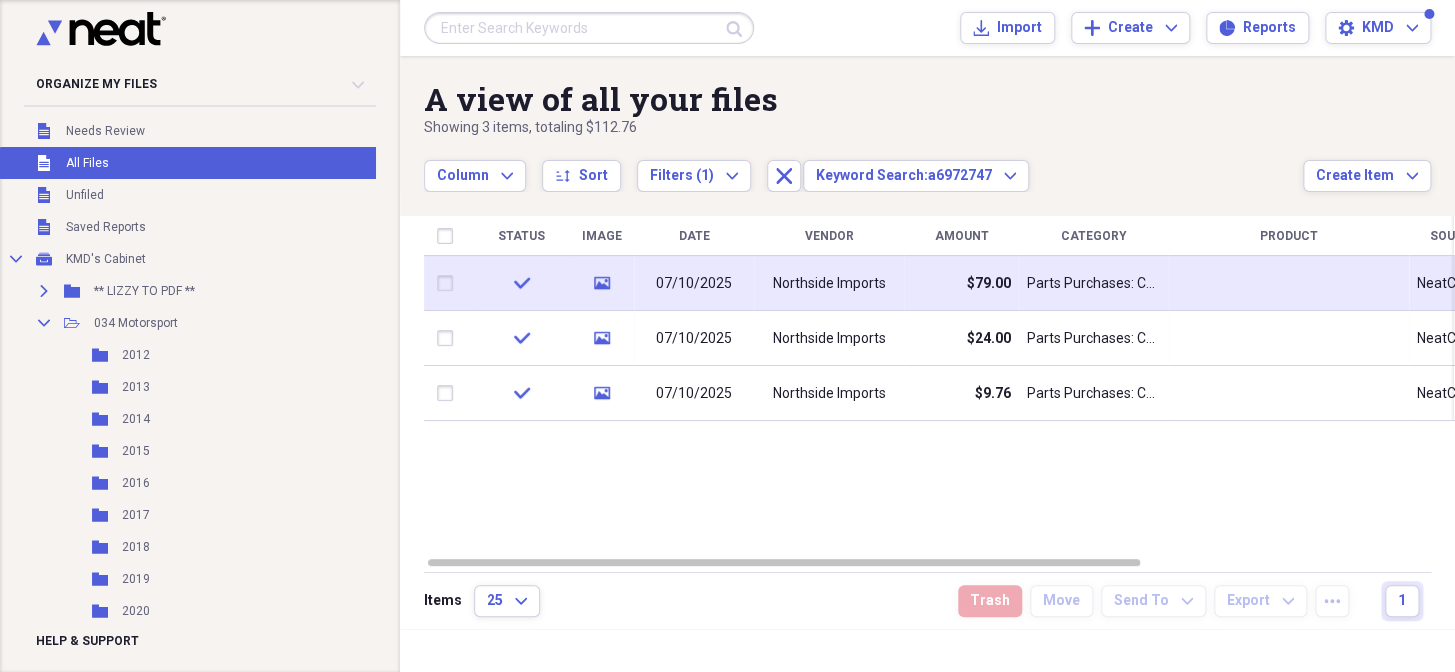click on "Northside Imports" at bounding box center [829, 284] 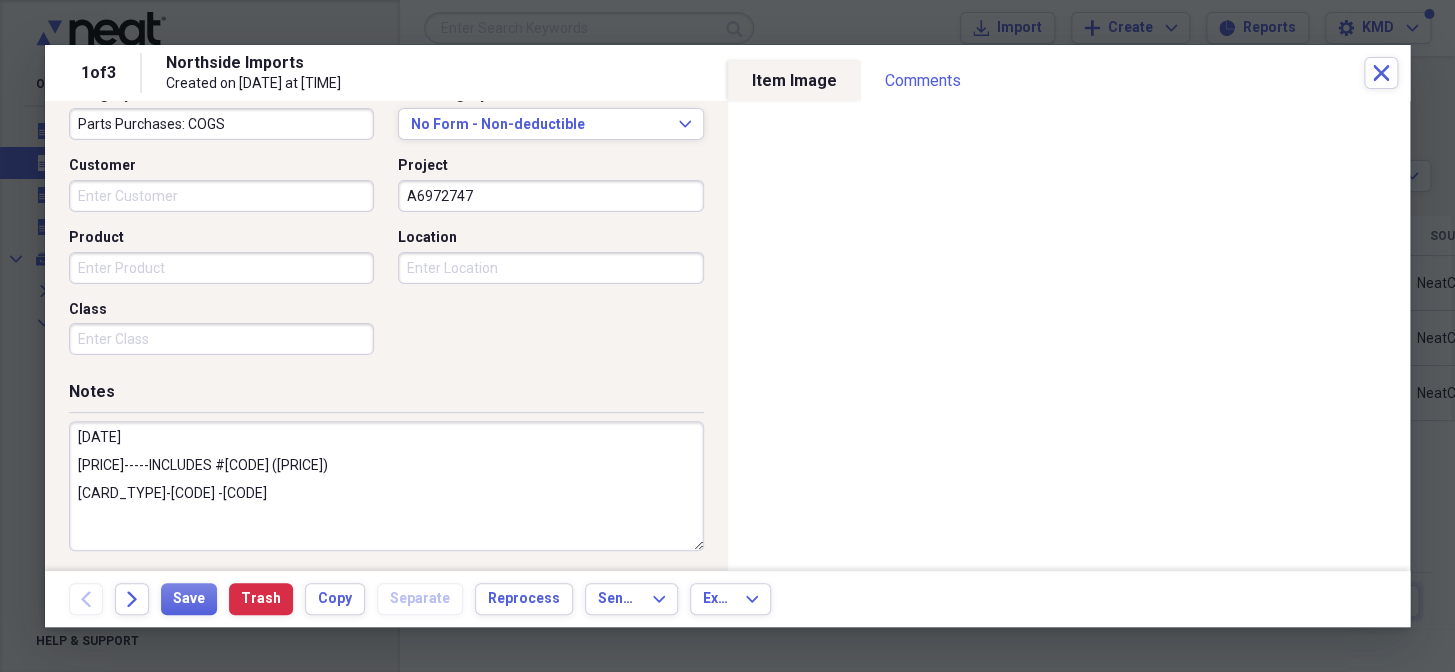 scroll, scrollTop: 454, scrollLeft: 0, axis: vertical 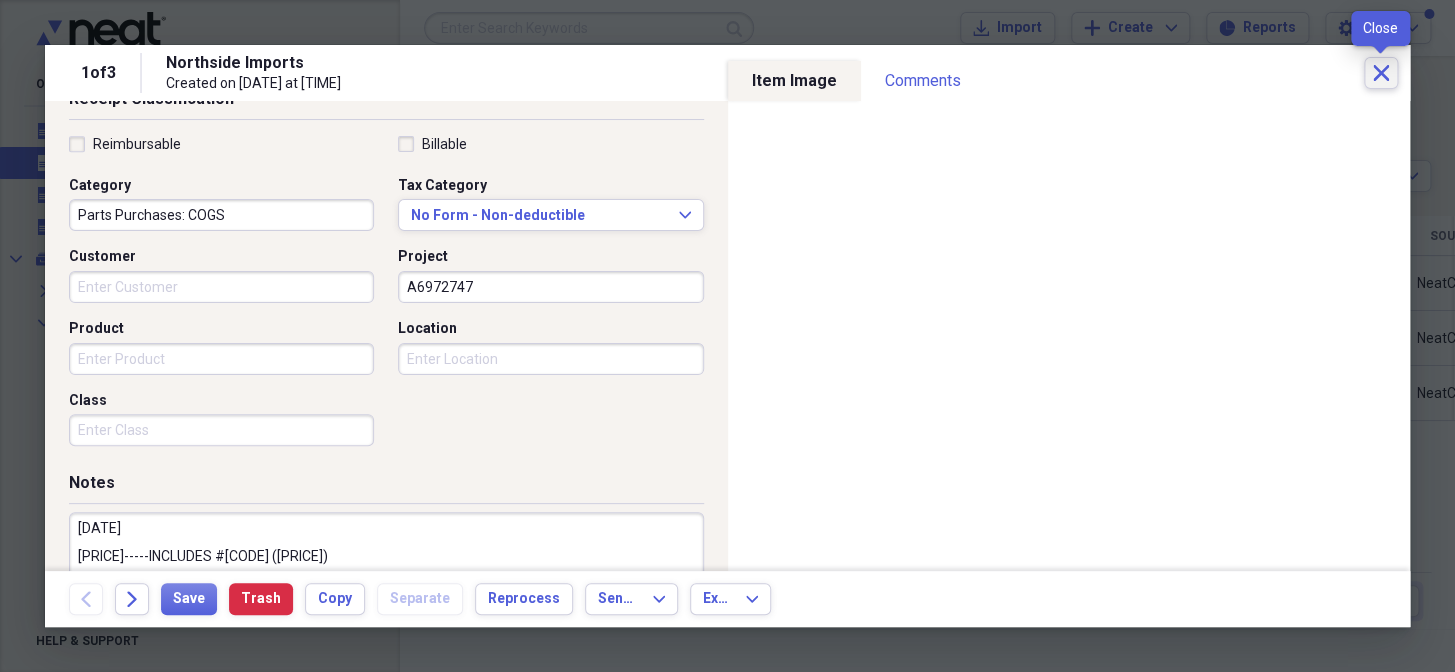 click on "Close" 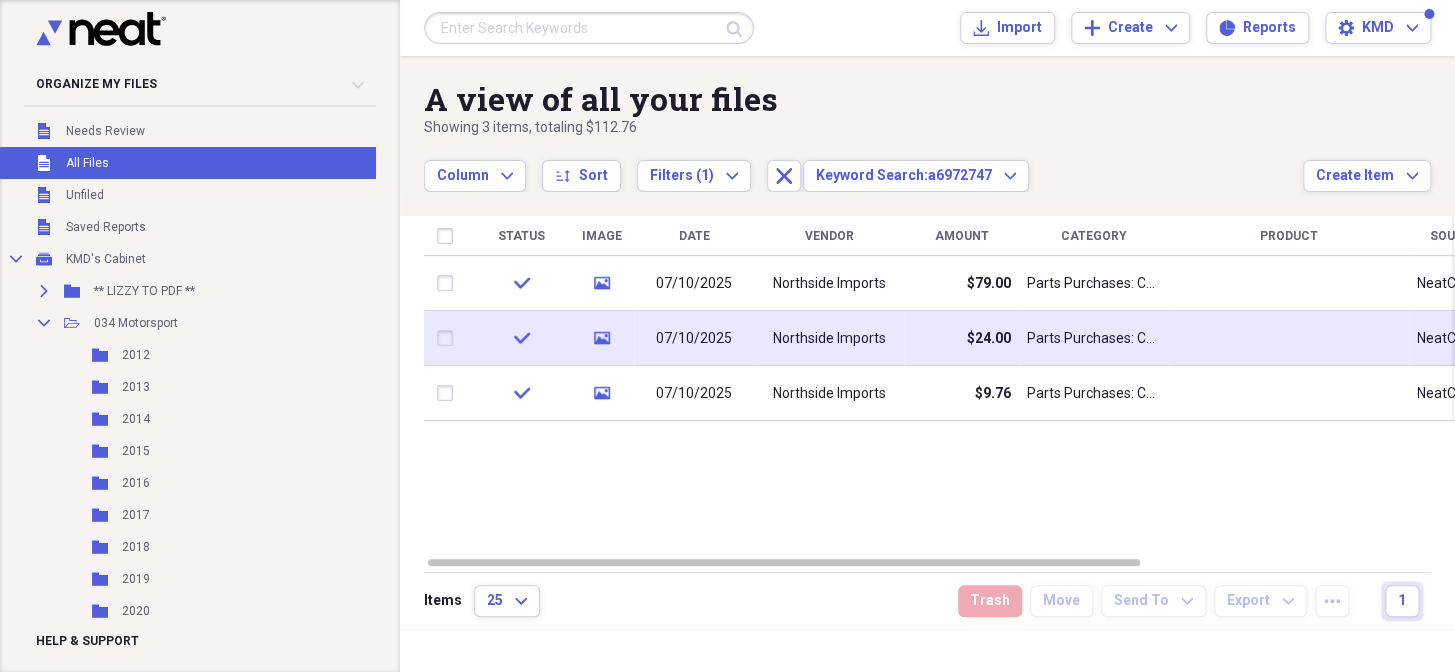 click on "Northside Imports" at bounding box center [829, 339] 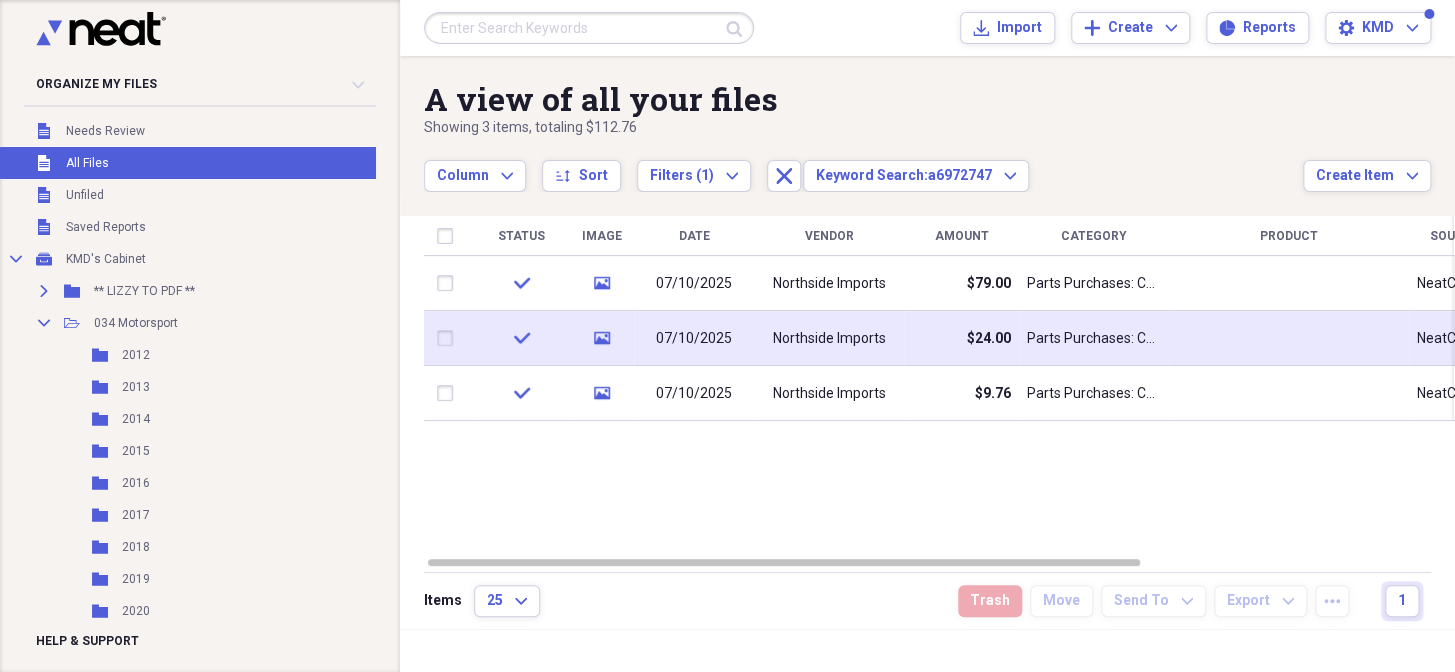 click on "Northside Imports" at bounding box center [829, 339] 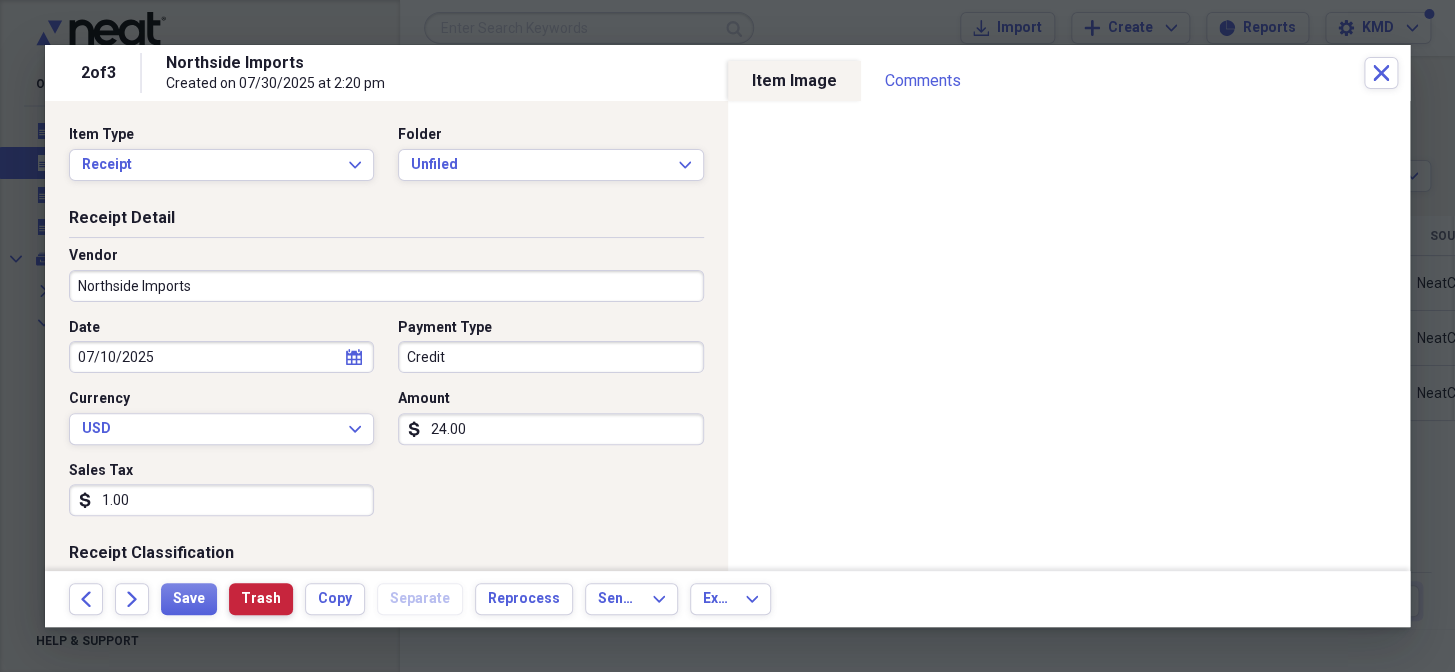 click on "Trash" at bounding box center [261, 599] 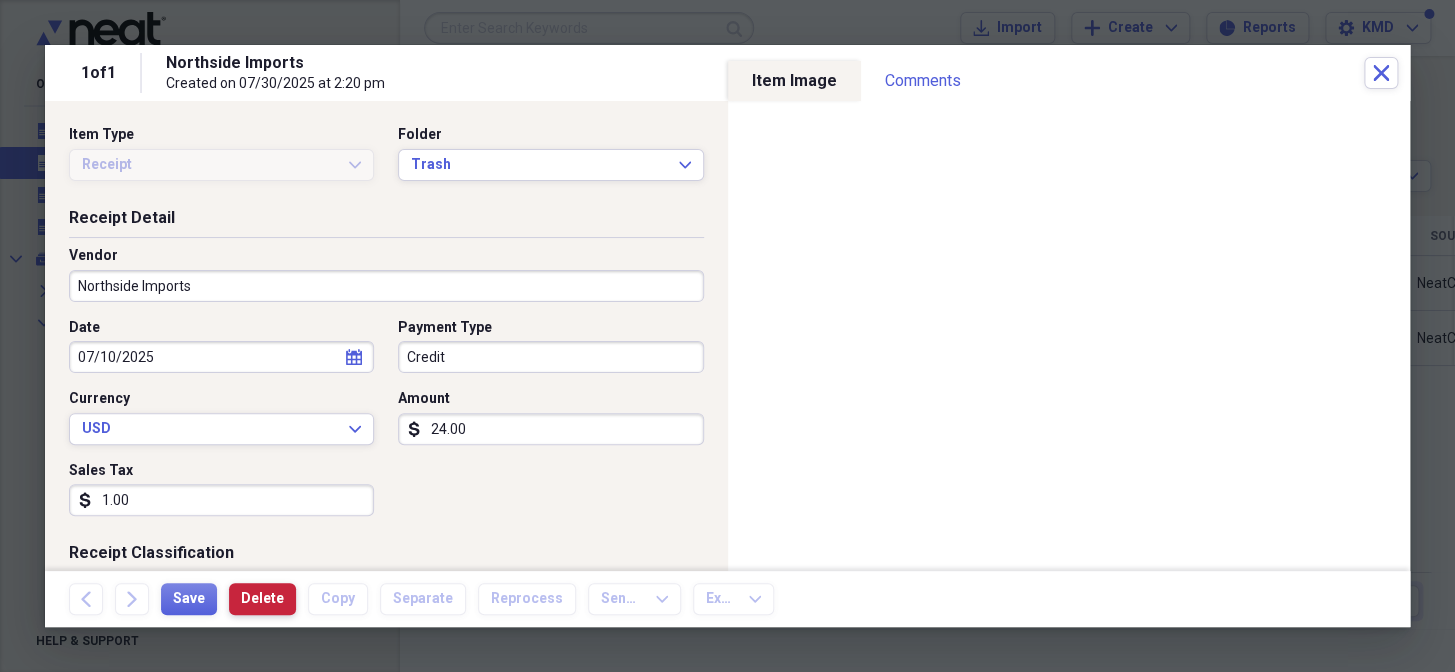 click on "Delete" at bounding box center [262, 599] 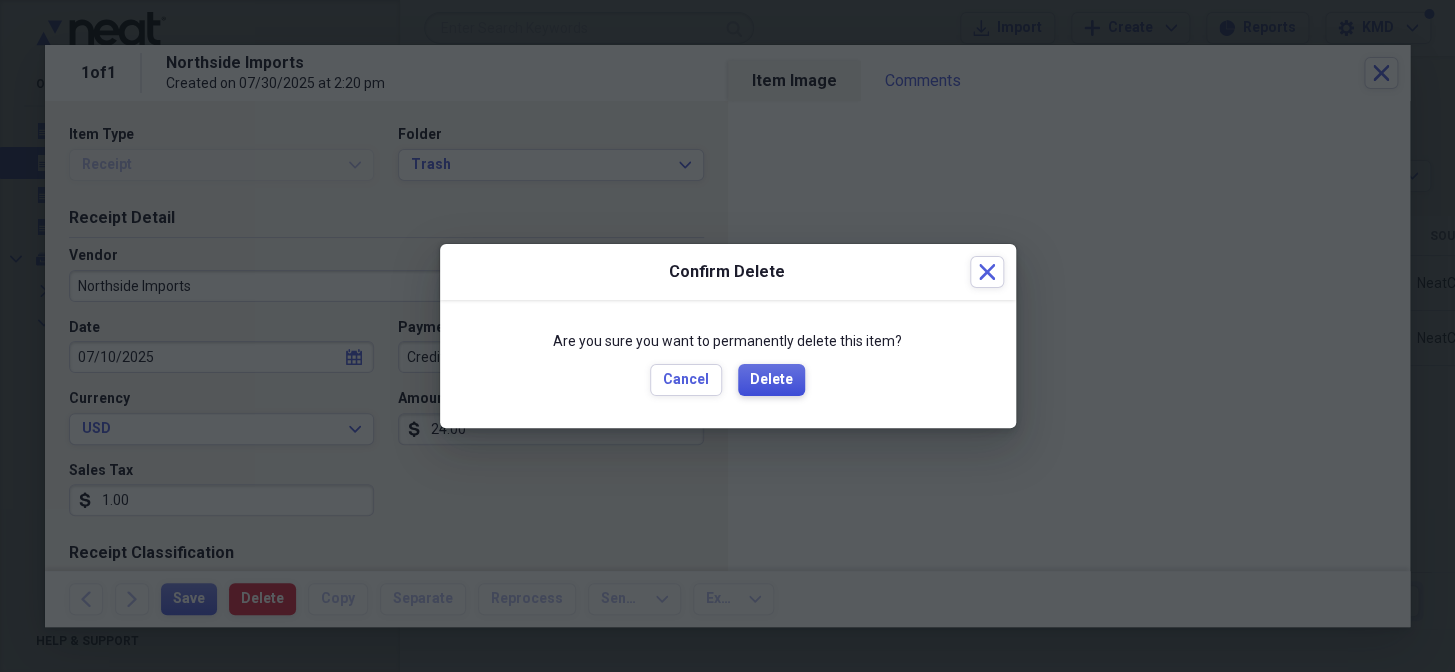 click on "Delete" at bounding box center [771, 380] 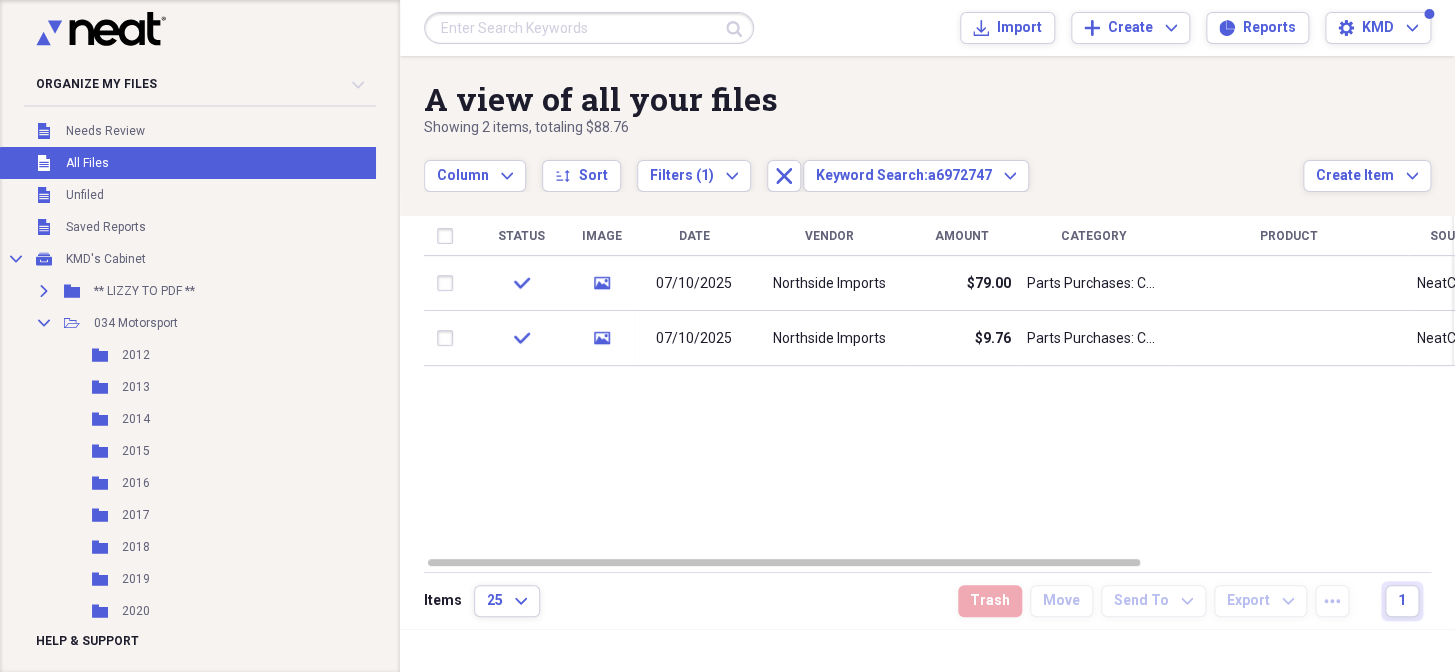 click on "Northside Imports" at bounding box center (829, 284) 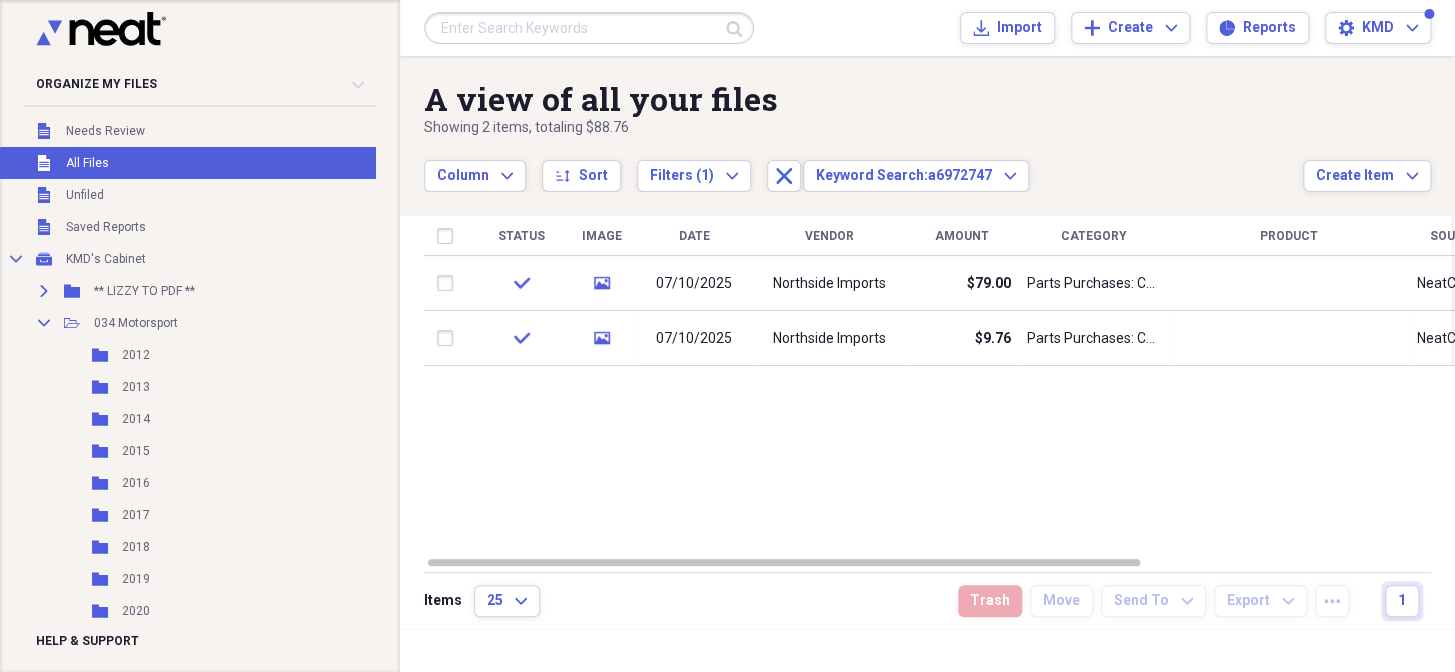 click on "Northside Imports" at bounding box center [829, 284] 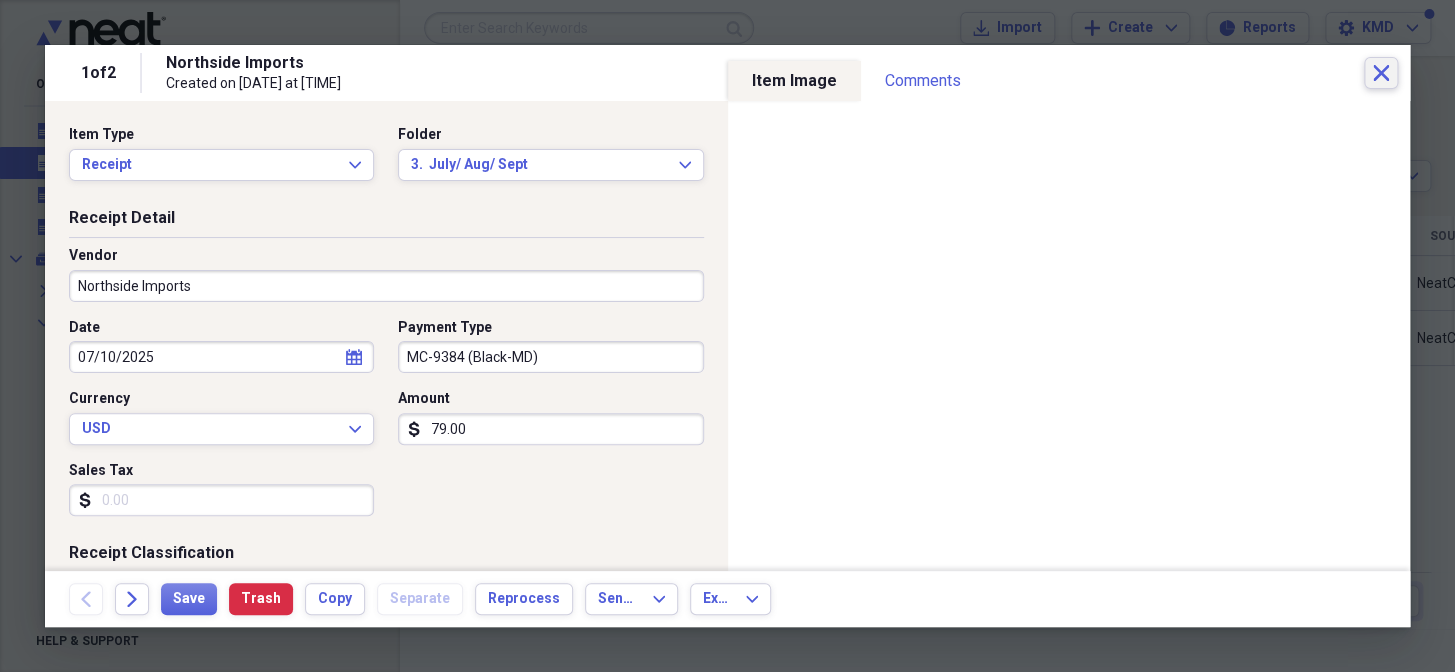 drag, startPoint x: 1385, startPoint y: 70, endPoint x: 872, endPoint y: 2, distance: 517.4872 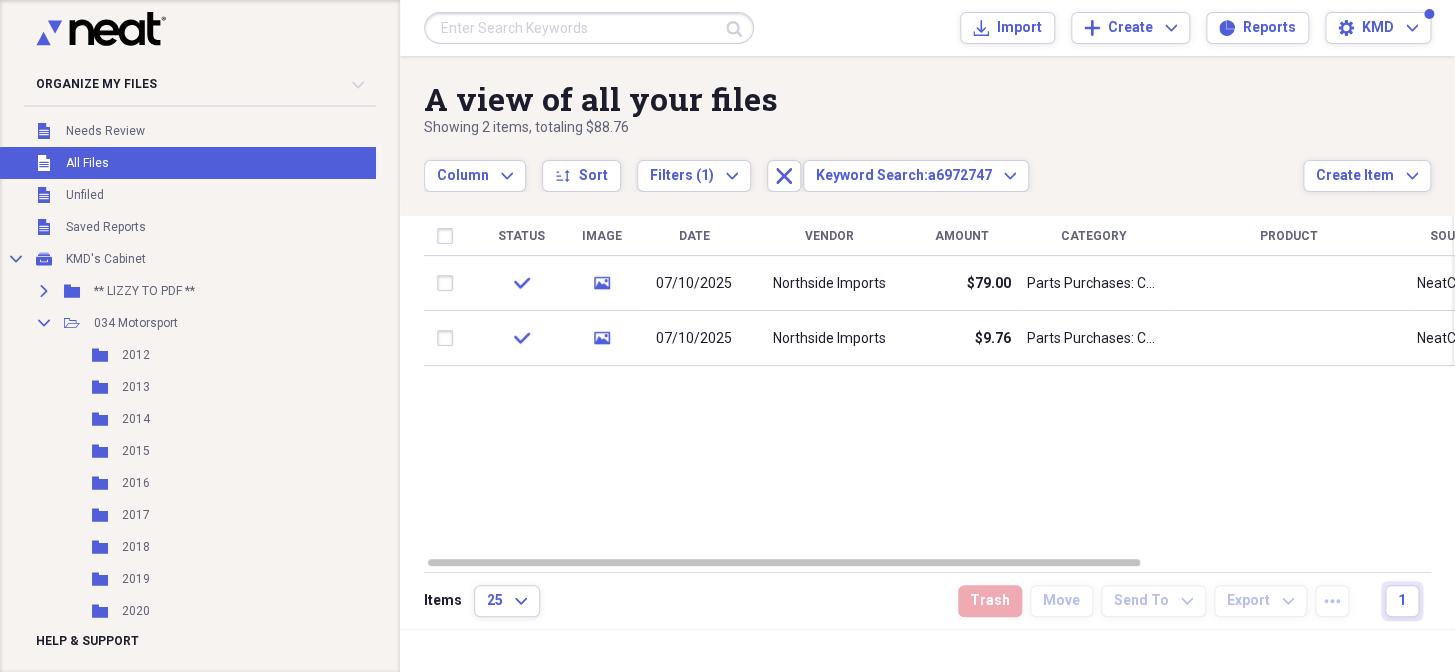 click on "Northside Imports" at bounding box center (829, 339) 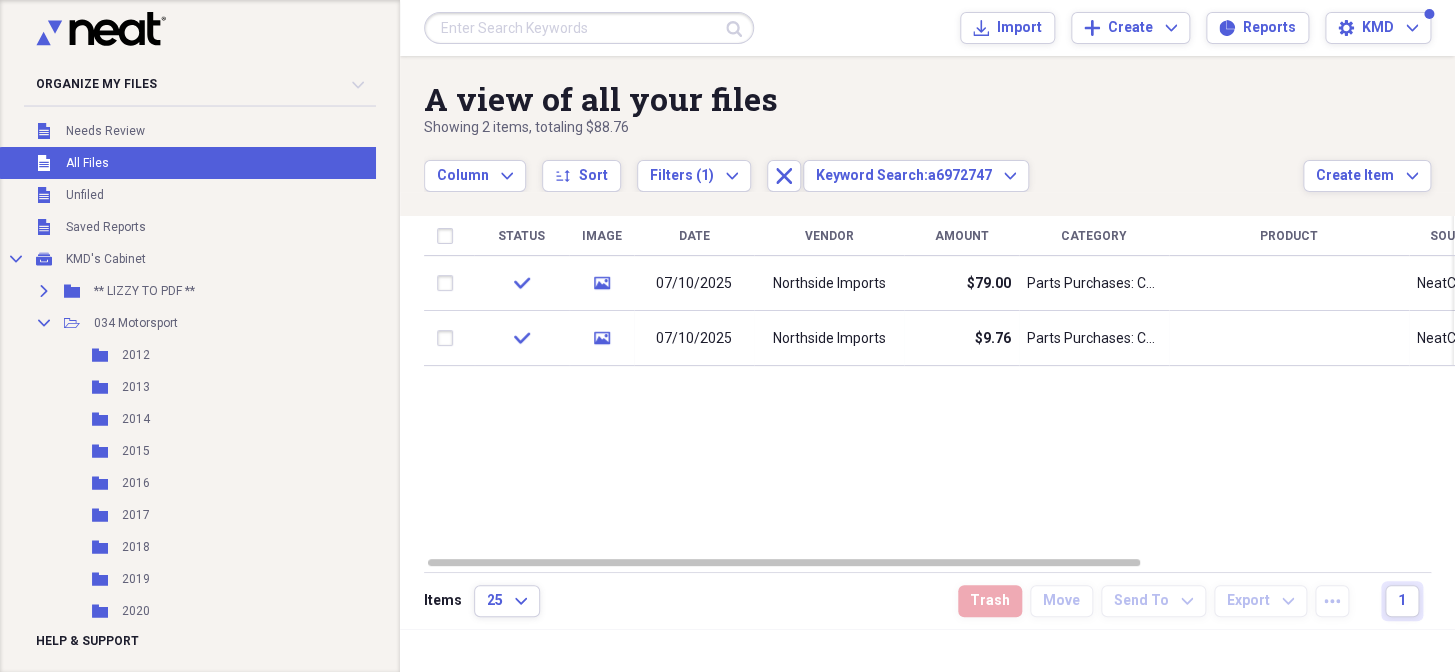 click on "Northside Imports" at bounding box center (829, 339) 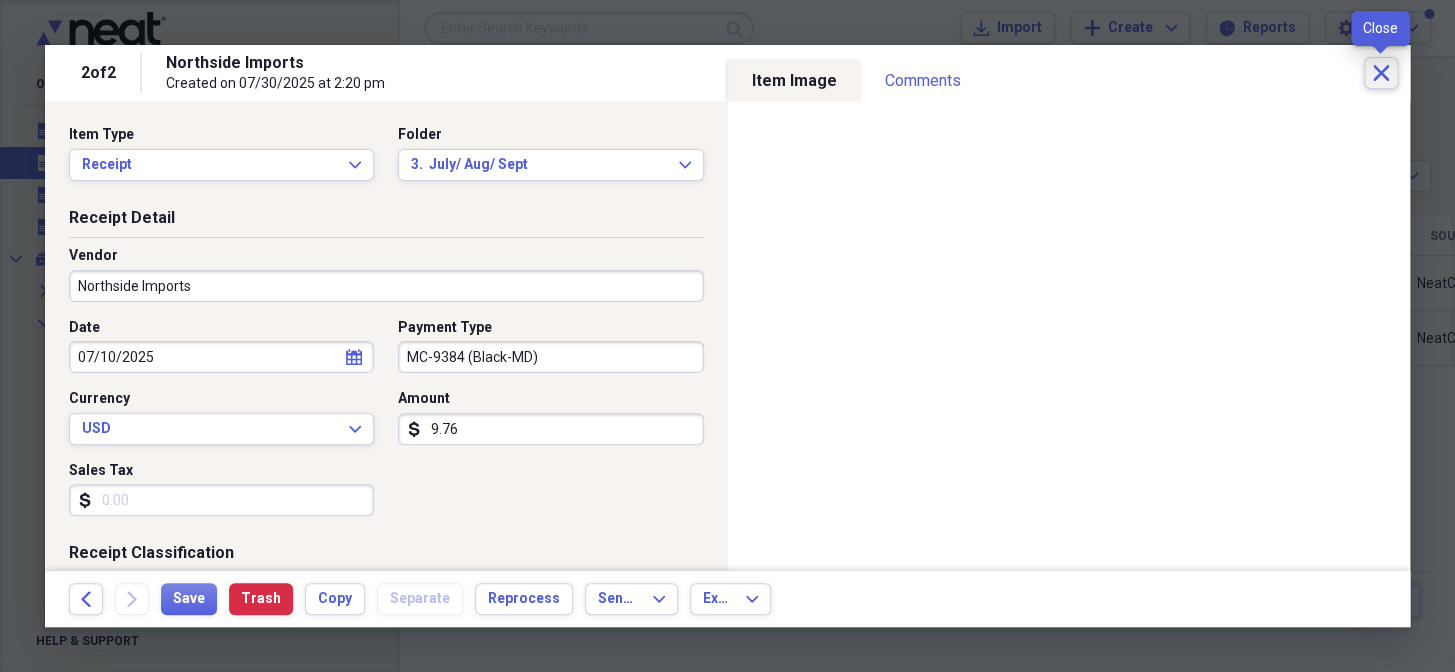 drag, startPoint x: 1383, startPoint y: 70, endPoint x: 153, endPoint y: 4, distance: 1231.7694 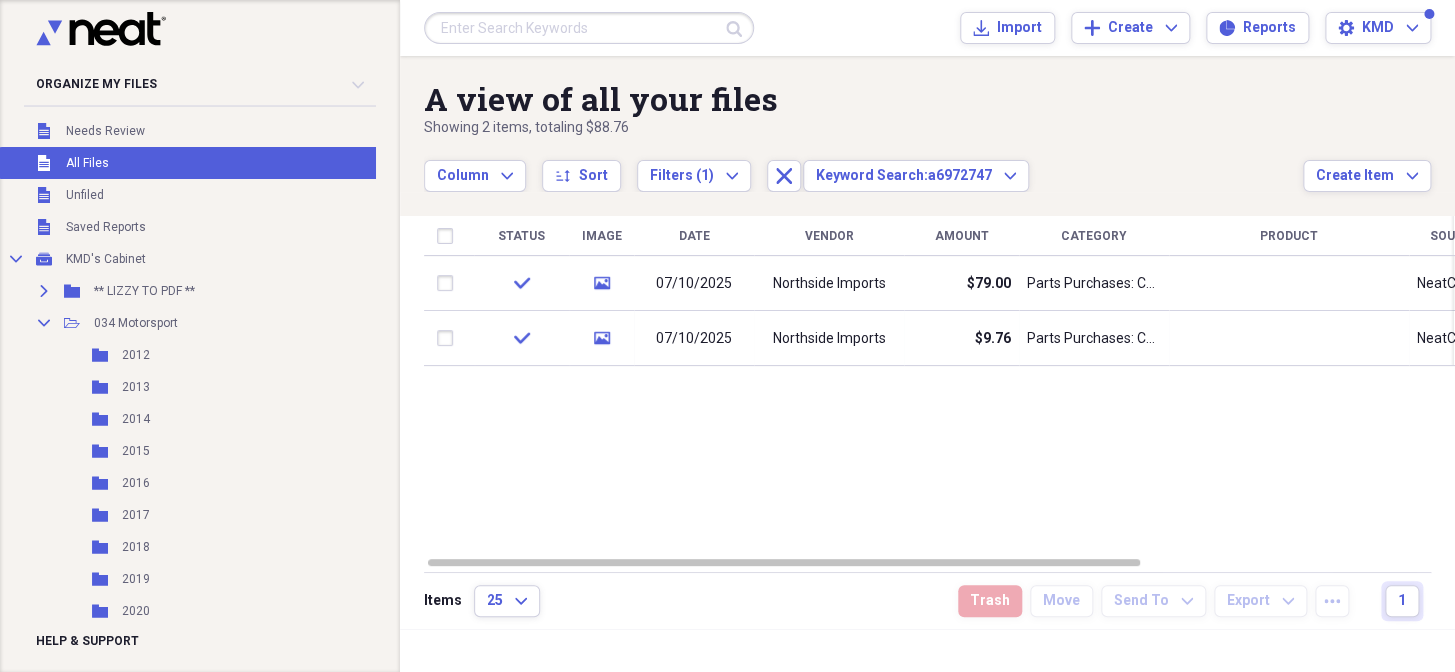 click at bounding box center [589, 28] 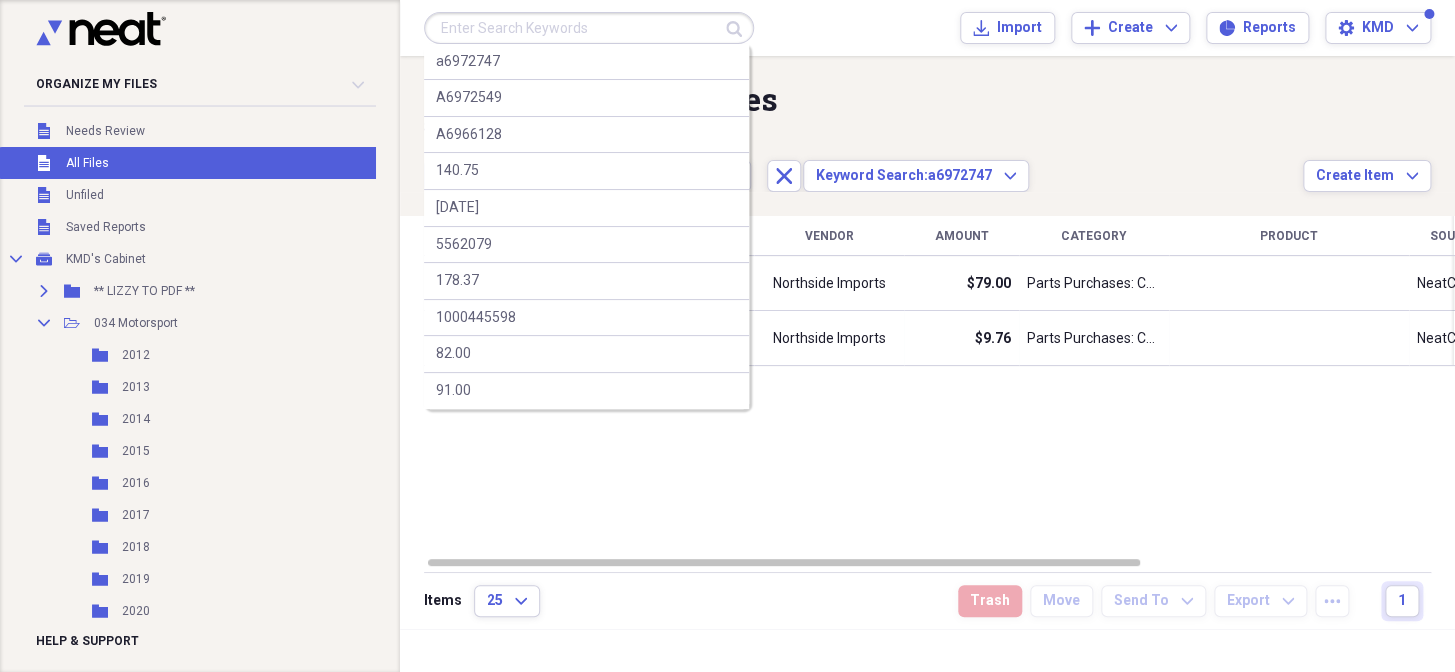 click at bounding box center [589, 28] 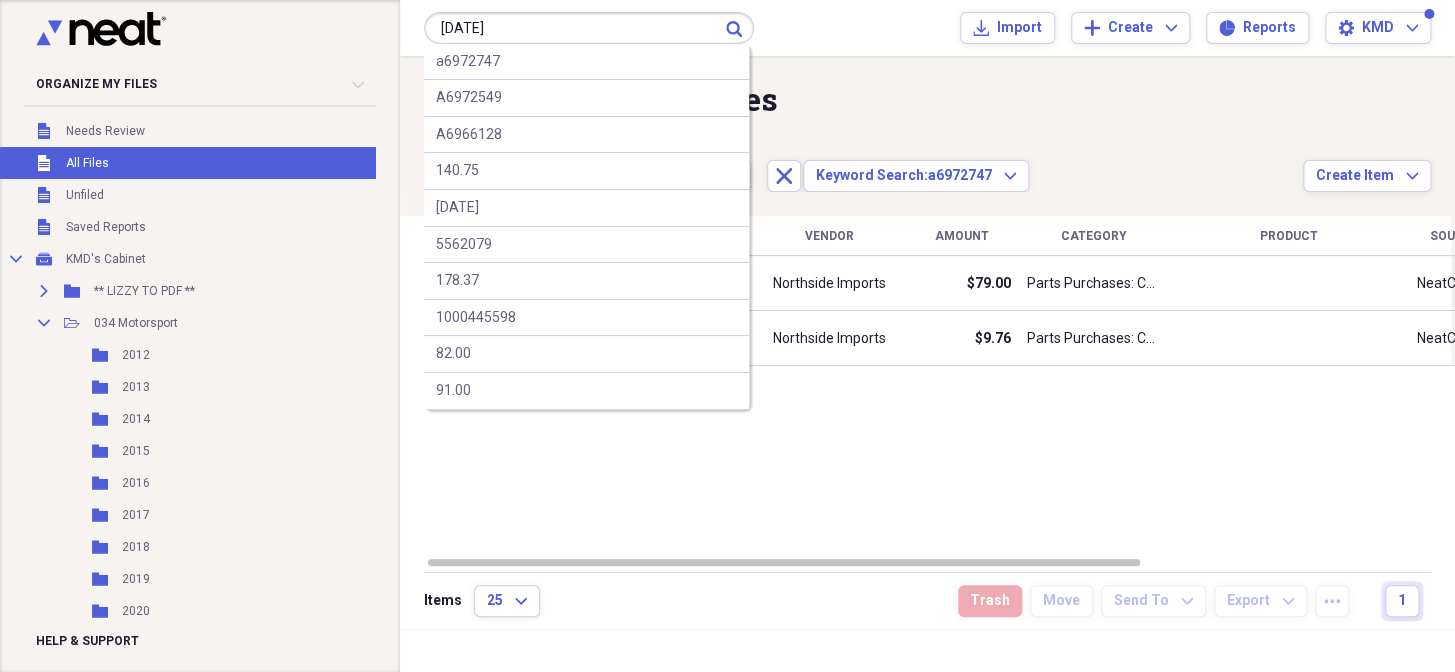 type on "062725169749" 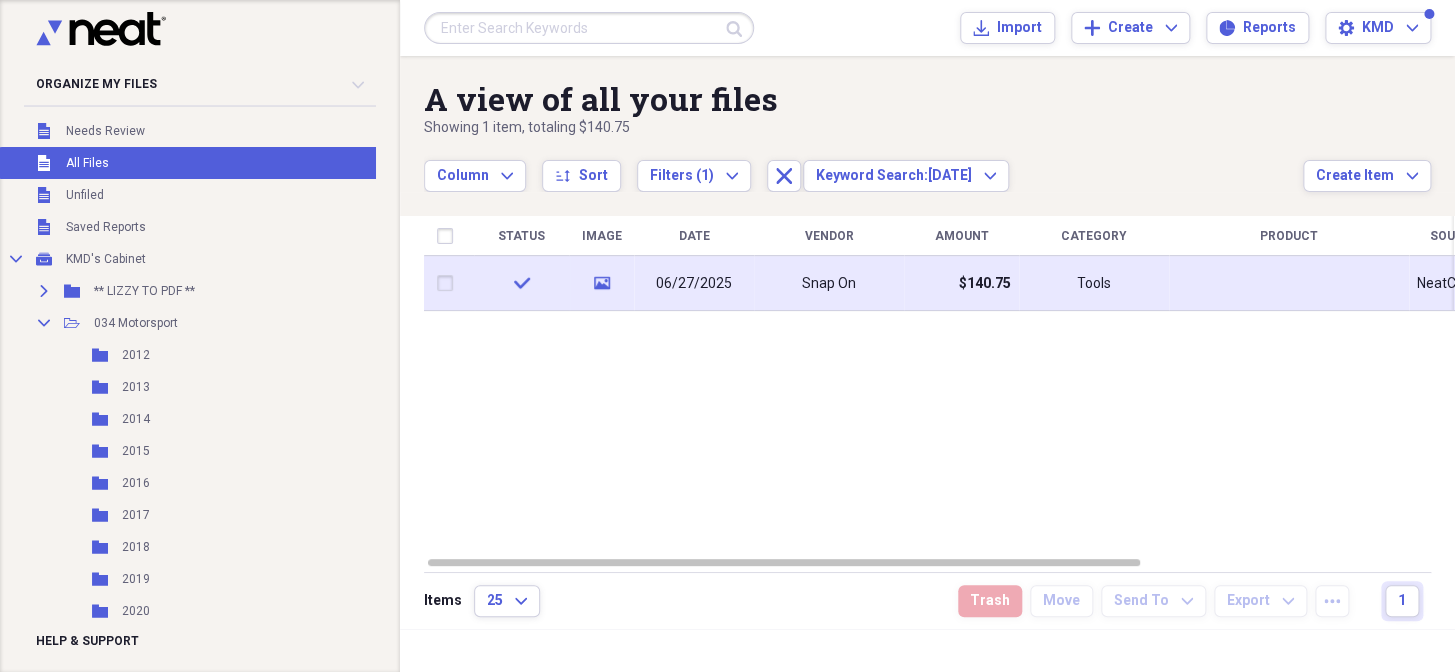 click on "06/27/2025" at bounding box center [694, 283] 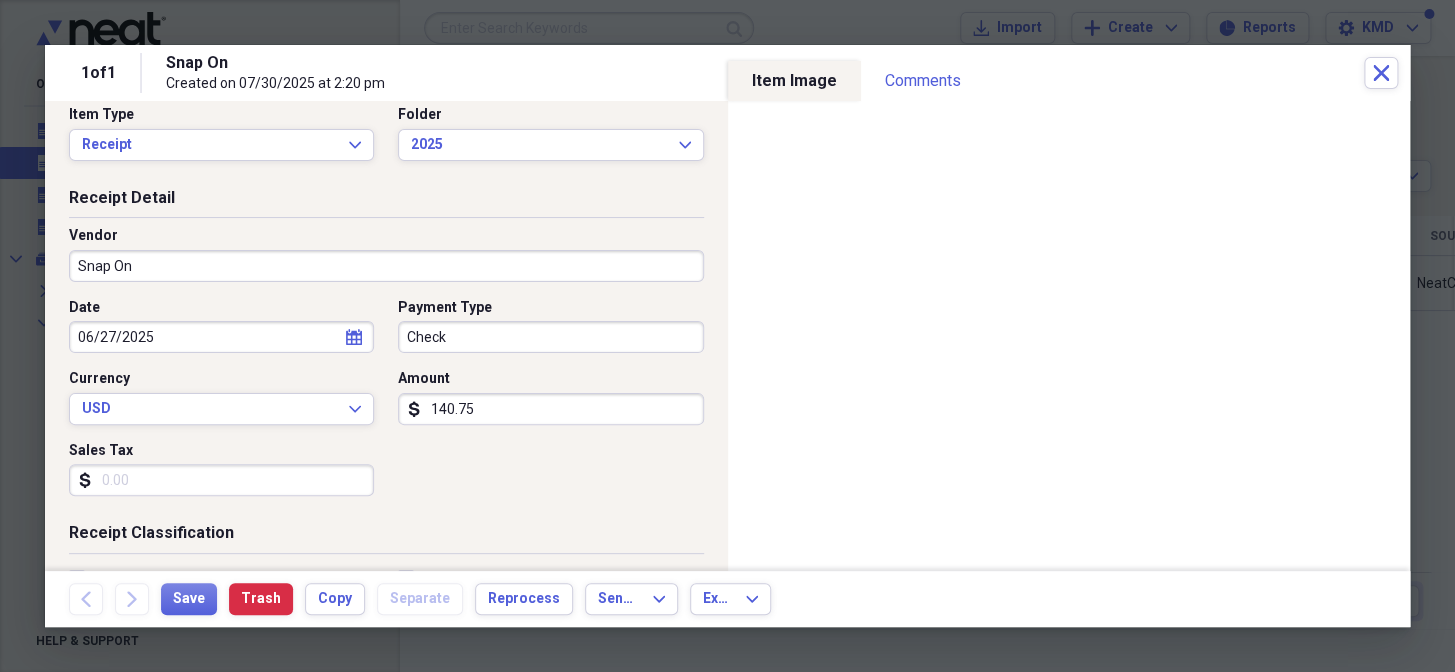 scroll, scrollTop: 0, scrollLeft: 0, axis: both 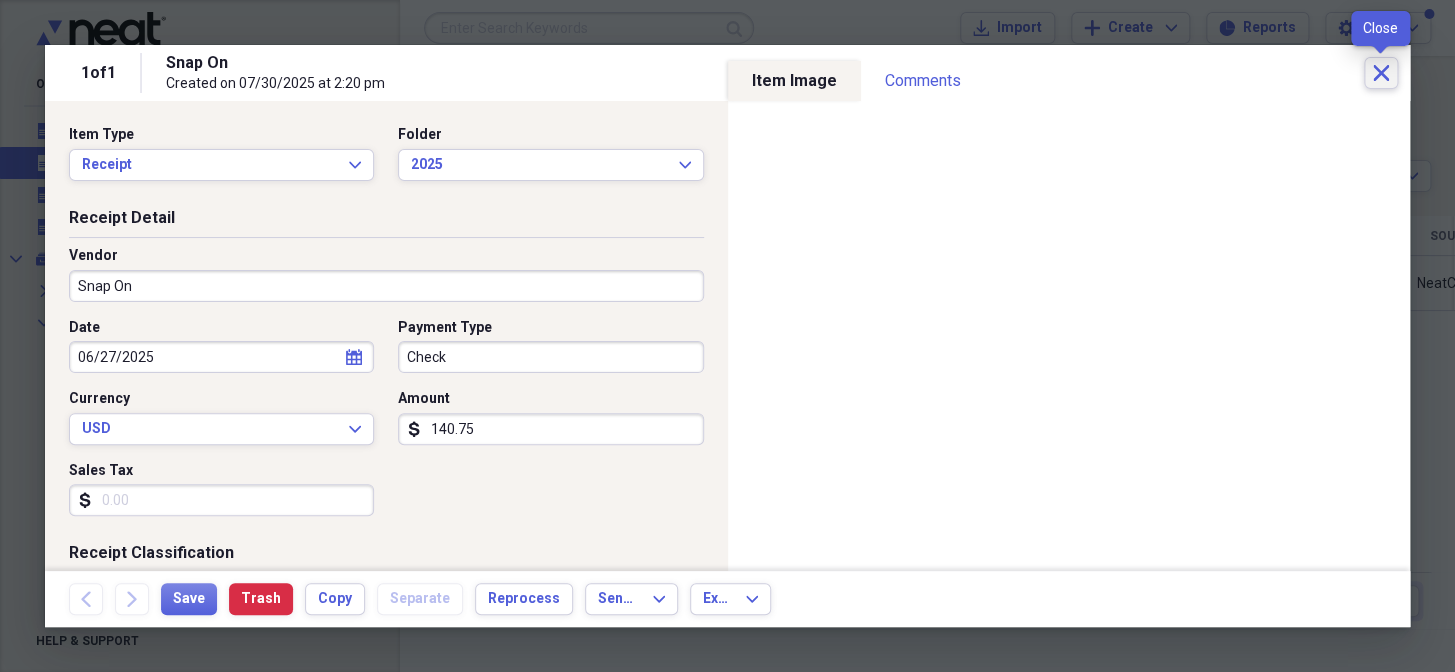 click on "Close" at bounding box center (1381, 73) 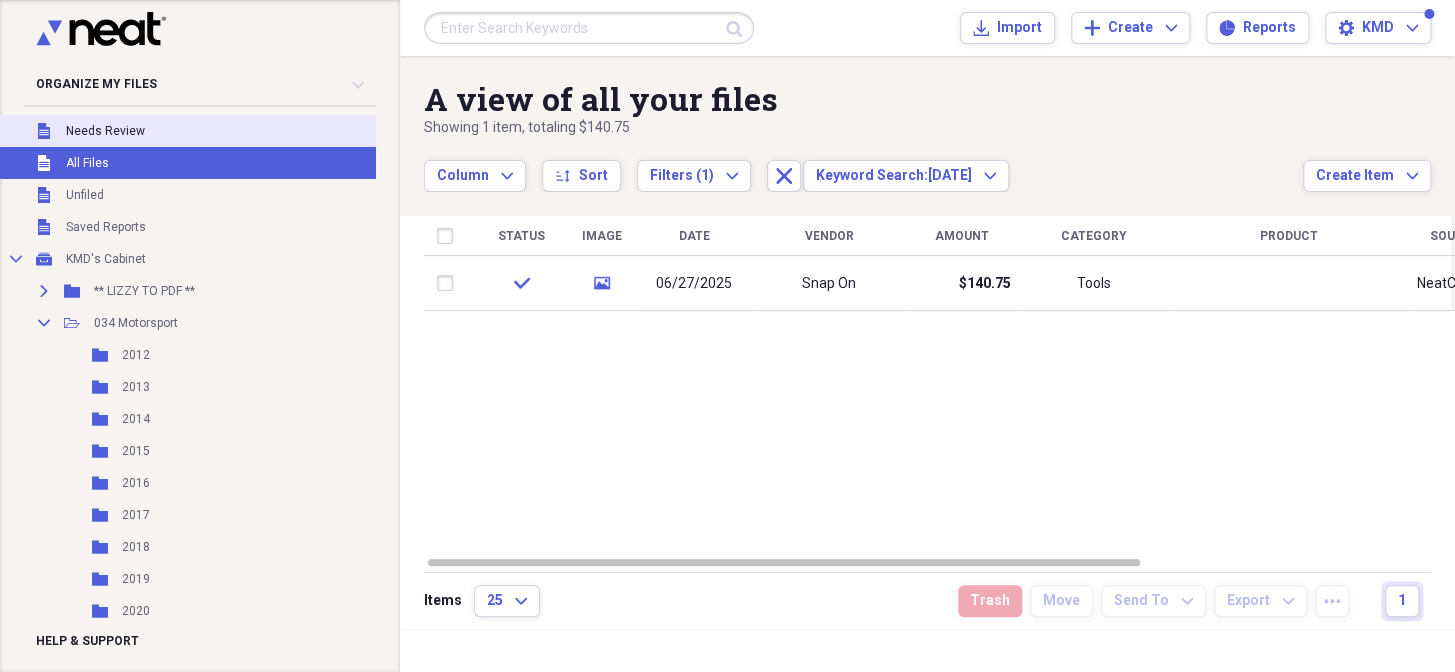click on "Unfiled Needs Review" at bounding box center [248, 131] 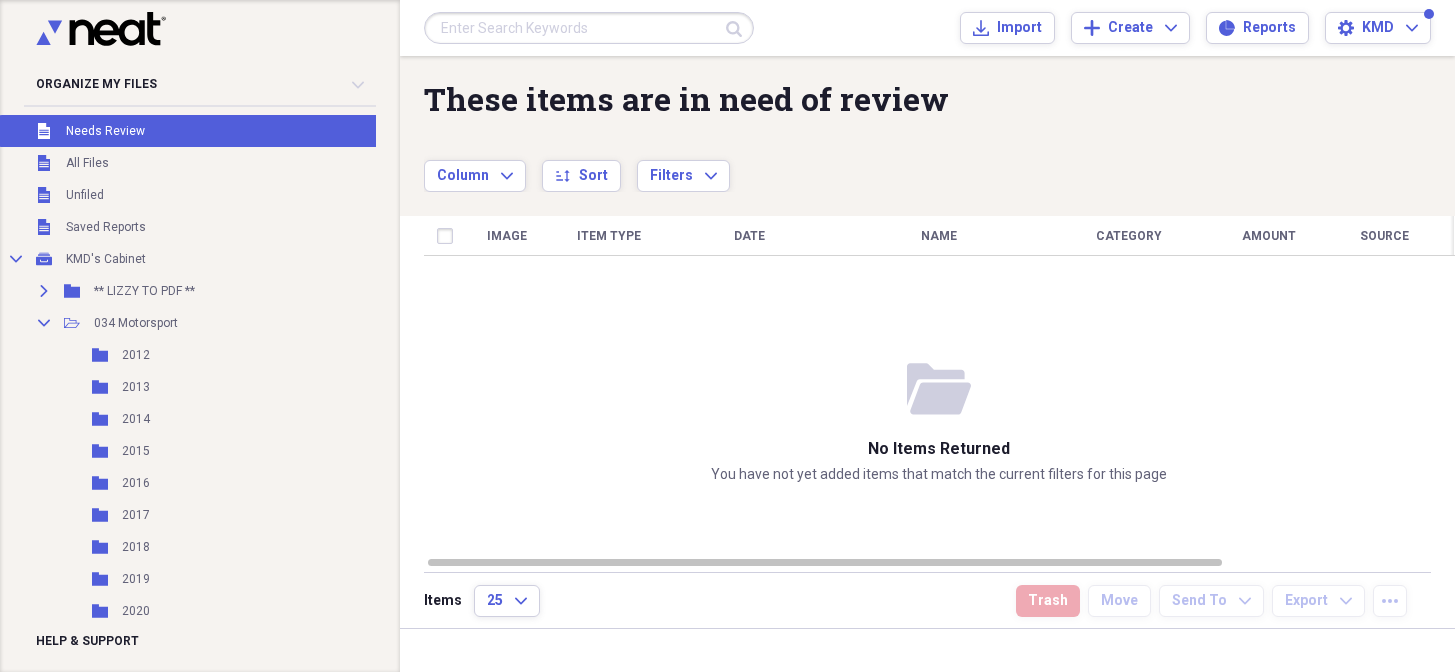 scroll, scrollTop: 0, scrollLeft: 0, axis: both 